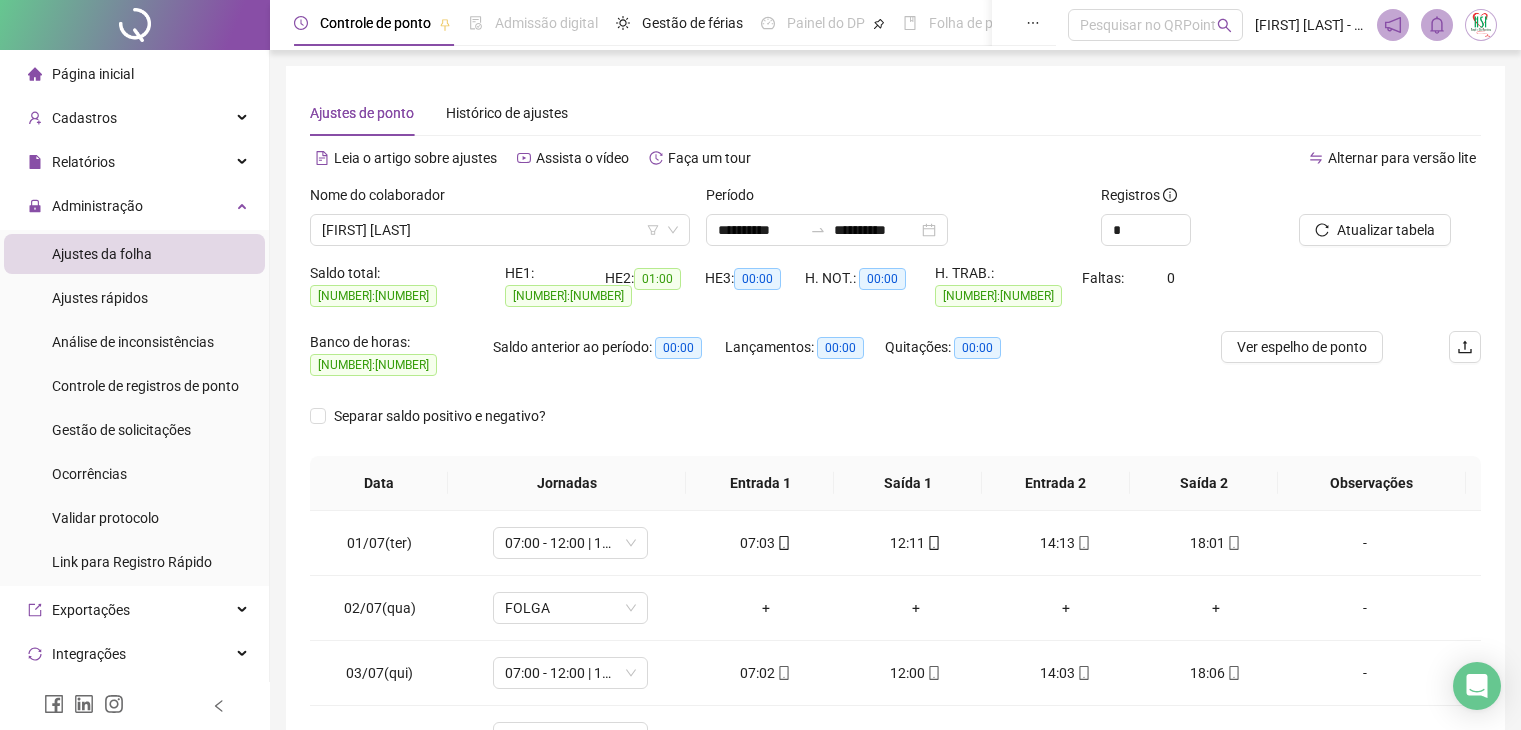 scroll, scrollTop: 292, scrollLeft: 0, axis: vertical 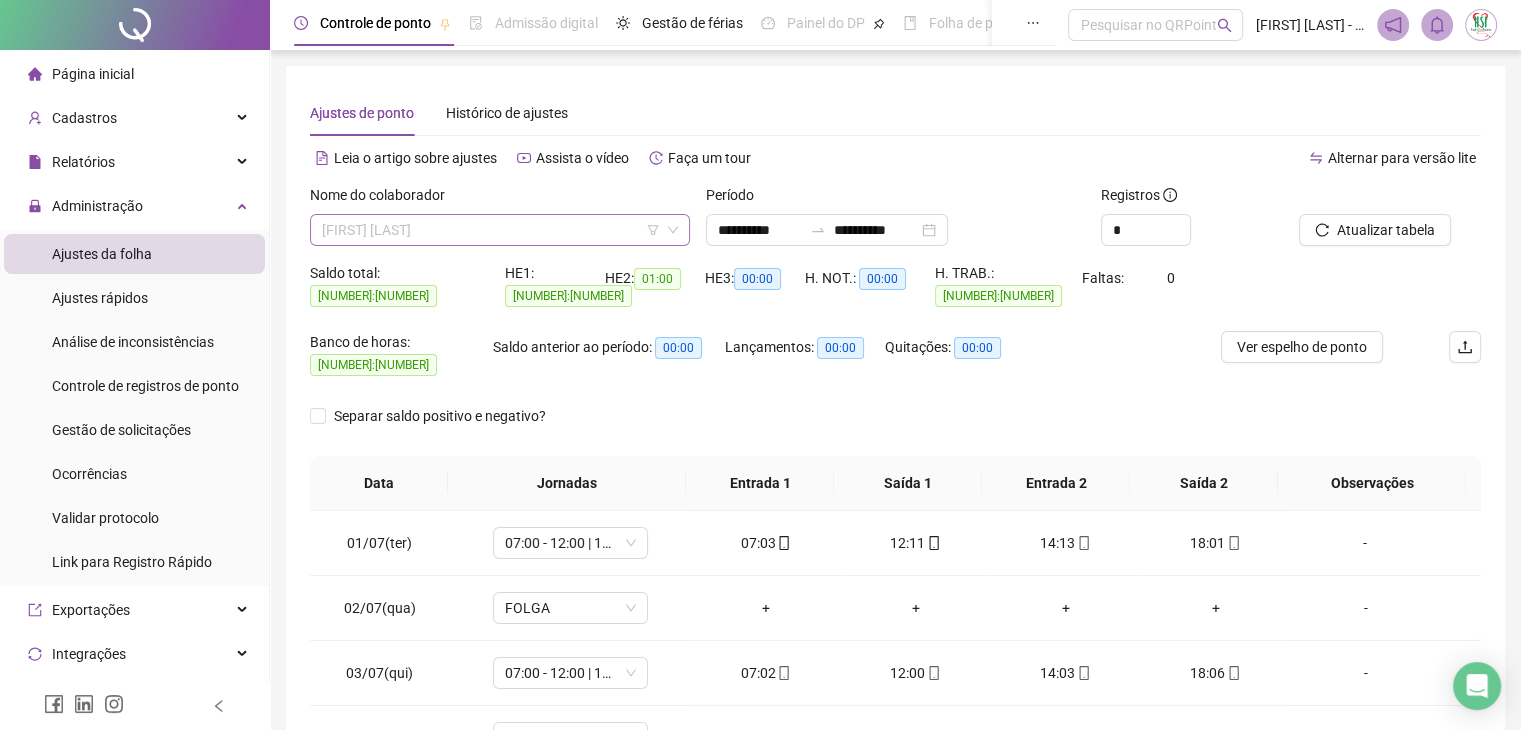 click on "[FIRST] [LAST]" at bounding box center [500, 230] 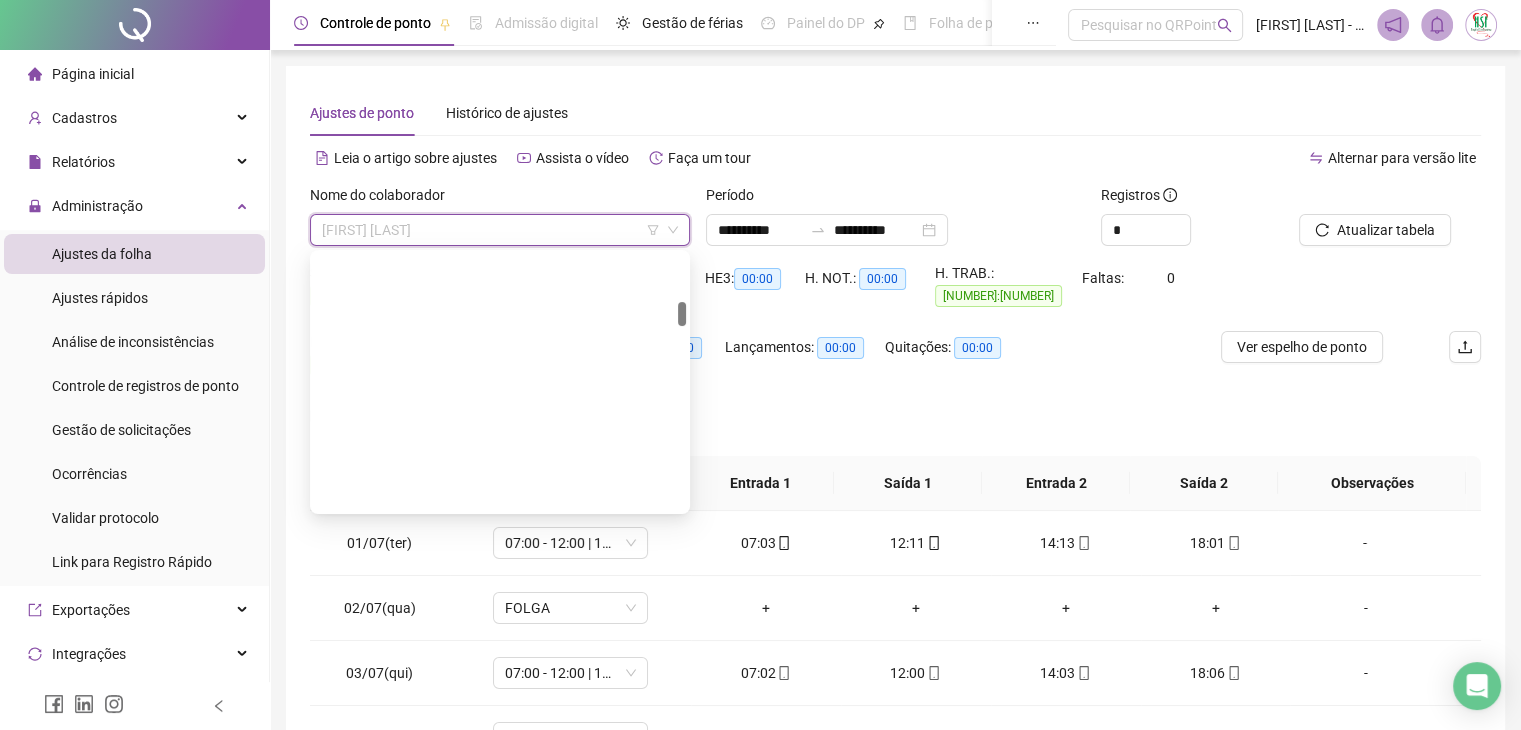 click on "[FIRST] [LAST]" at bounding box center [500, 942] 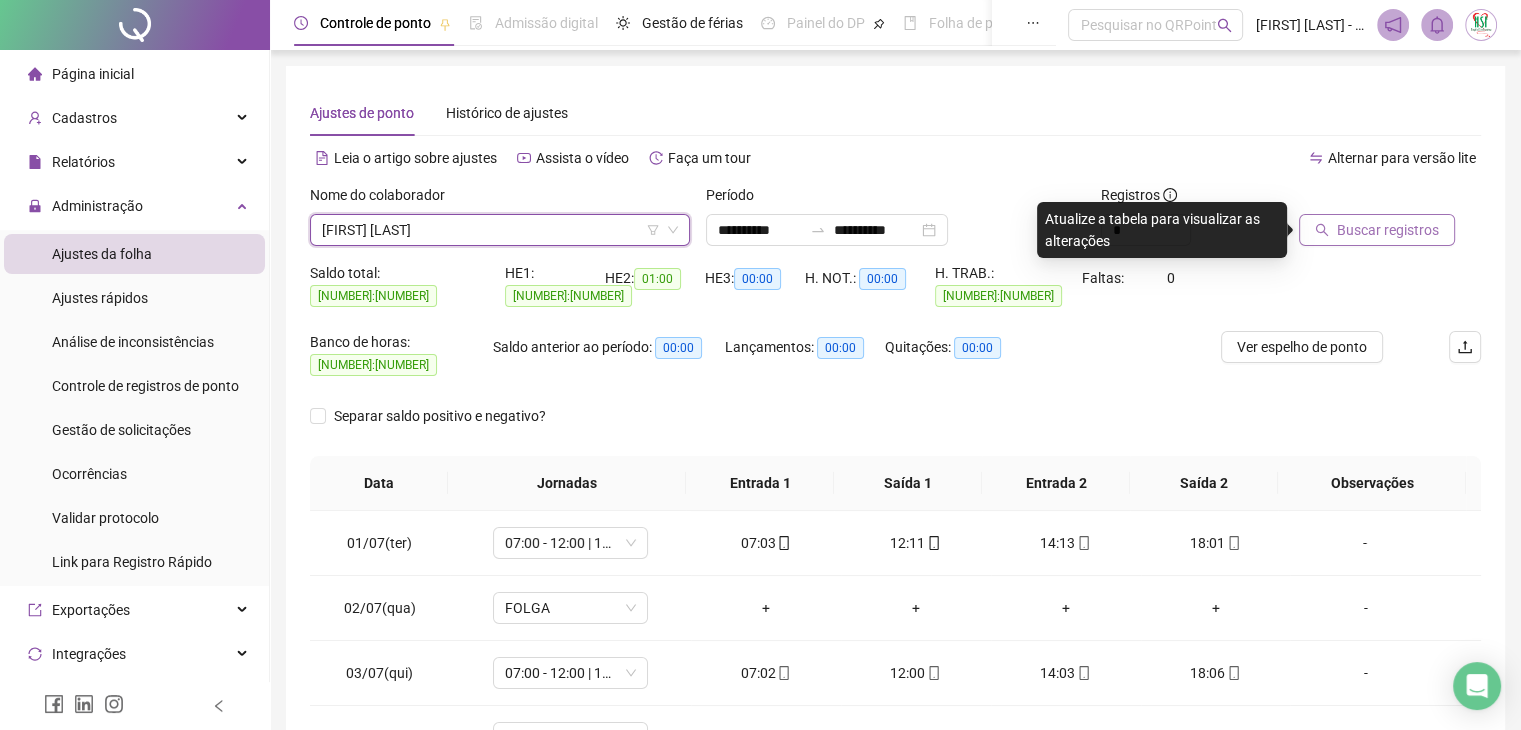 click on "Buscar registros" at bounding box center [1388, 230] 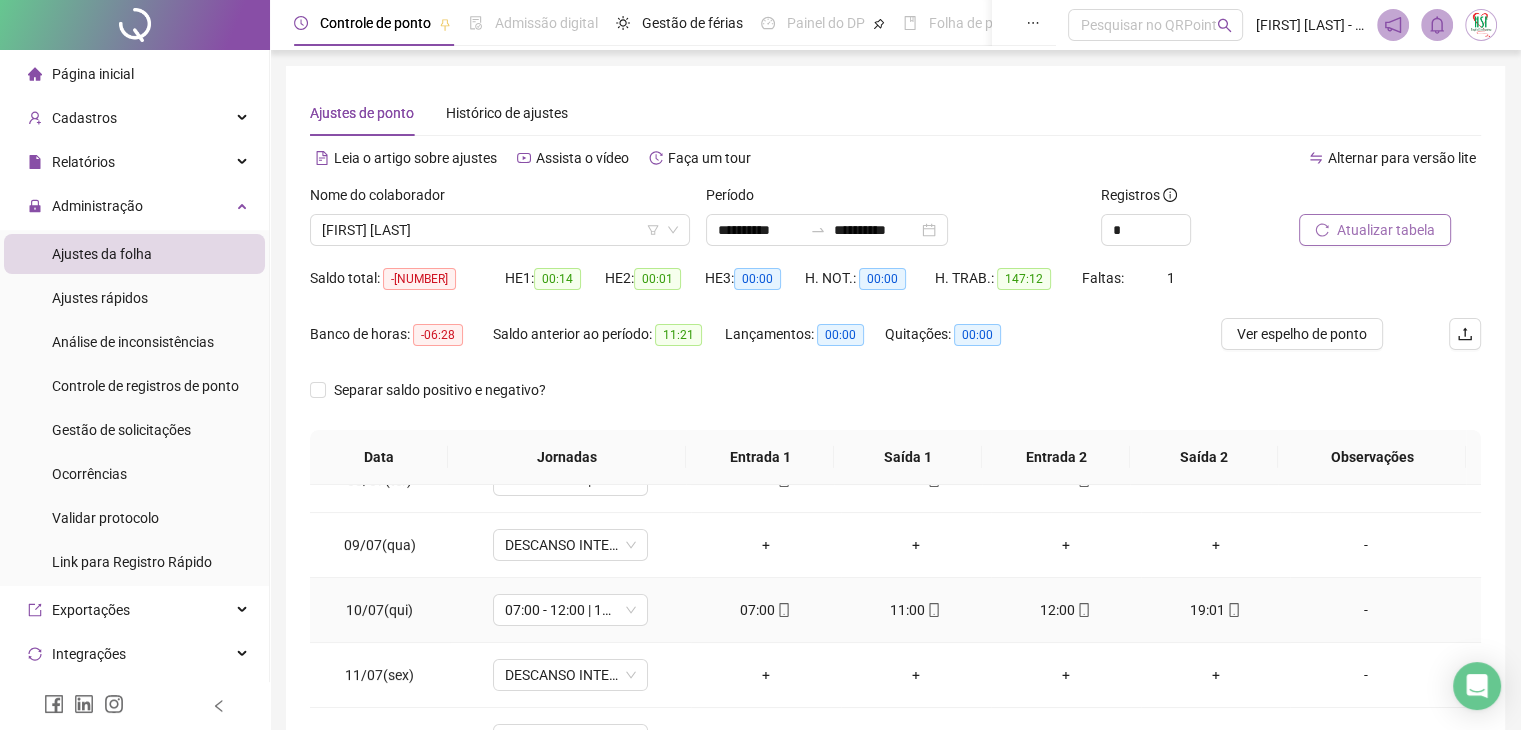 scroll, scrollTop: 500, scrollLeft: 0, axis: vertical 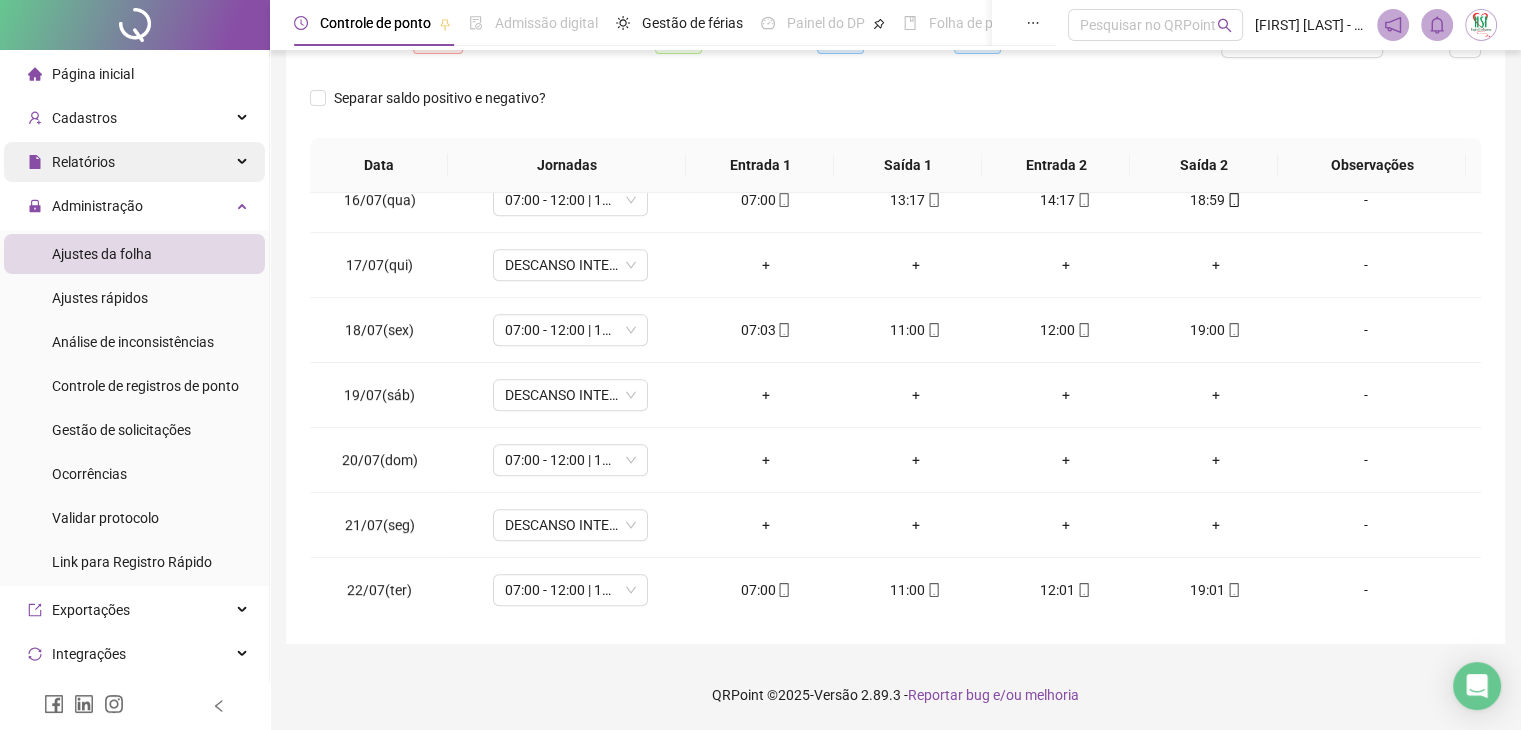 click on "Relatórios" at bounding box center [134, 162] 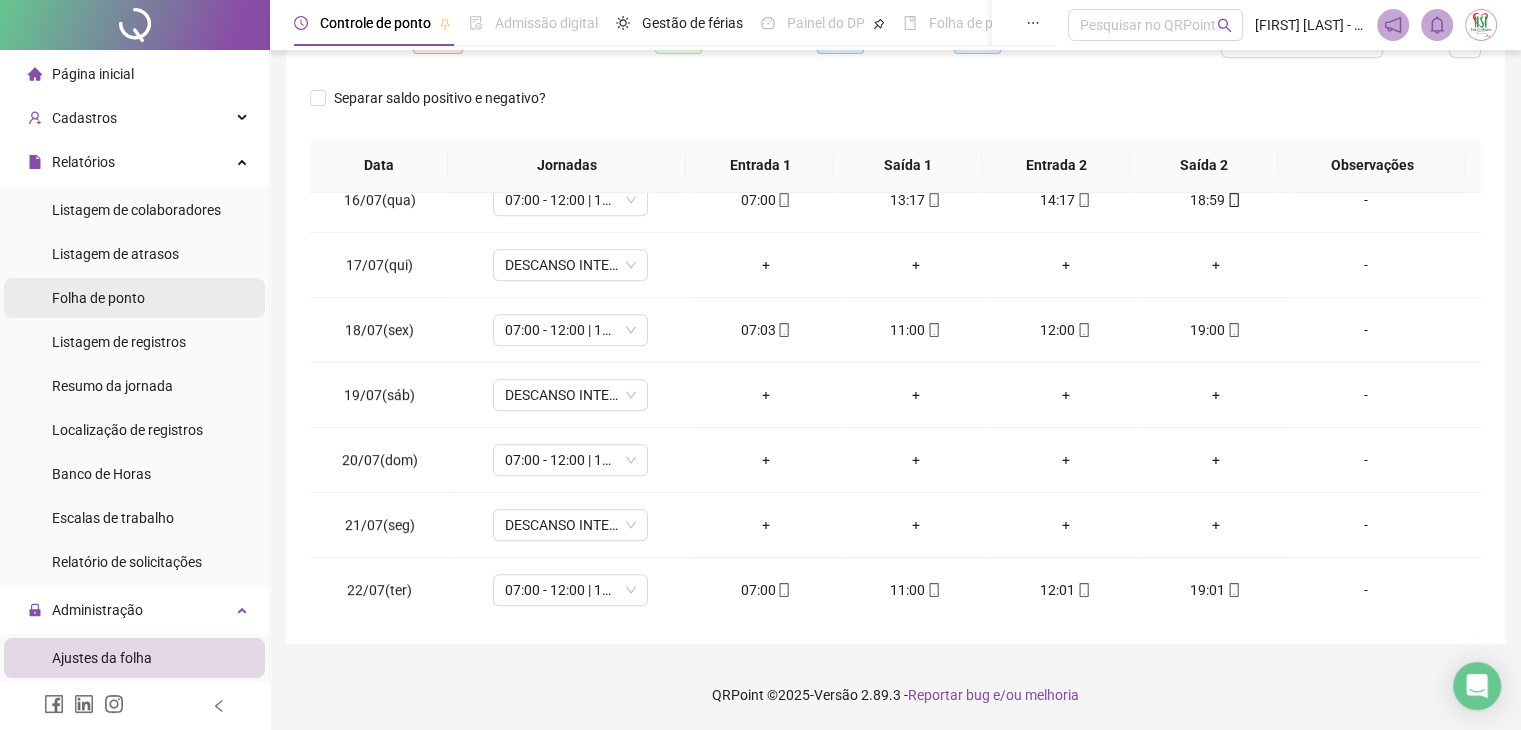 click on "Folha de ponto" at bounding box center [98, 298] 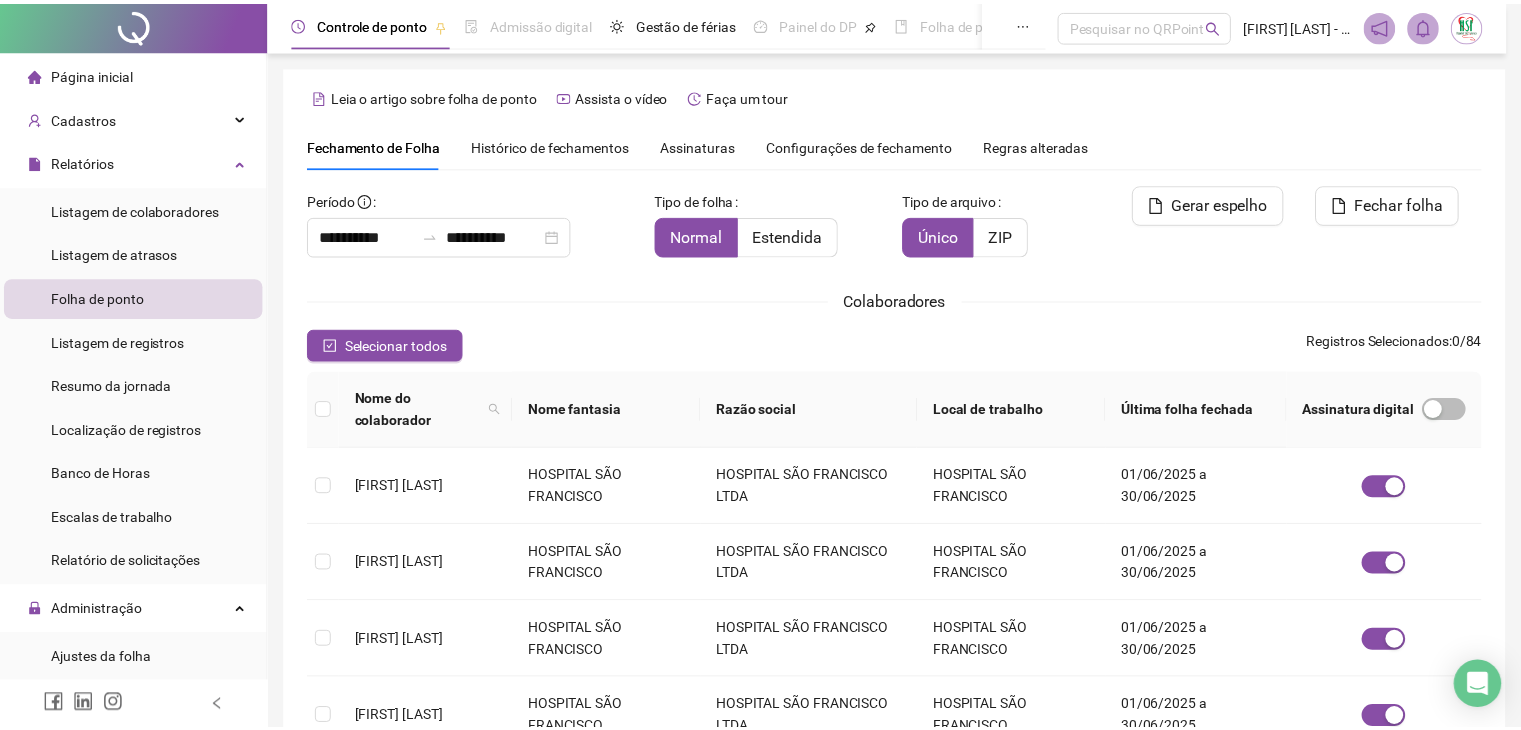 scroll, scrollTop: 44, scrollLeft: 0, axis: vertical 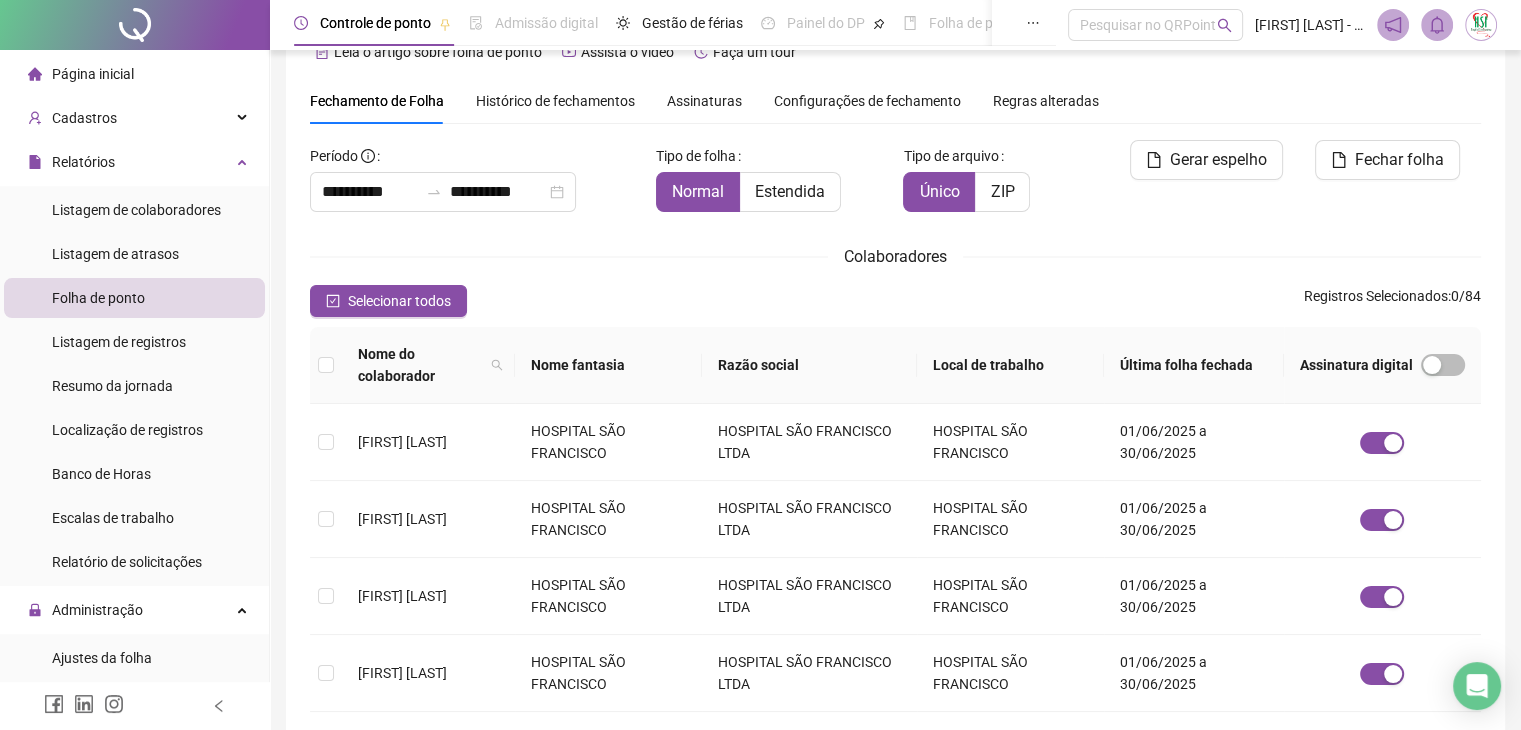 click on "Assinaturas" at bounding box center (704, 101) 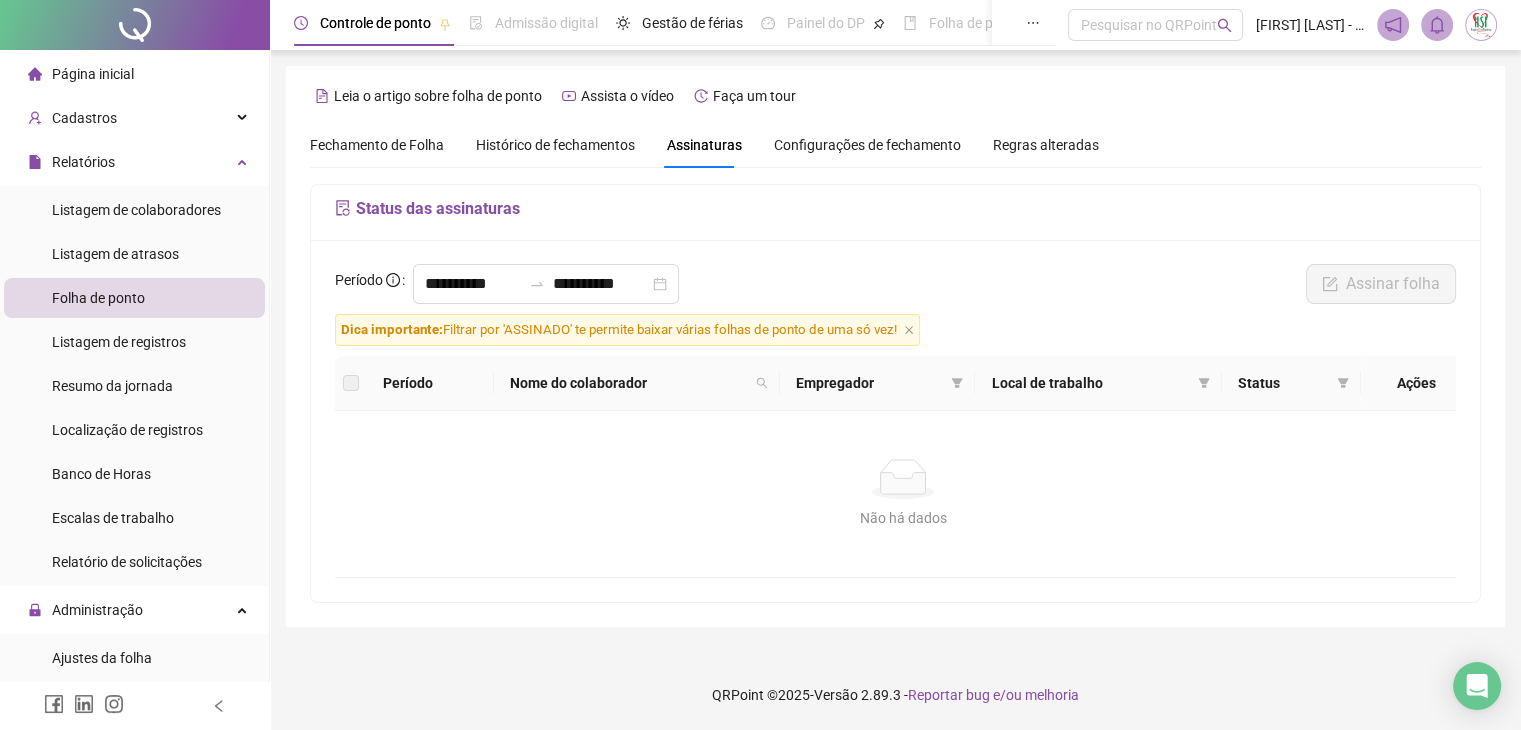 scroll, scrollTop: 0, scrollLeft: 0, axis: both 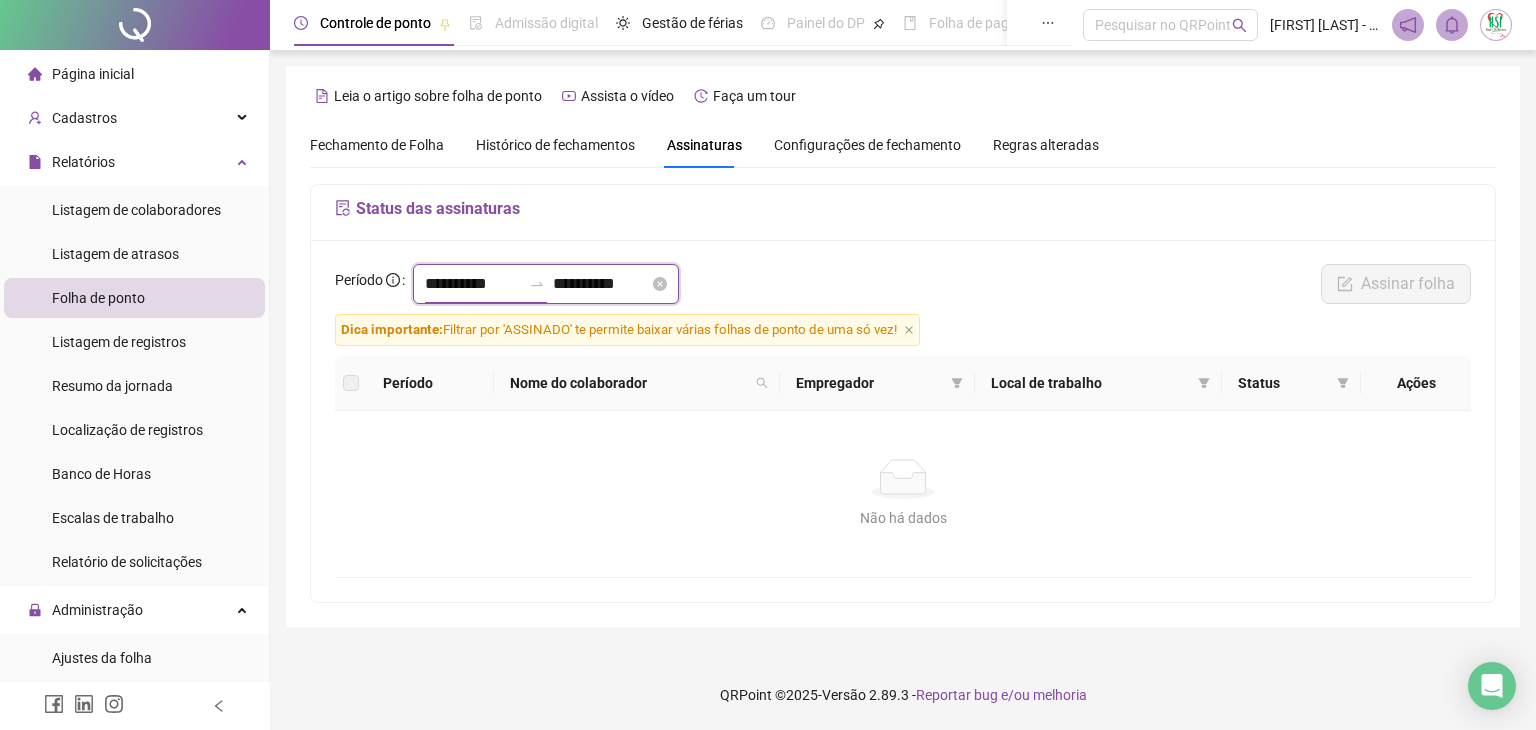 click on "**********" at bounding box center (473, 284) 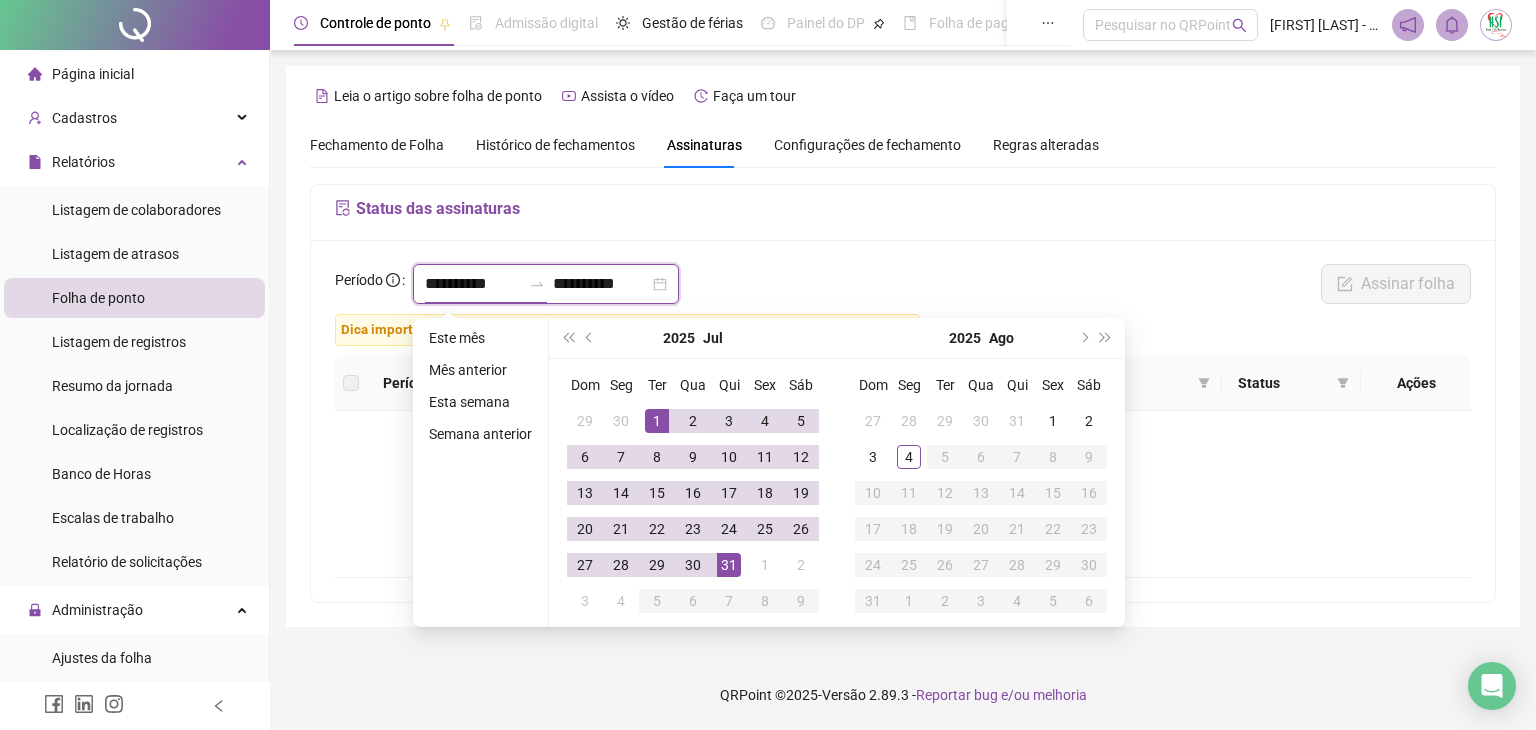 type on "**********" 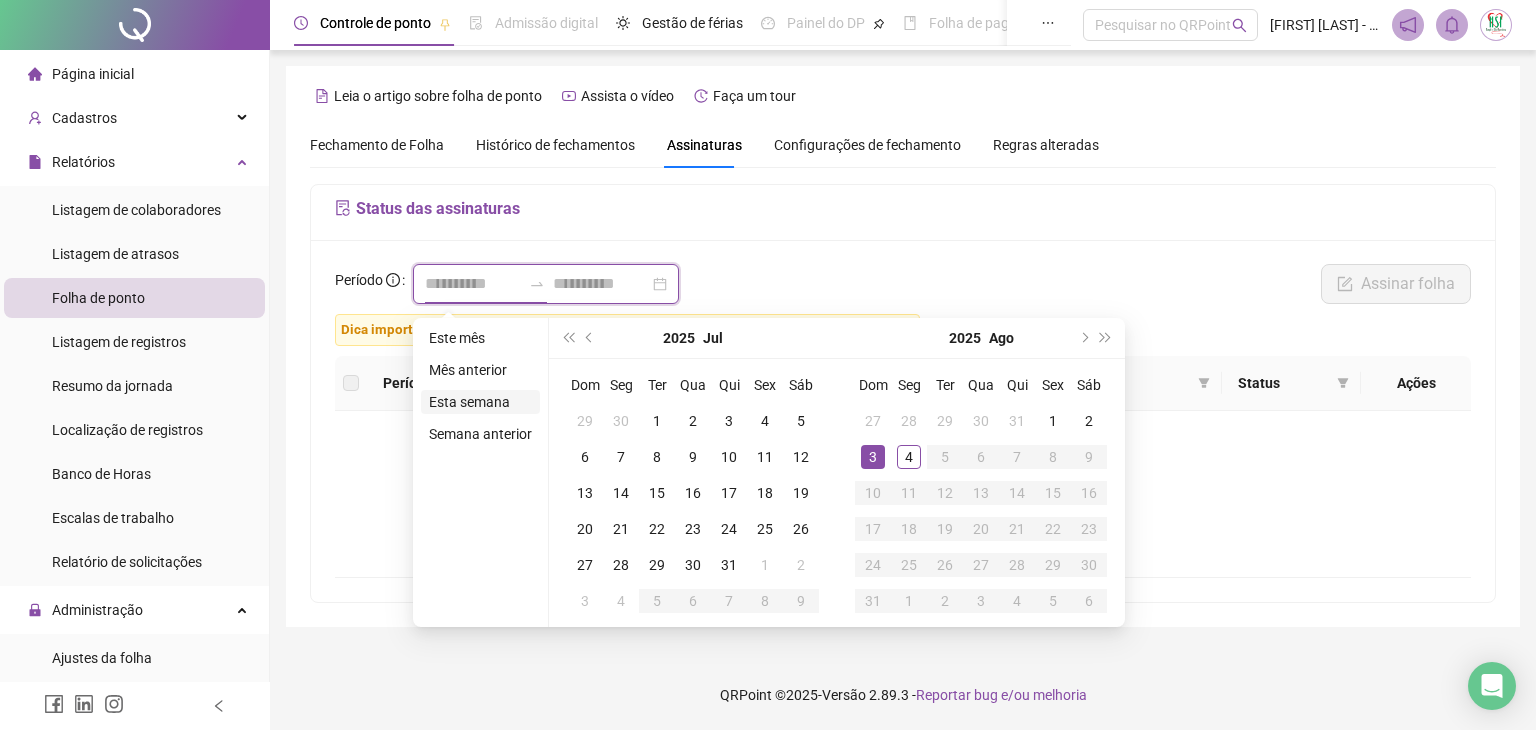 type on "**********" 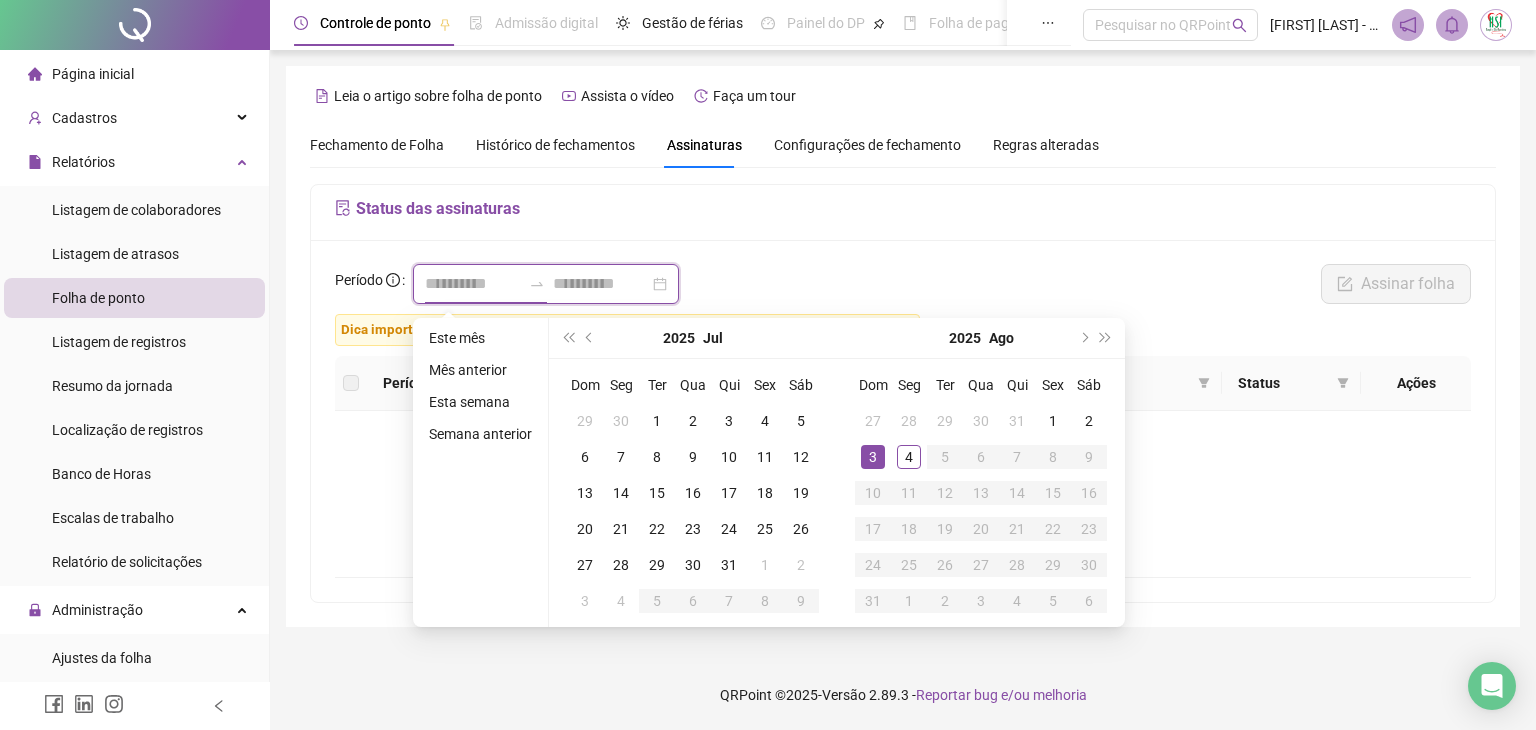 type on "**********" 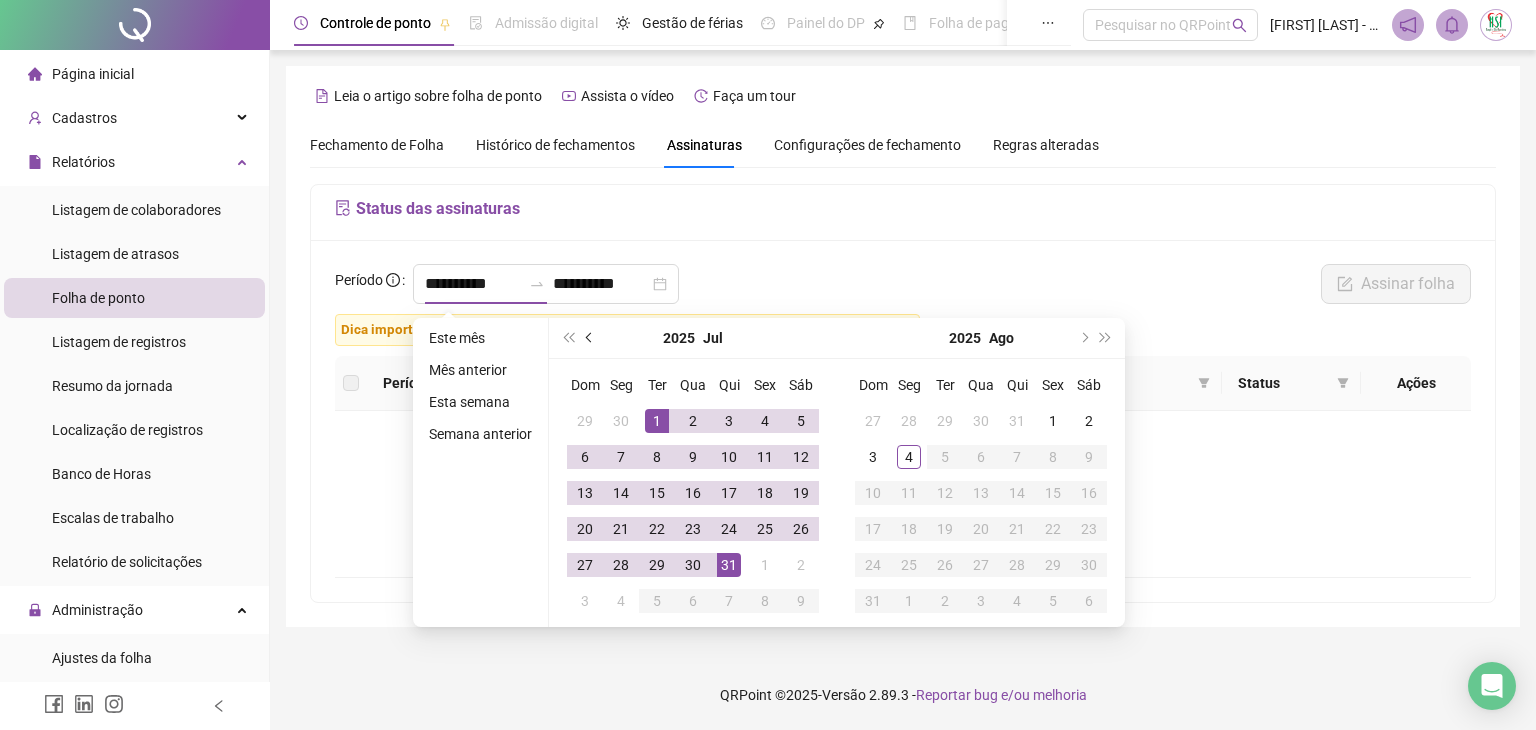 click at bounding box center [591, 338] 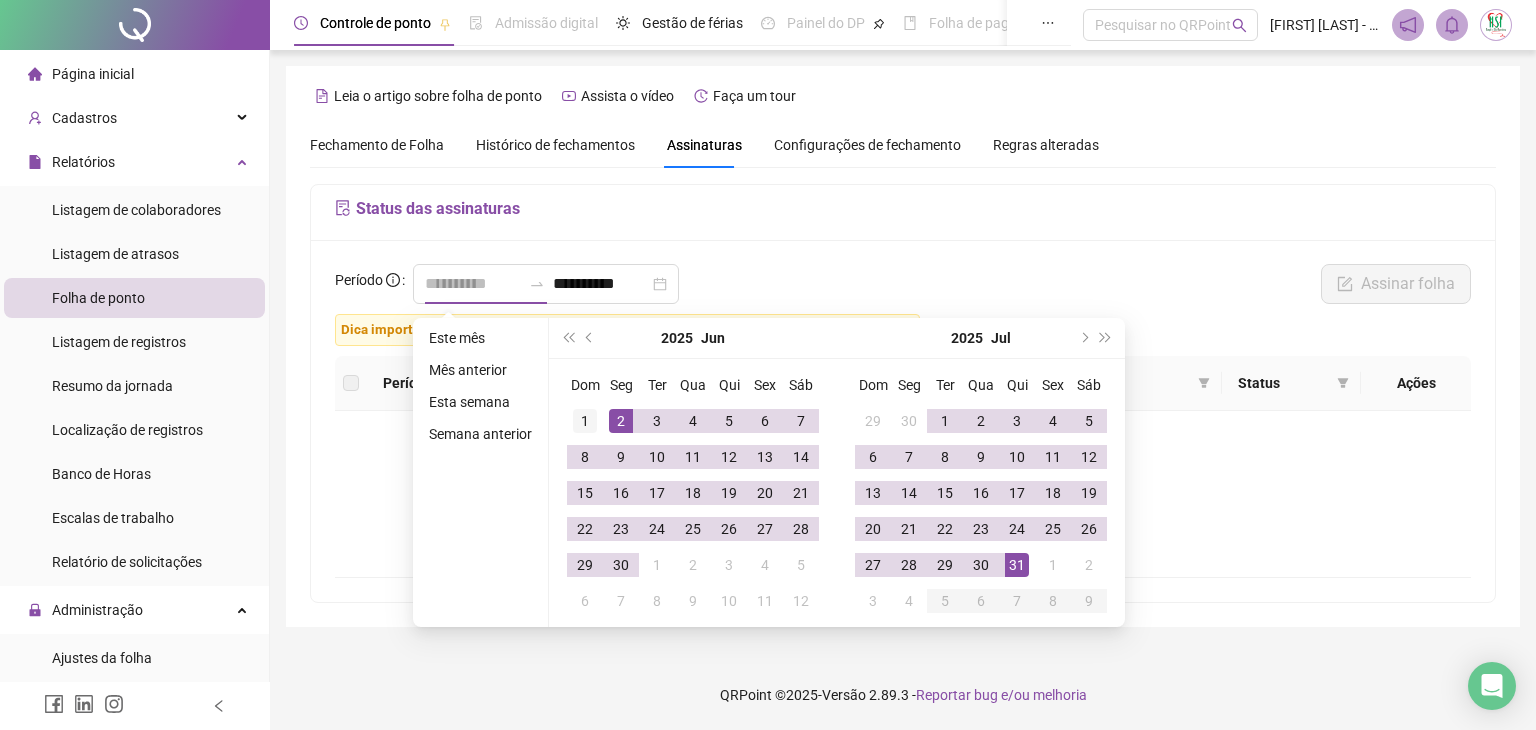 type on "**********" 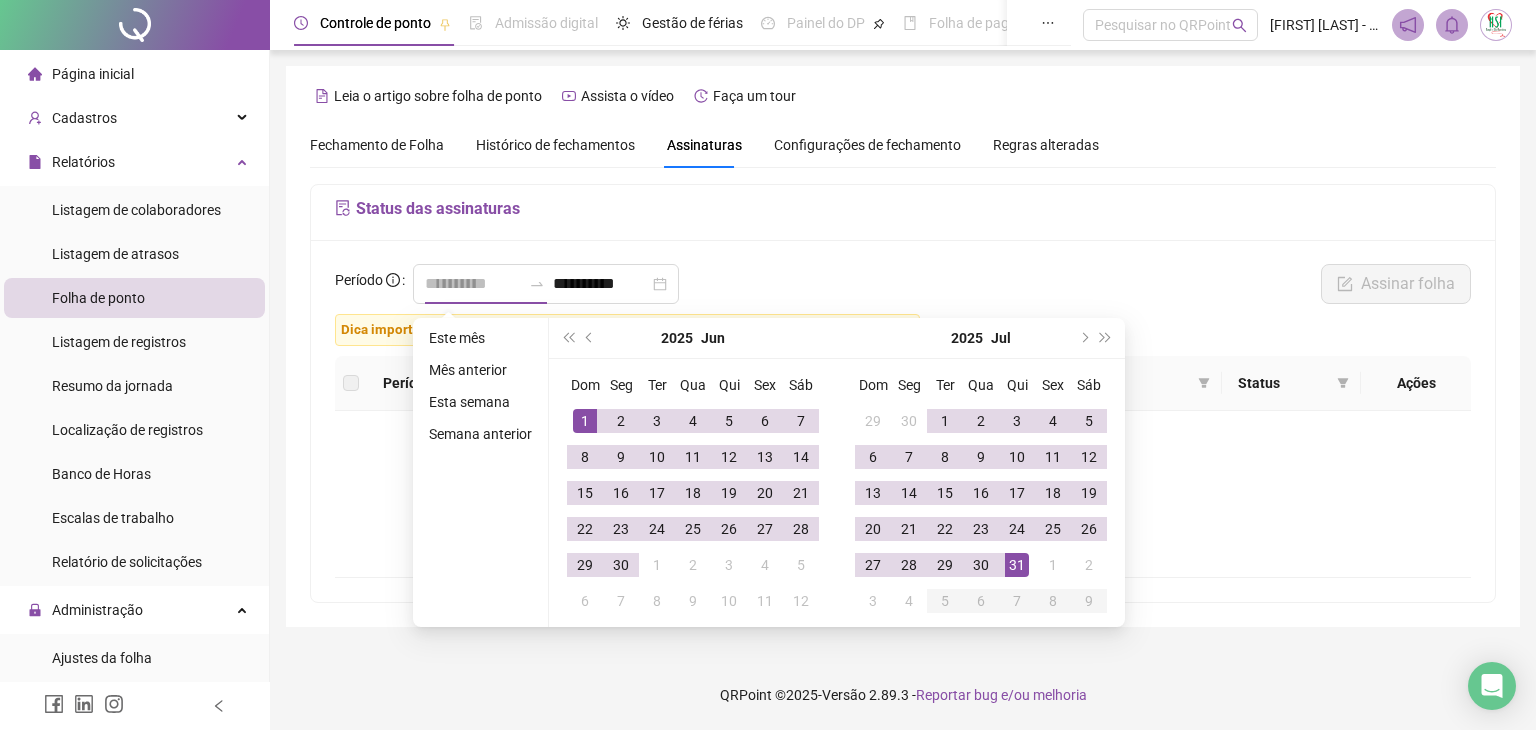 drag, startPoint x: 584, startPoint y: 412, endPoint x: 592, endPoint y: 423, distance: 13.601471 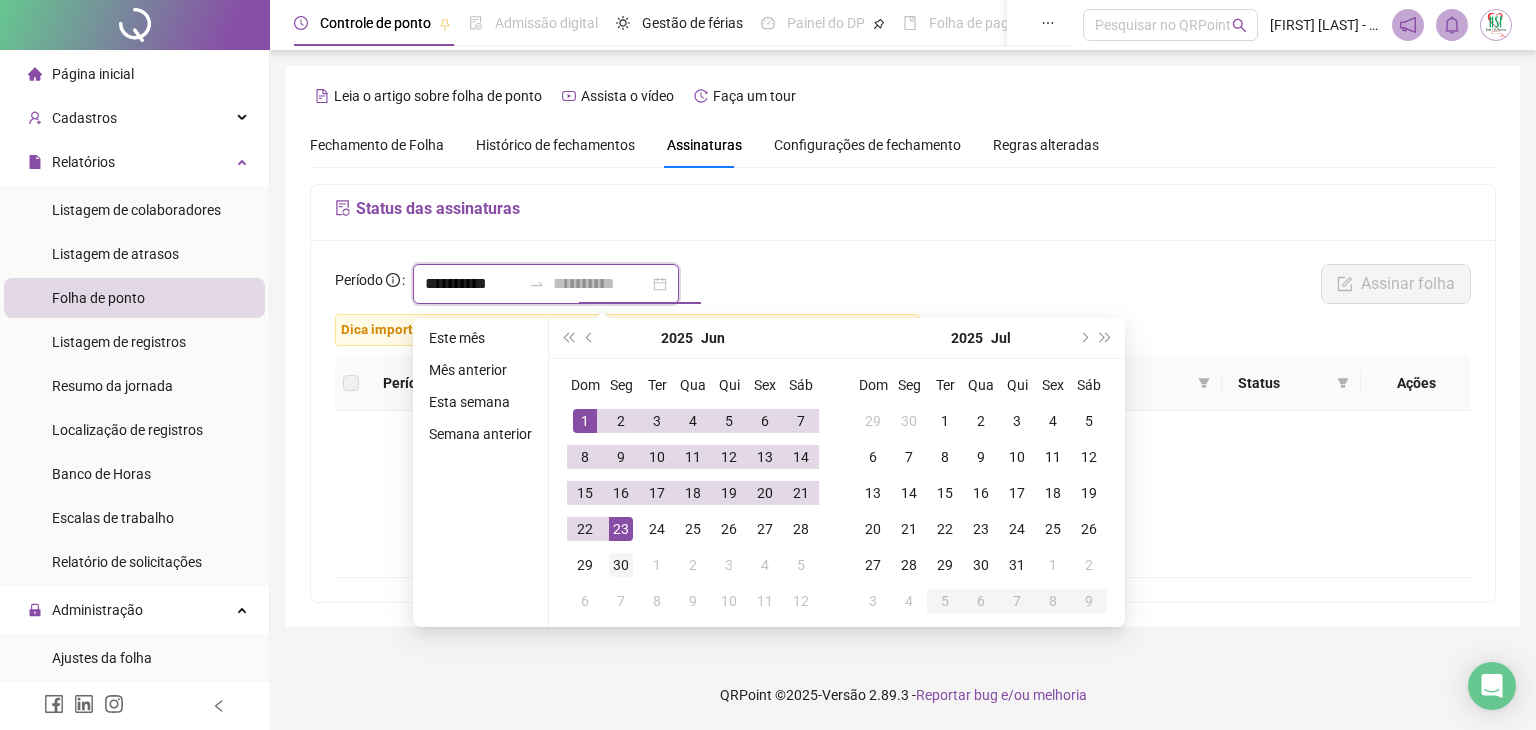 type on "**********" 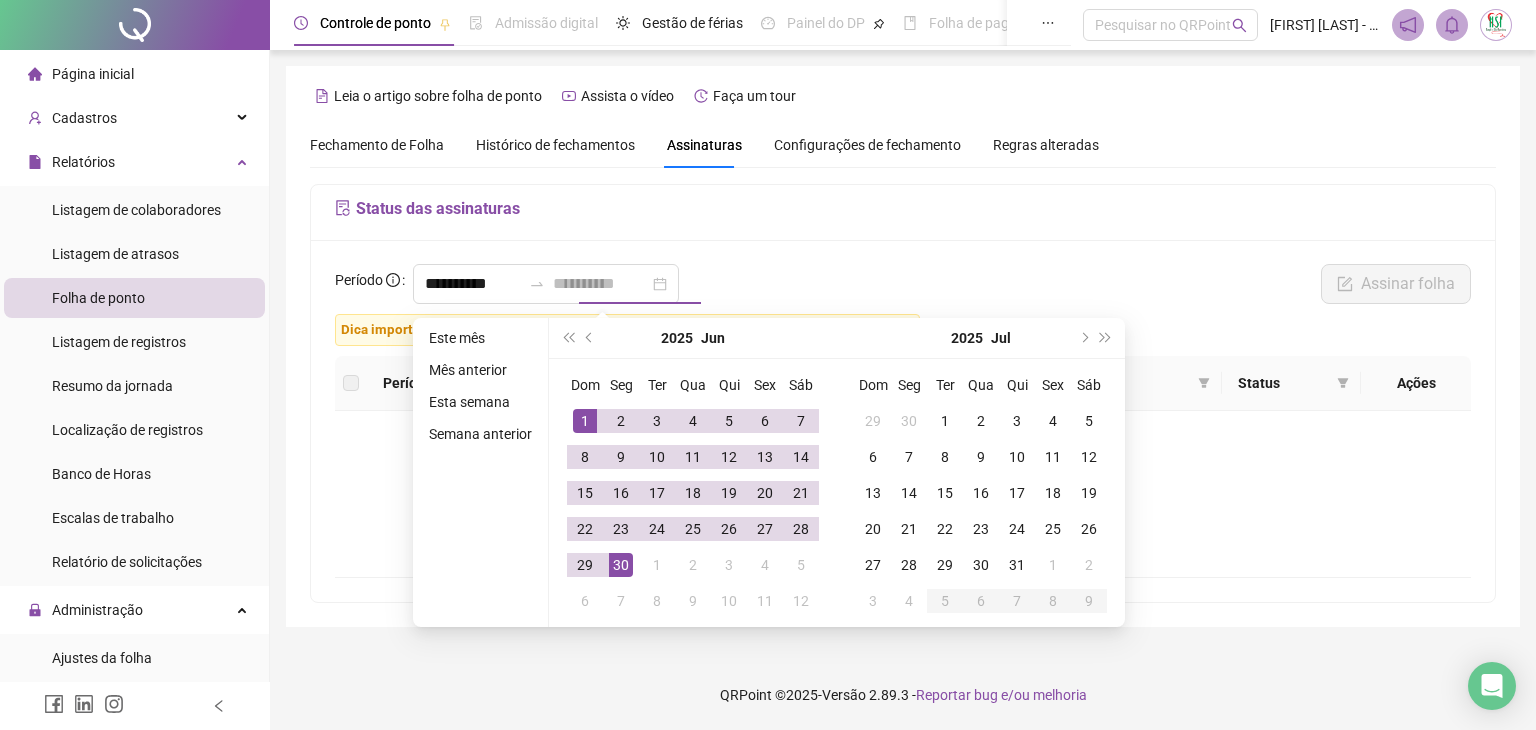 click on "30" at bounding box center [621, 565] 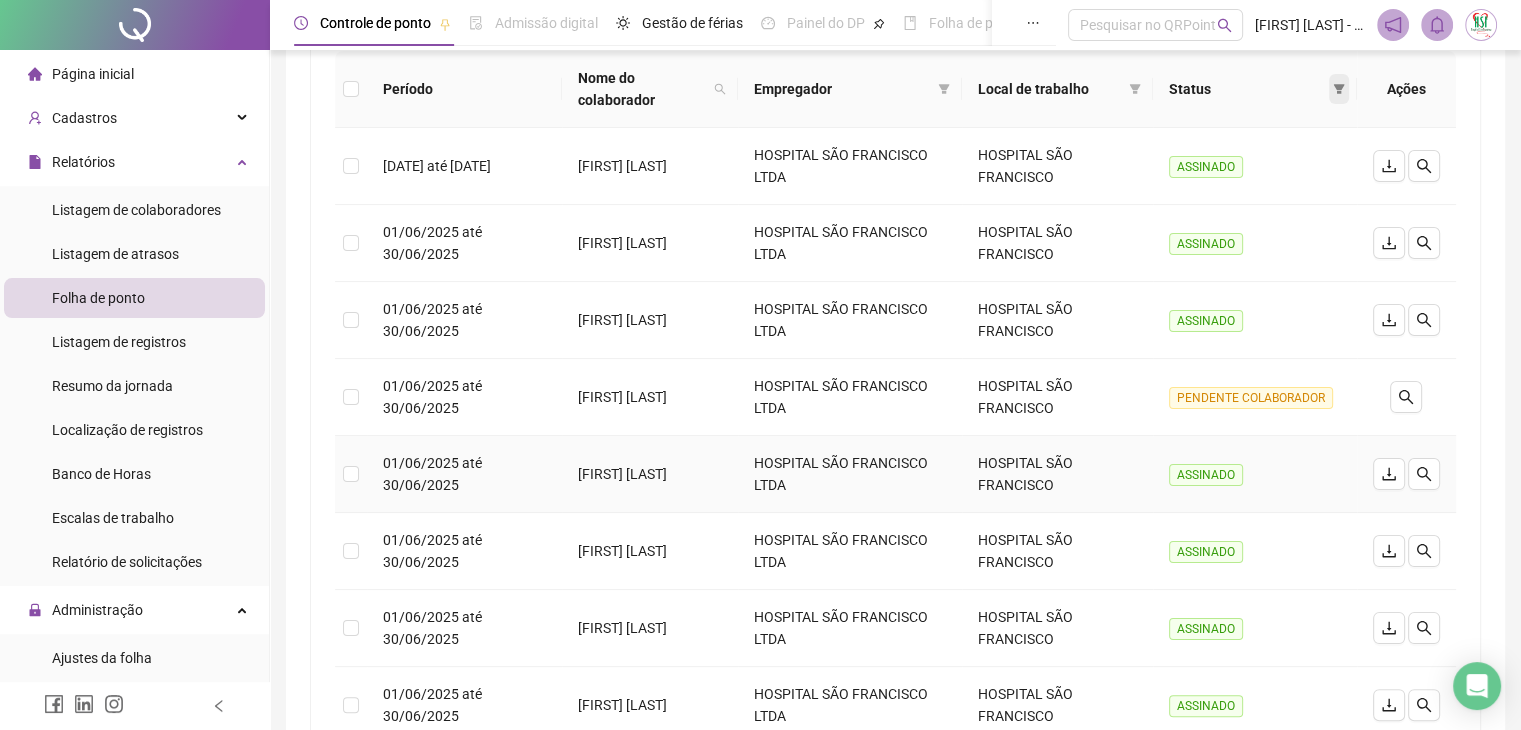 scroll, scrollTop: 0, scrollLeft: 0, axis: both 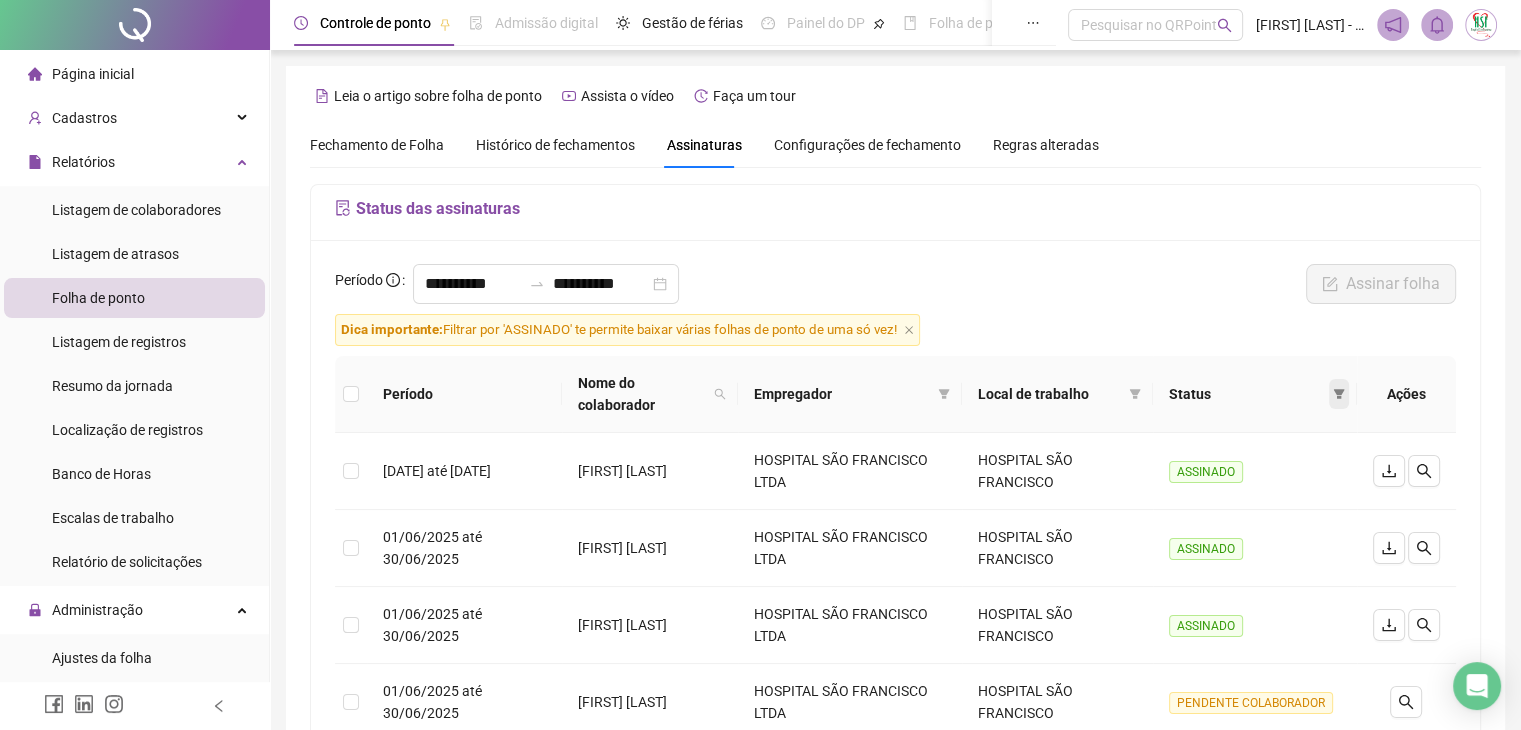 click 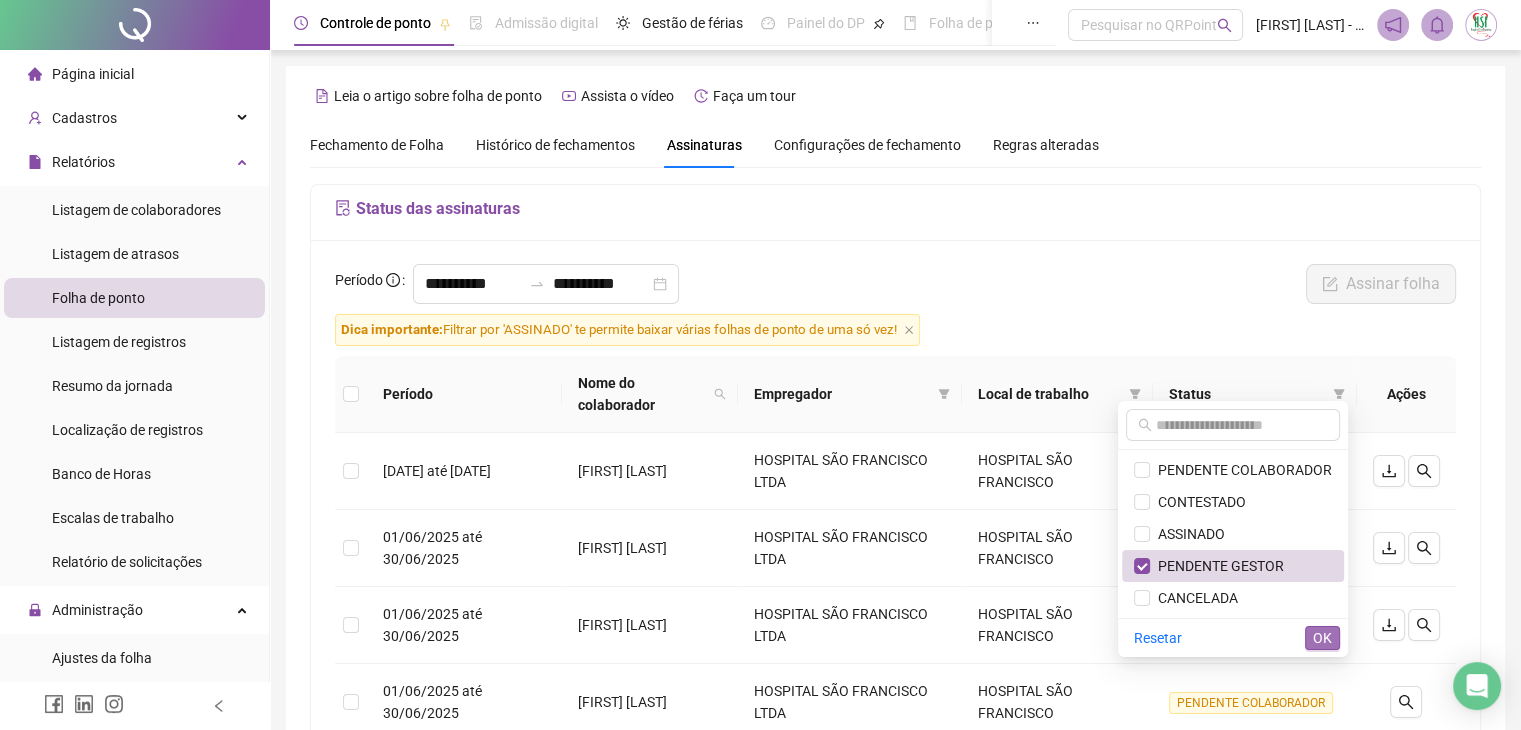 click on "OK" at bounding box center (1322, 638) 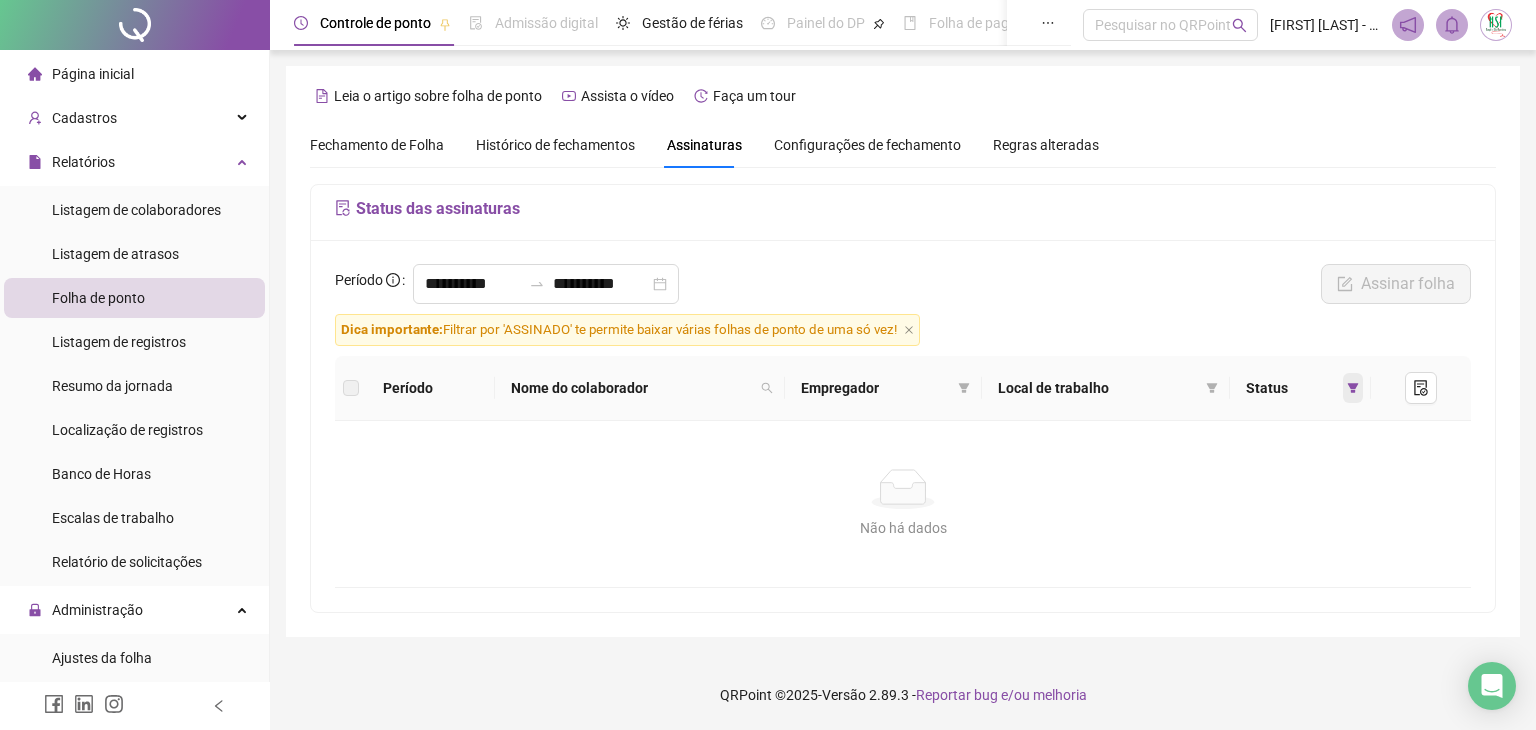 click 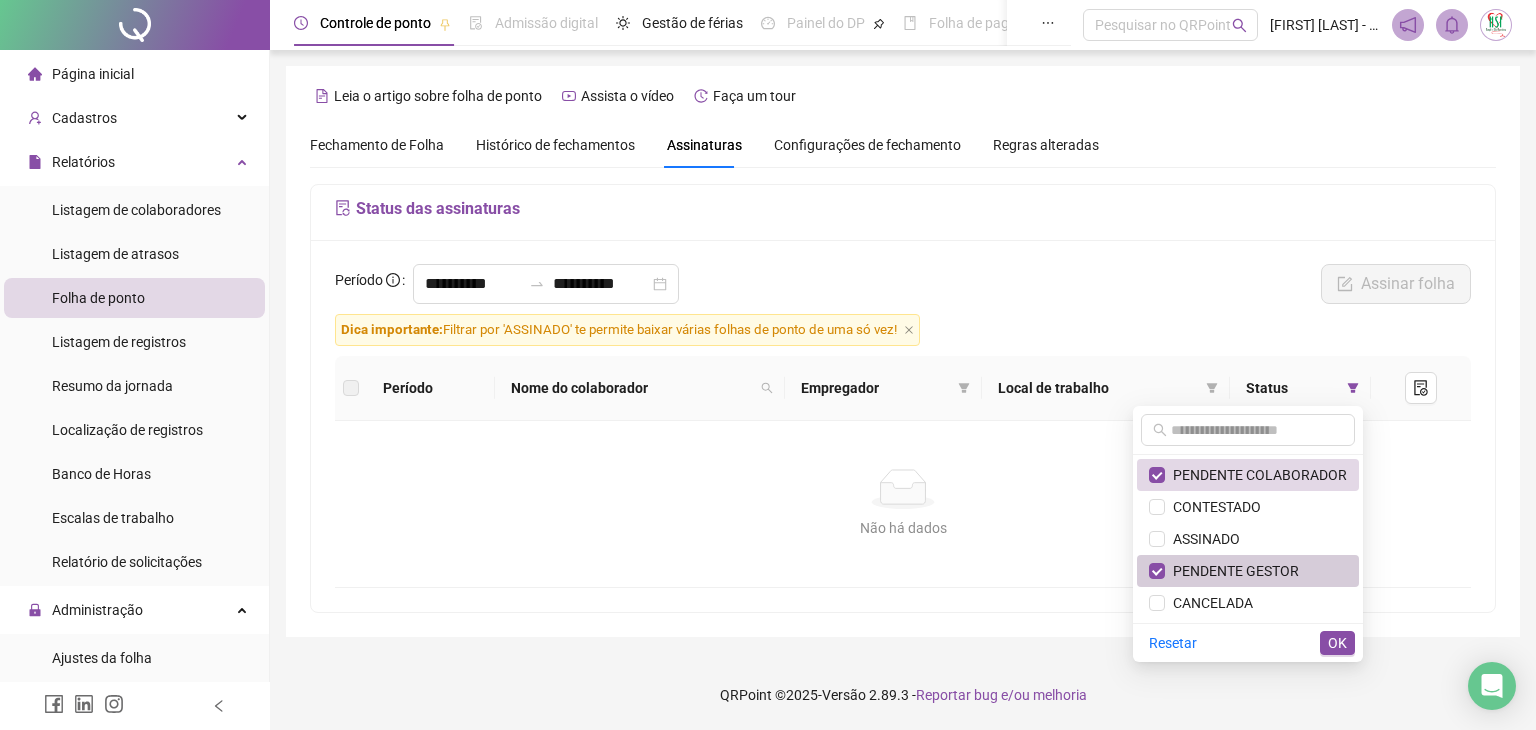 click on "PENDENTE GESTOR" at bounding box center (1248, 571) 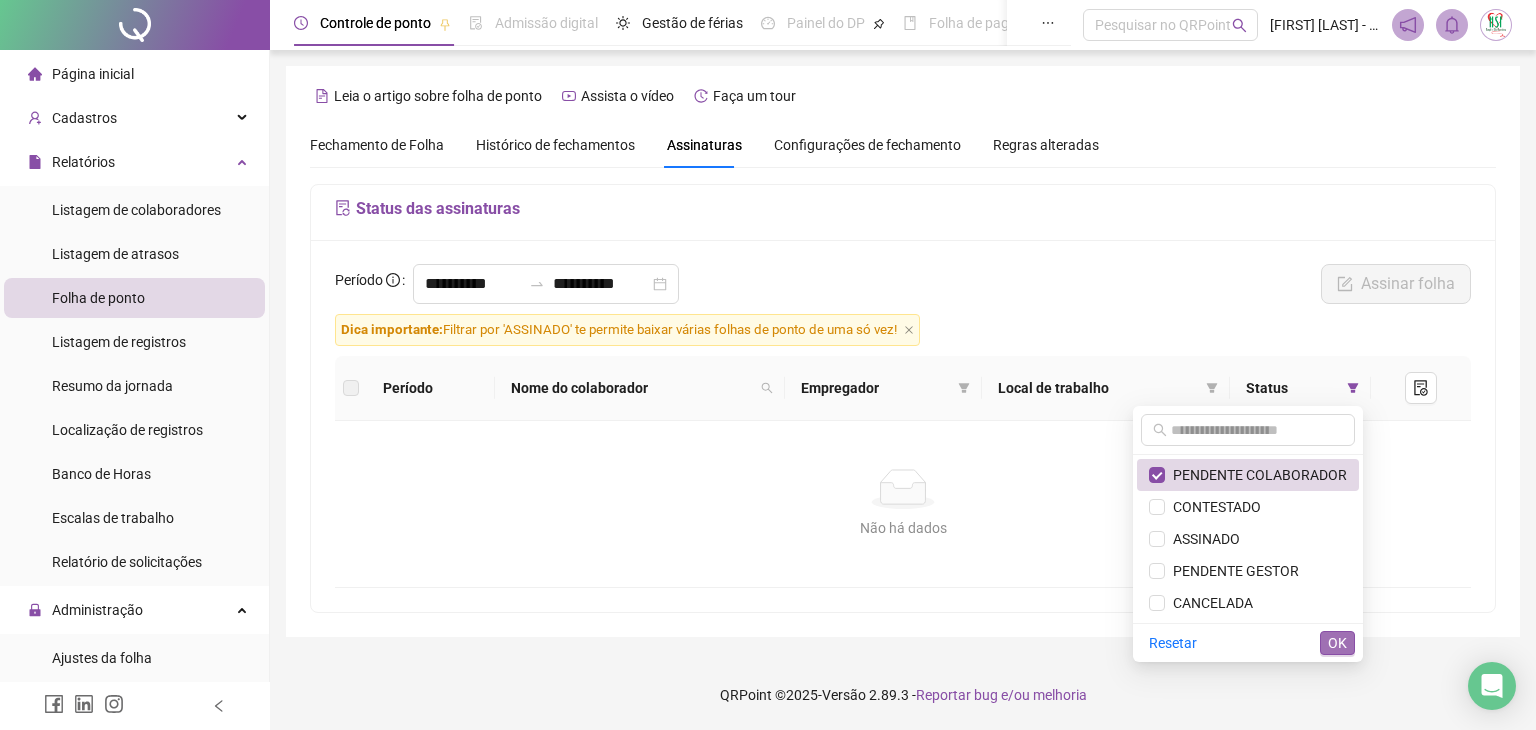 click on "OK" at bounding box center [1337, 643] 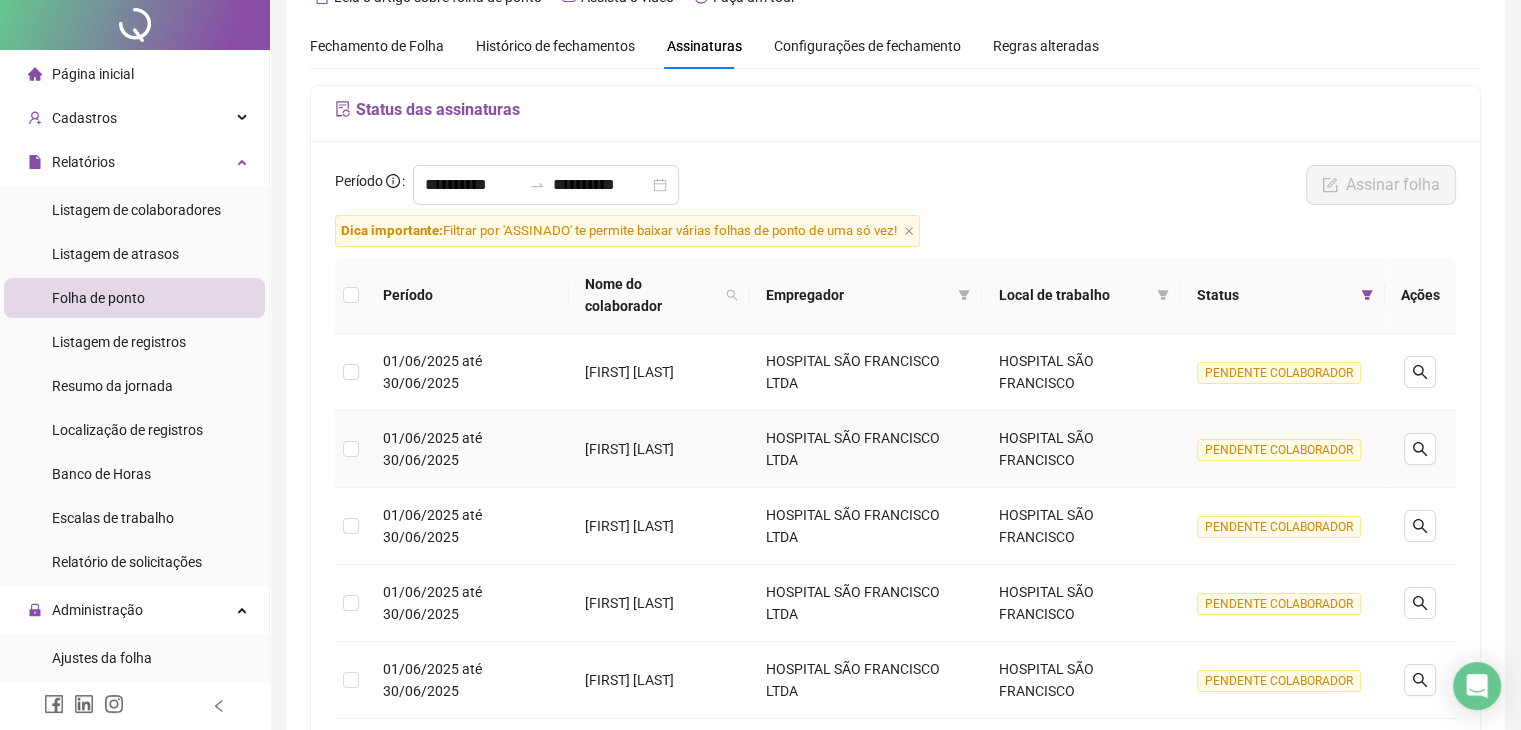 scroll, scrollTop: 0, scrollLeft: 0, axis: both 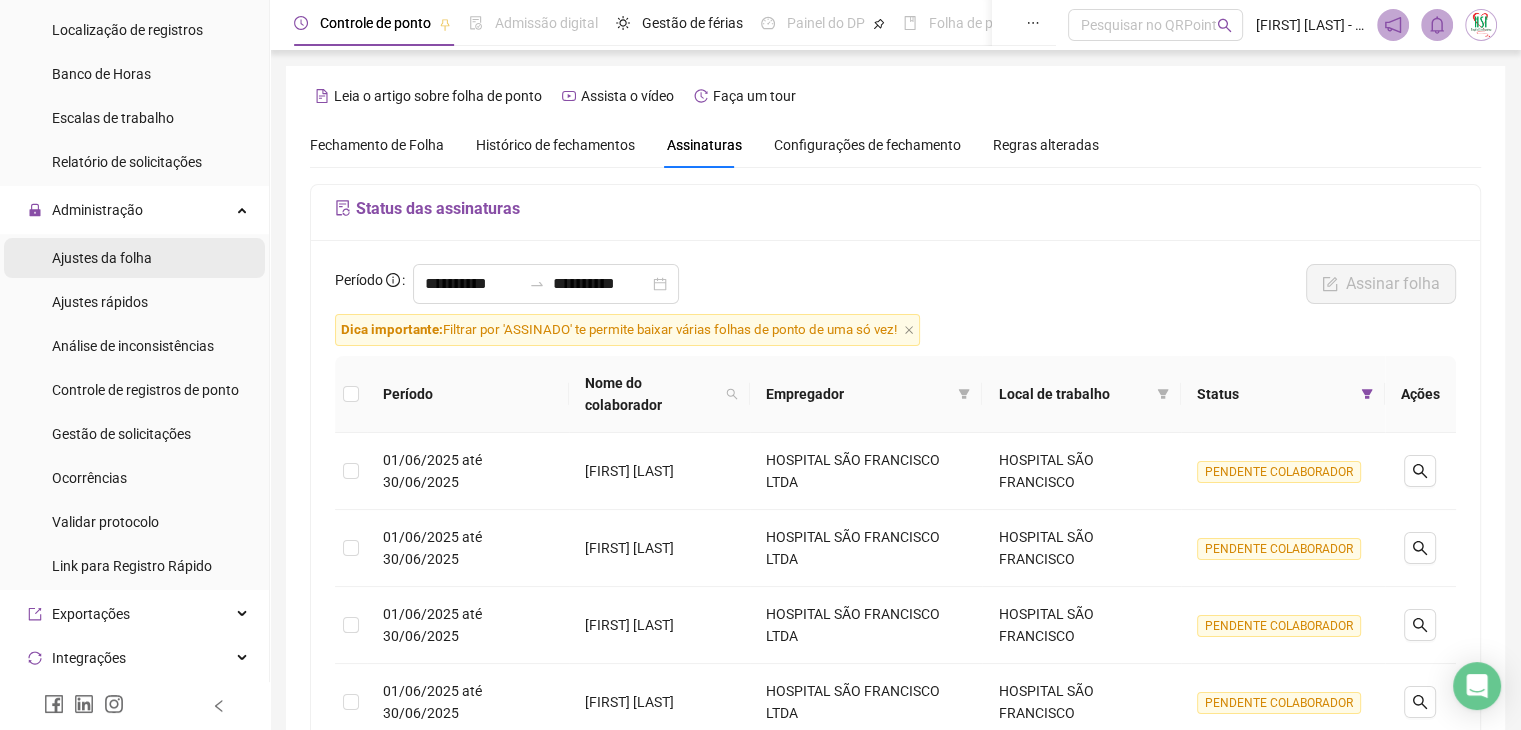 click on "Ajustes da folha" at bounding box center (102, 258) 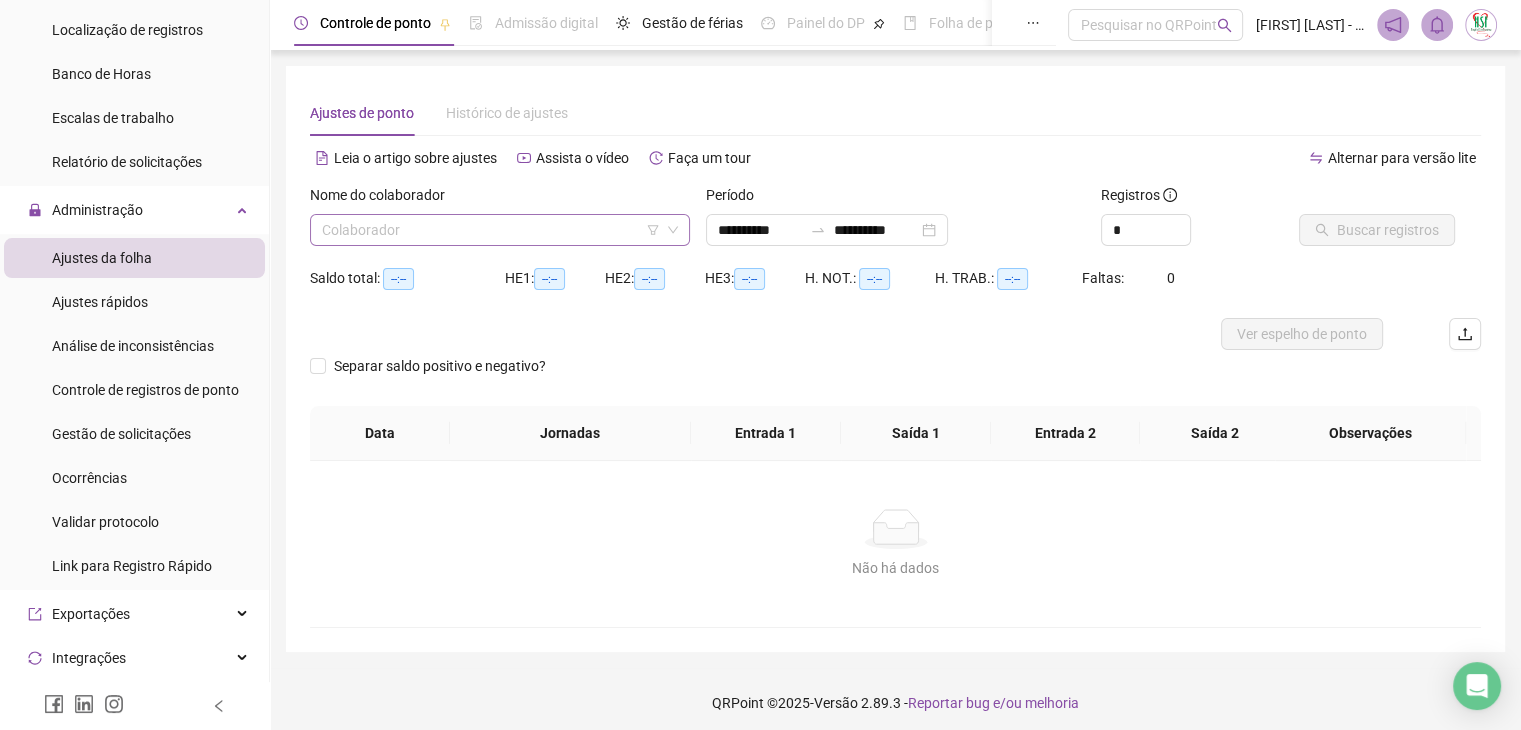 drag, startPoint x: 444, startPoint y: 228, endPoint x: 448, endPoint y: 240, distance: 12.649111 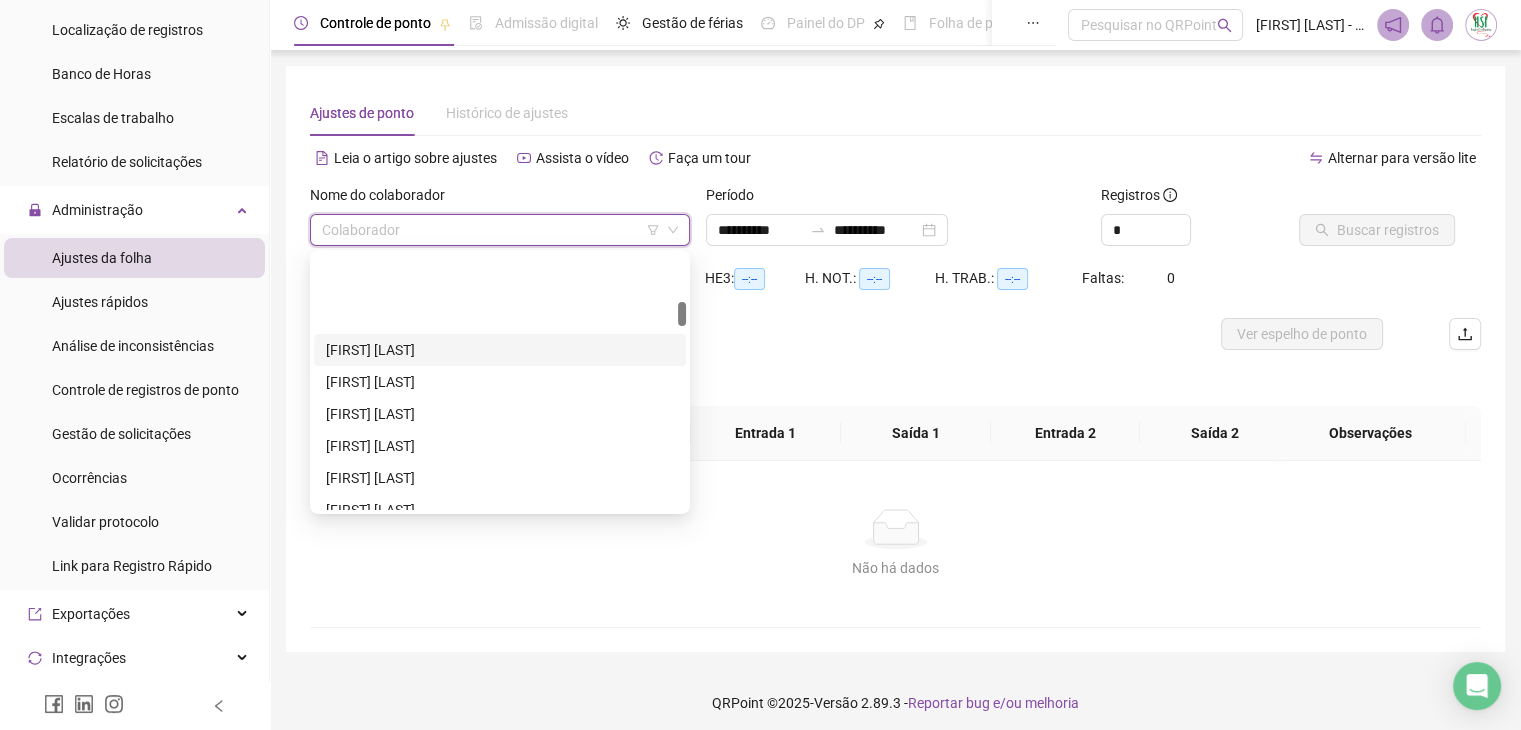 scroll, scrollTop: 600, scrollLeft: 0, axis: vertical 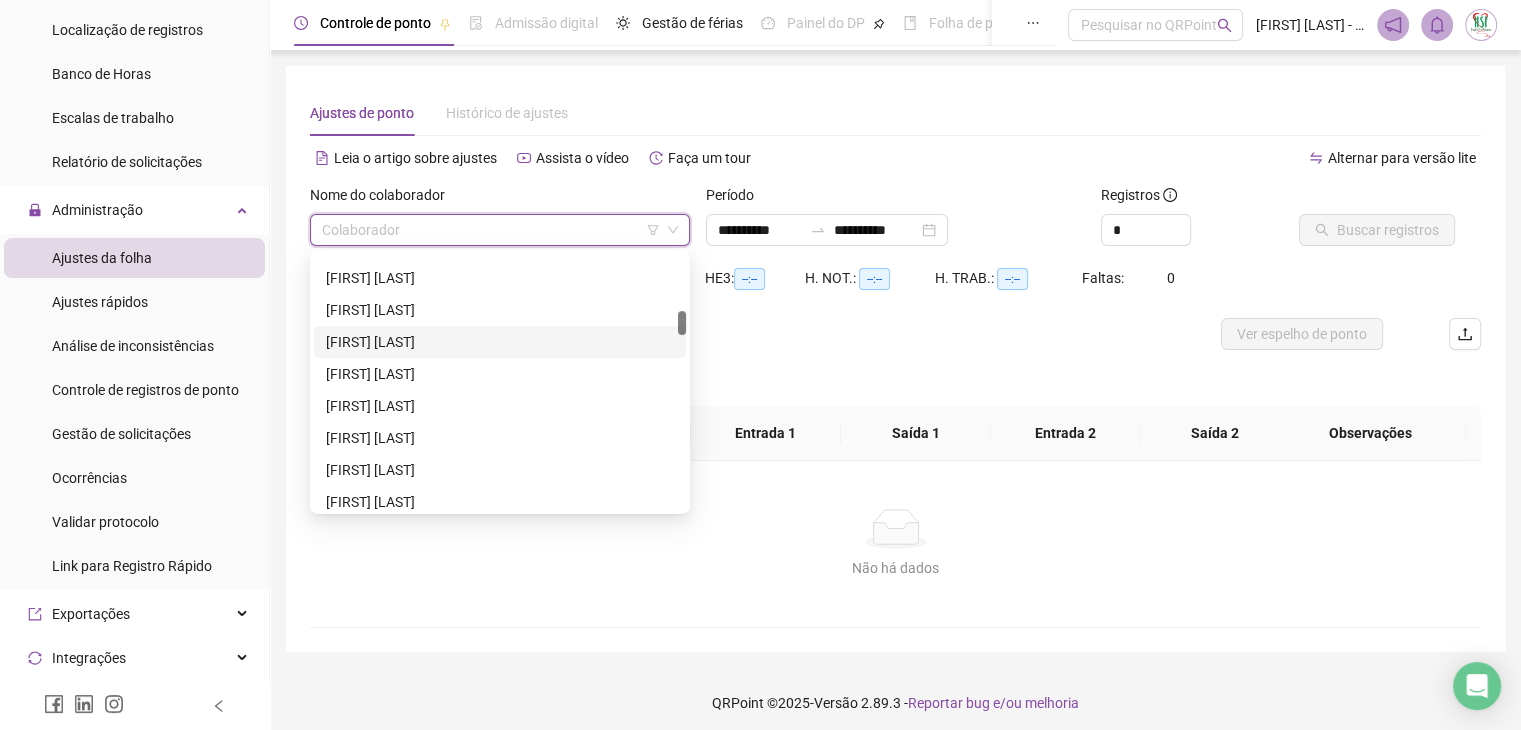 click on "[FIRST] [LAST]" at bounding box center (500, 342) 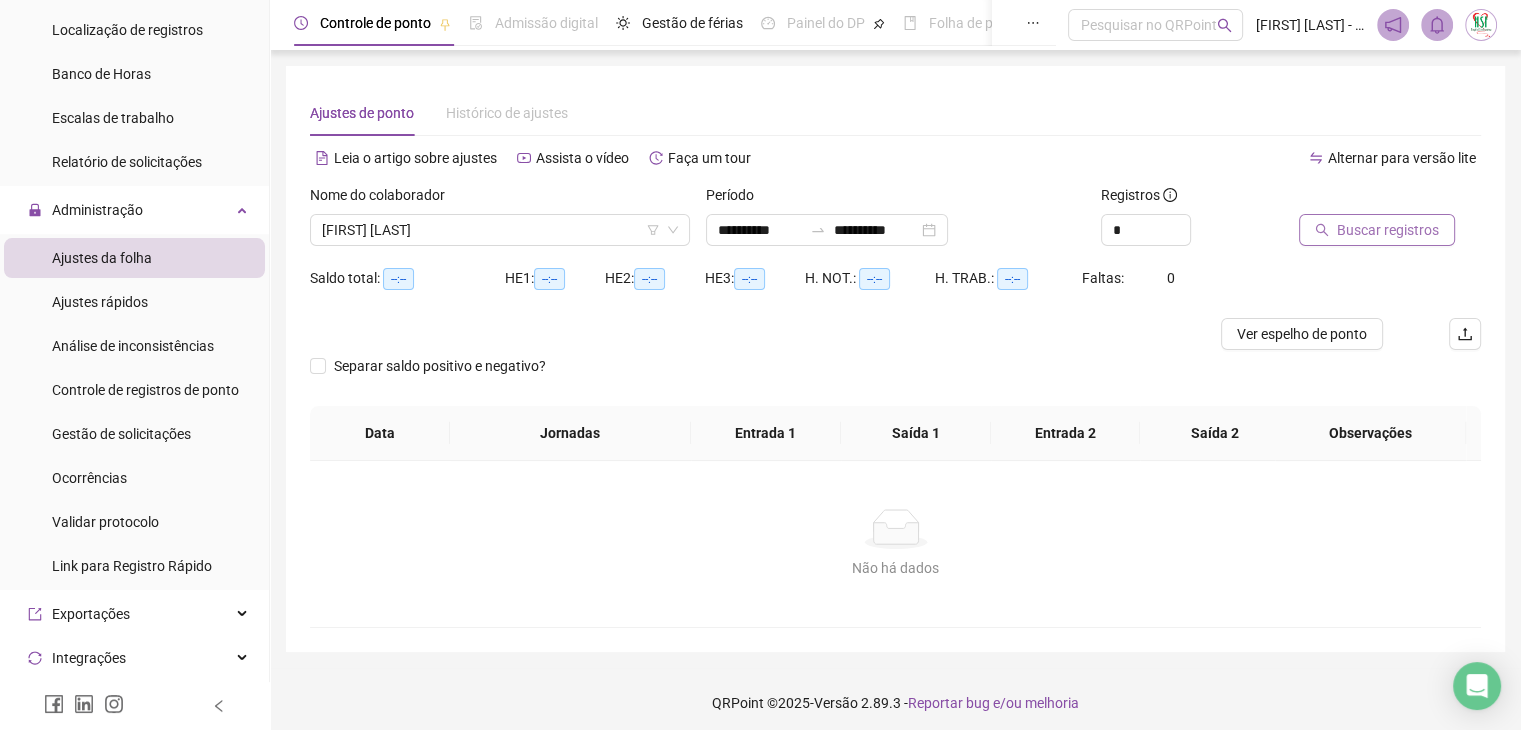 click on "Buscar registros" at bounding box center [1388, 230] 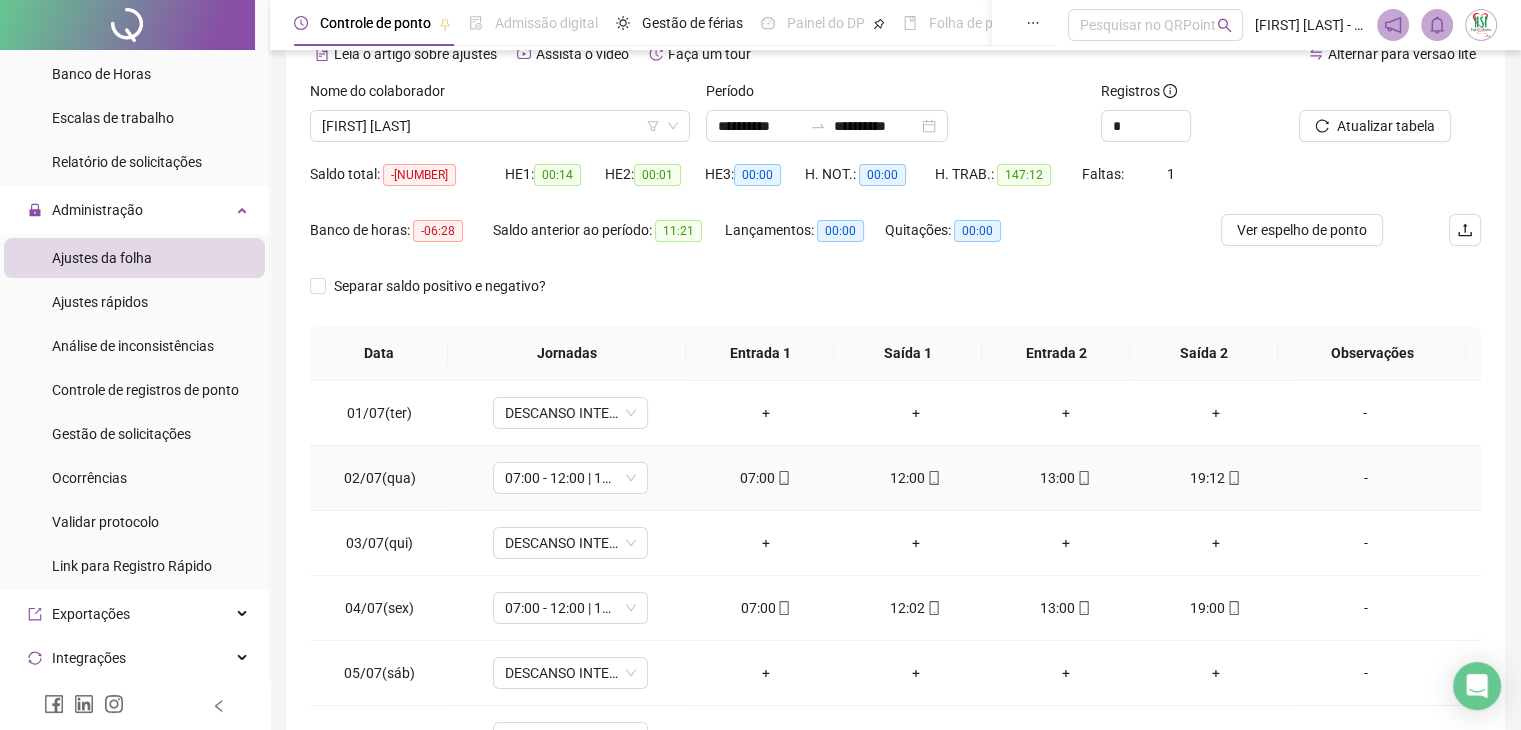 scroll, scrollTop: 292, scrollLeft: 0, axis: vertical 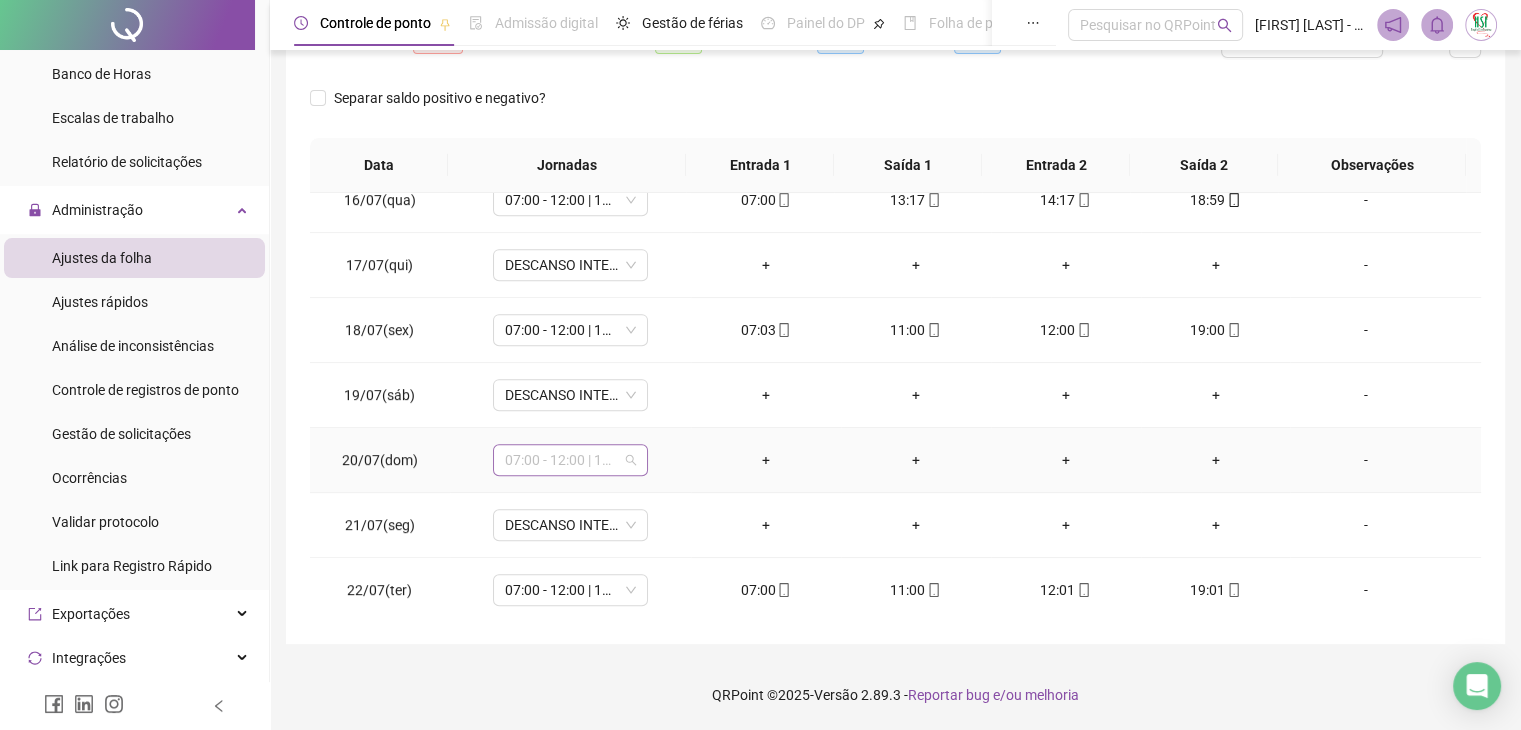 click on "07:00 - 12:00 | 13:00 - 19:00" at bounding box center [570, 460] 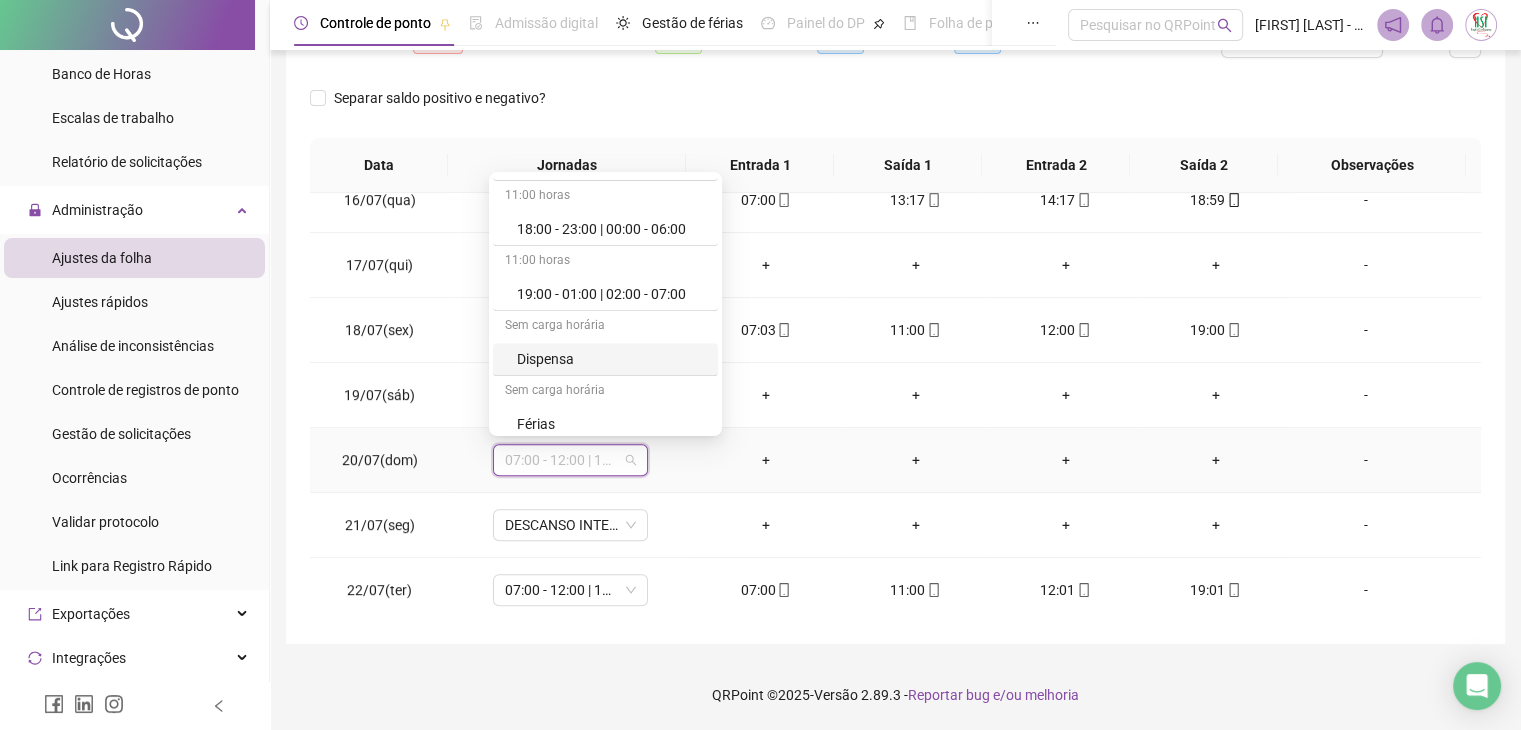 scroll, scrollTop: 1299, scrollLeft: 0, axis: vertical 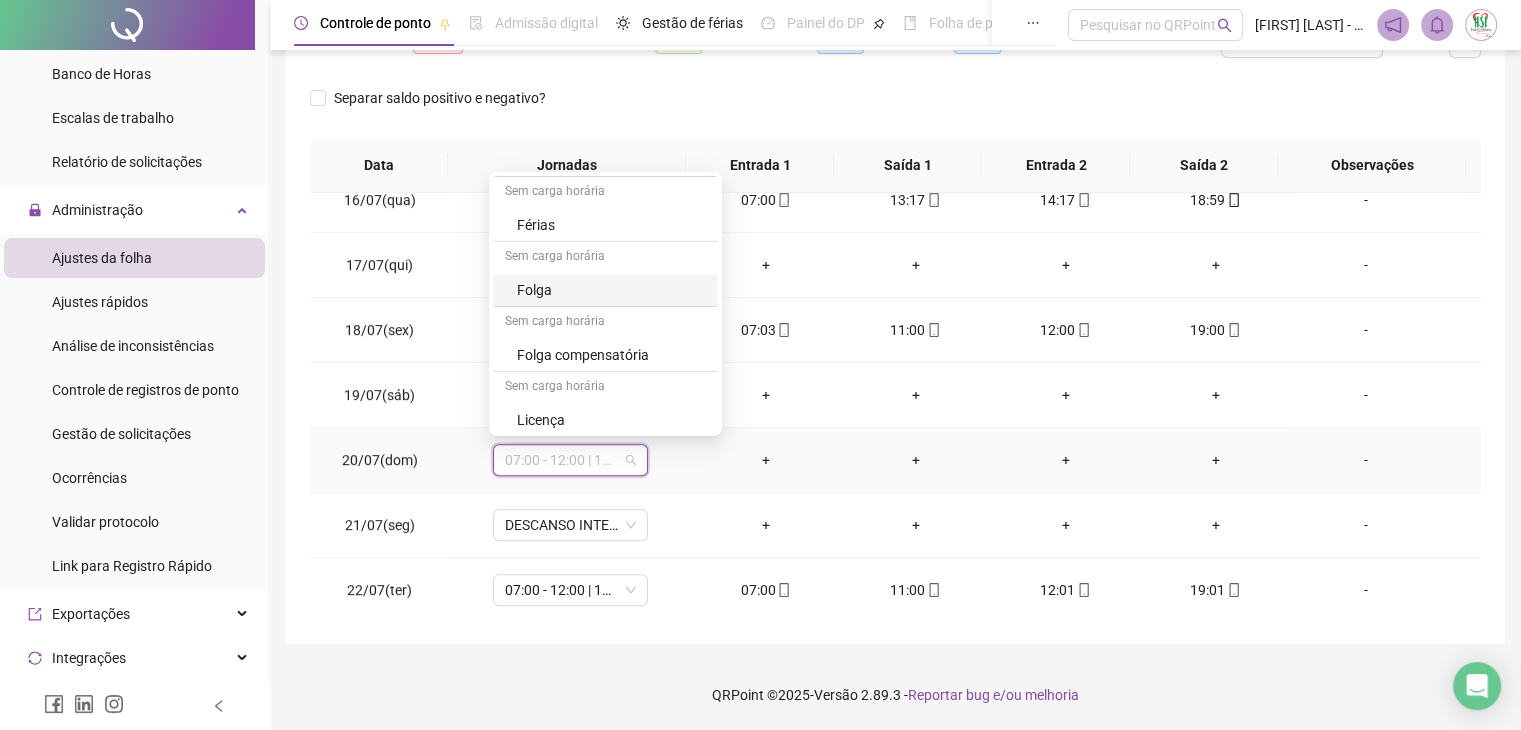 click on "Folga" at bounding box center [605, 290] 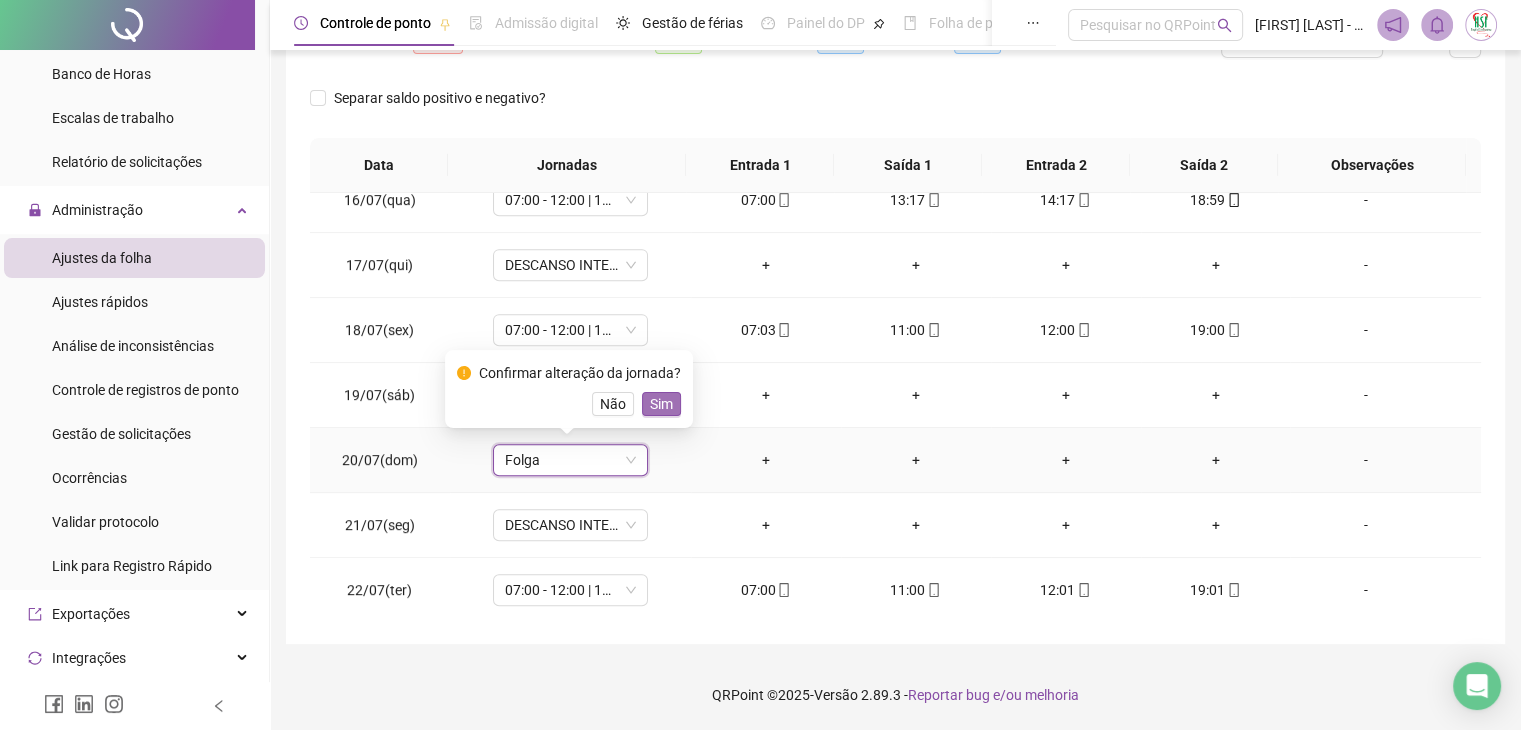 click on "Sim" at bounding box center [661, 404] 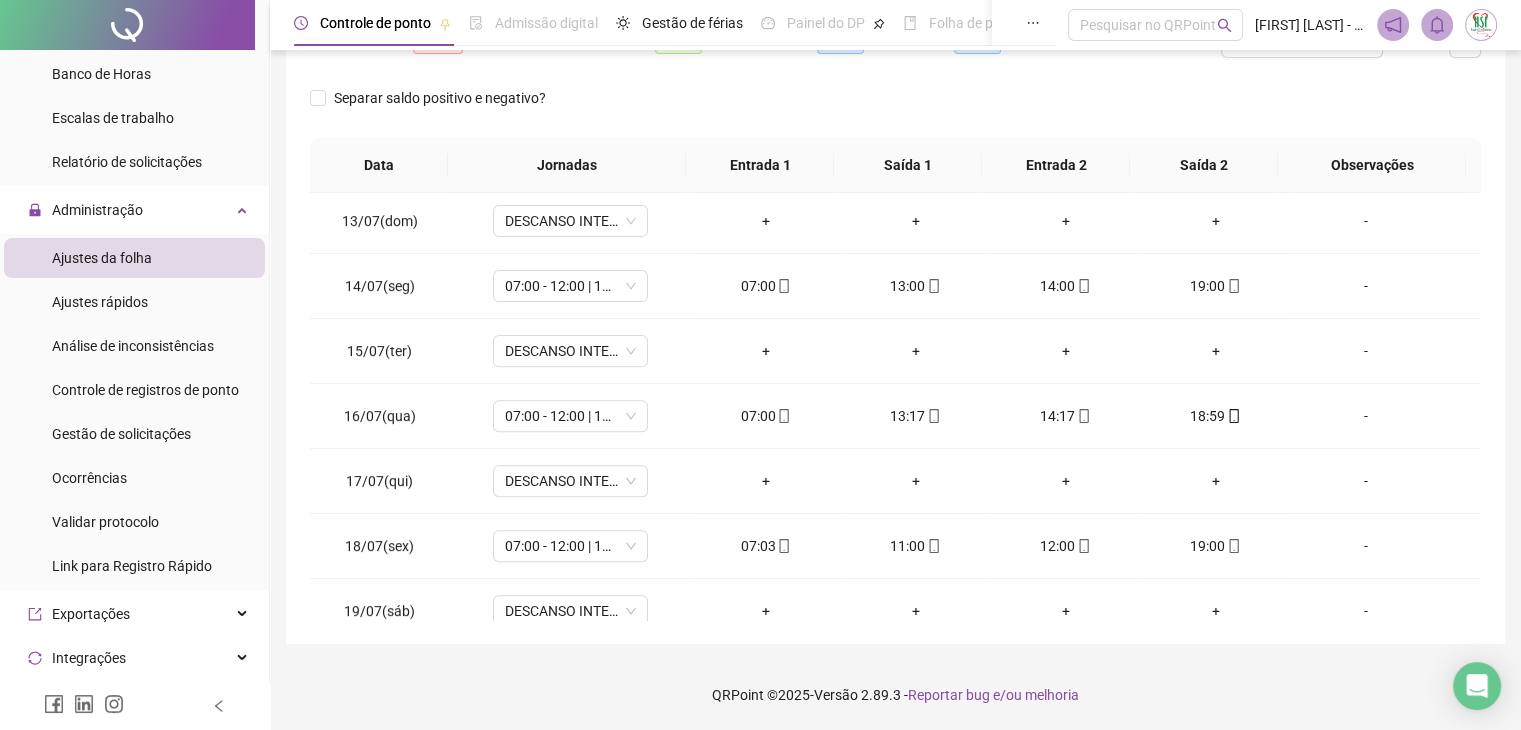 scroll, scrollTop: 781, scrollLeft: 0, axis: vertical 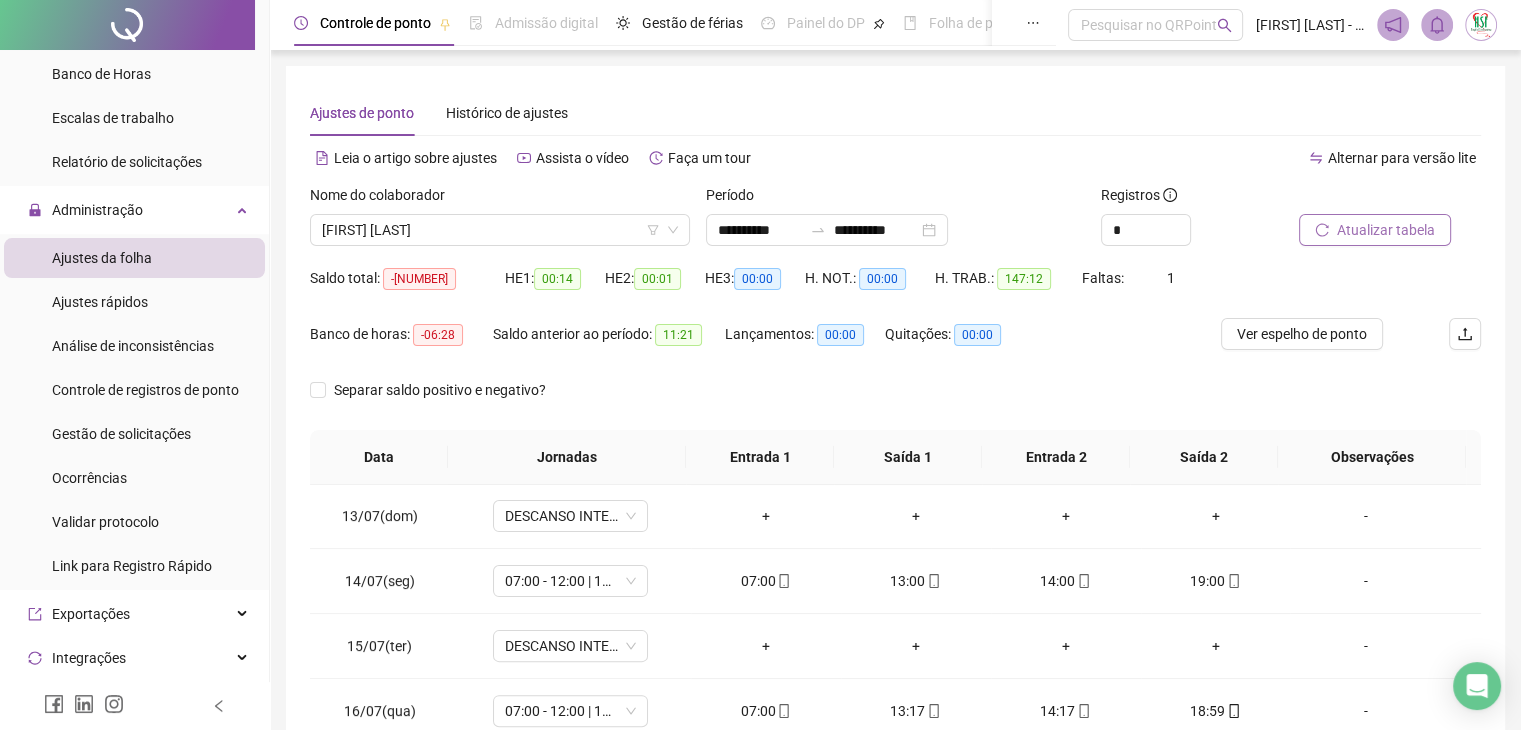 click on "Atualizar tabela" at bounding box center [1375, 230] 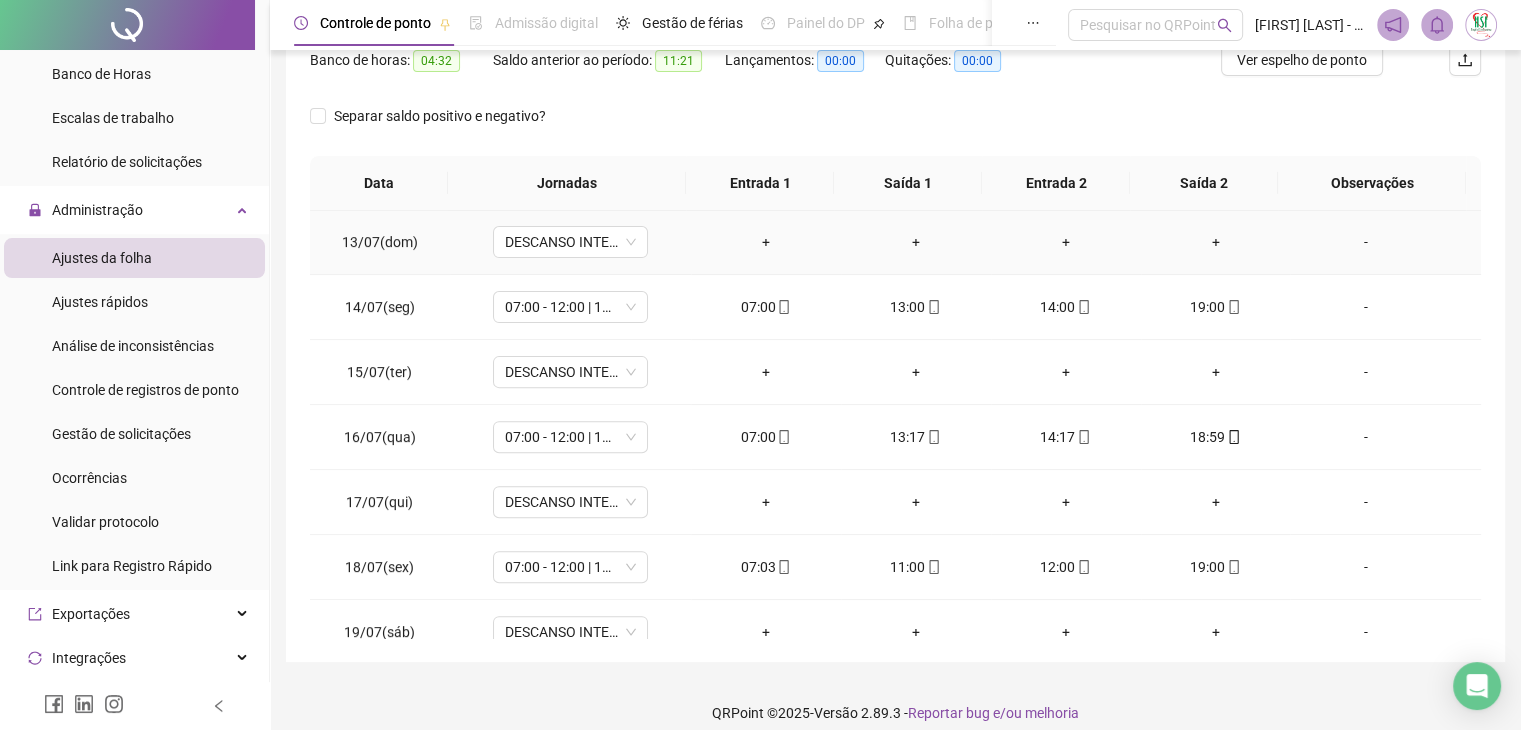 scroll, scrollTop: 292, scrollLeft: 0, axis: vertical 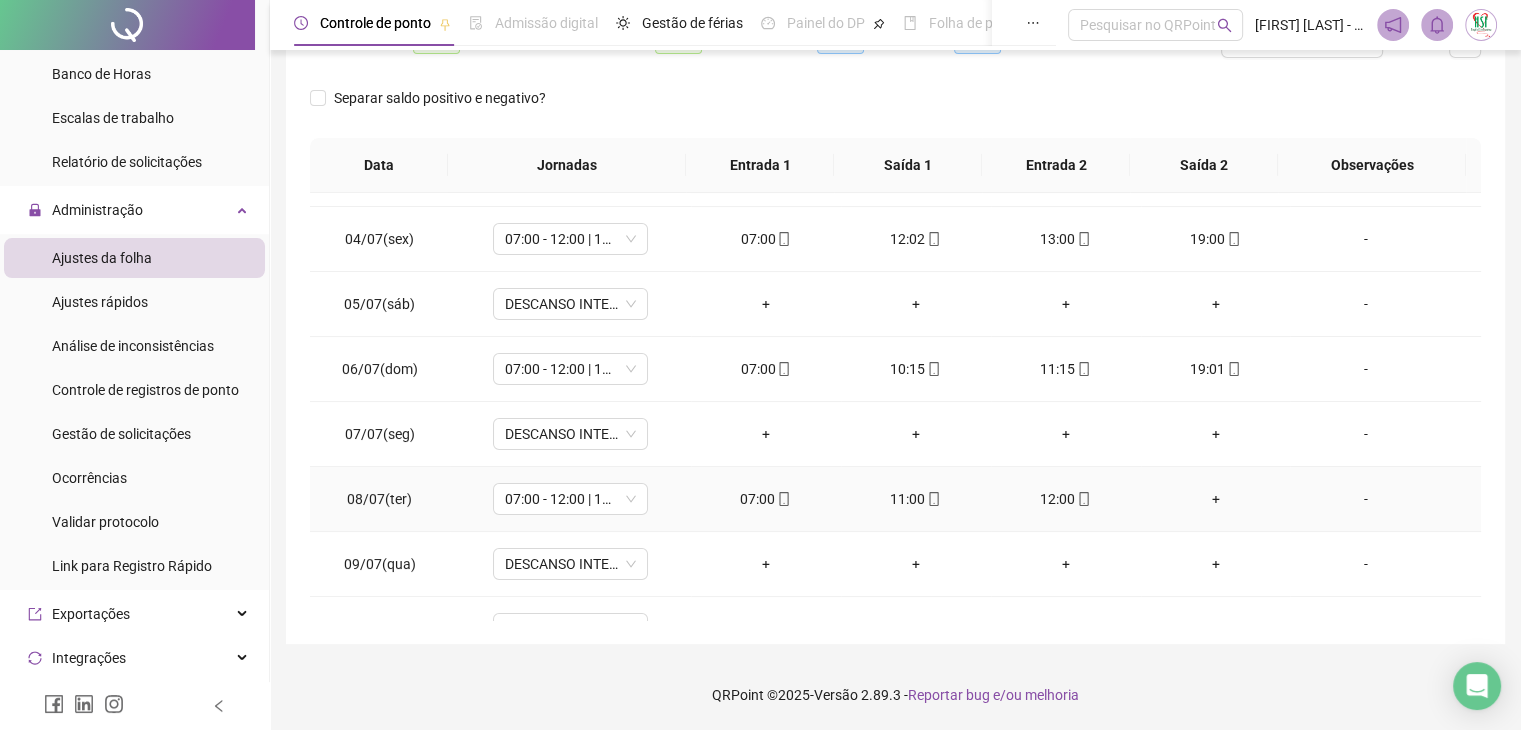 click on "+" at bounding box center (1216, 499) 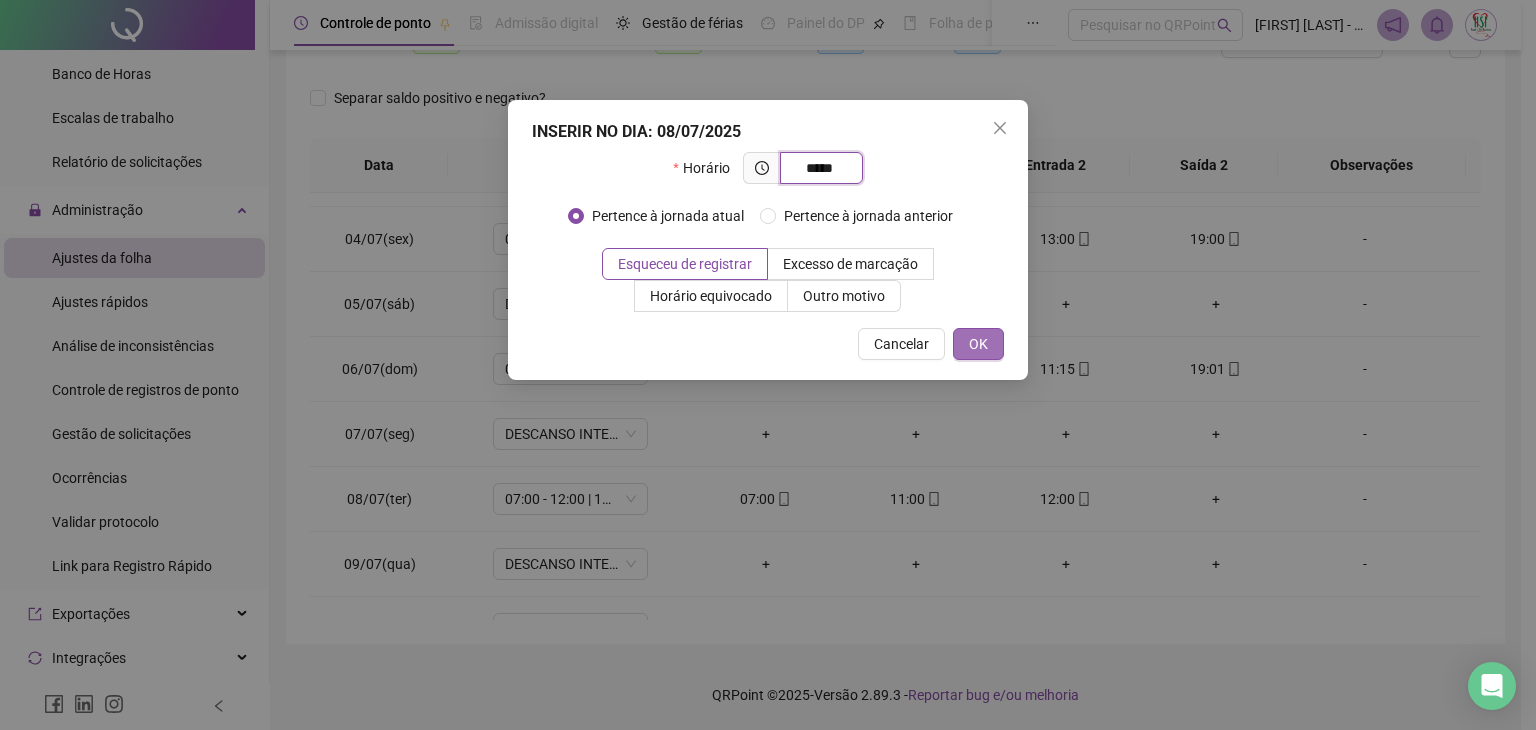 type on "*****" 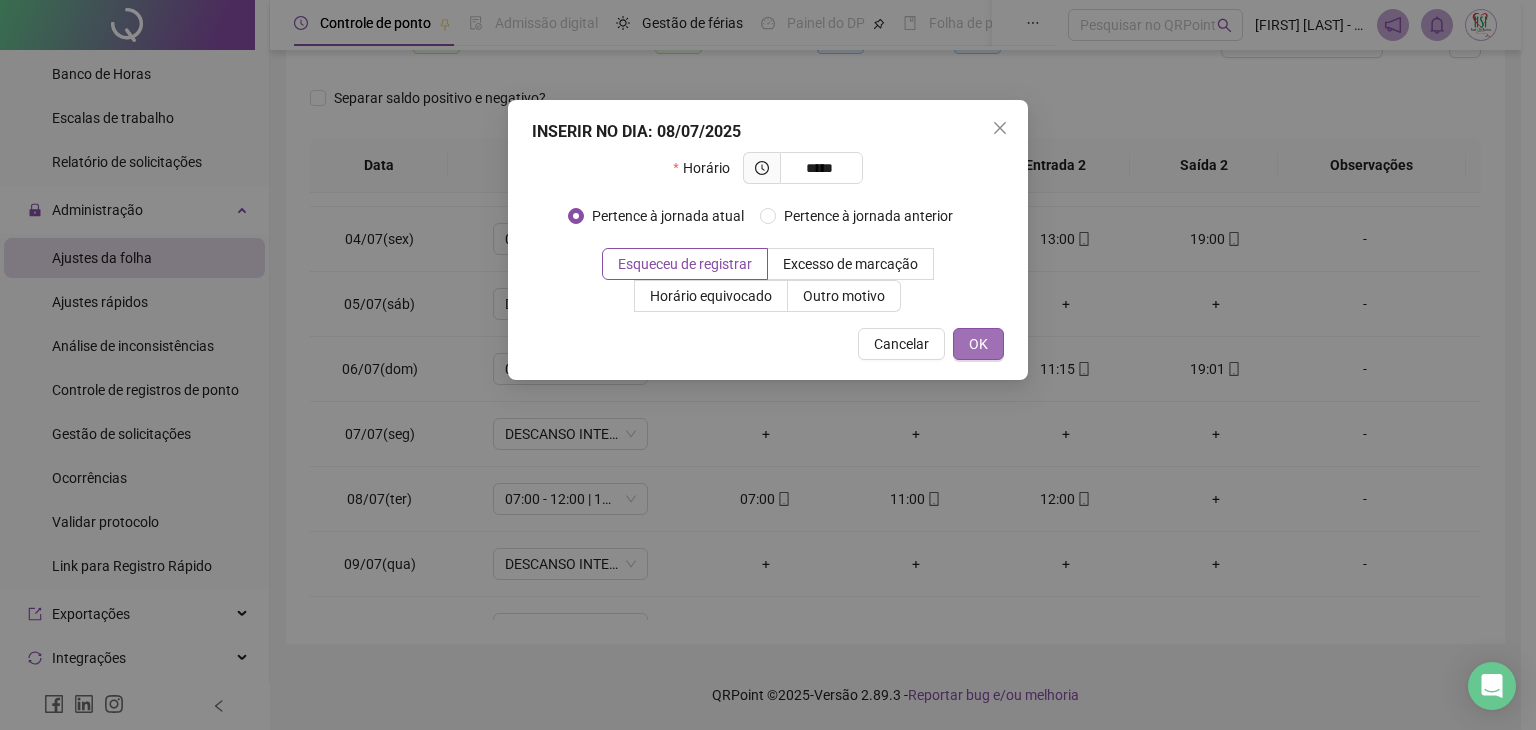 click on "OK" at bounding box center [978, 344] 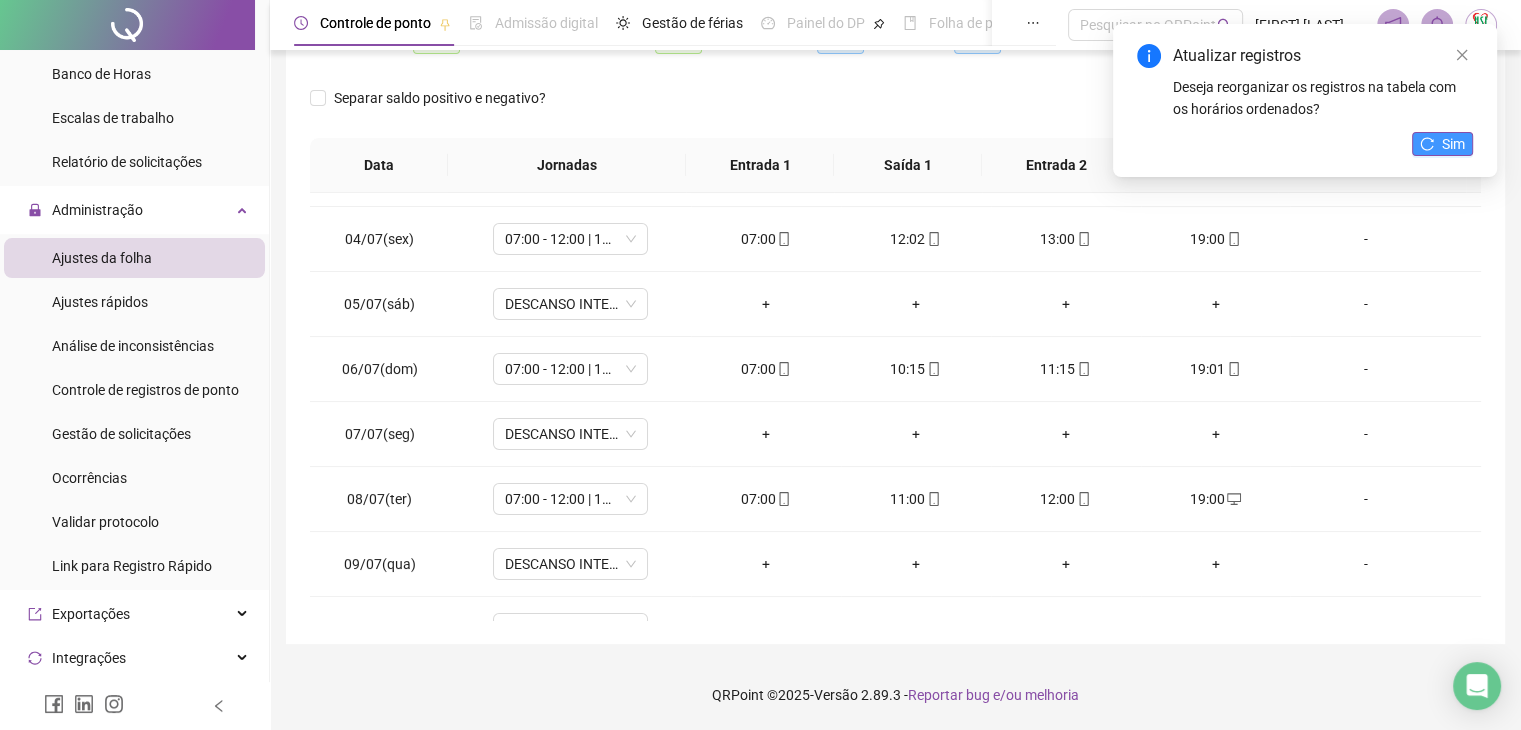 click on "Sim" at bounding box center [1453, 144] 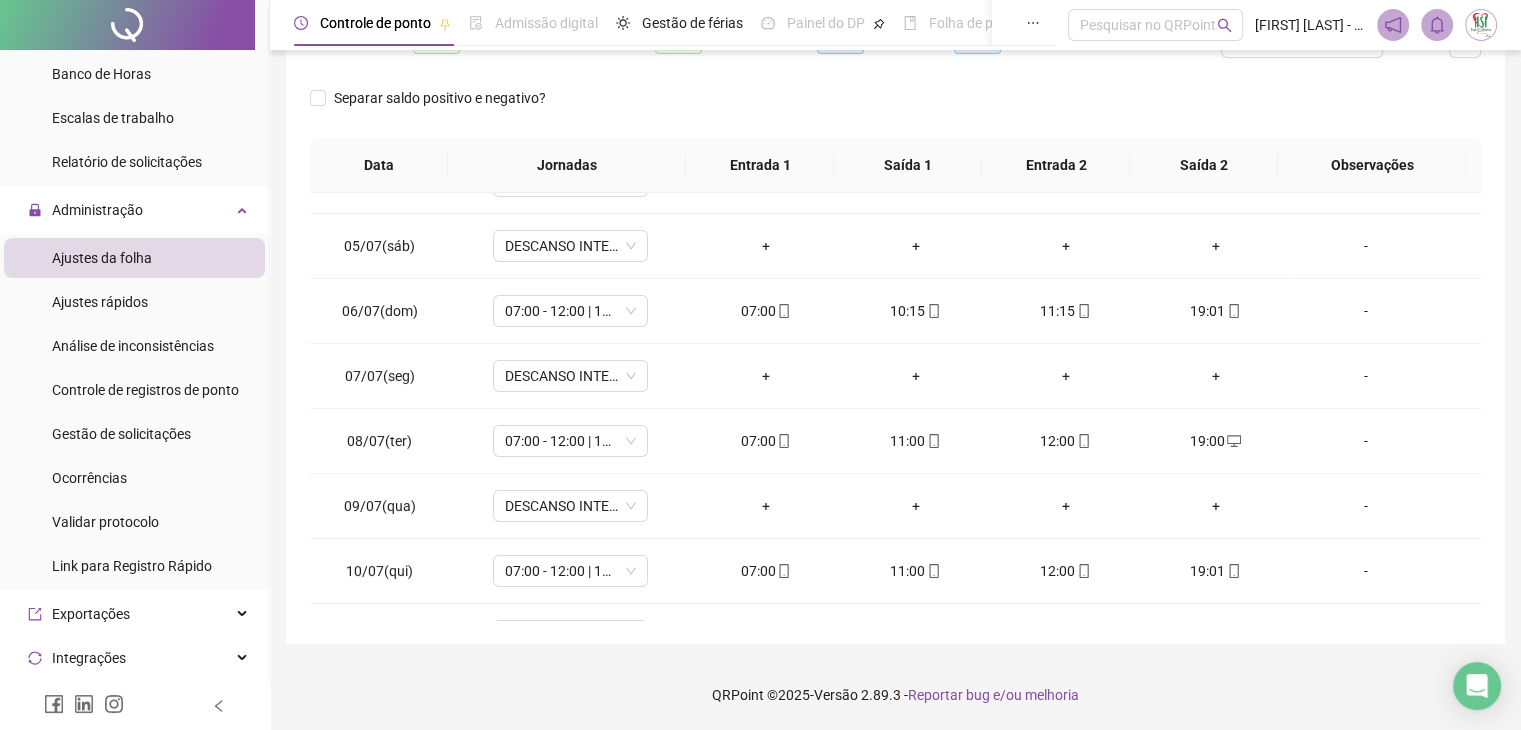 scroll, scrollTop: 0, scrollLeft: 0, axis: both 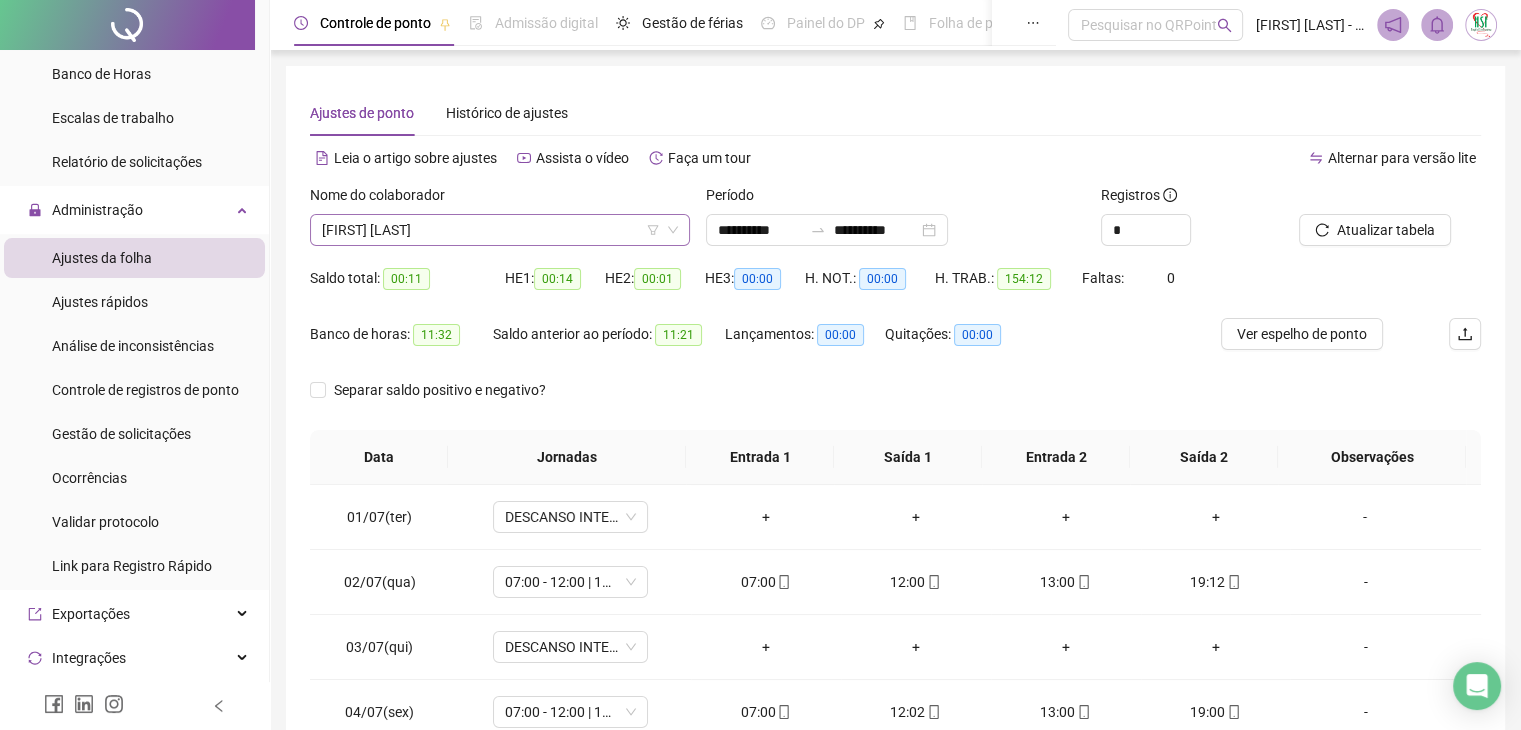 click on "[FIRST] [LAST]" at bounding box center [500, 230] 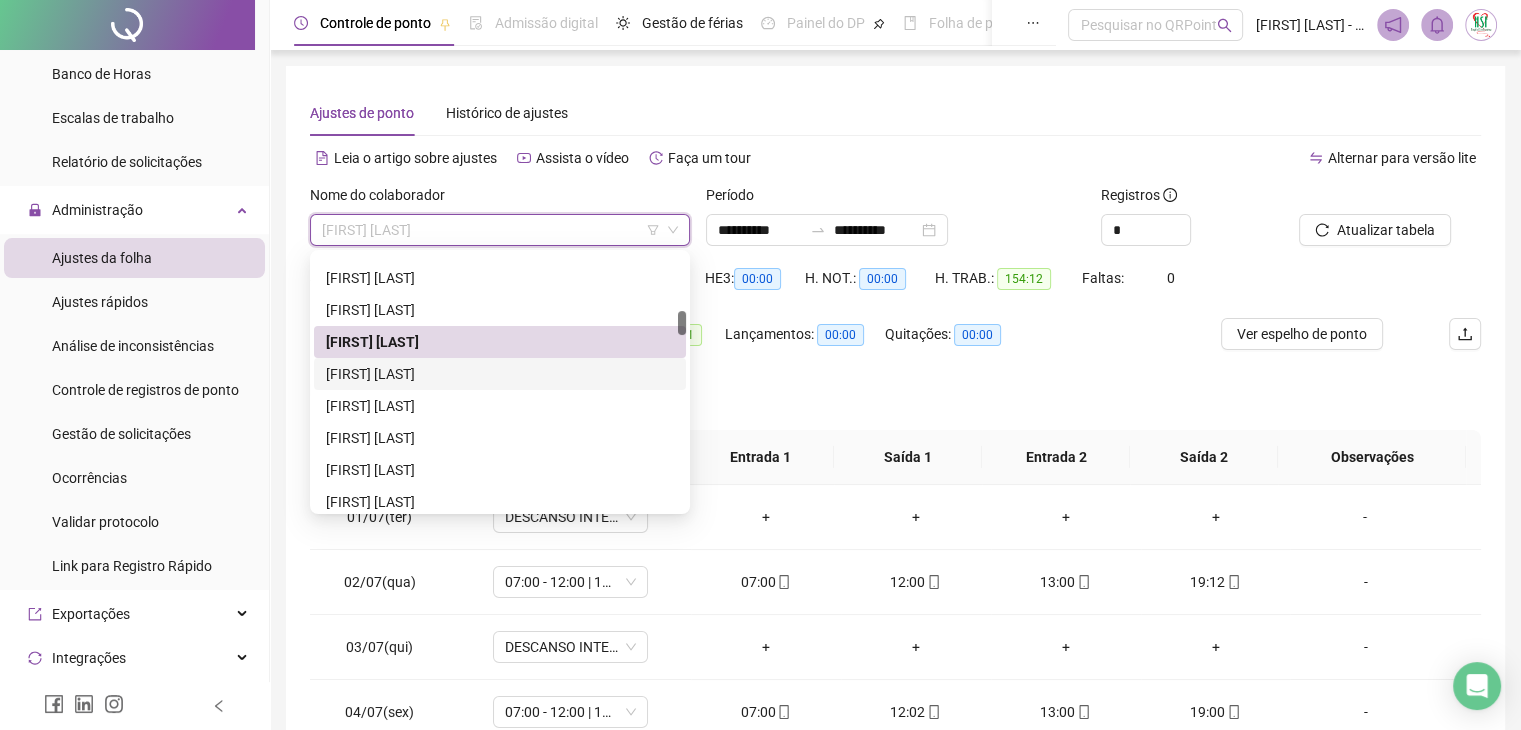 click on "[FIRST] [LAST]" at bounding box center (500, 374) 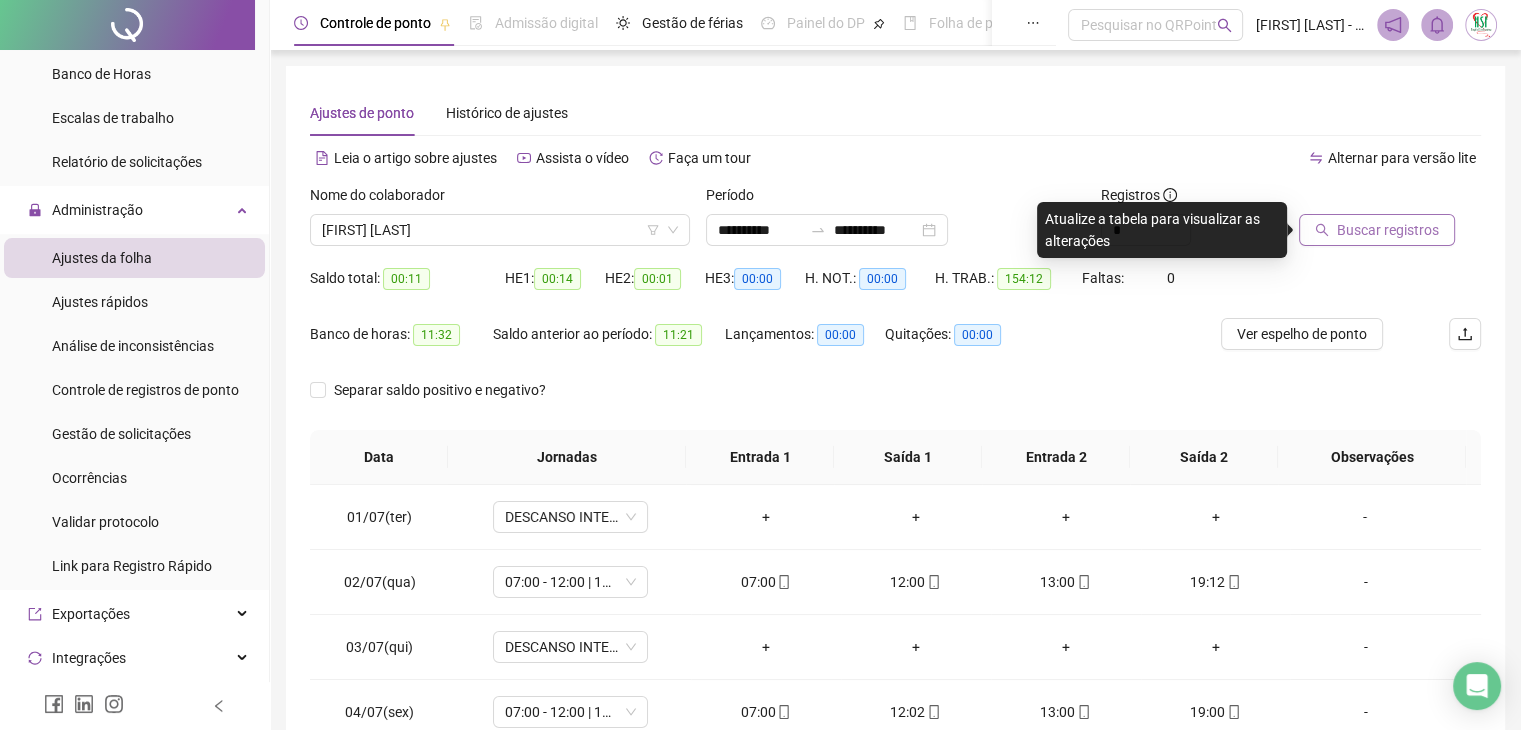 click on "Buscar registros" at bounding box center (1388, 230) 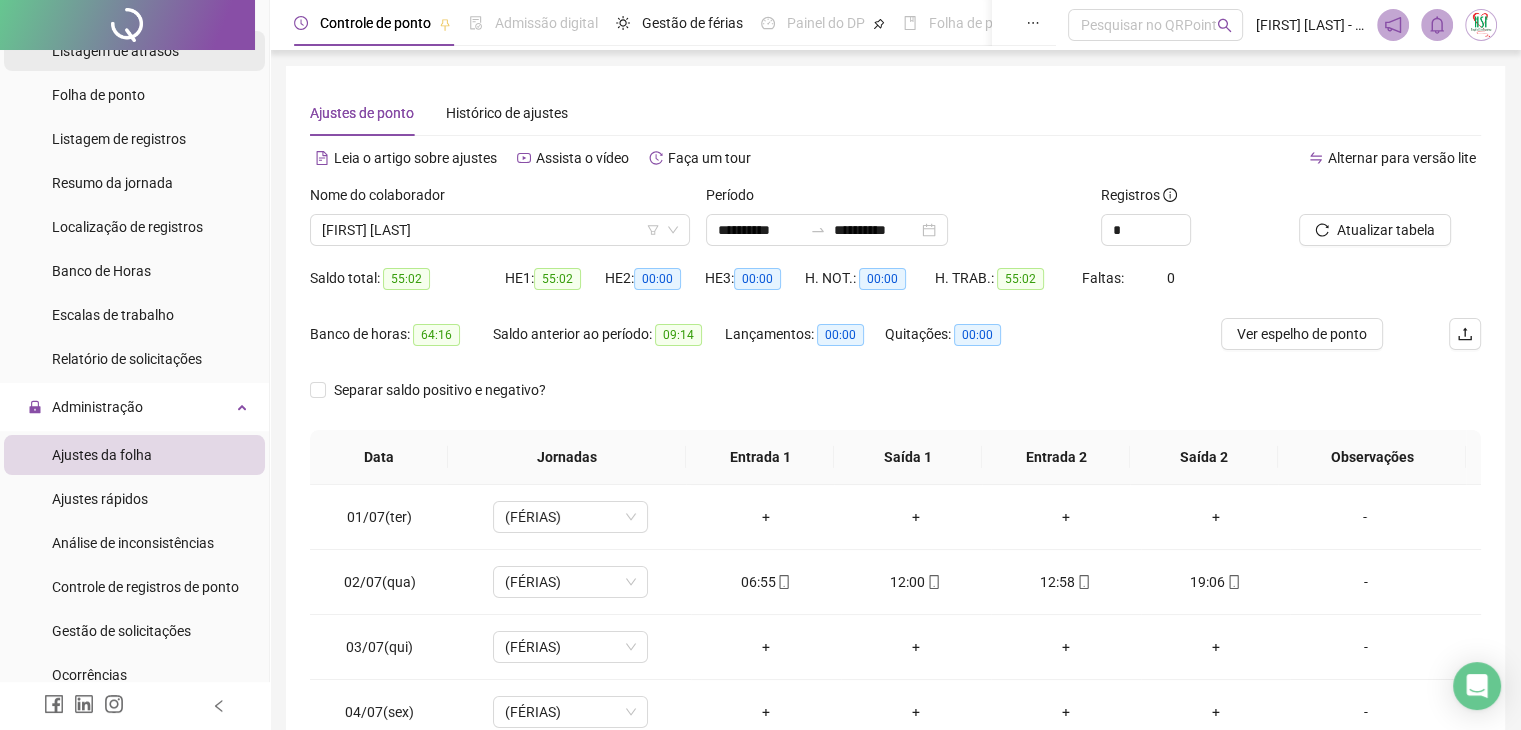 scroll, scrollTop: 200, scrollLeft: 0, axis: vertical 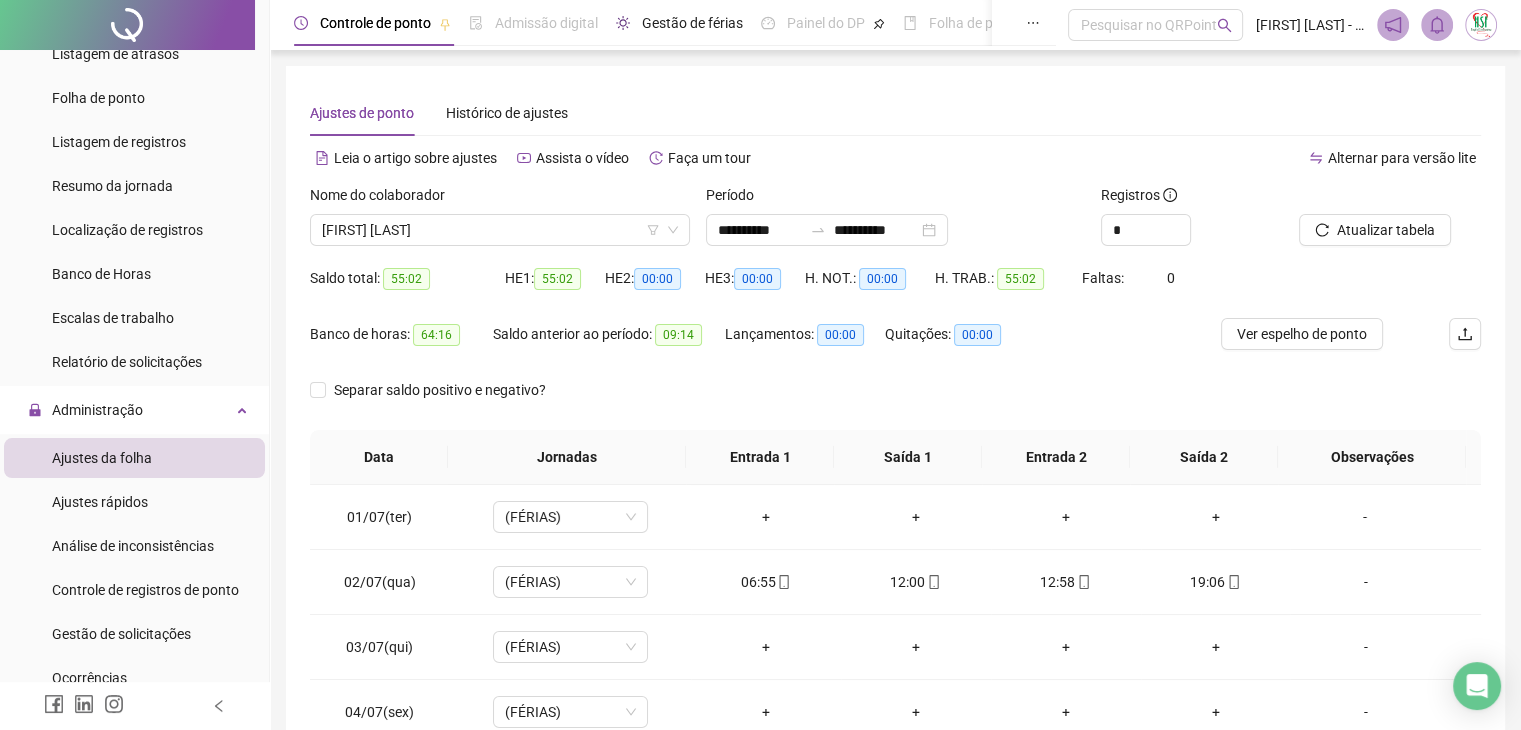 click on "Gestão de férias" at bounding box center [692, 23] 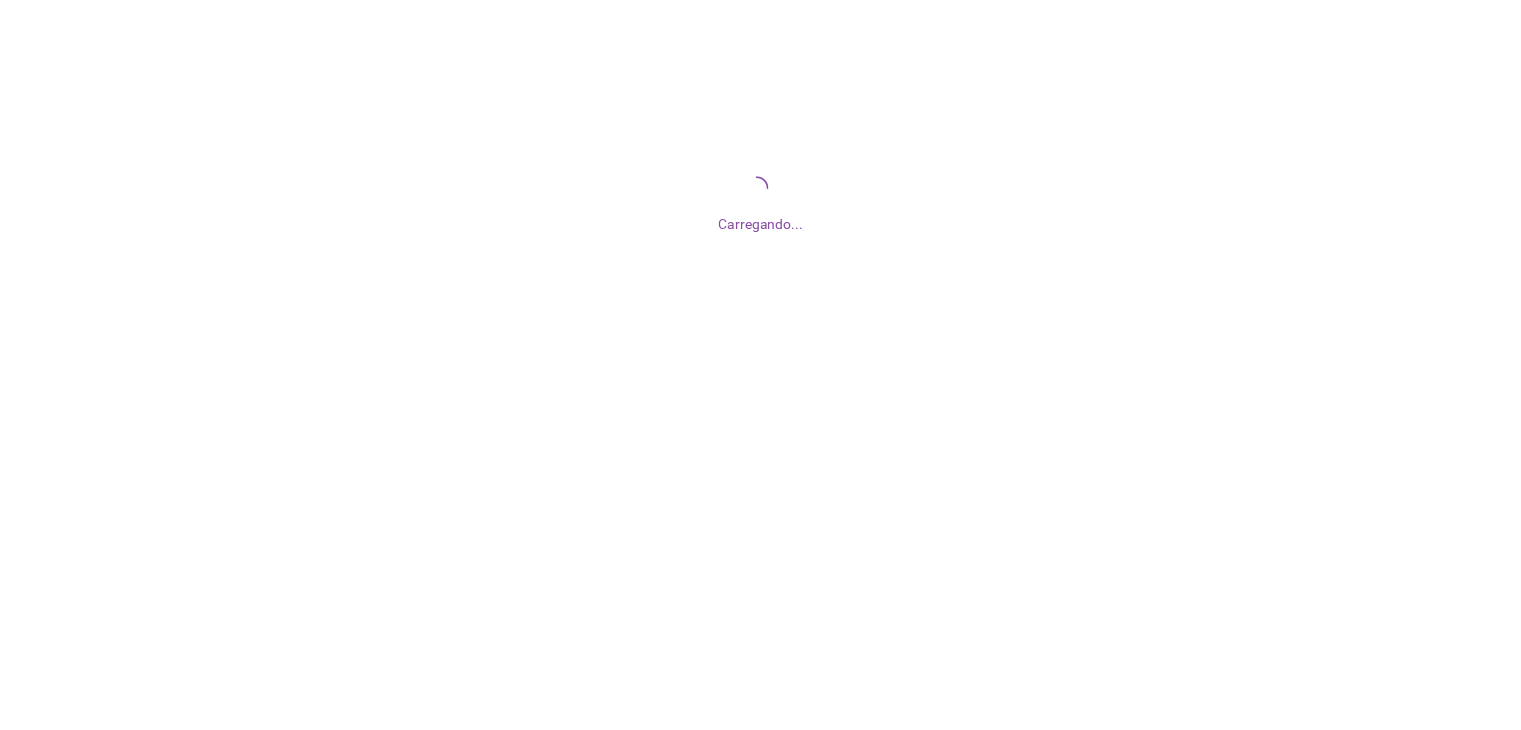 scroll, scrollTop: 0, scrollLeft: 0, axis: both 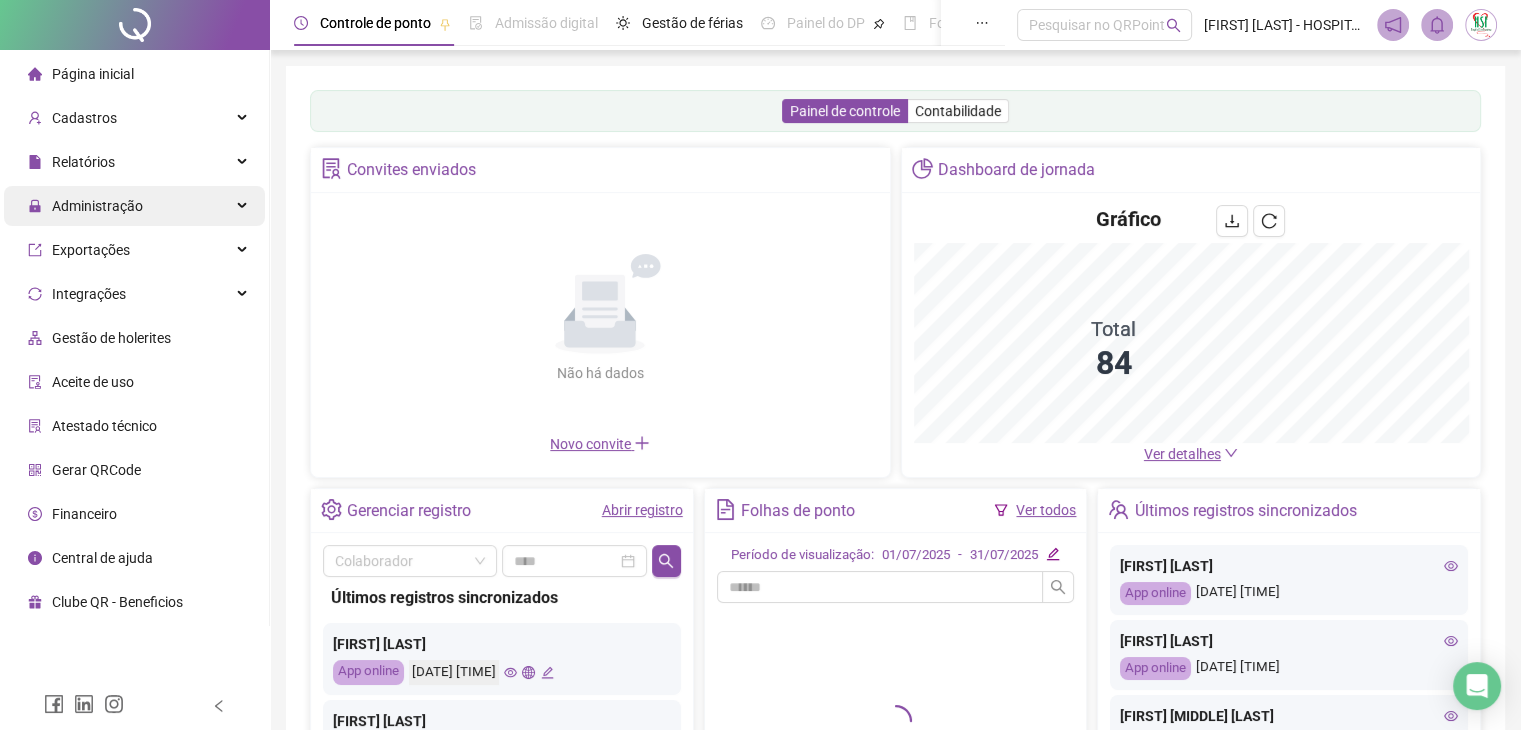 click on "Administração" at bounding box center (134, 206) 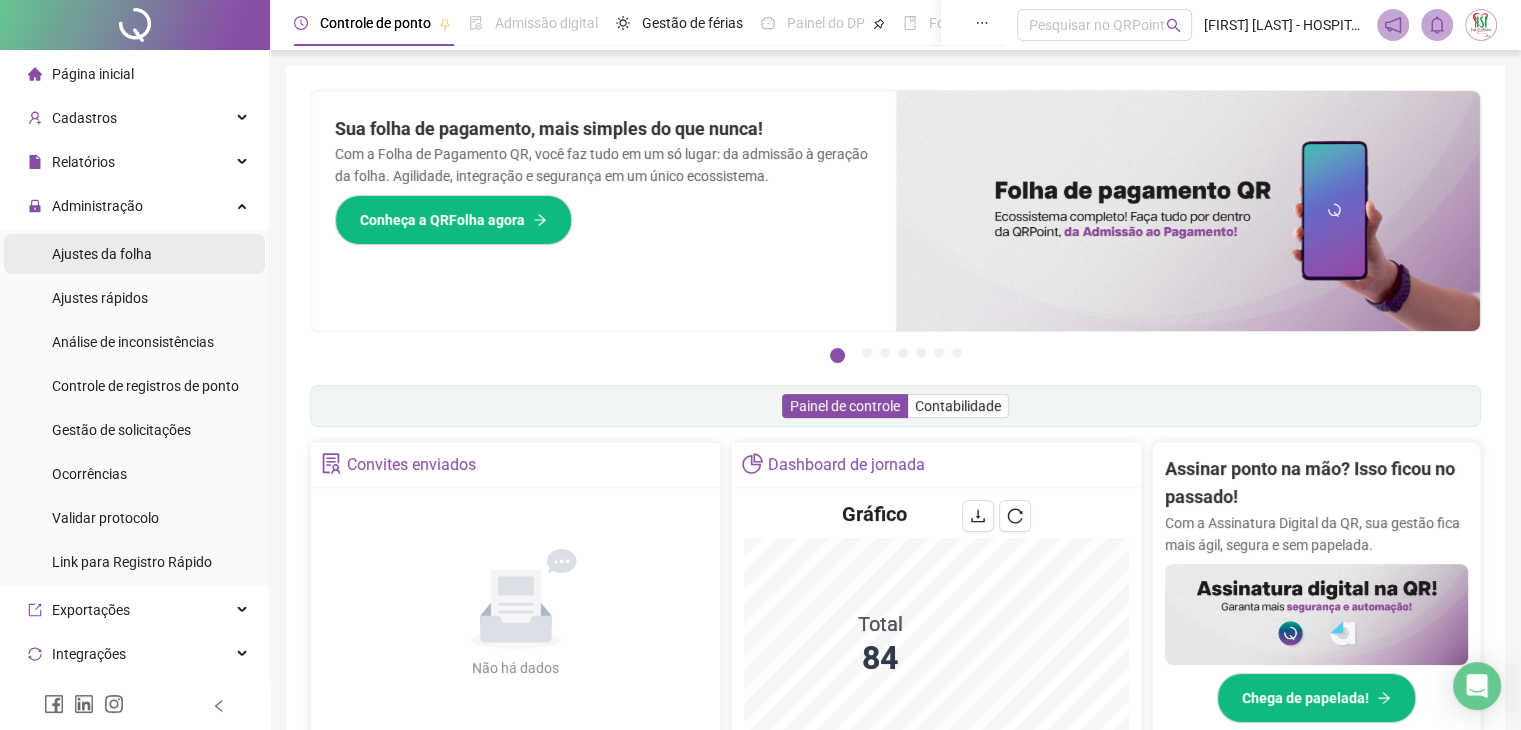 click on "Ajustes da folha" at bounding box center [102, 254] 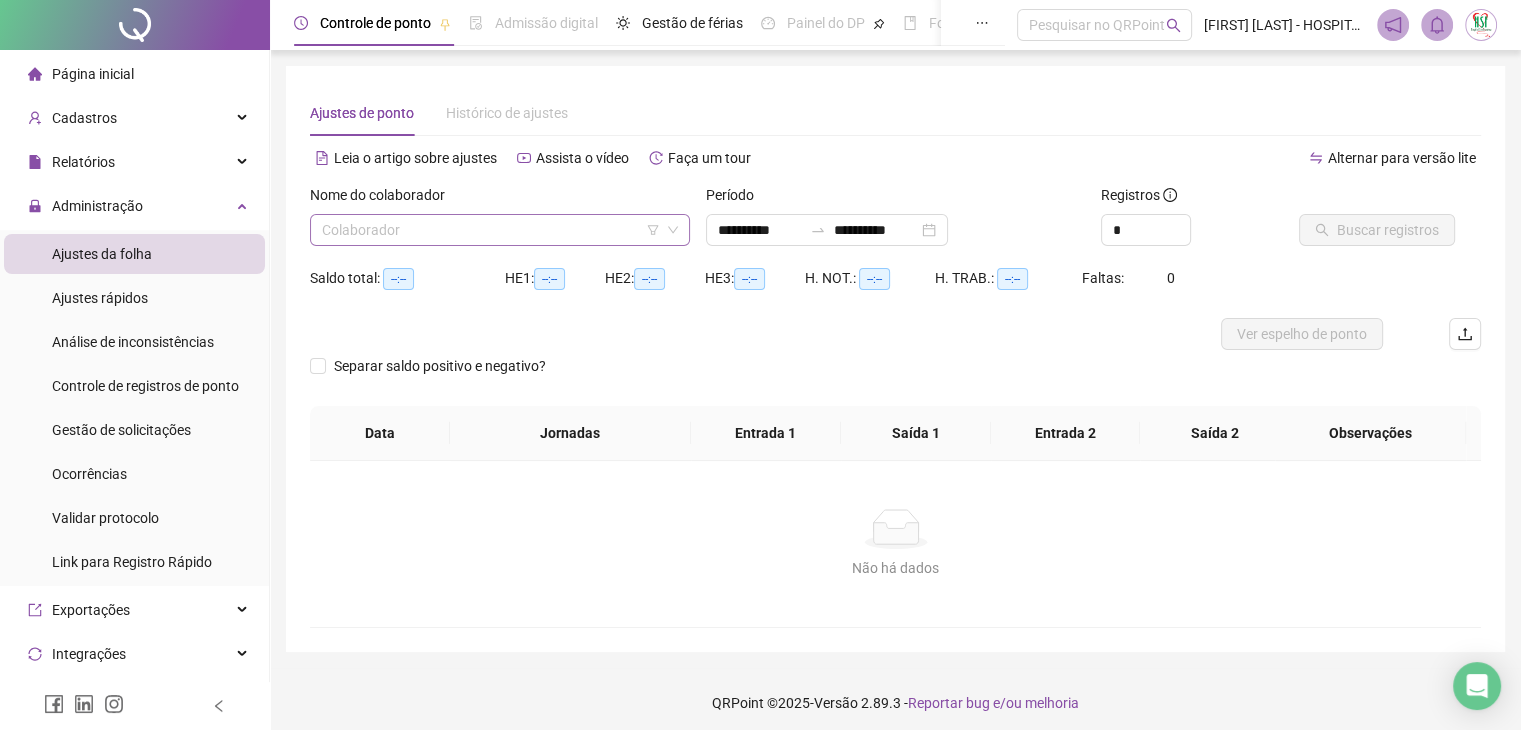 click at bounding box center [491, 230] 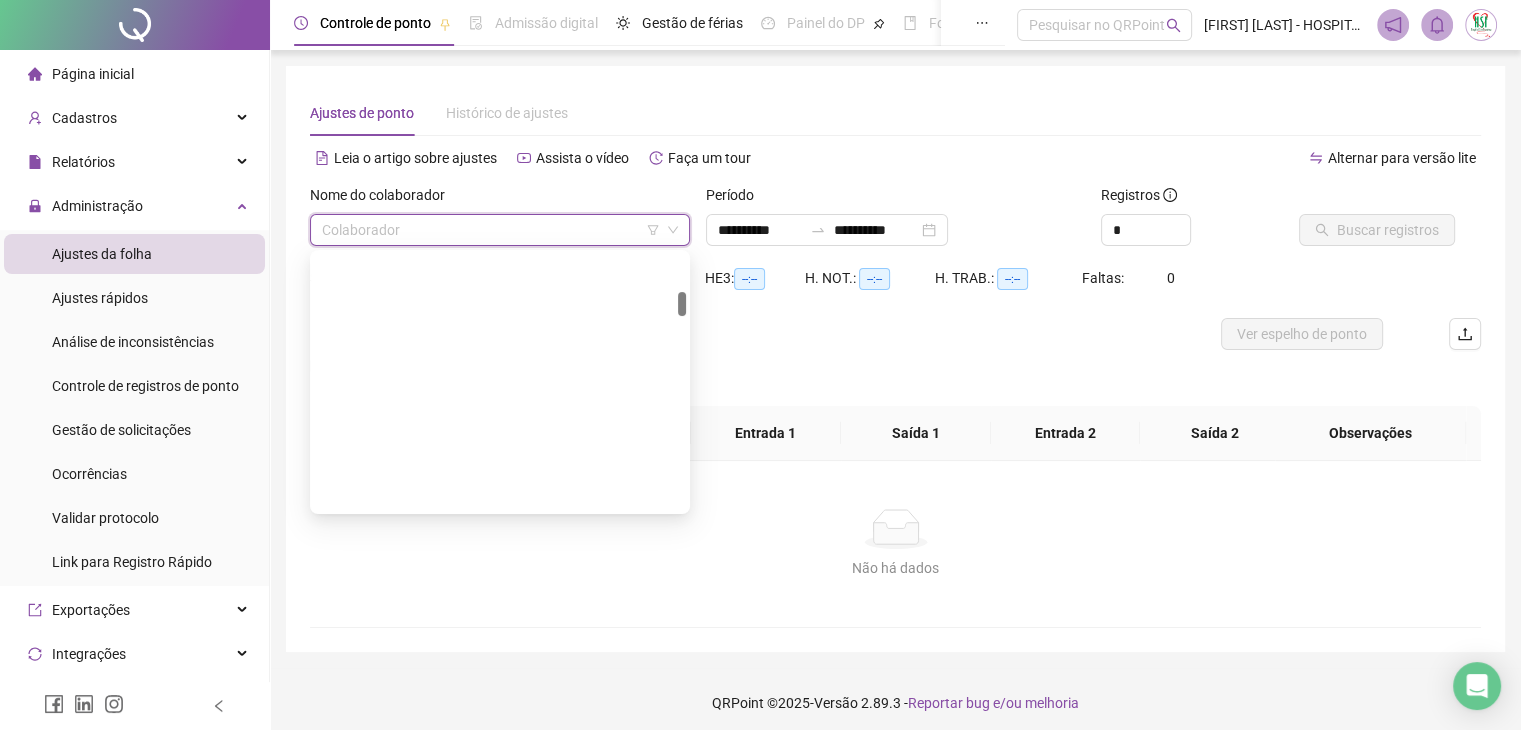 scroll, scrollTop: 500, scrollLeft: 0, axis: vertical 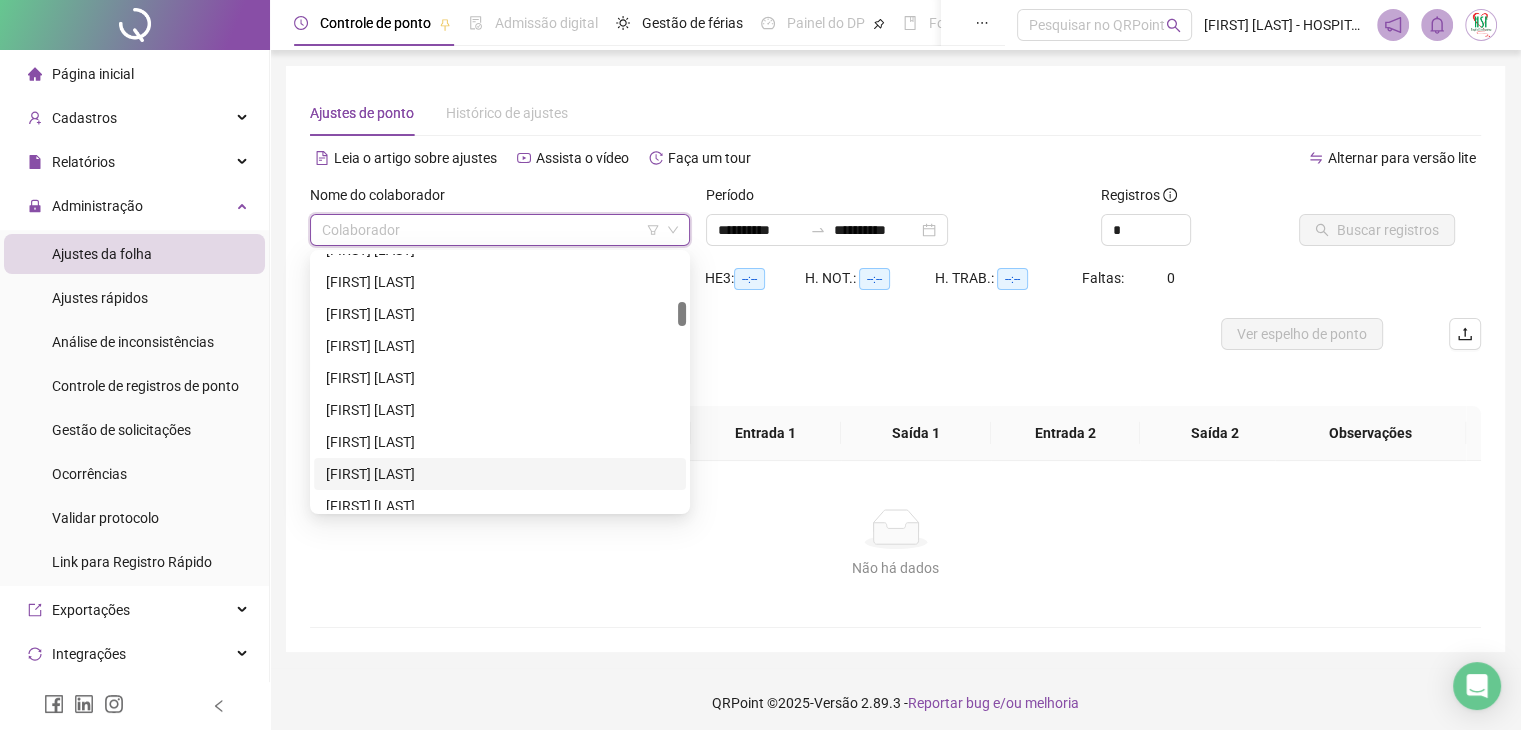 click on "[FIRST] [LAST]" at bounding box center [500, 474] 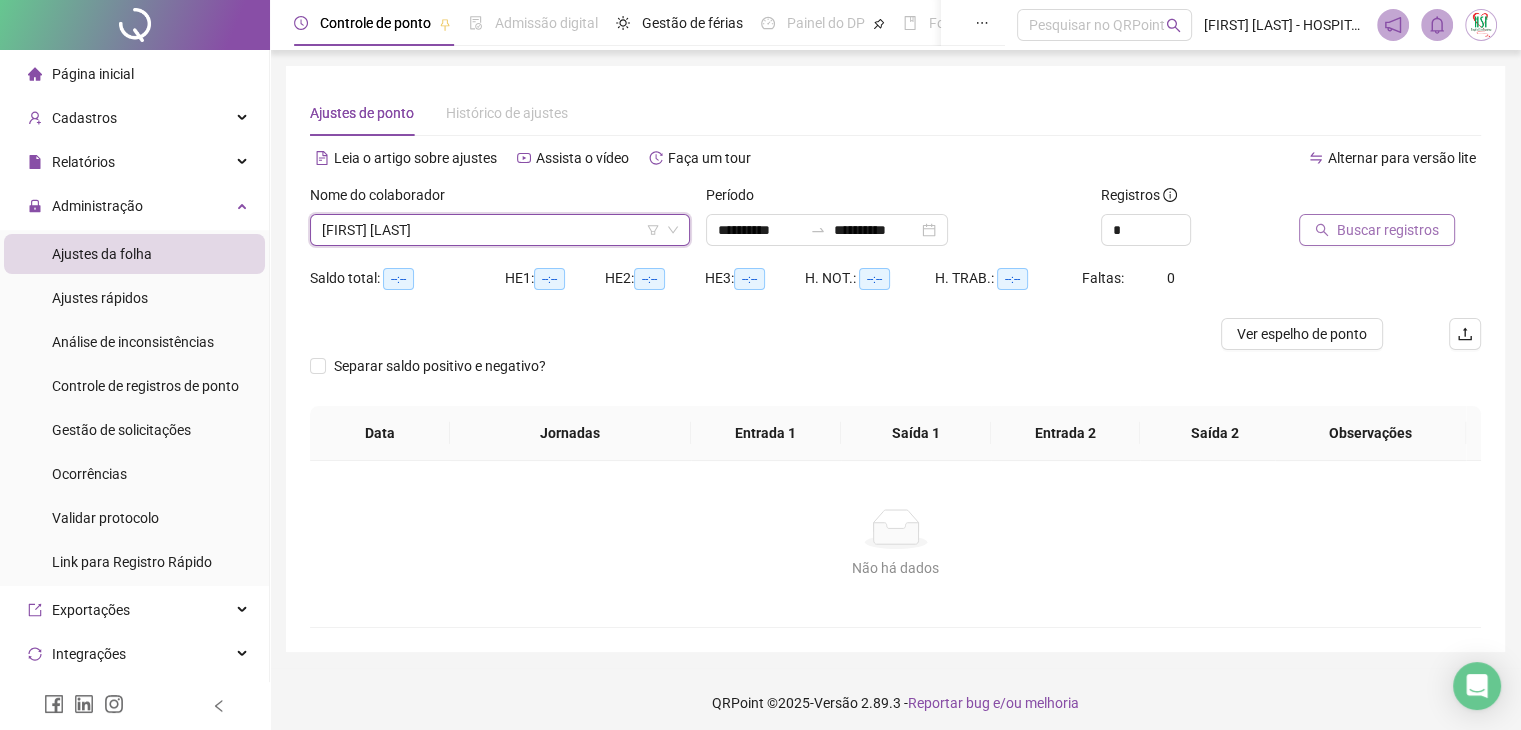 click on "Buscar registros" at bounding box center [1388, 230] 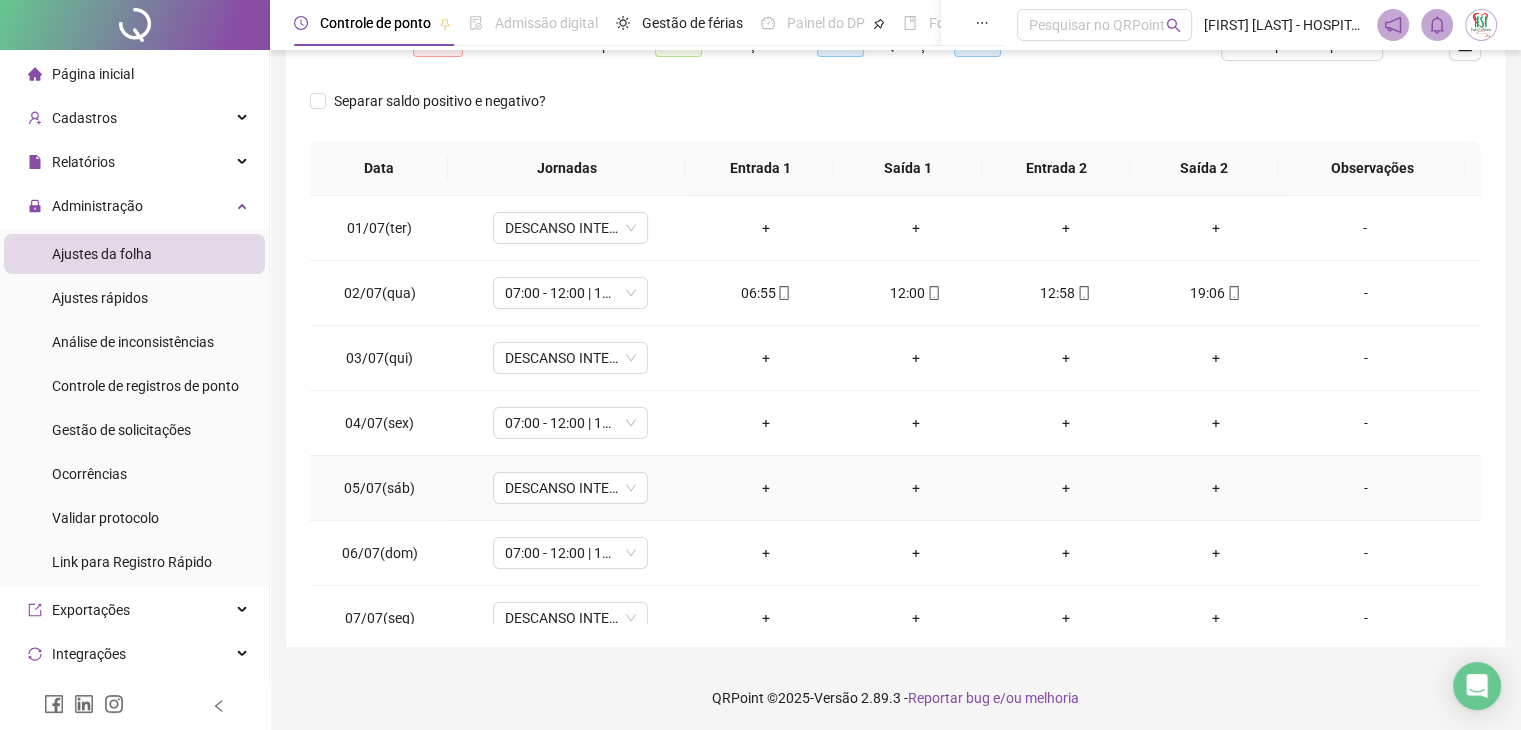 scroll, scrollTop: 292, scrollLeft: 0, axis: vertical 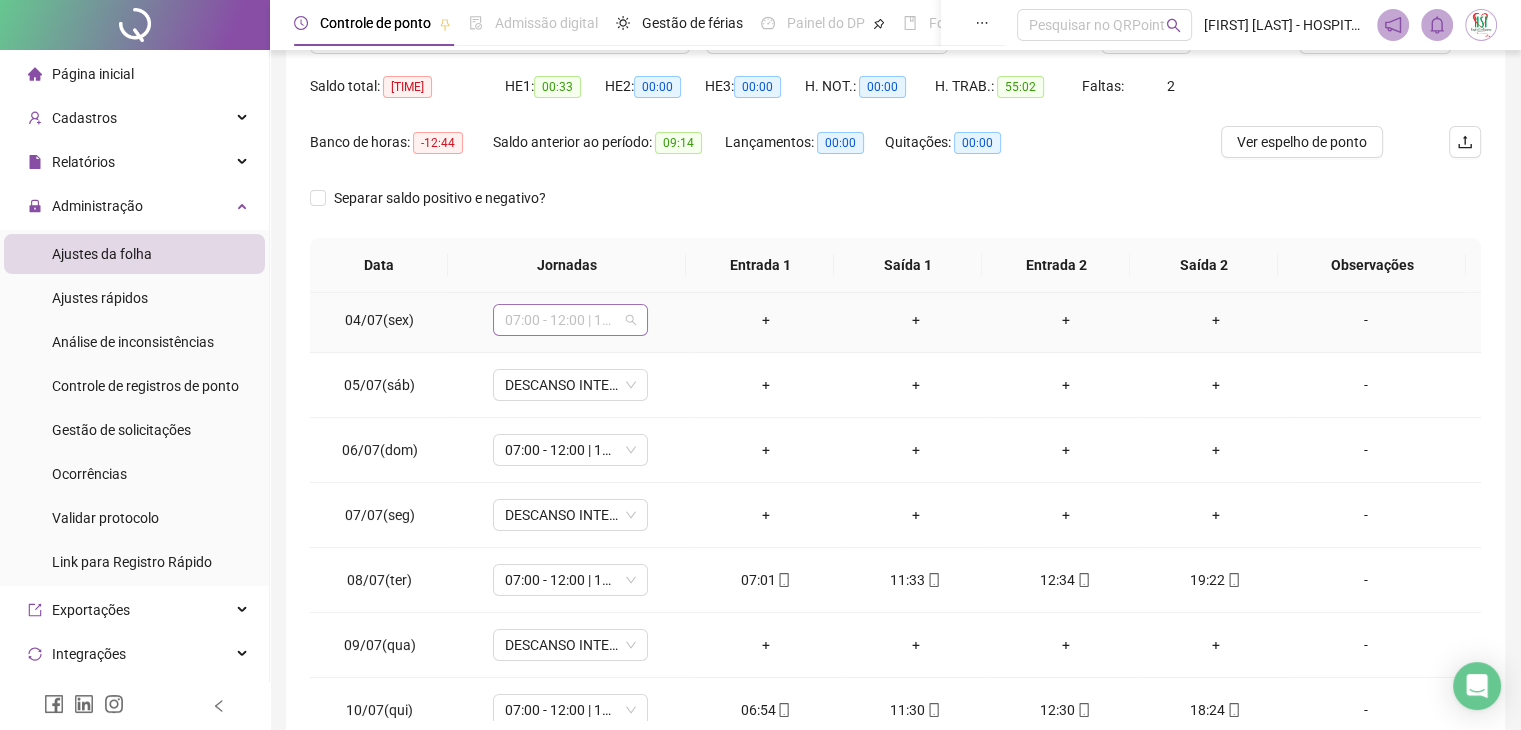 drag, startPoint x: 567, startPoint y: 307, endPoint x: 564, endPoint y: 325, distance: 18.248287 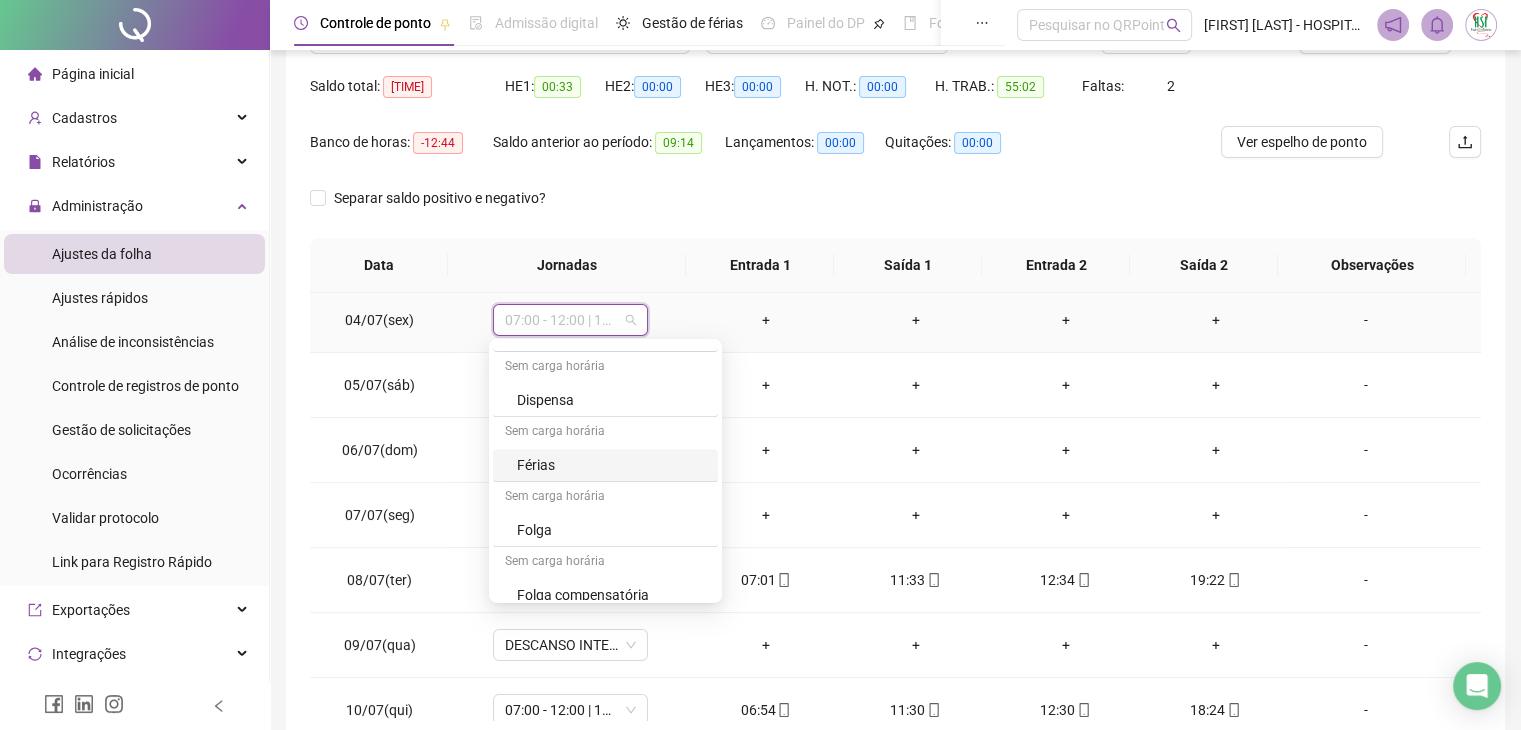 scroll, scrollTop: 1199, scrollLeft: 0, axis: vertical 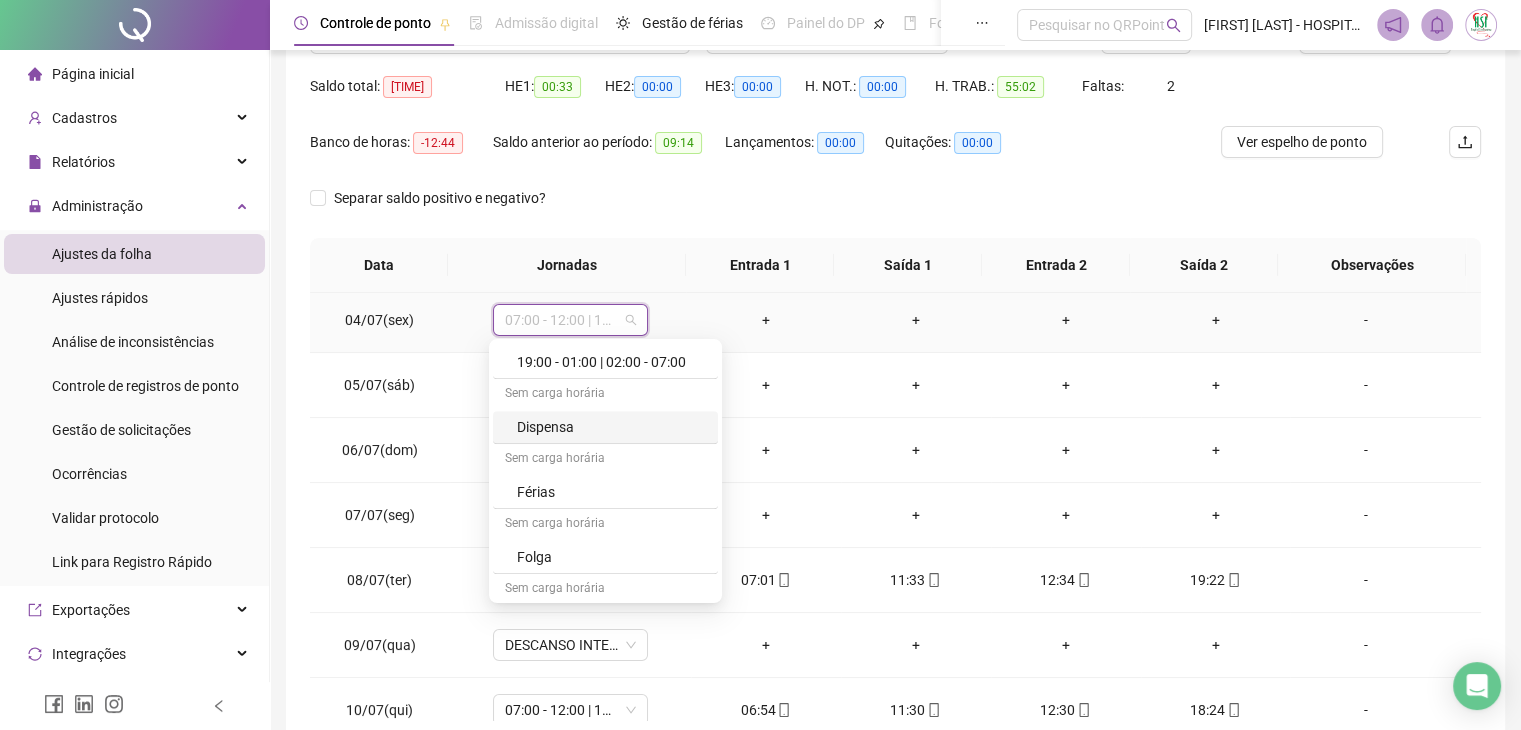 click on "Dispensa" at bounding box center (611, 427) 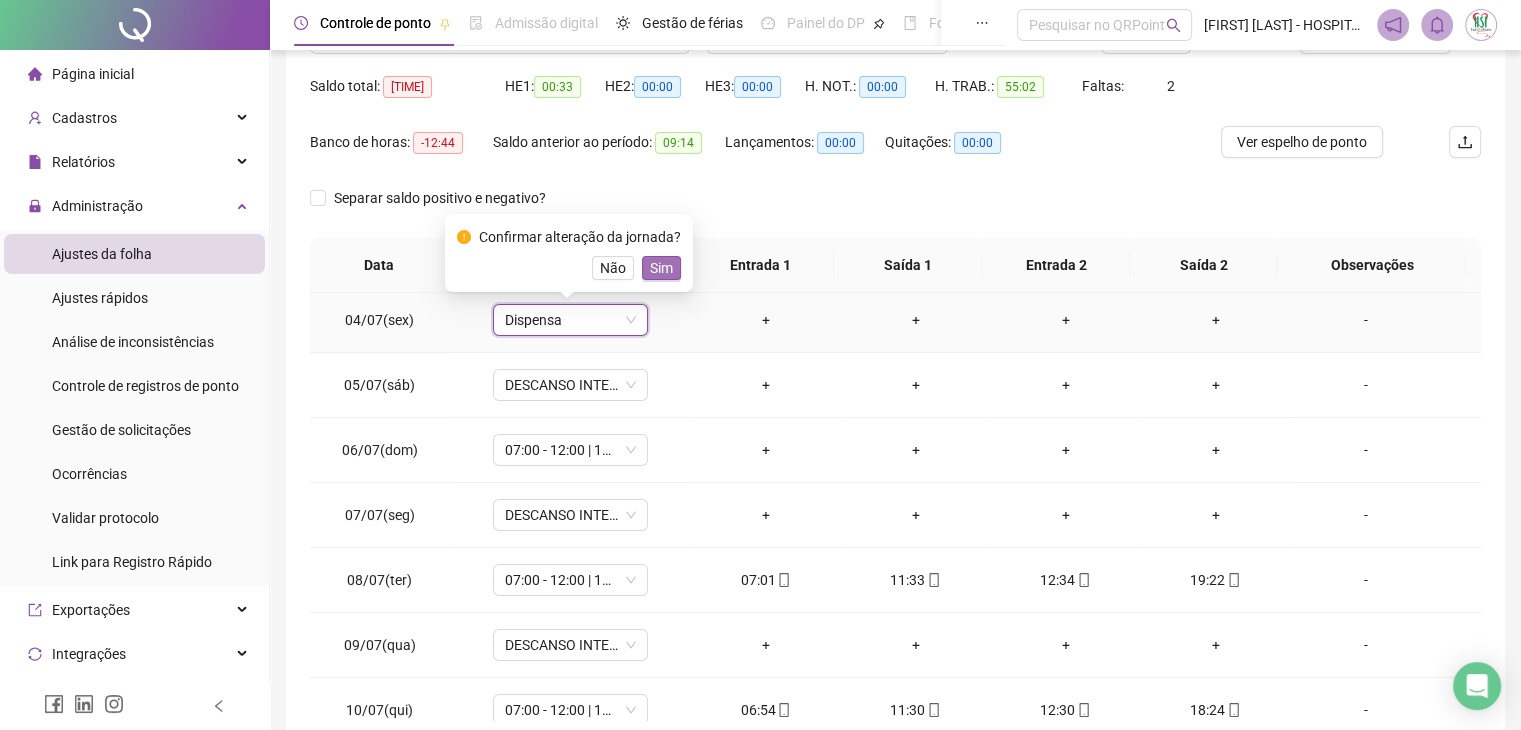 click on "Sim" at bounding box center [661, 268] 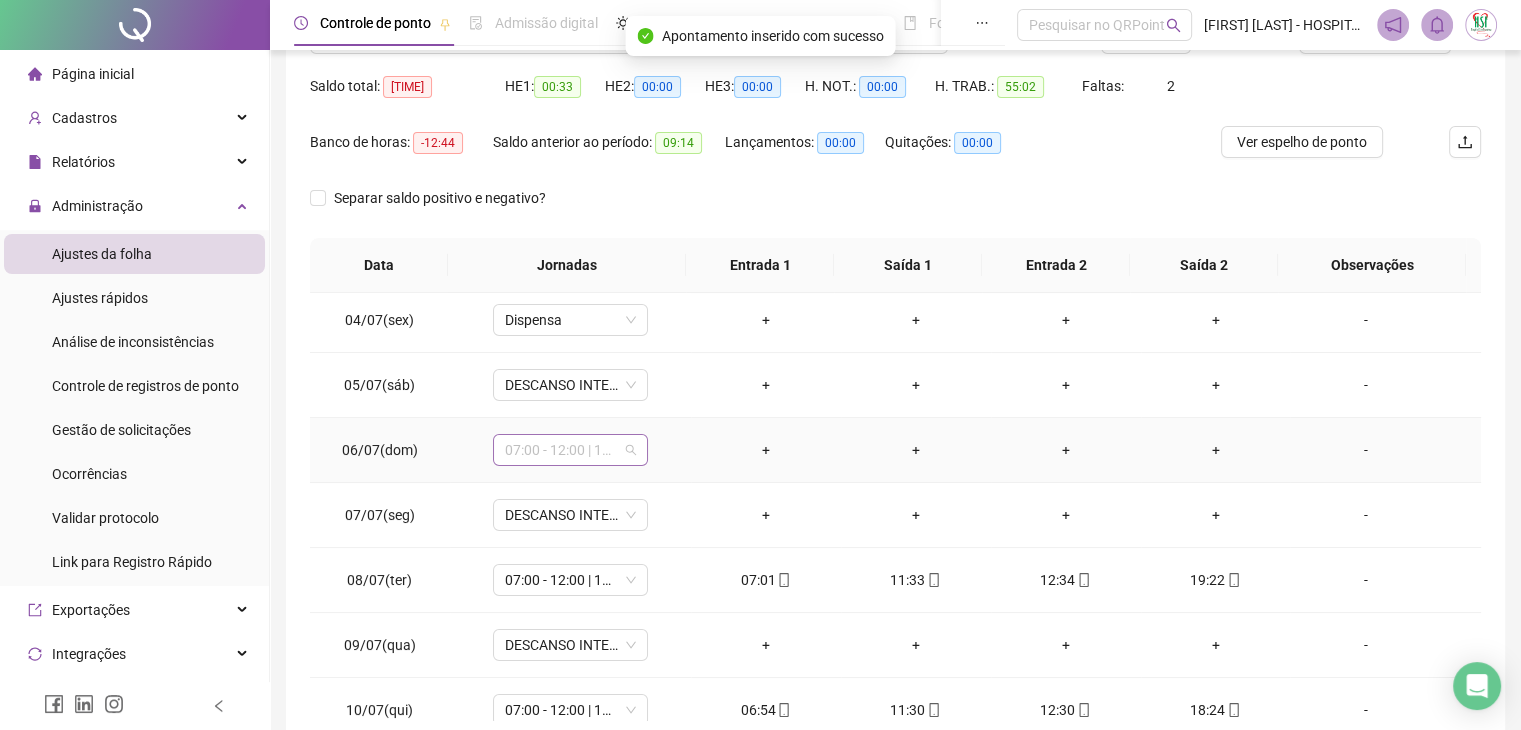 click on "07:00 - 12:00 | 13:00 - 19:00" at bounding box center [570, 450] 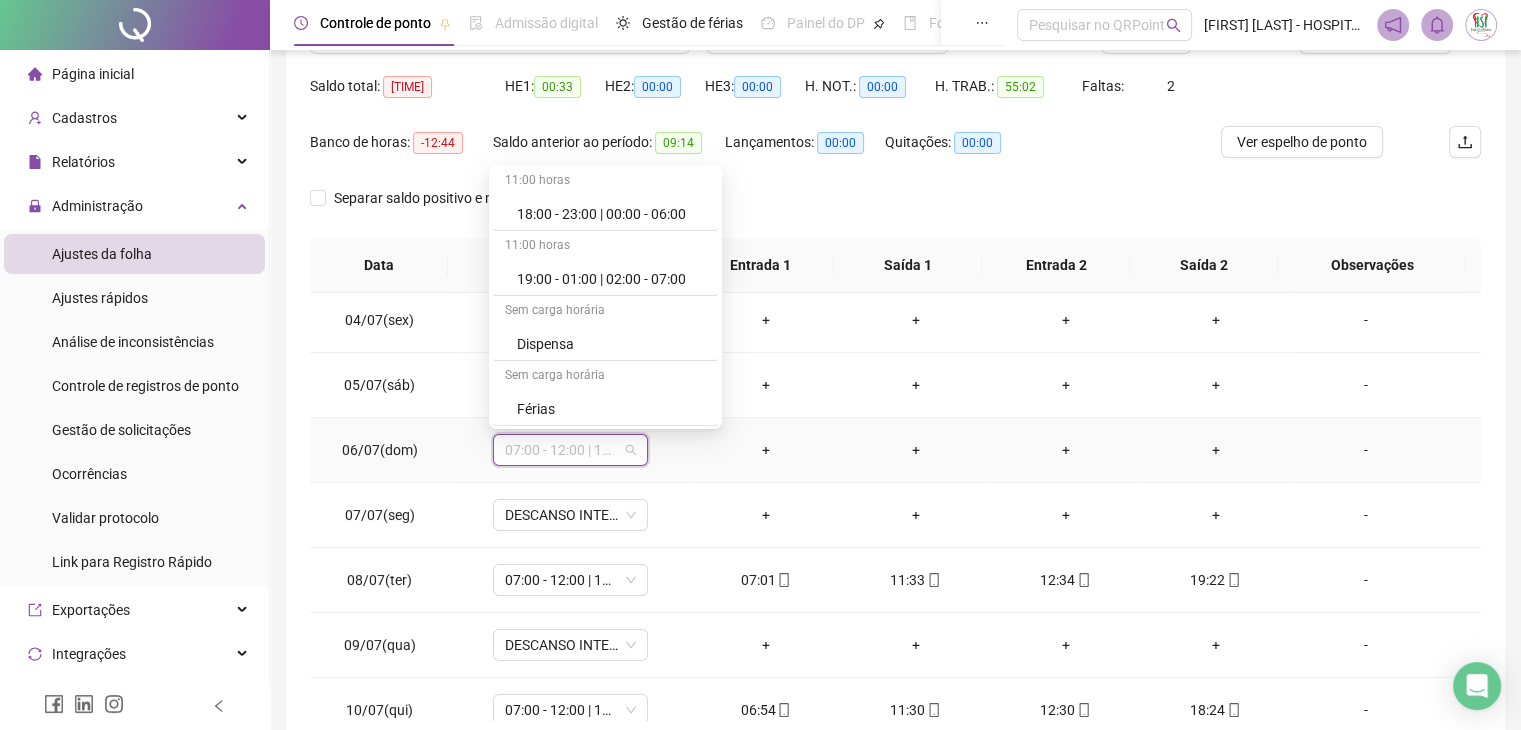 scroll, scrollTop: 1099, scrollLeft: 0, axis: vertical 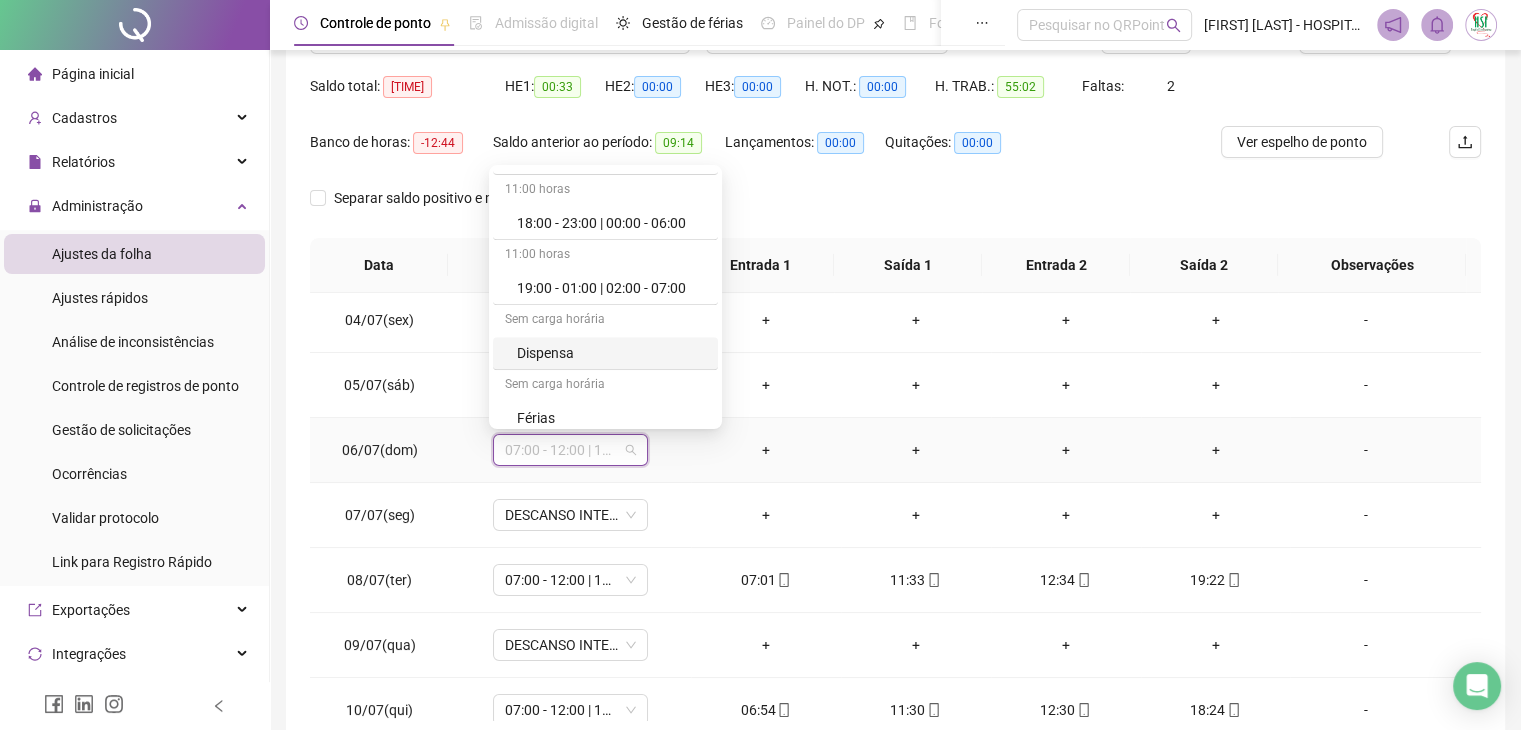 click on "Dispensa" at bounding box center (611, 353) 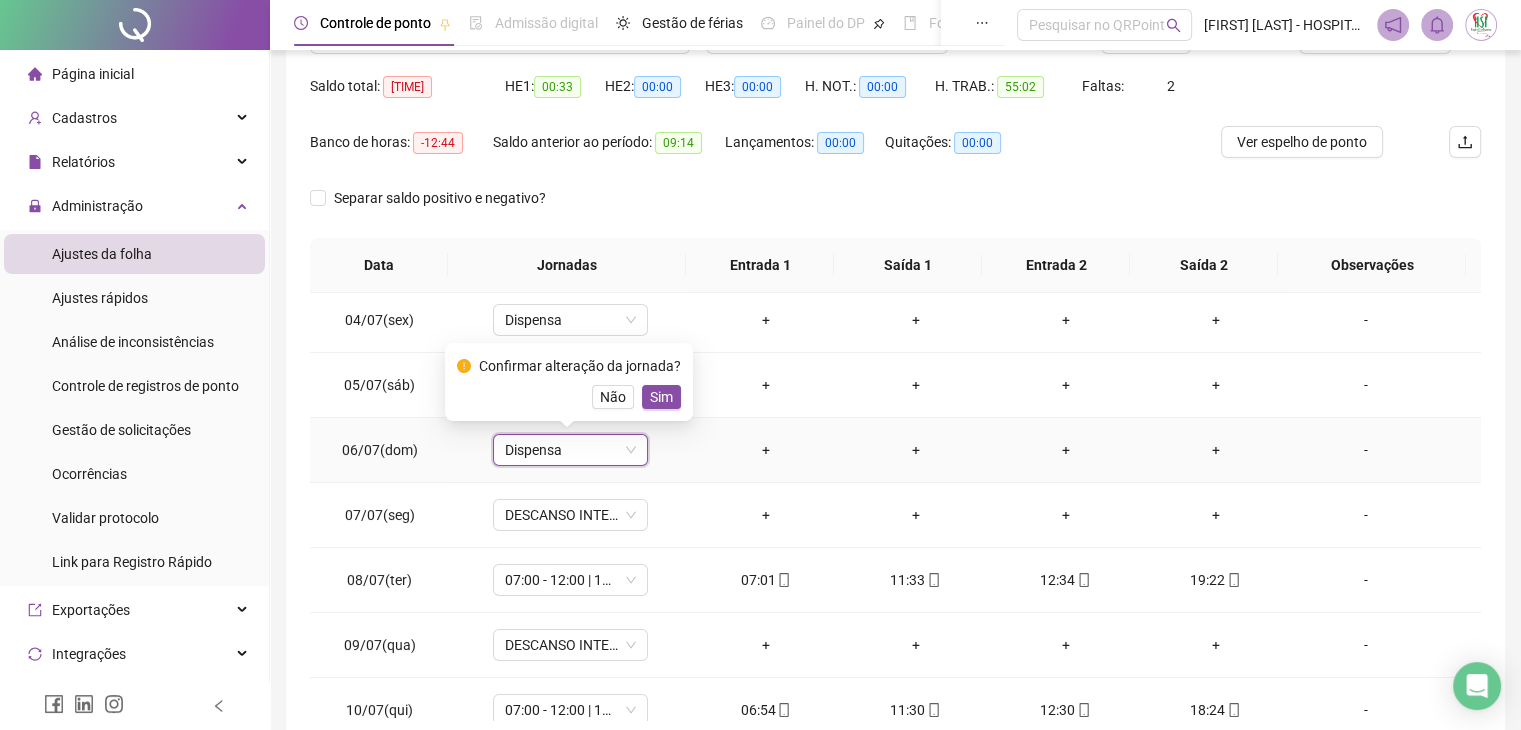 click on "Sim" at bounding box center (661, 397) 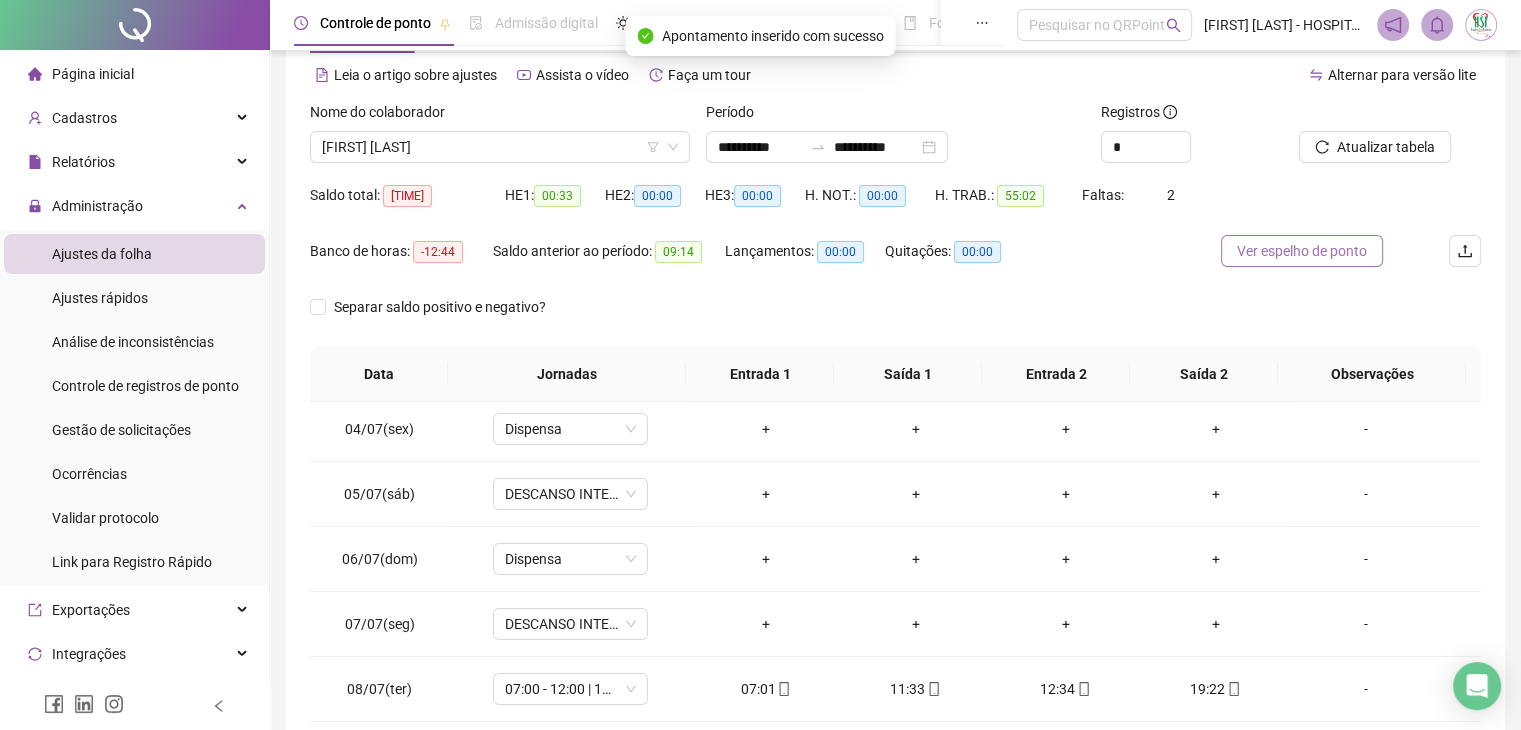 scroll, scrollTop: 0, scrollLeft: 0, axis: both 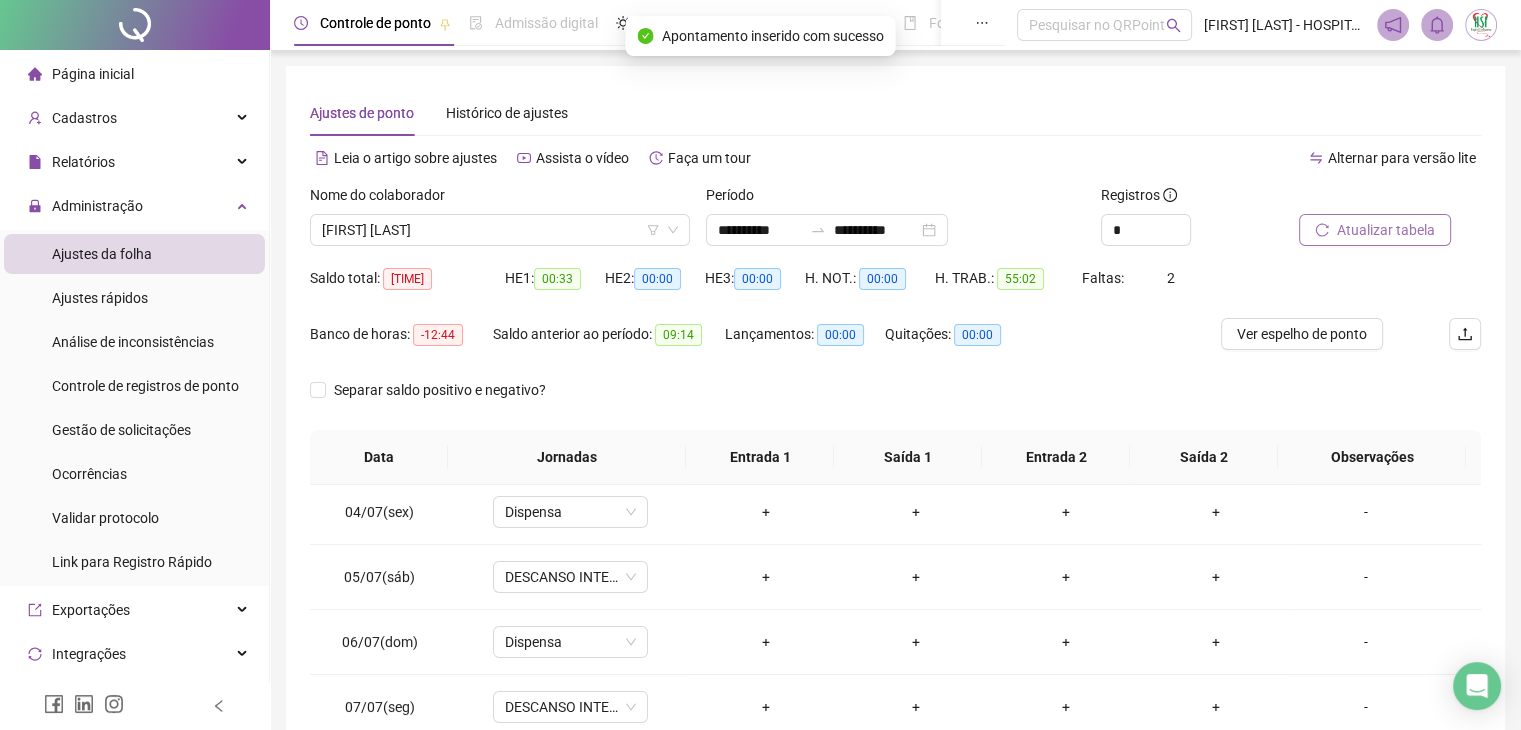 click on "Atualizar tabela" at bounding box center [1386, 230] 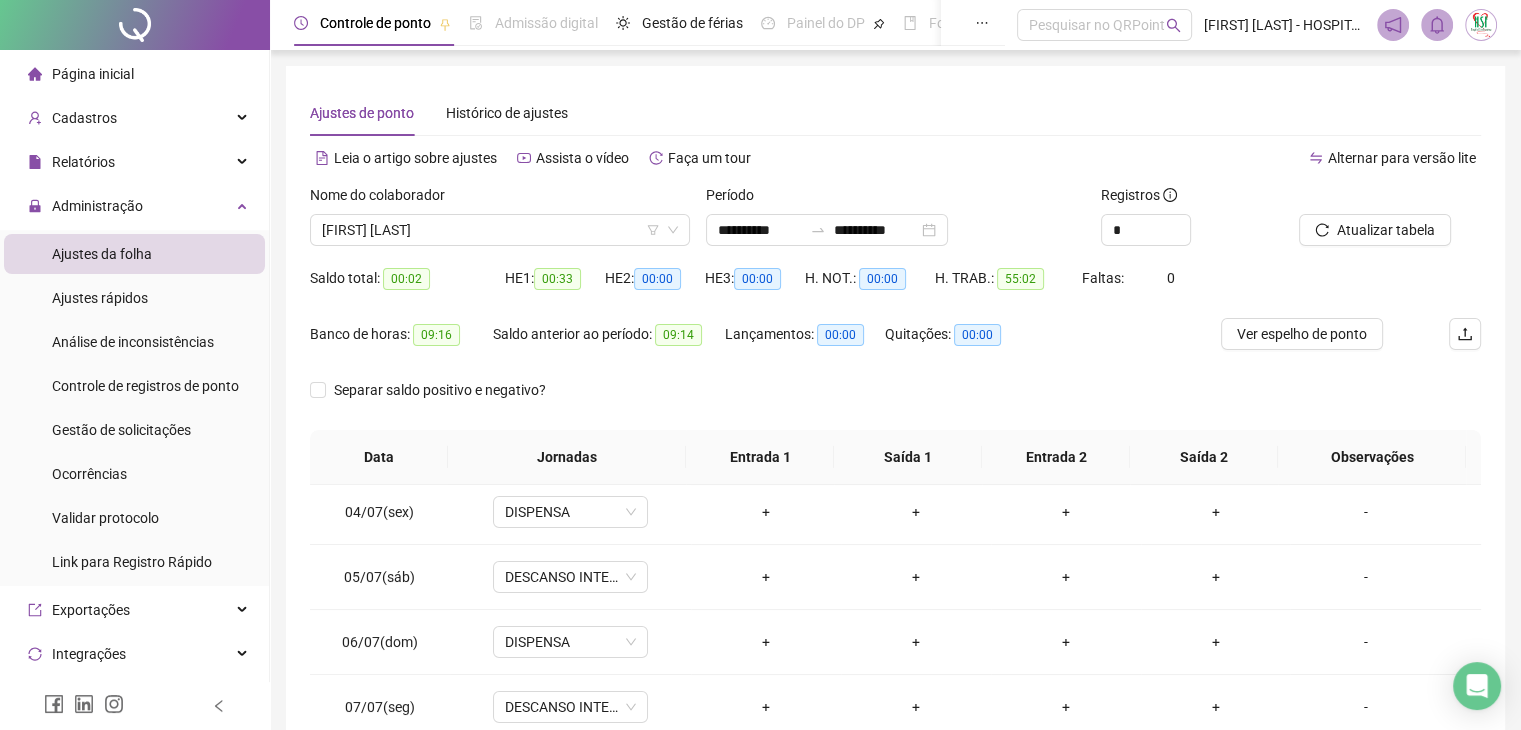 drag, startPoint x: 605, startPoint y: 236, endPoint x: 569, endPoint y: 263, distance: 45 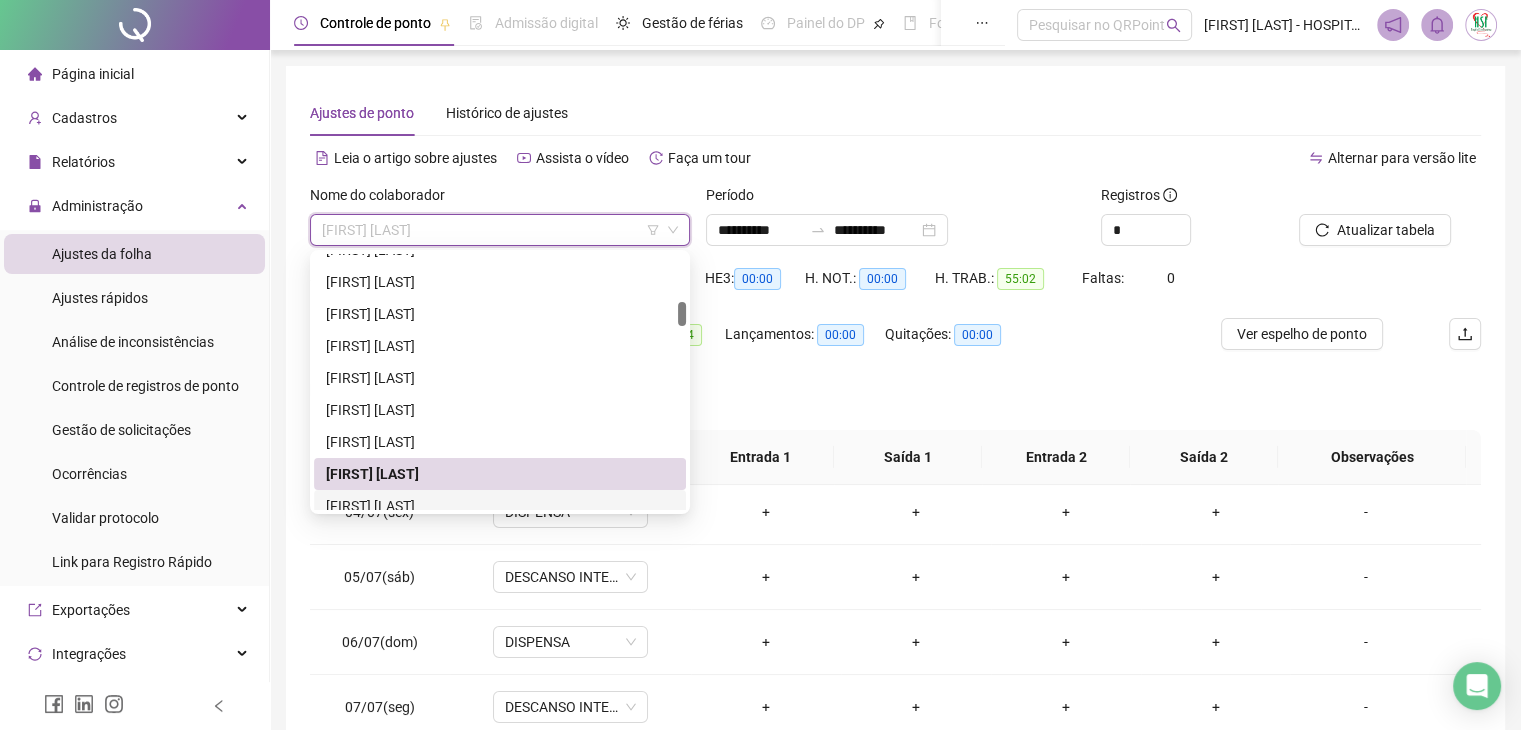scroll, scrollTop: 600, scrollLeft: 0, axis: vertical 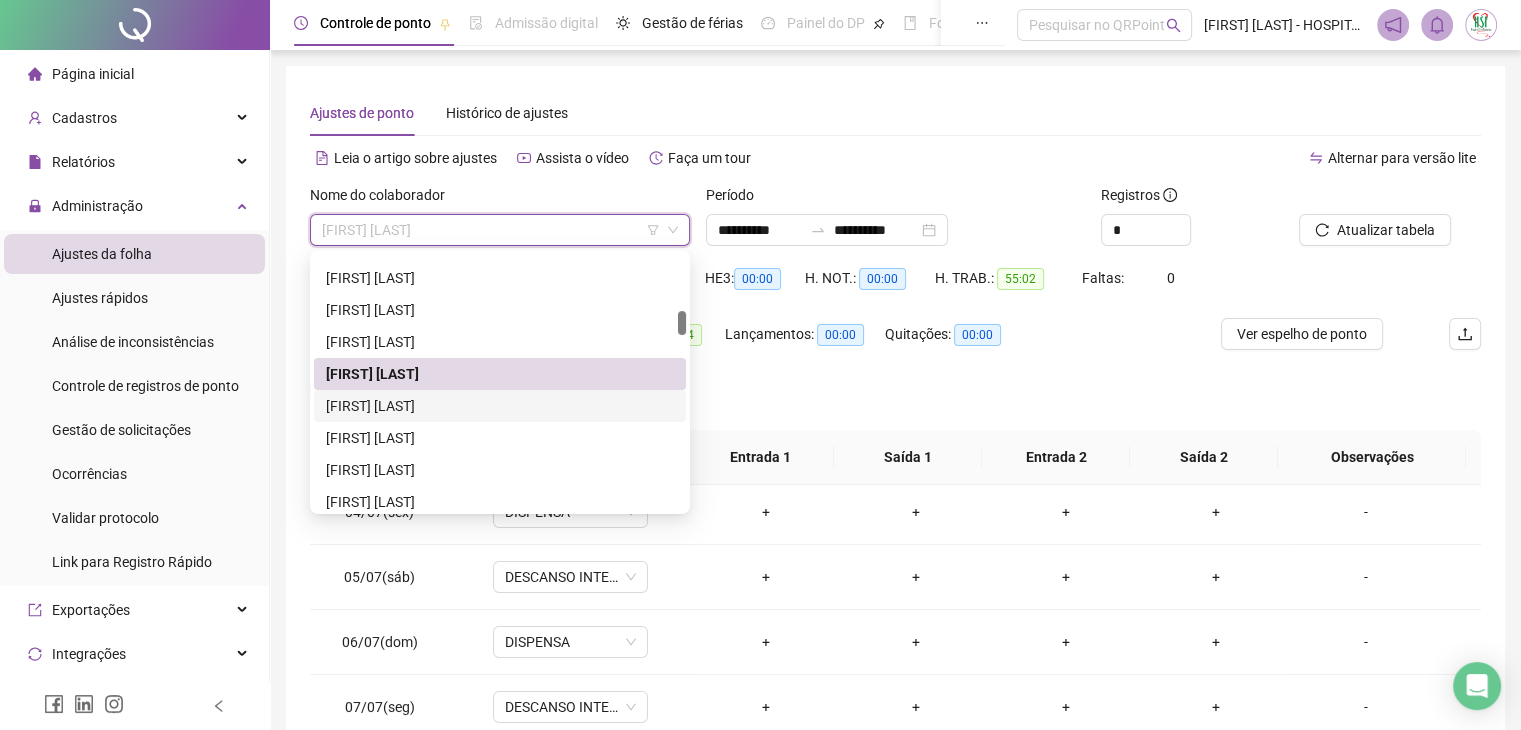 click on "[FIRST] [LAST]" at bounding box center (500, 406) 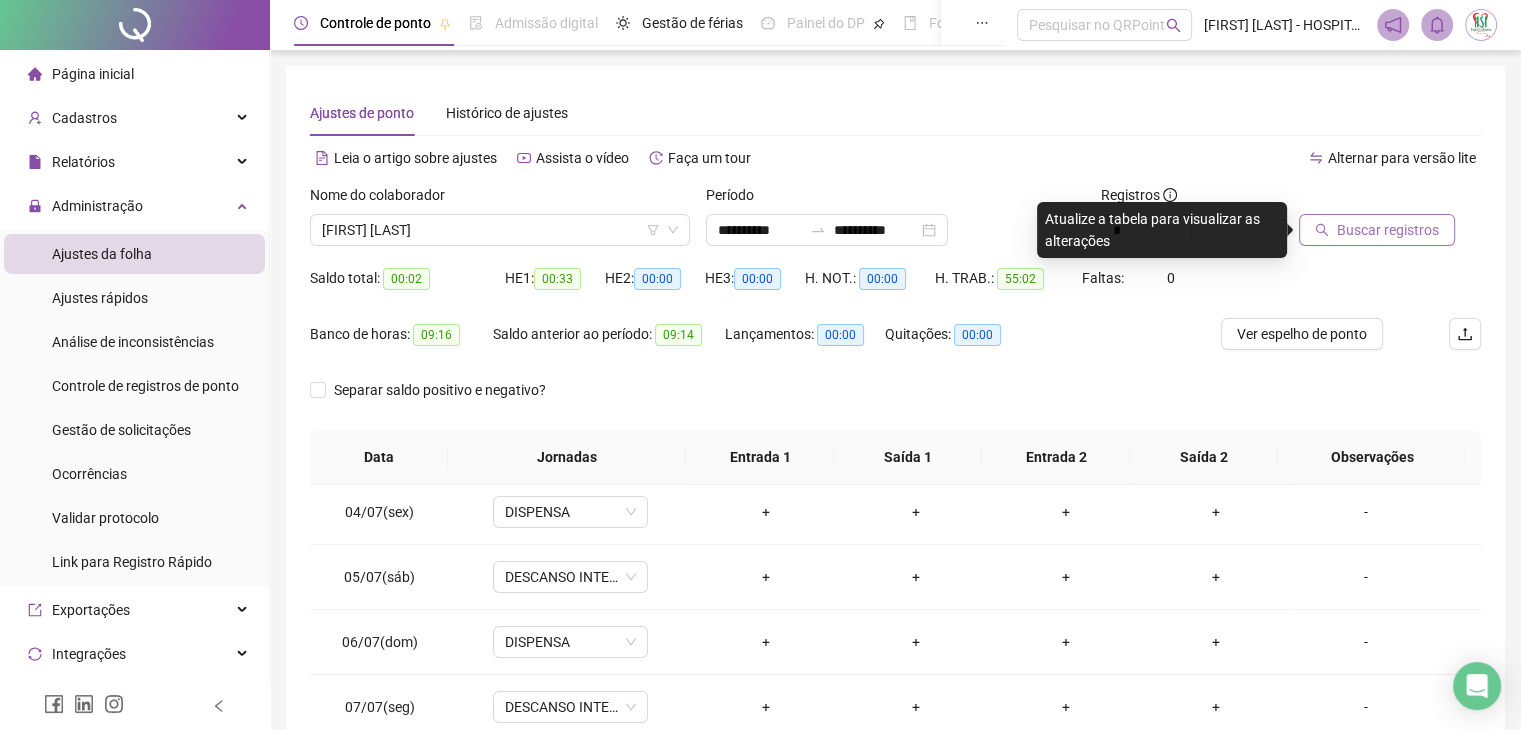 click on "Buscar registros" at bounding box center [1388, 230] 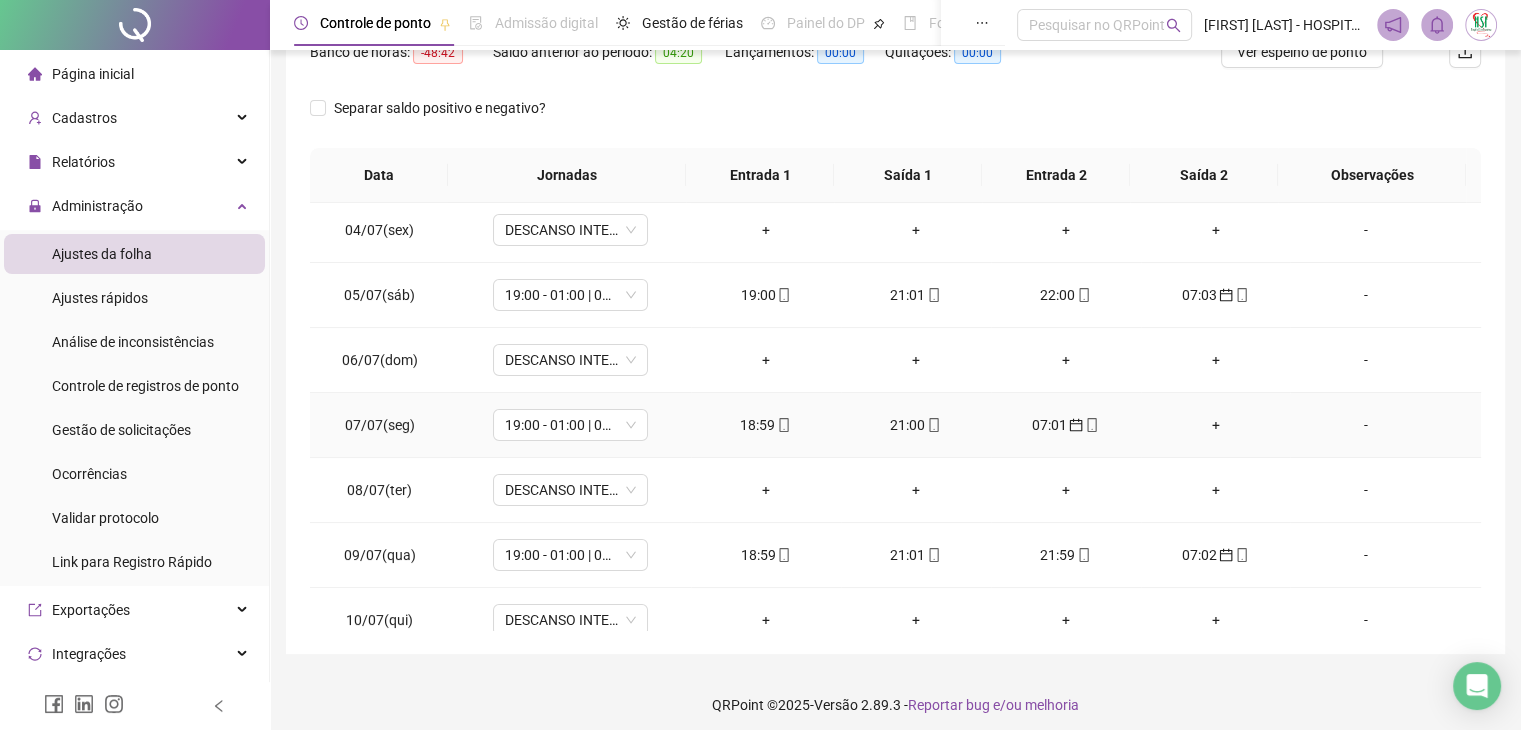 scroll, scrollTop: 292, scrollLeft: 0, axis: vertical 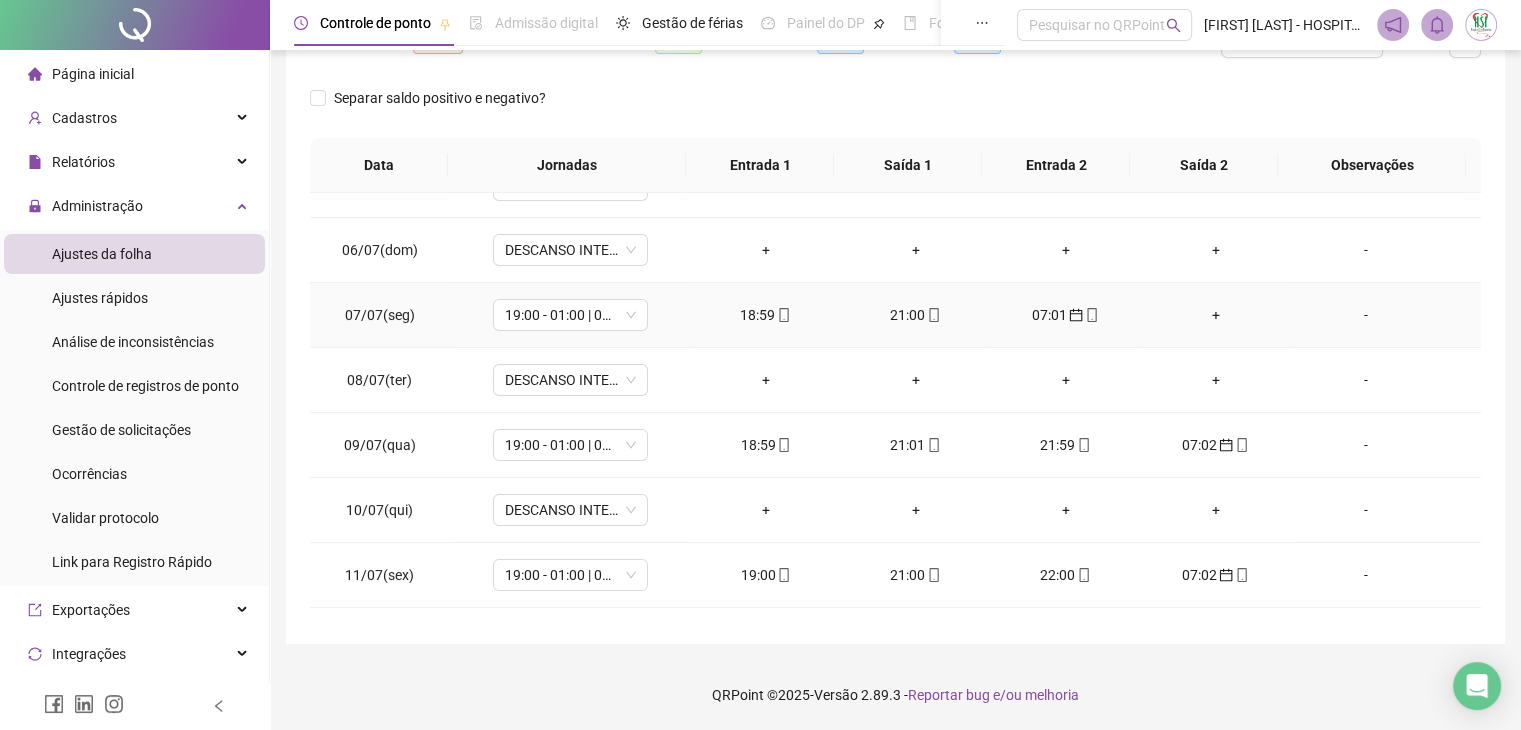 click on "+" at bounding box center (1216, 315) 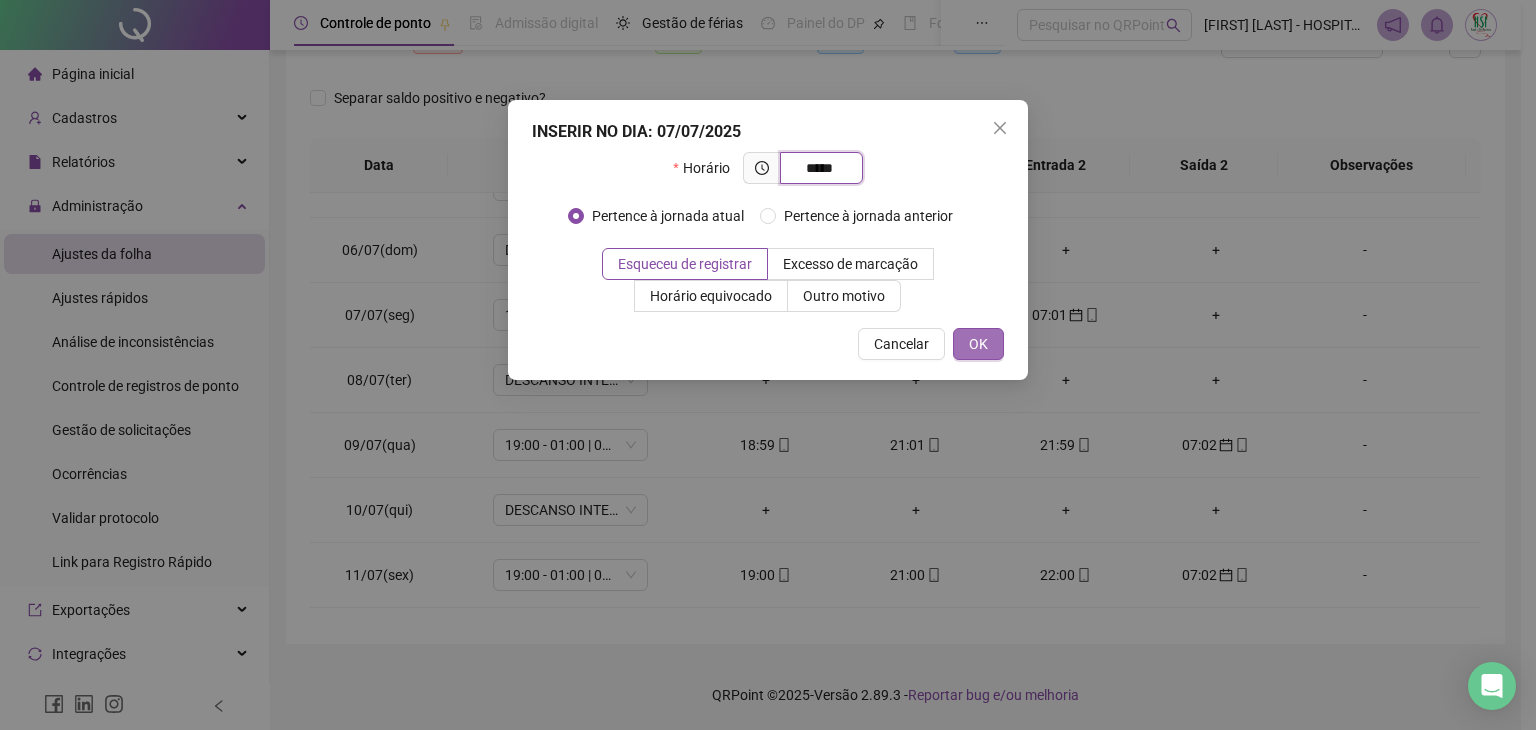 type on "*****" 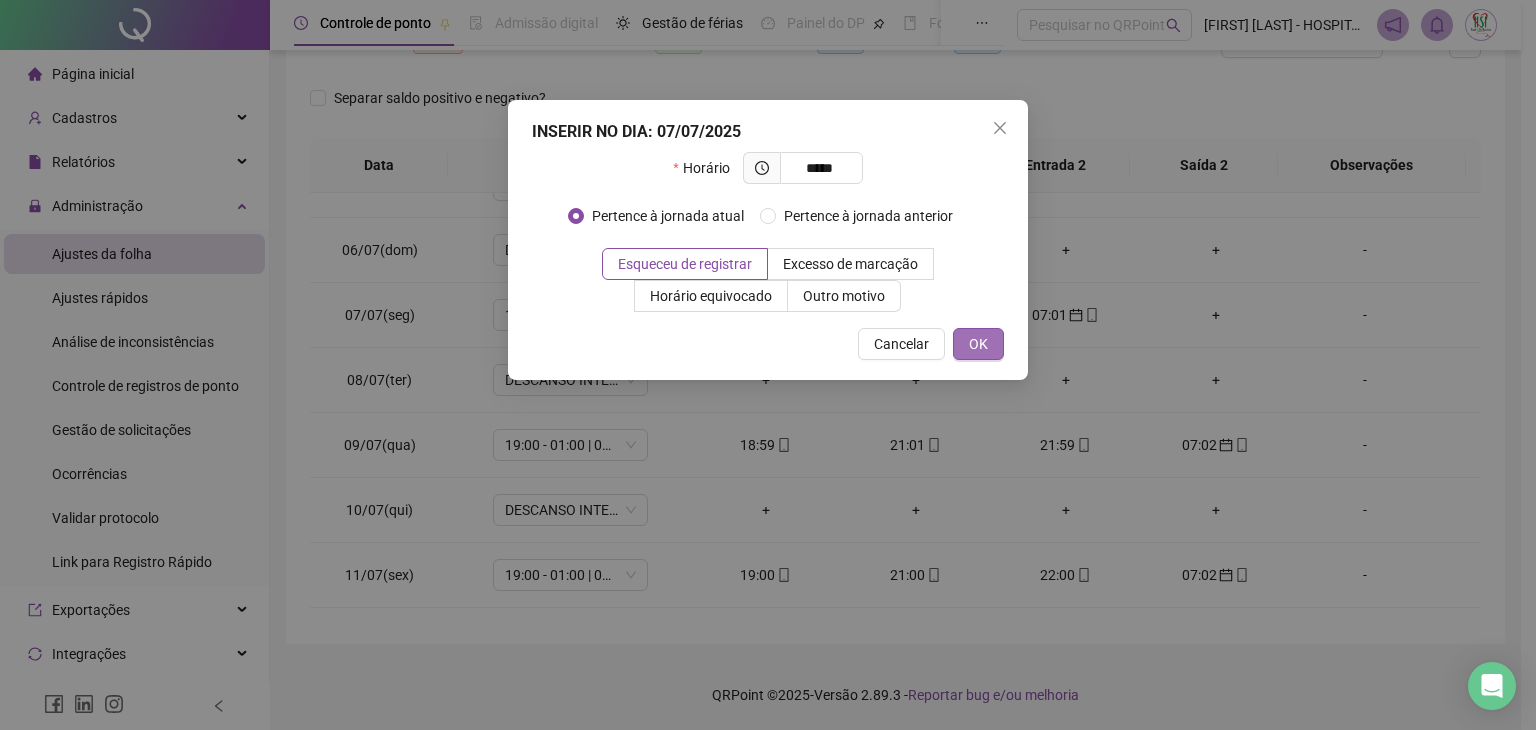 click on "OK" at bounding box center (978, 344) 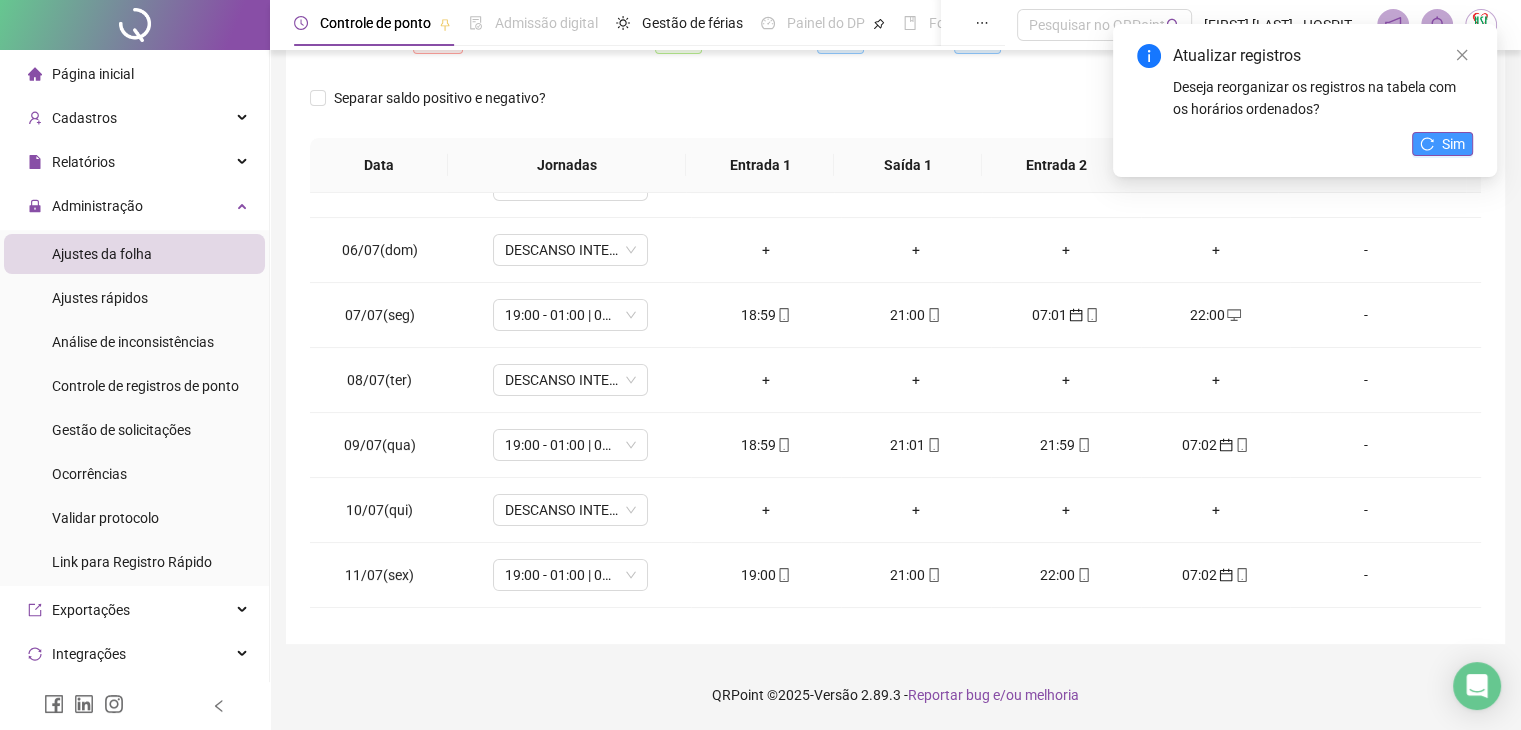 click on "Sim" at bounding box center (1453, 144) 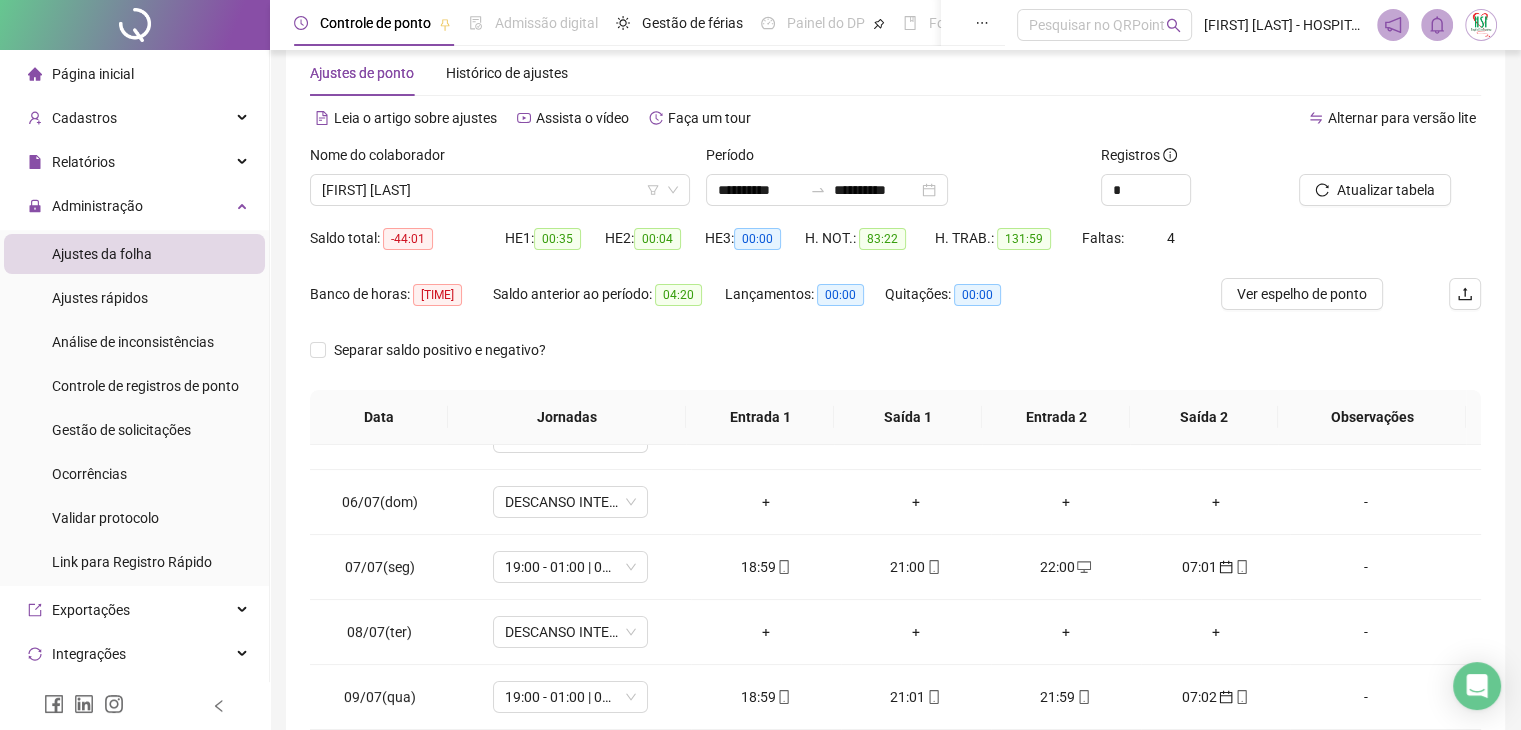 scroll, scrollTop: 292, scrollLeft: 0, axis: vertical 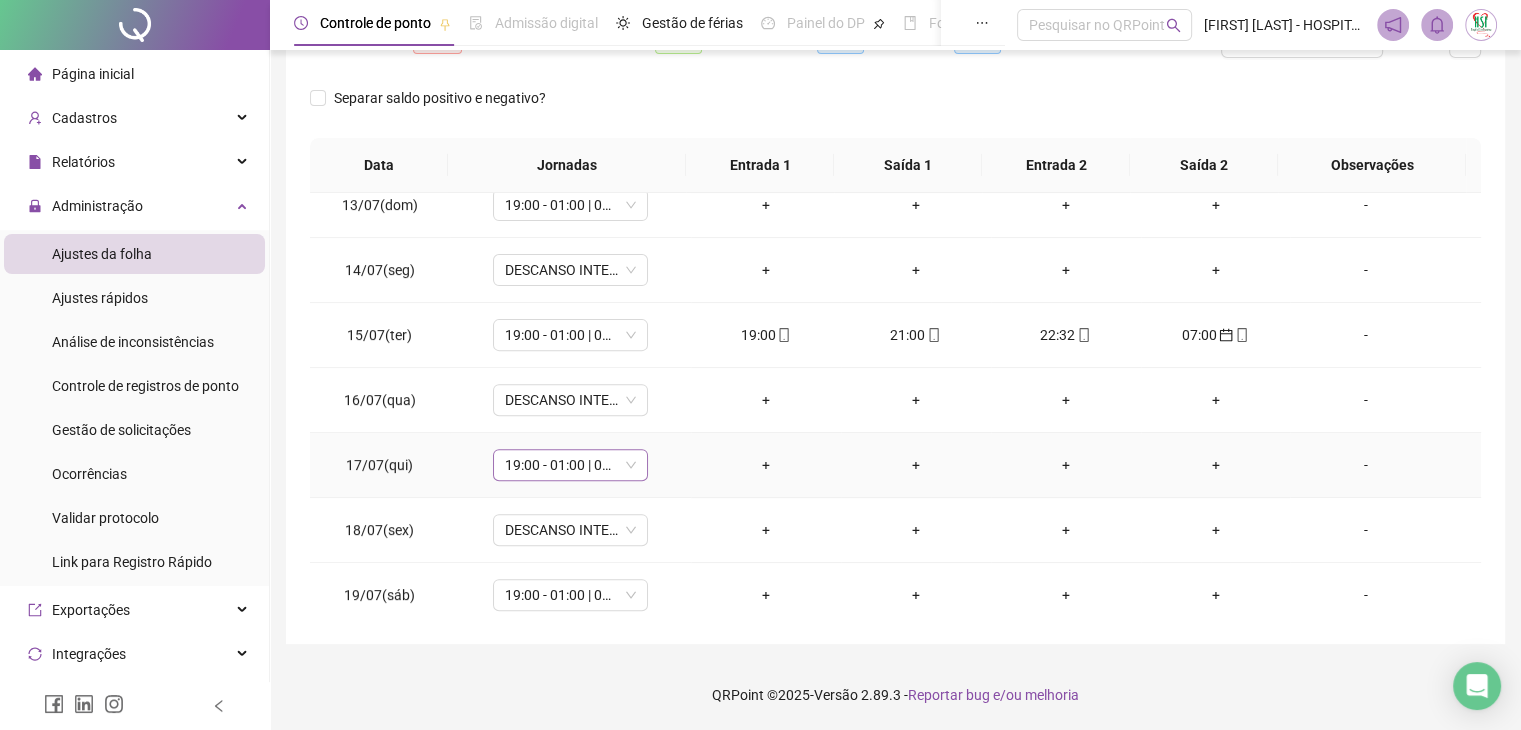 click on "19:00 - 01:00 | 02:00 - 07:00" at bounding box center [570, 465] 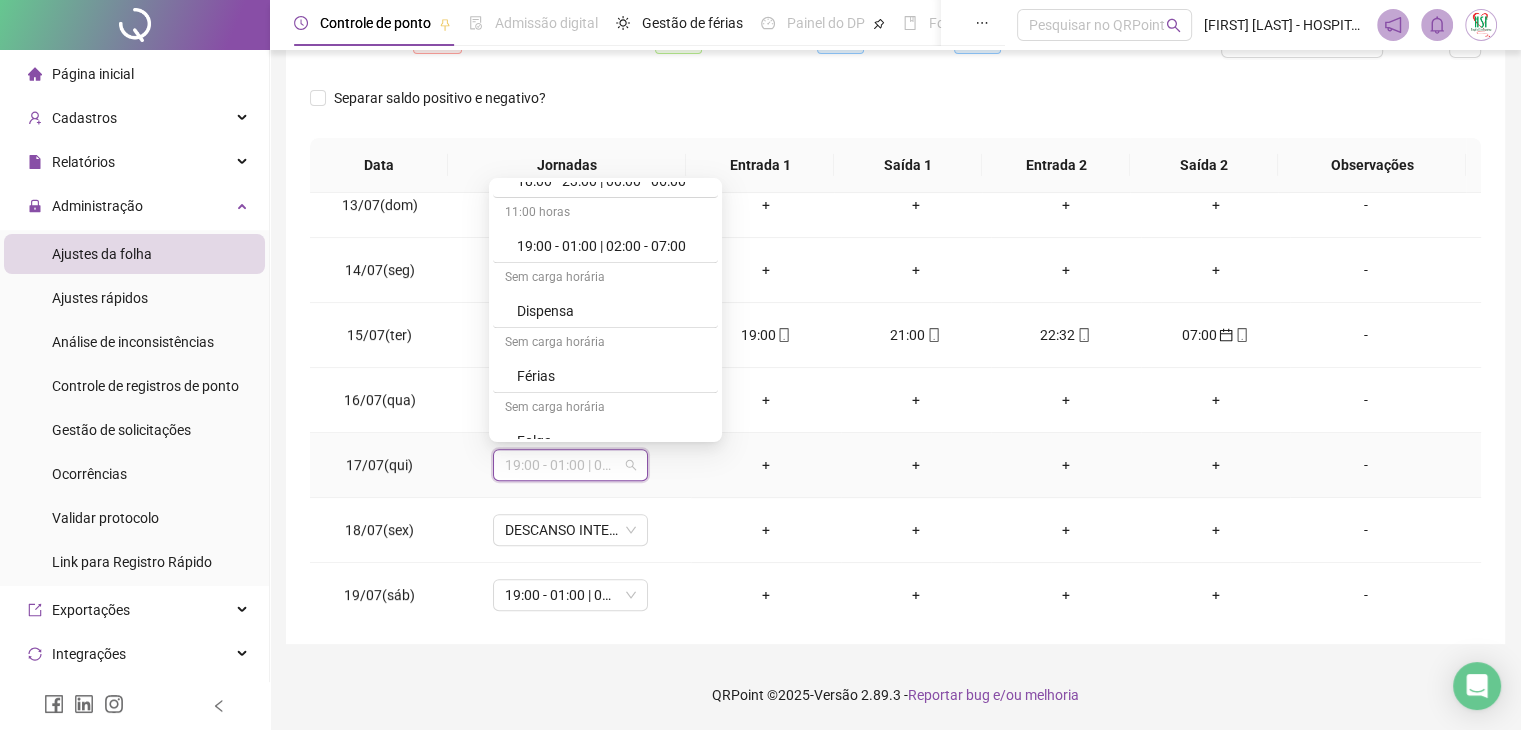 scroll, scrollTop: 1200, scrollLeft: 0, axis: vertical 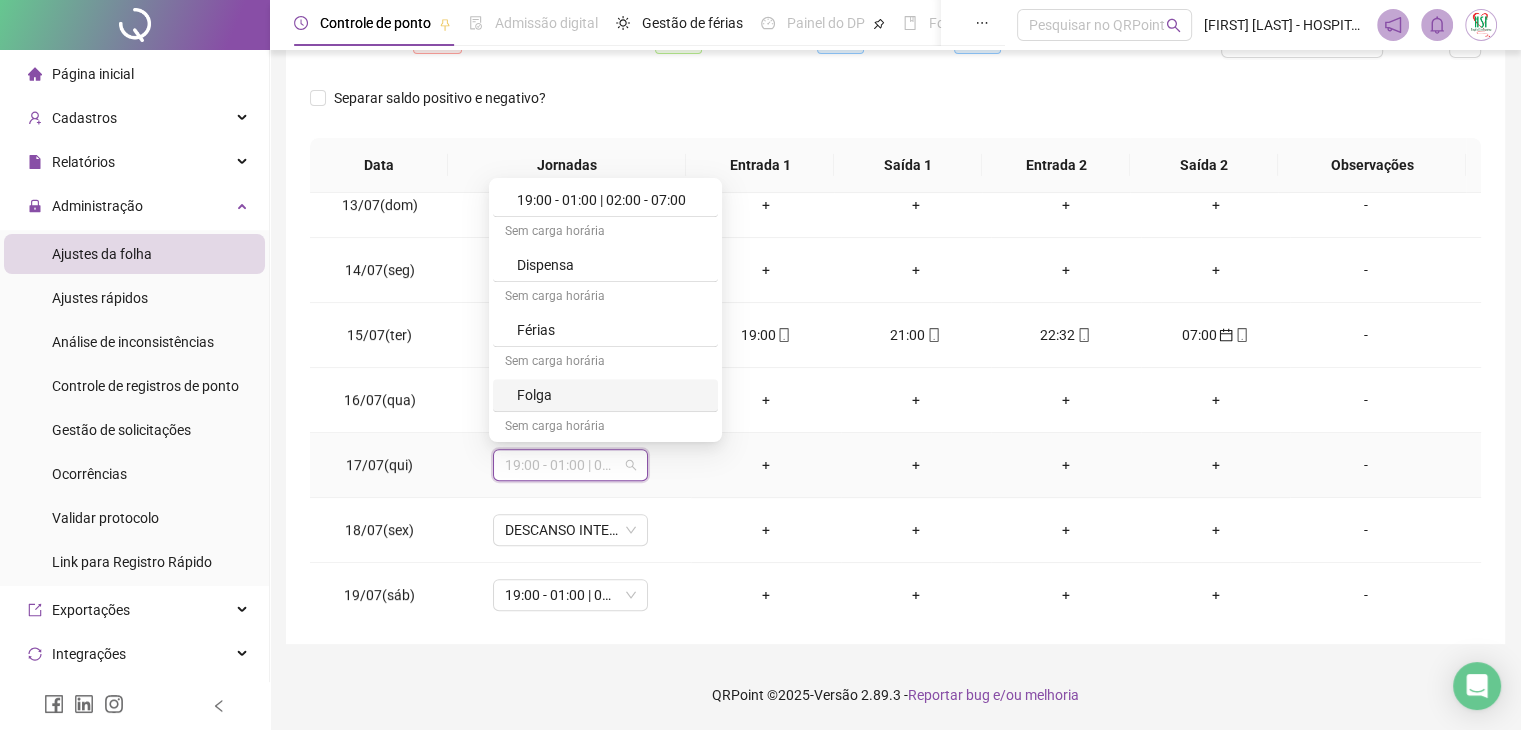 click on "Folga" at bounding box center (611, 395) 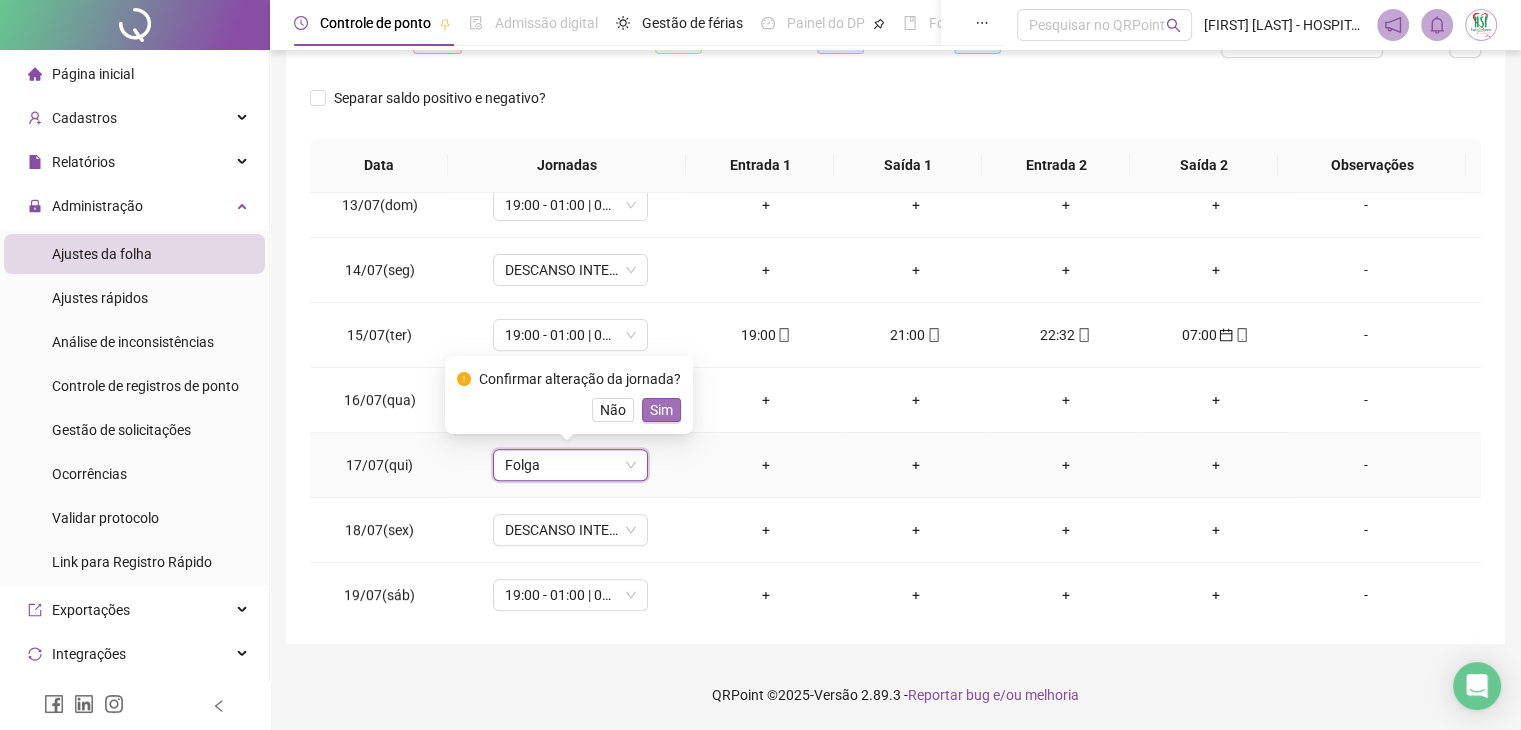 click on "Sim" at bounding box center [661, 410] 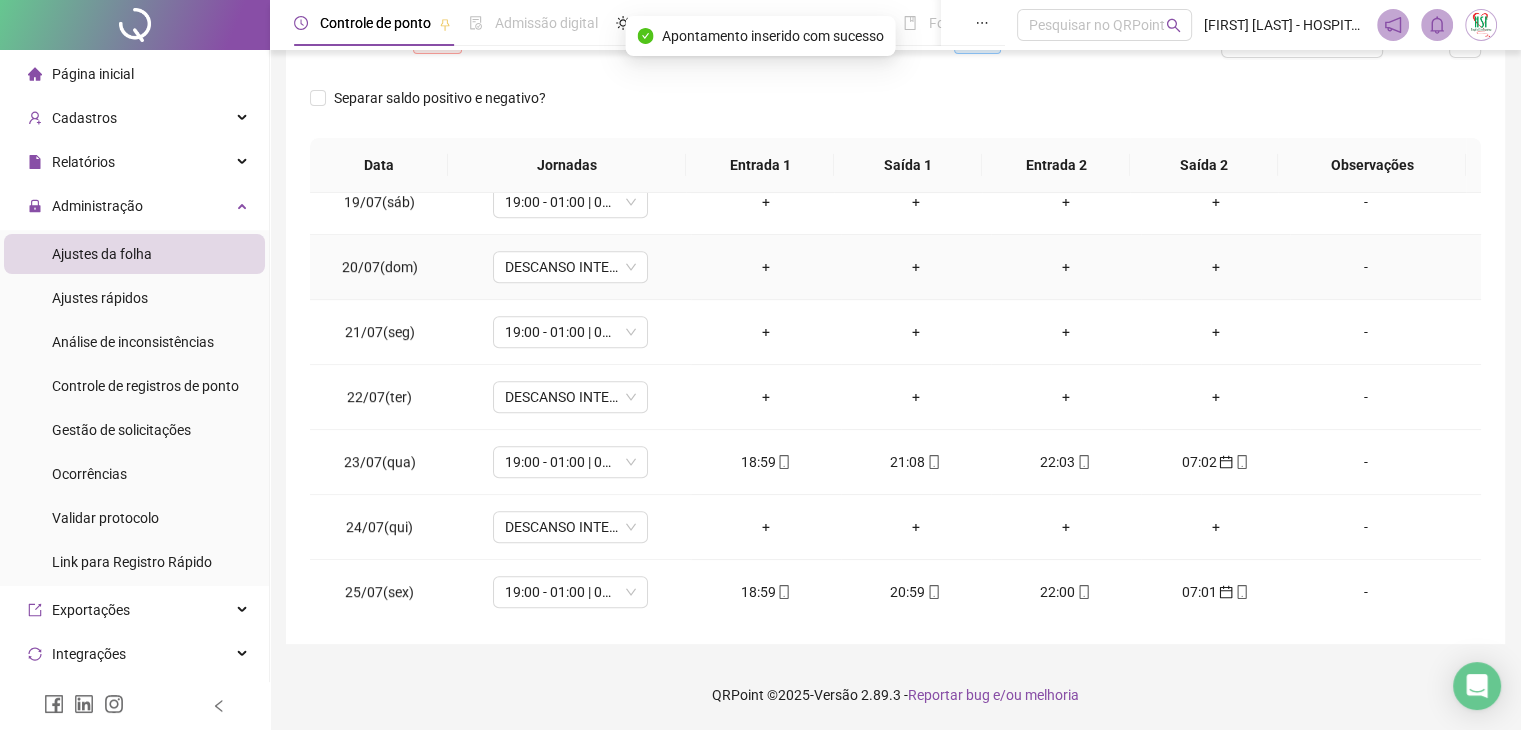scroll, scrollTop: 1200, scrollLeft: 0, axis: vertical 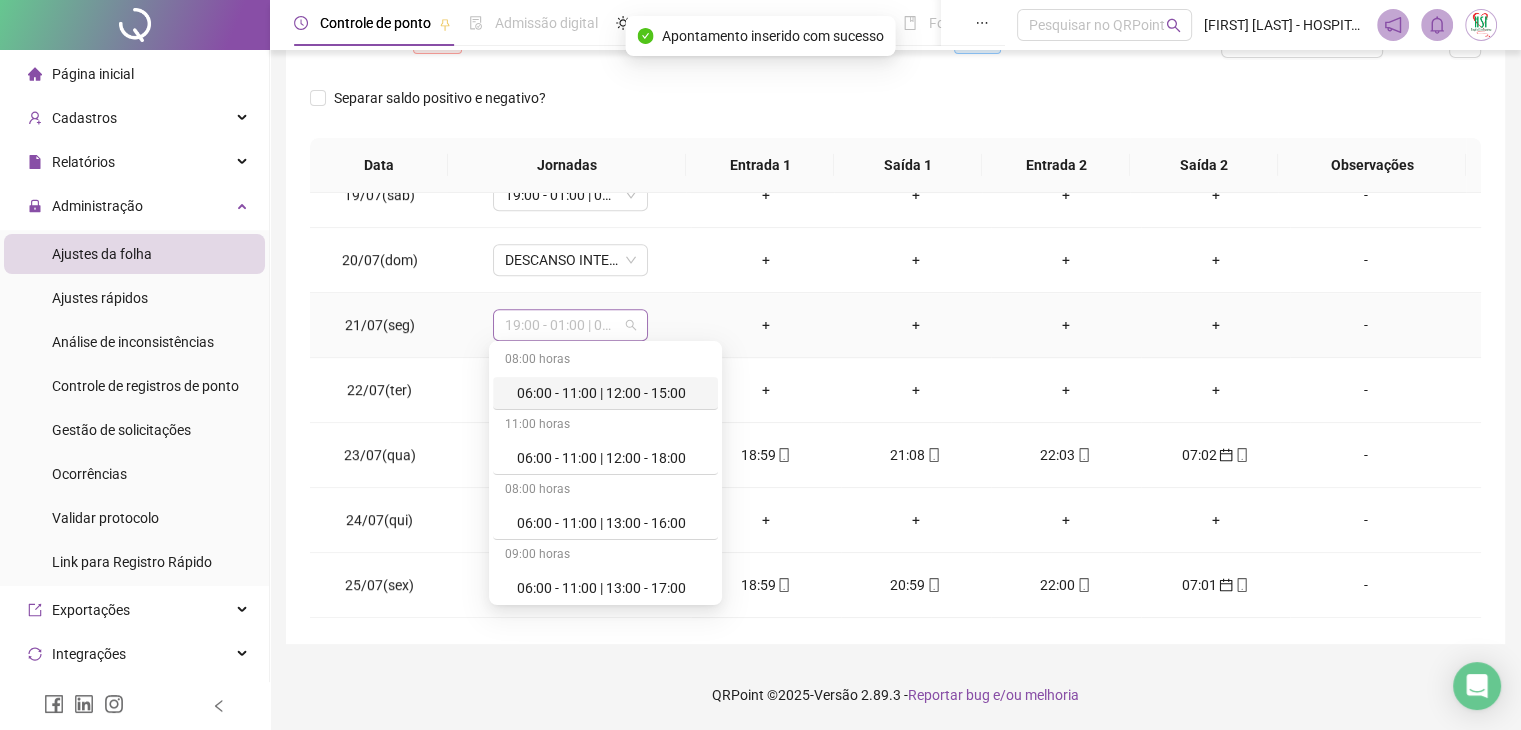 click on "19:00 - 01:00 | 02:00 - 07:00" at bounding box center [570, 325] 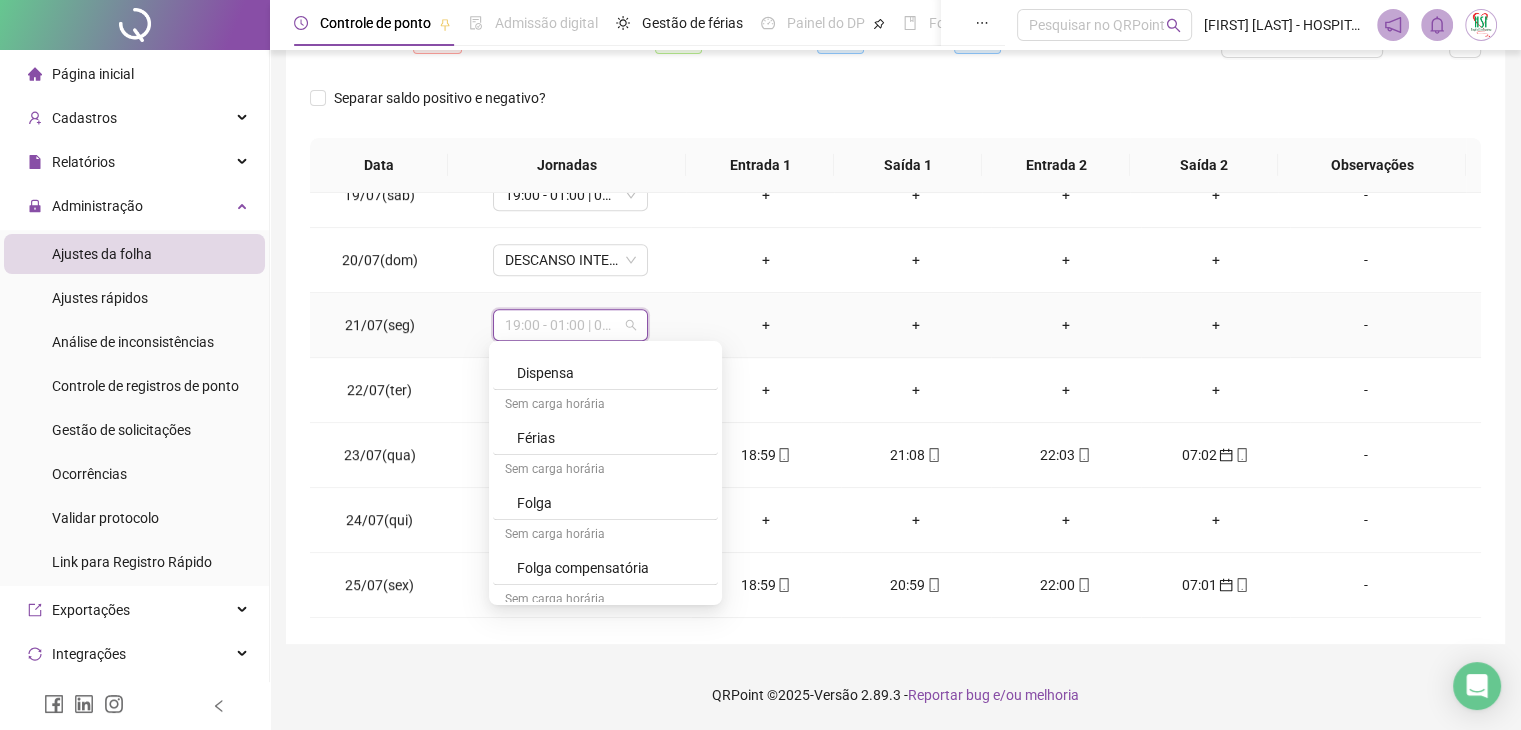 scroll, scrollTop: 1299, scrollLeft: 0, axis: vertical 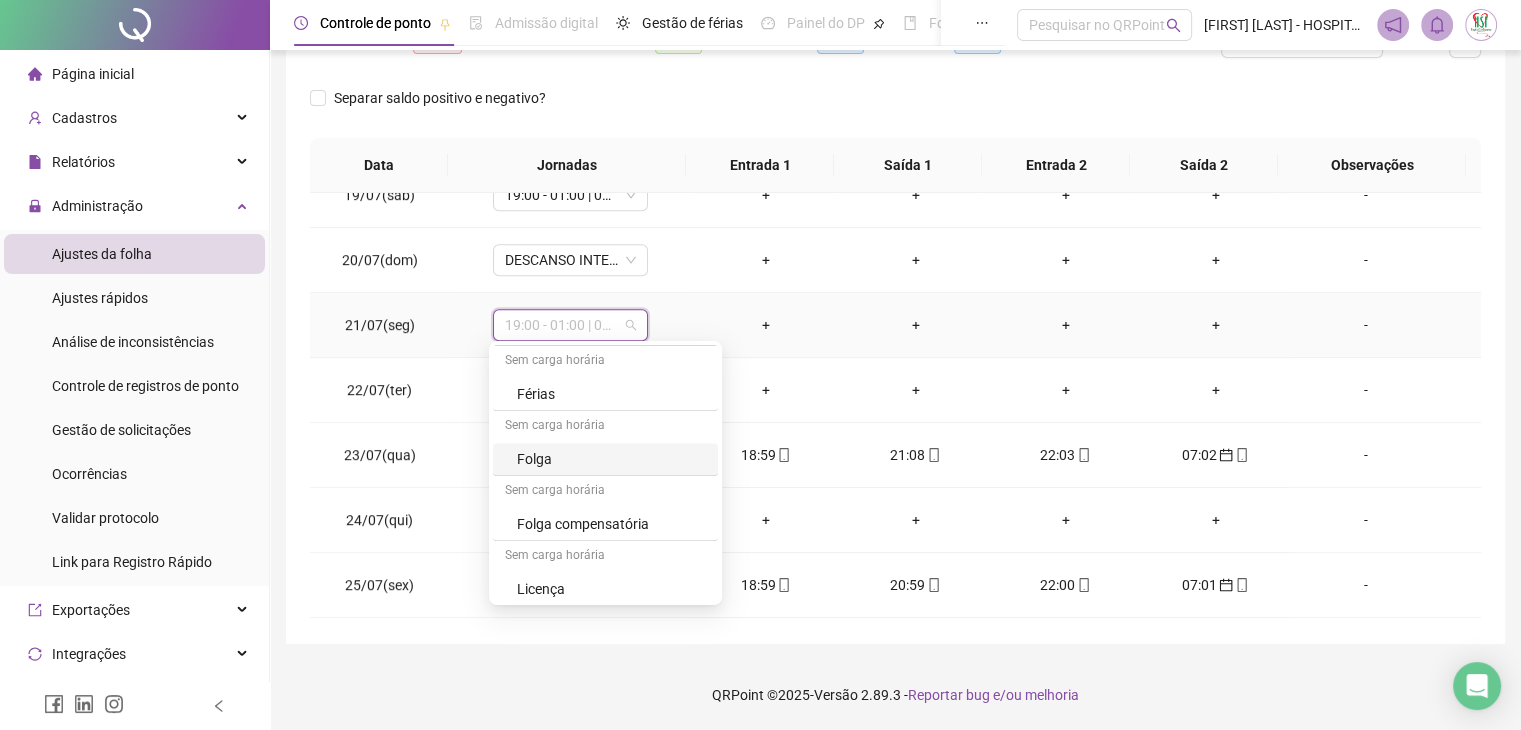 click on "Folga" at bounding box center (611, 459) 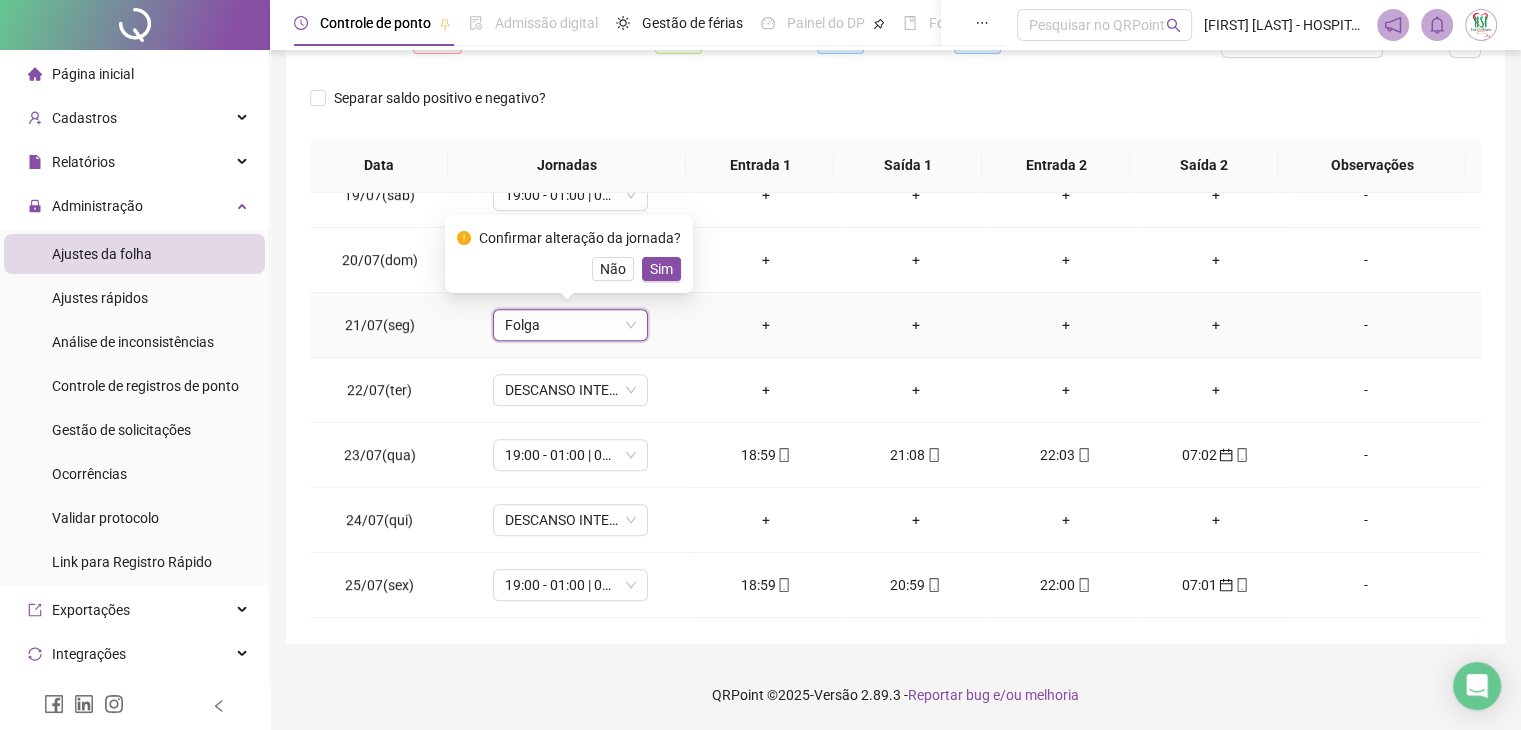 click on "Sim" at bounding box center (661, 269) 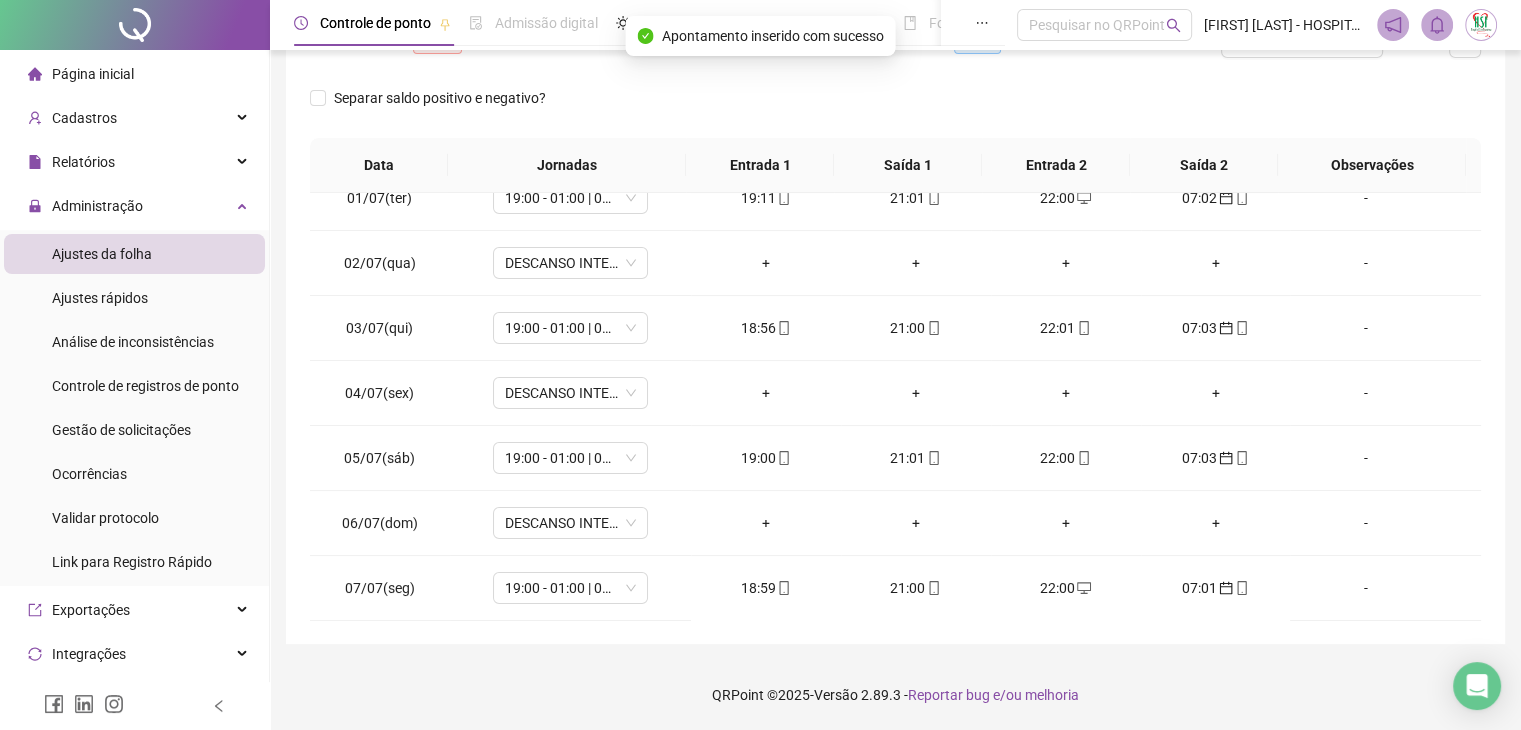 scroll, scrollTop: 0, scrollLeft: 0, axis: both 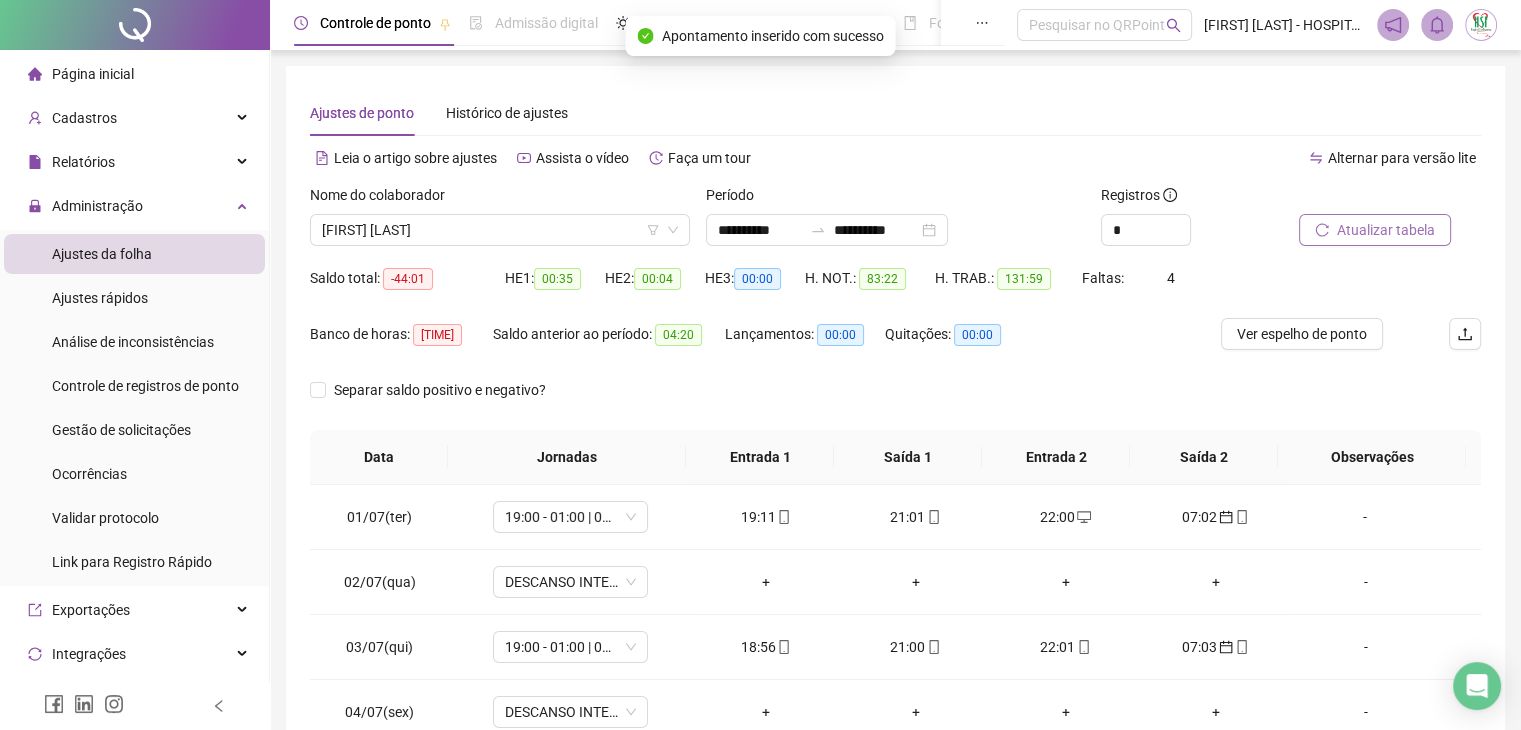 click on "Atualizar tabela" at bounding box center (1386, 230) 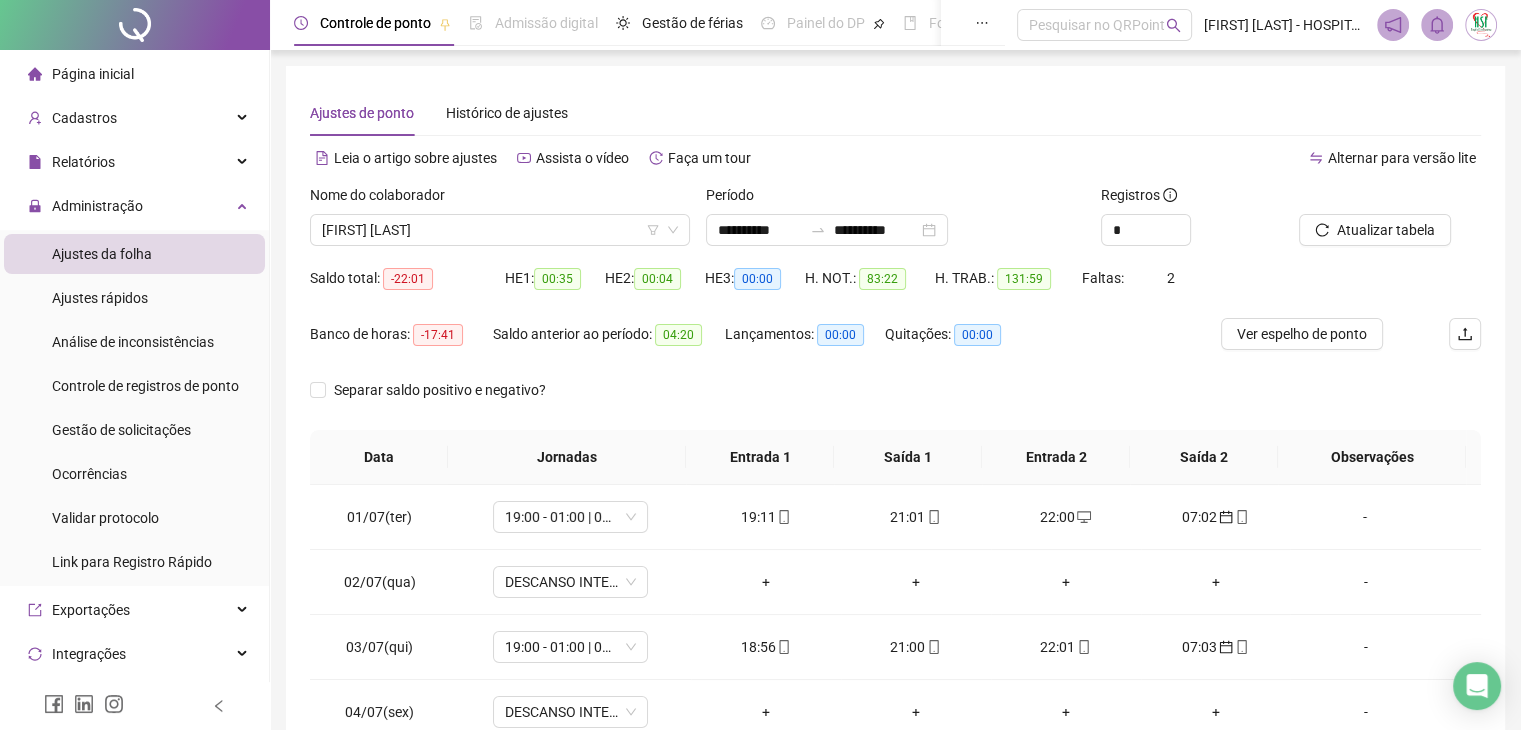 scroll, scrollTop: 292, scrollLeft: 0, axis: vertical 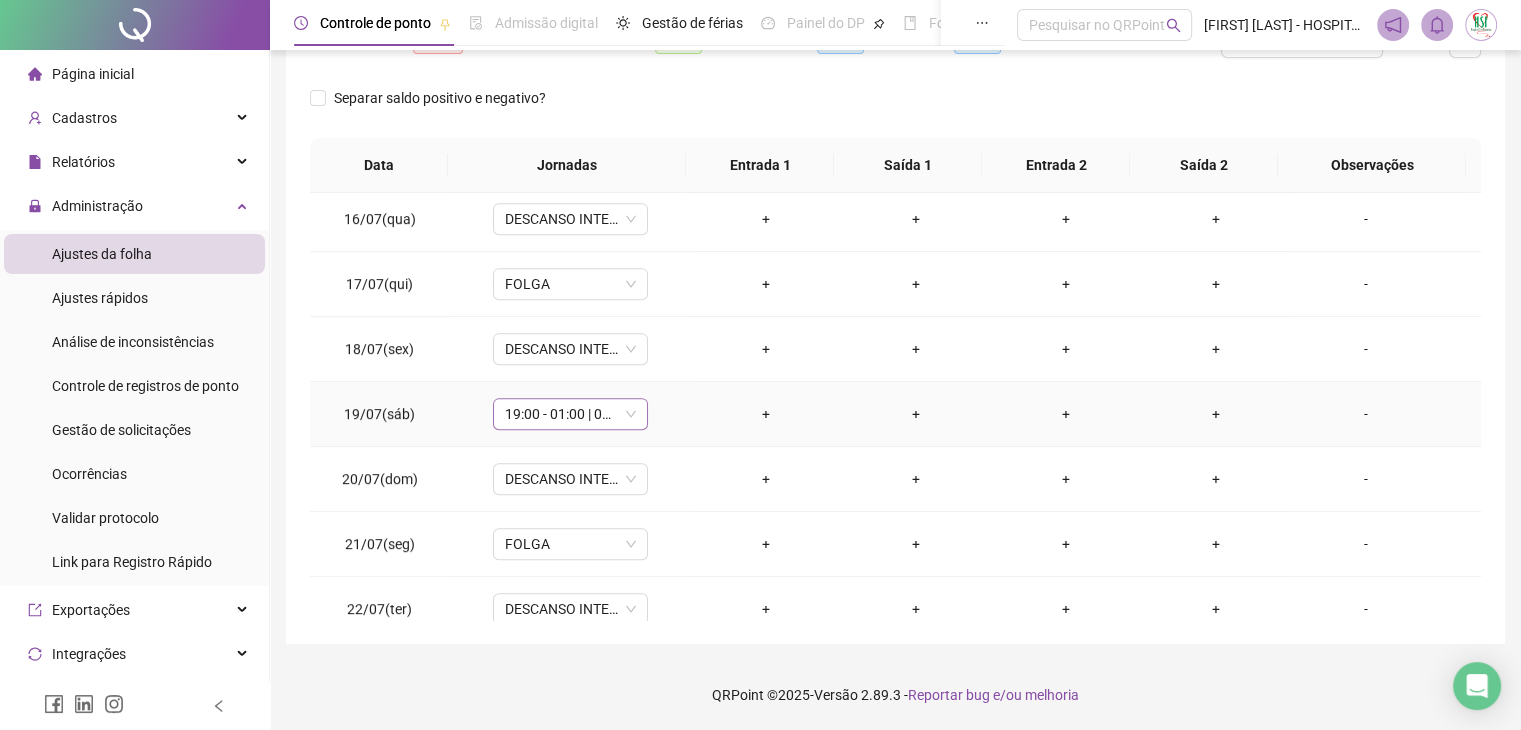 click on "19:00 - 01:00 | 02:00 - 07:00" at bounding box center [570, 414] 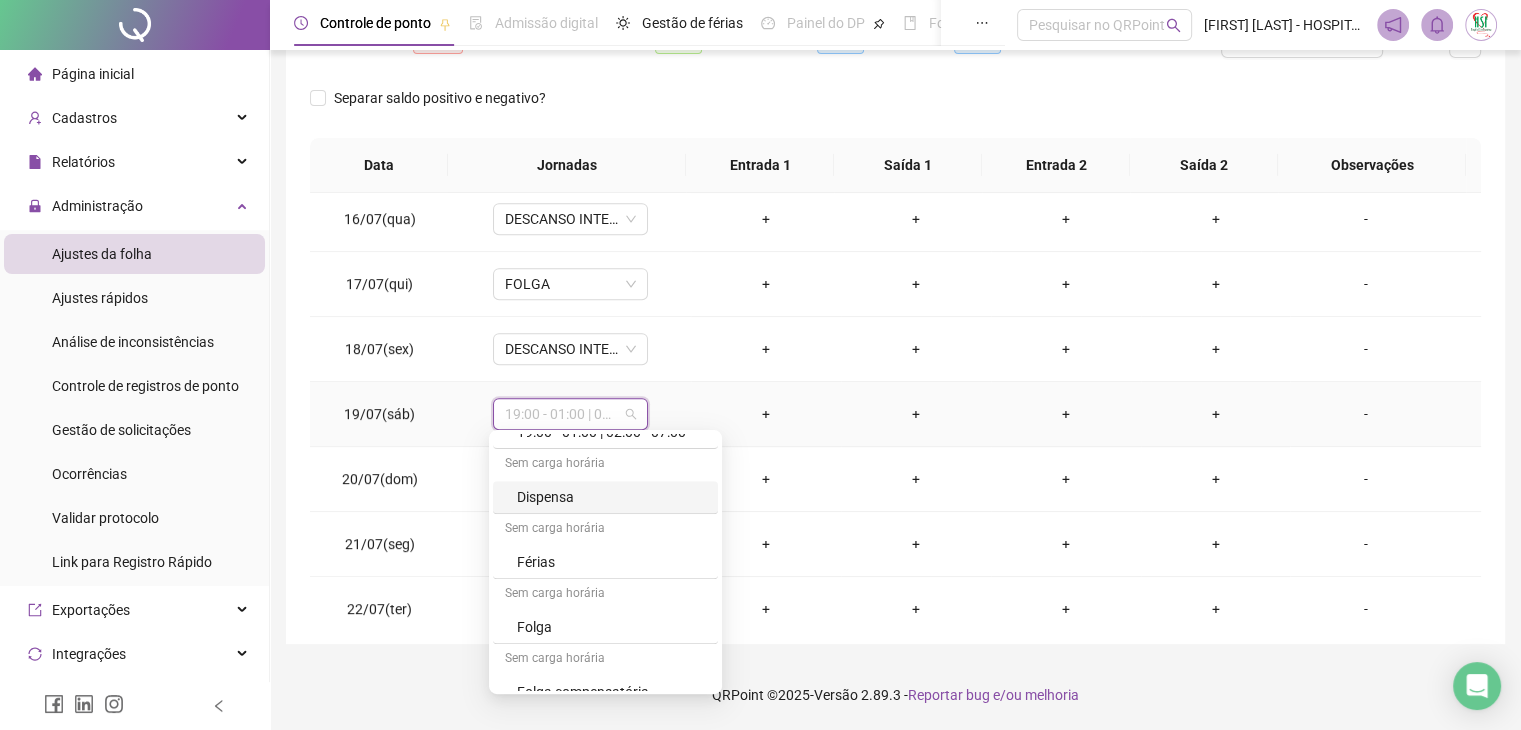 scroll, scrollTop: 1099, scrollLeft: 0, axis: vertical 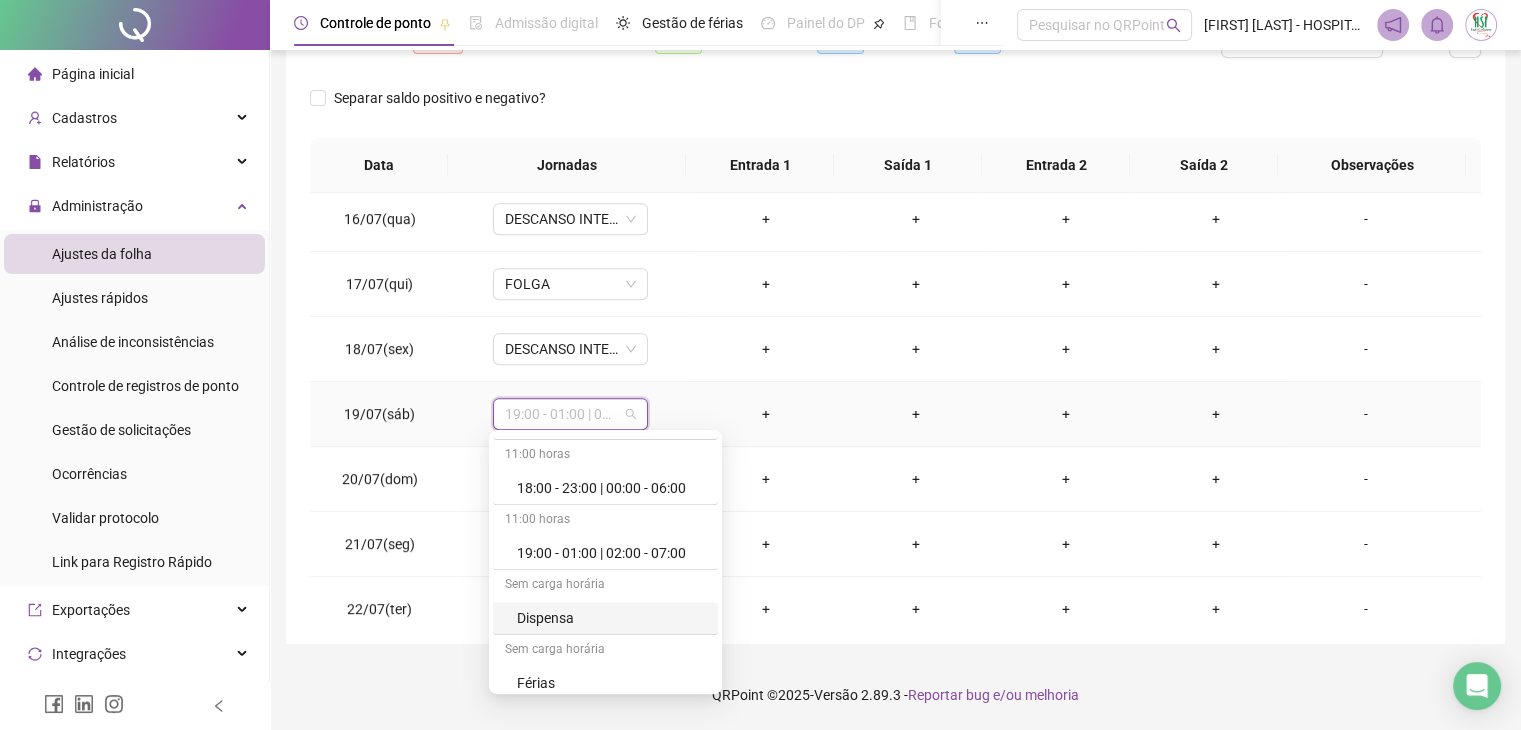 click on "Dispensa" at bounding box center (611, 618) 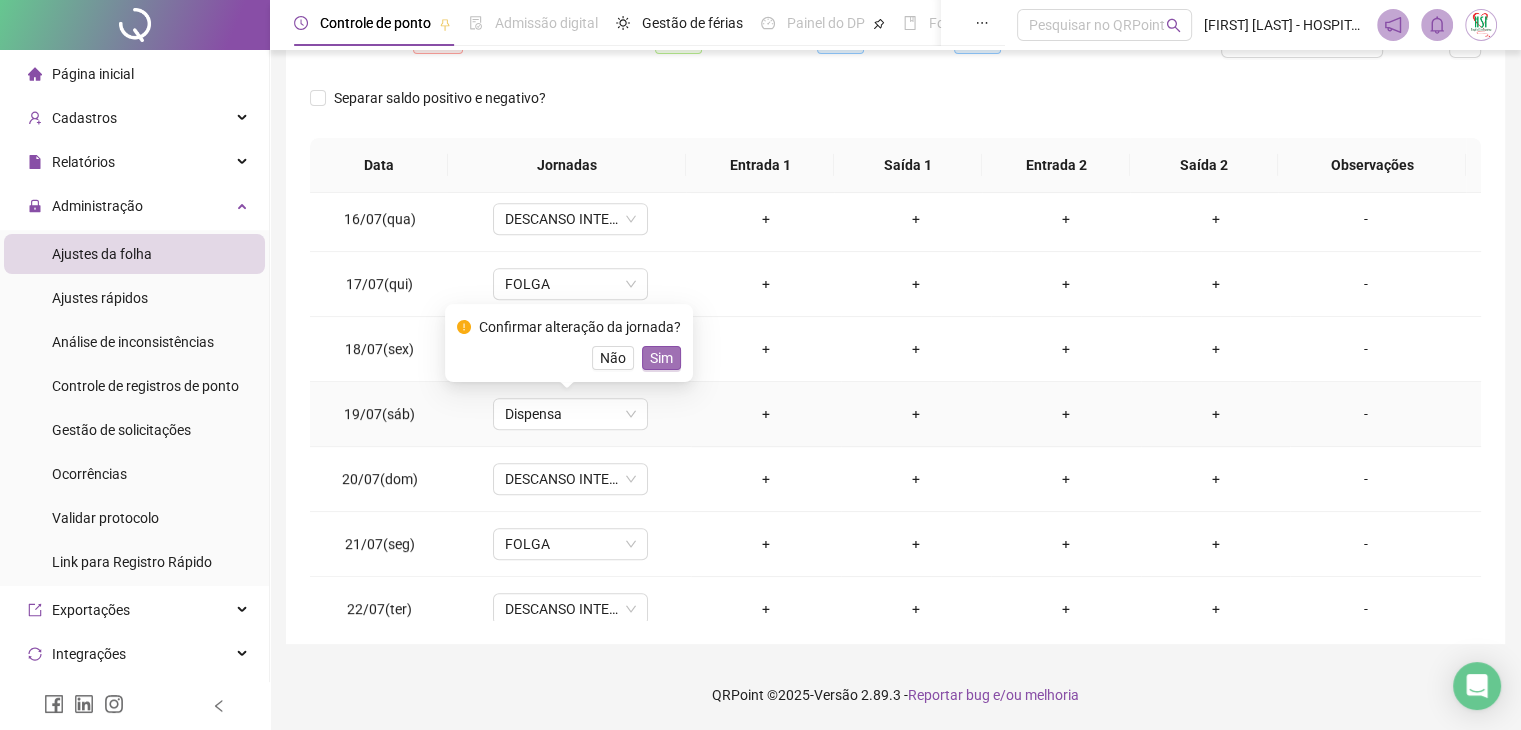 click on "Sim" at bounding box center (661, 358) 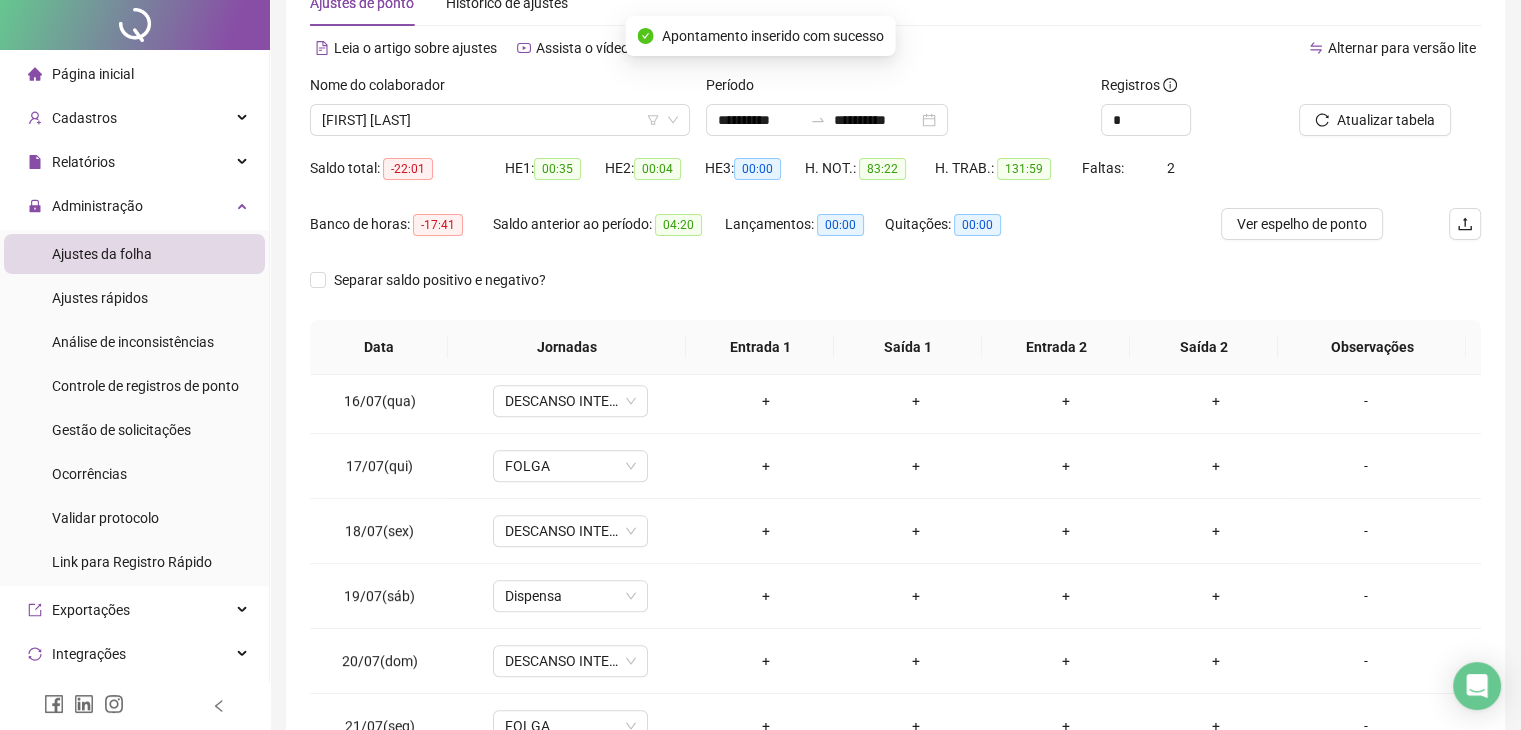 scroll, scrollTop: 0, scrollLeft: 0, axis: both 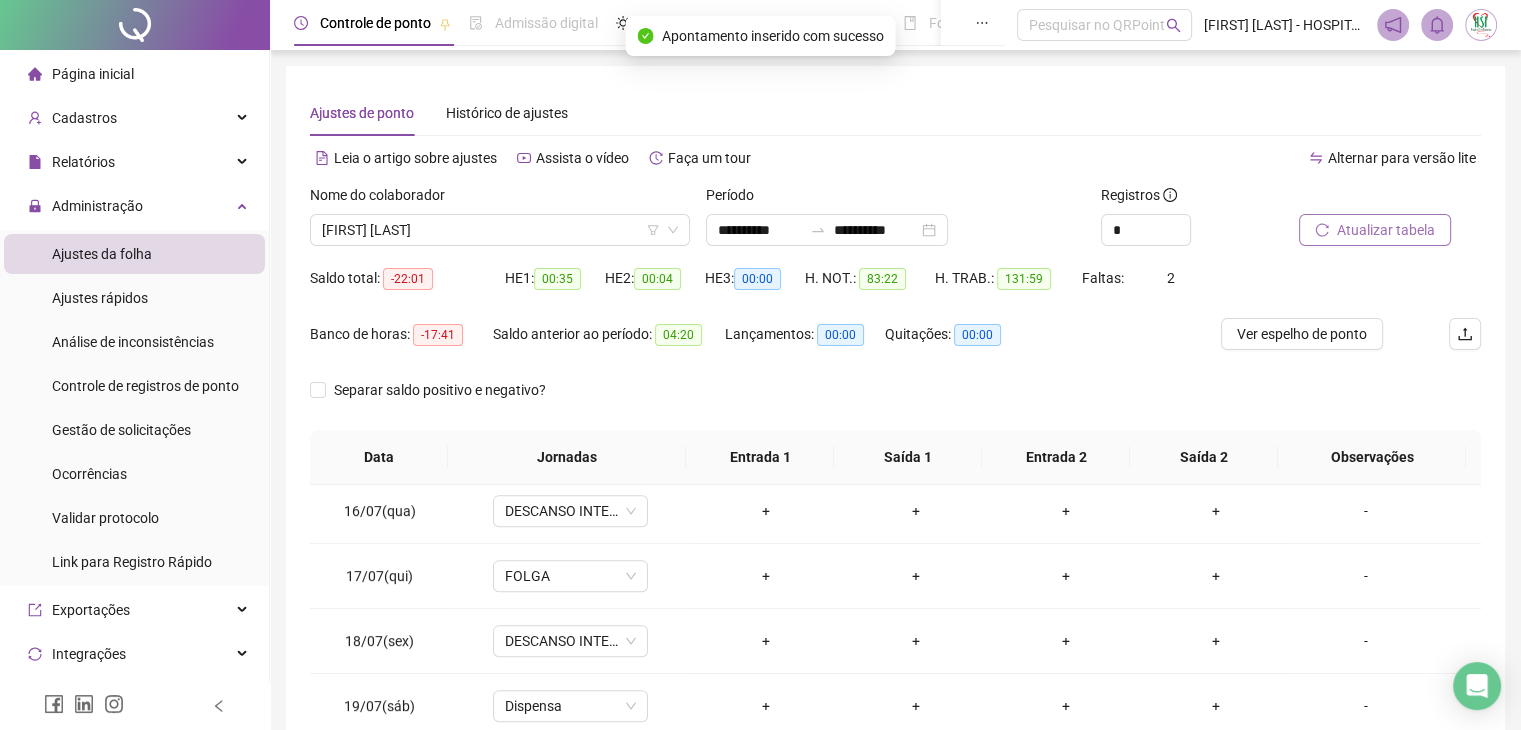 click on "Atualizar tabela" at bounding box center (1386, 230) 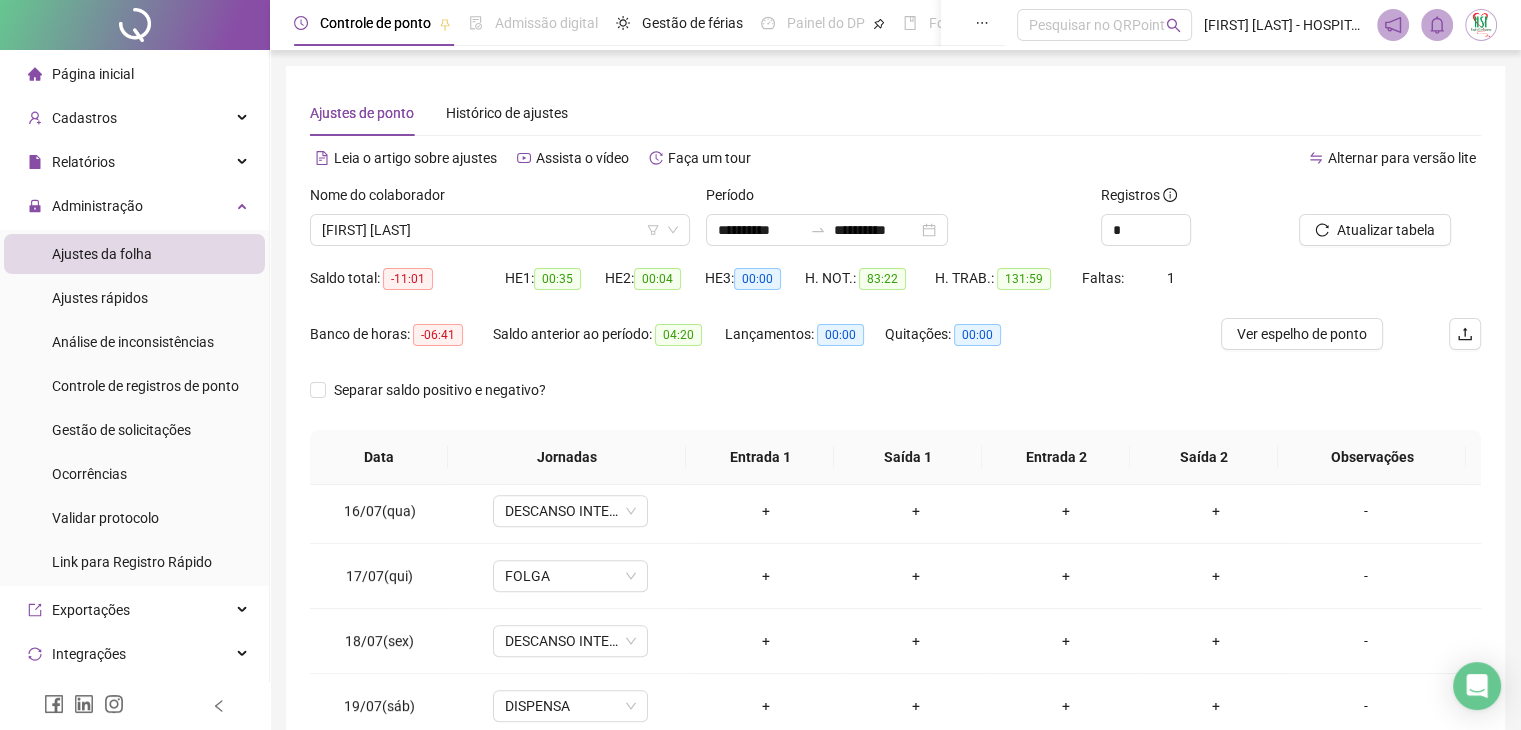 scroll, scrollTop: 292, scrollLeft: 0, axis: vertical 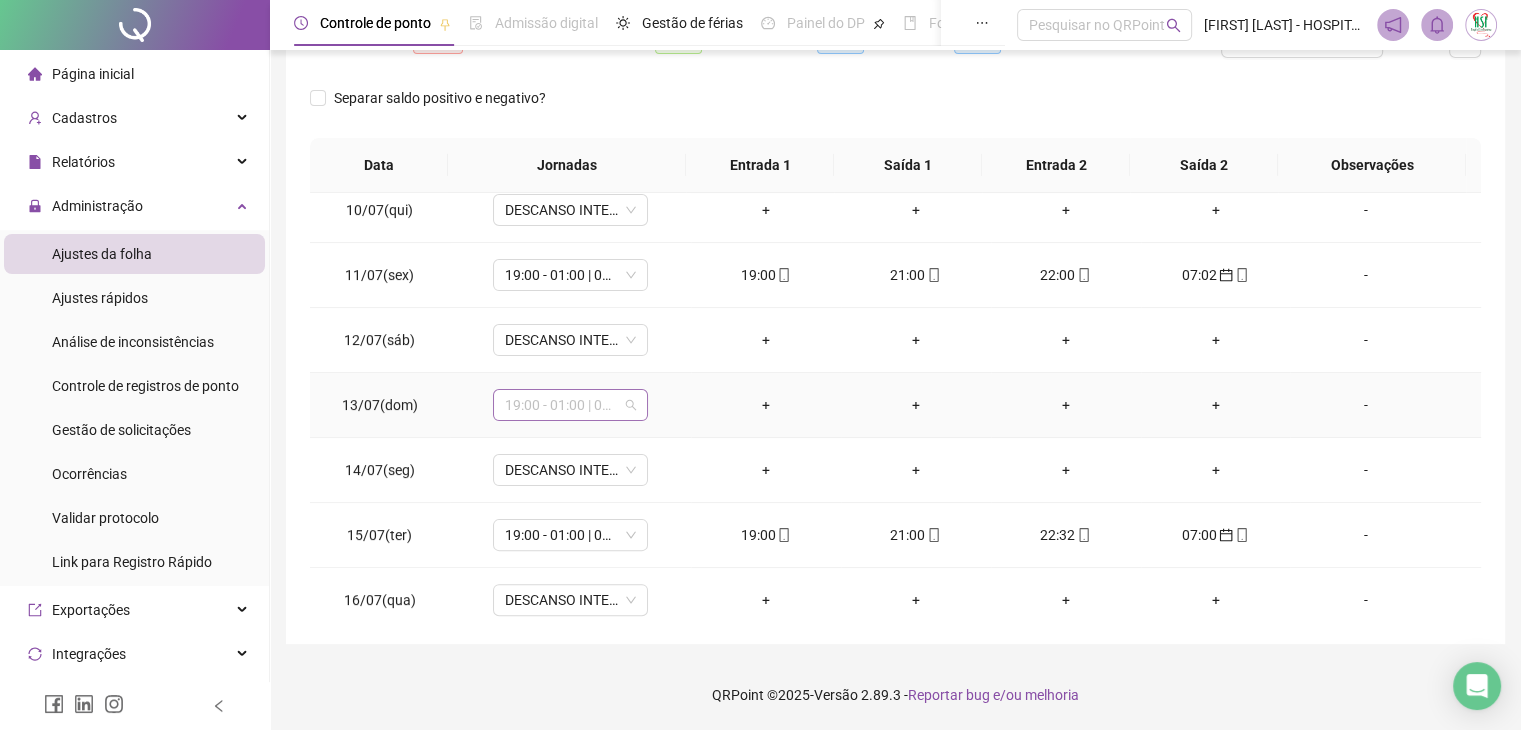 click on "19:00 - 01:00 | 02:00 - 07:00" at bounding box center [570, 405] 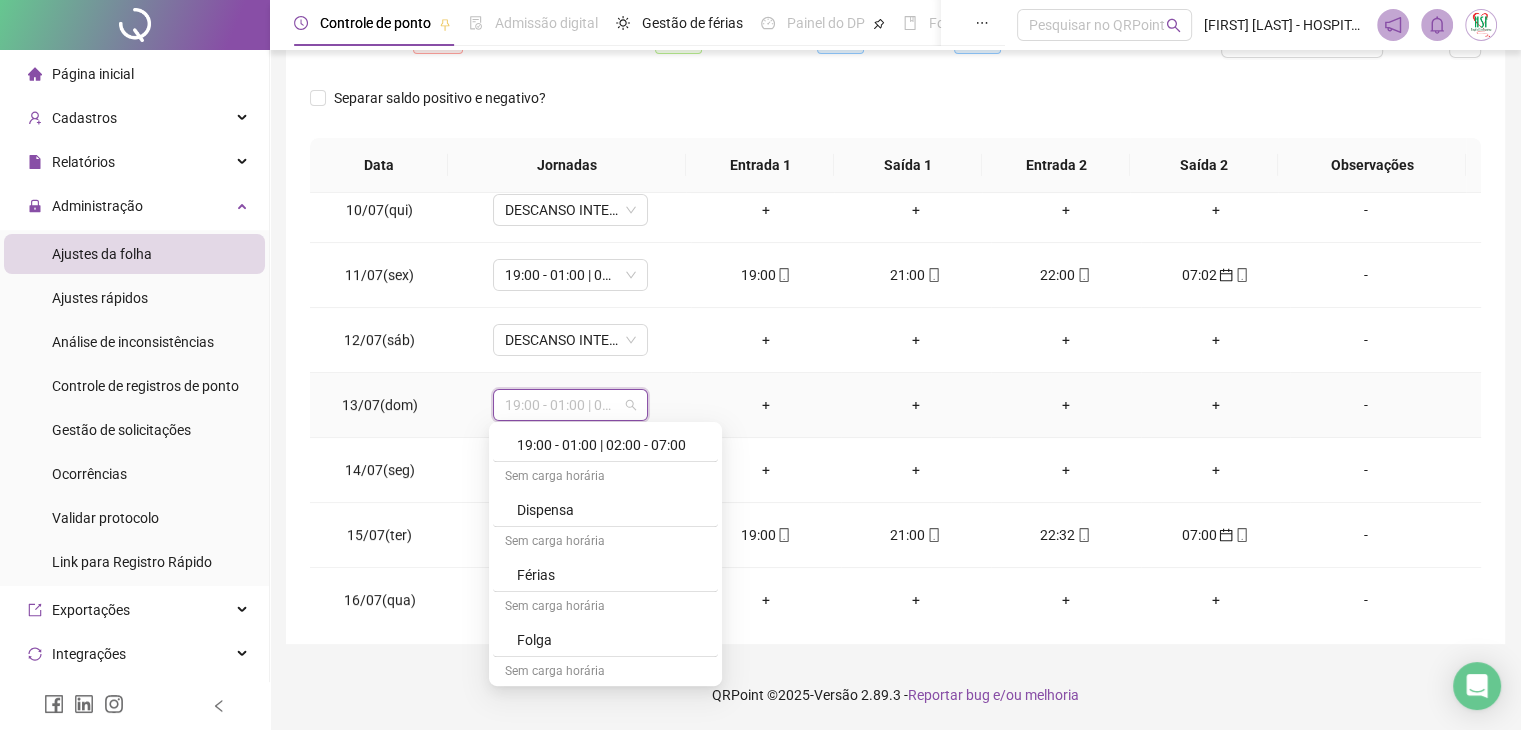 scroll, scrollTop: 1200, scrollLeft: 0, axis: vertical 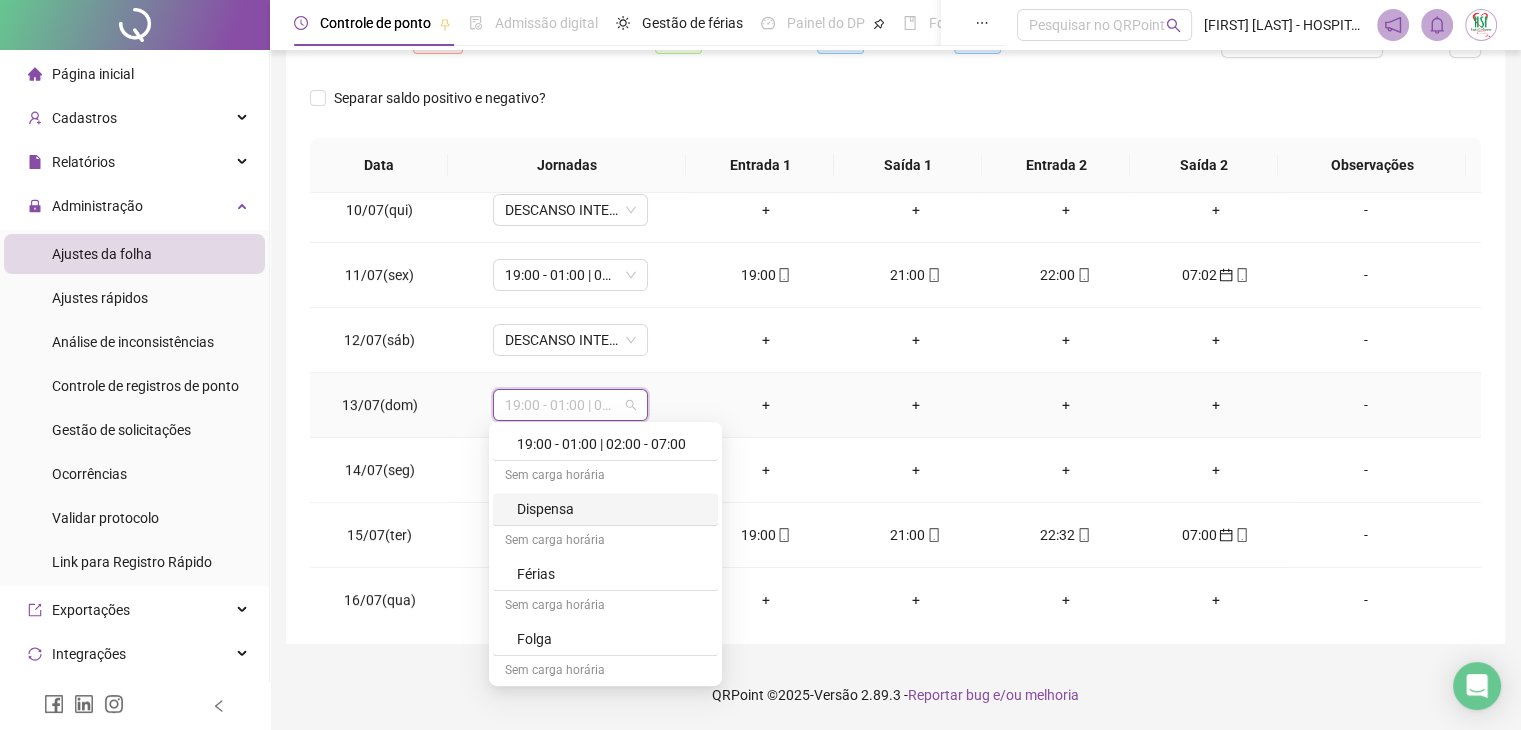 click on "Dispensa" at bounding box center (611, 509) 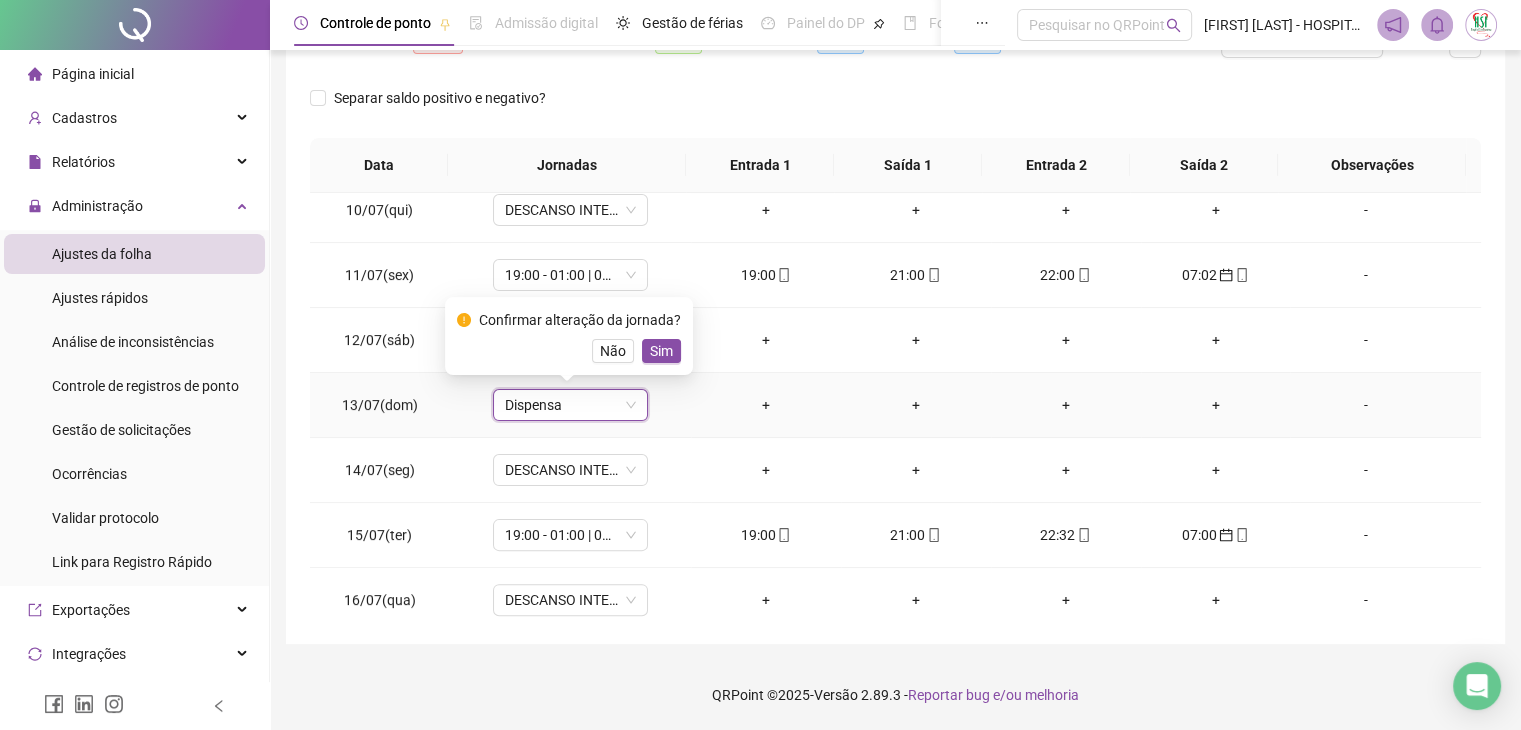 drag, startPoint x: 658, startPoint y: 358, endPoint x: 677, endPoint y: 365, distance: 20.248457 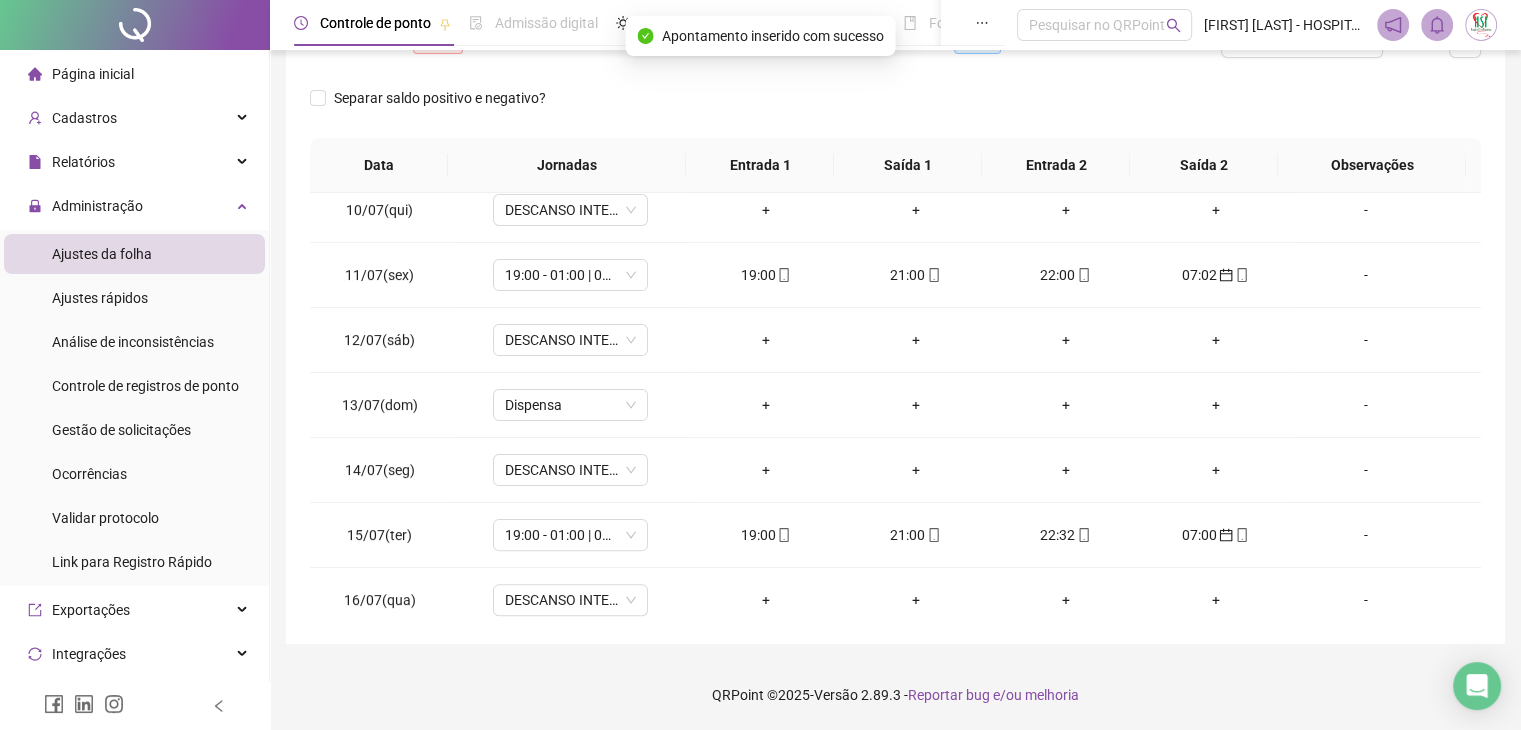 scroll, scrollTop: 0, scrollLeft: 0, axis: both 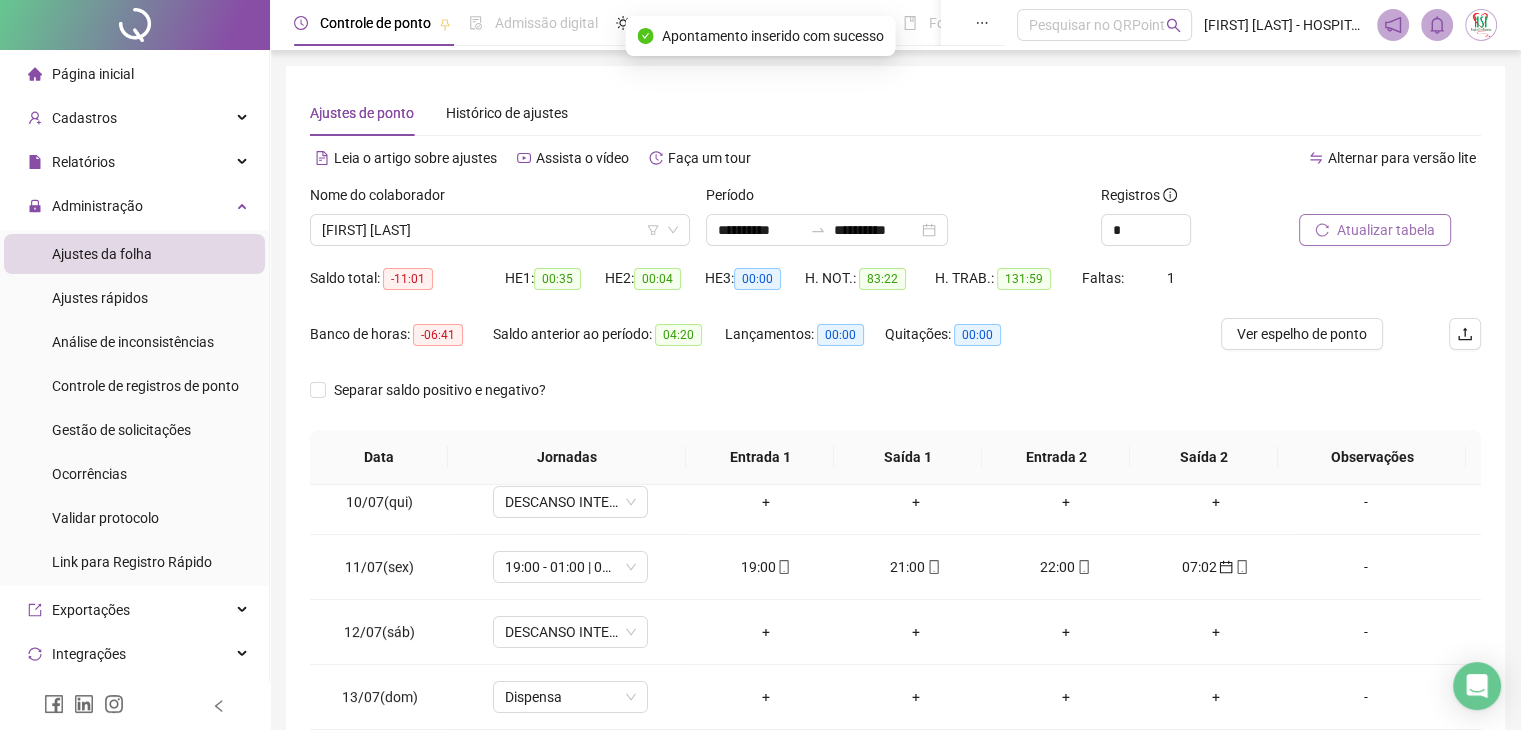 click on "Atualizar tabela" at bounding box center [1375, 230] 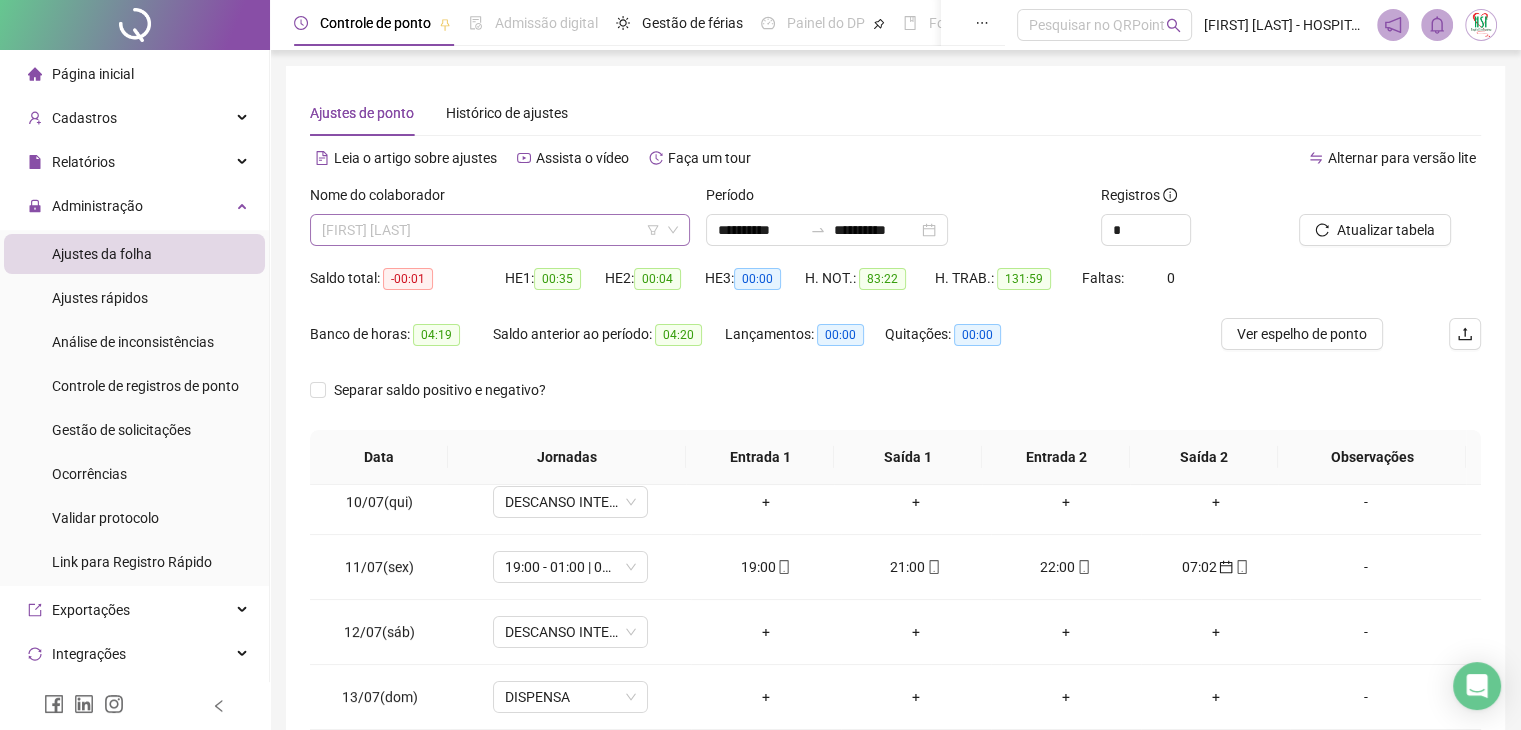 click on "[FIRST] [LAST]" at bounding box center (500, 230) 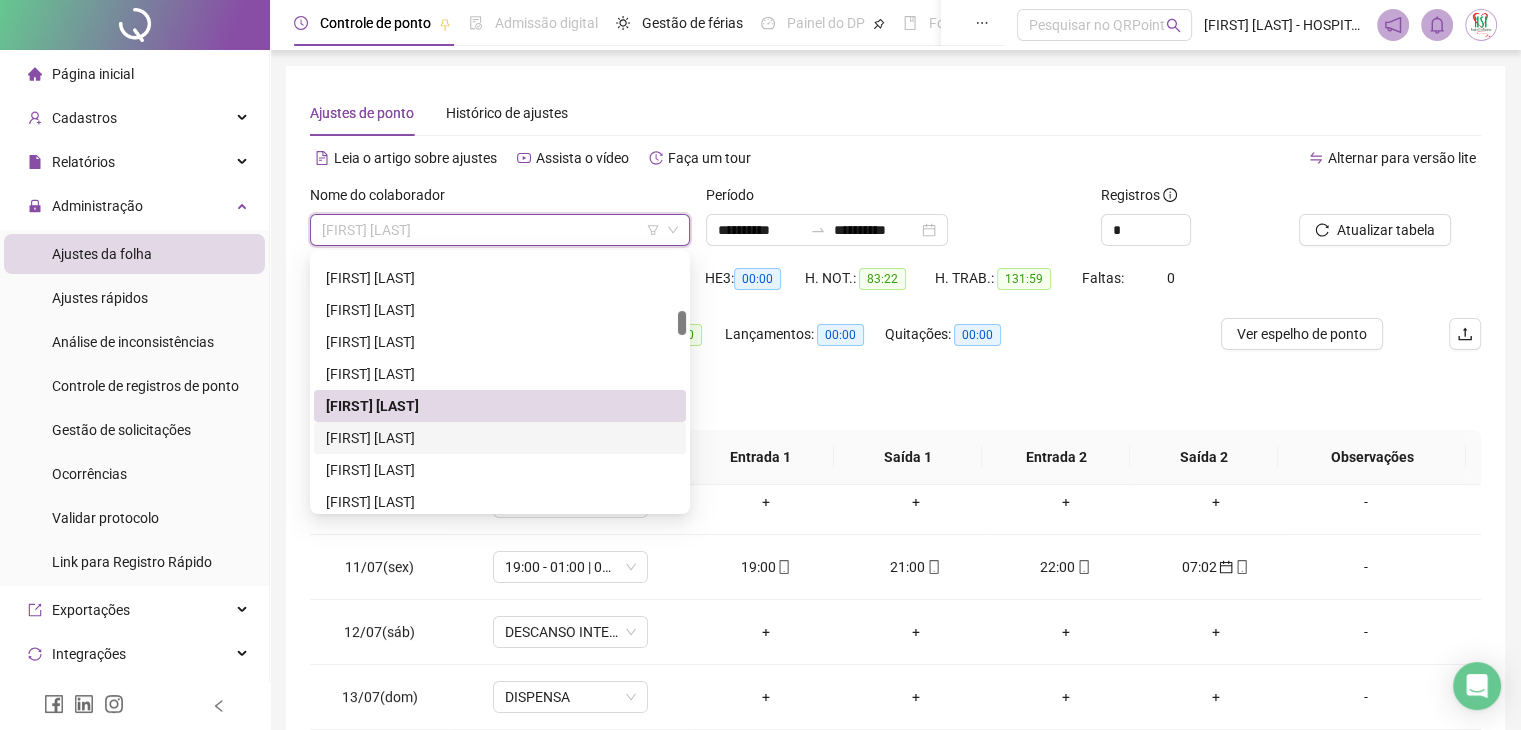 click on "[FIRST] [LAST]" at bounding box center [500, 438] 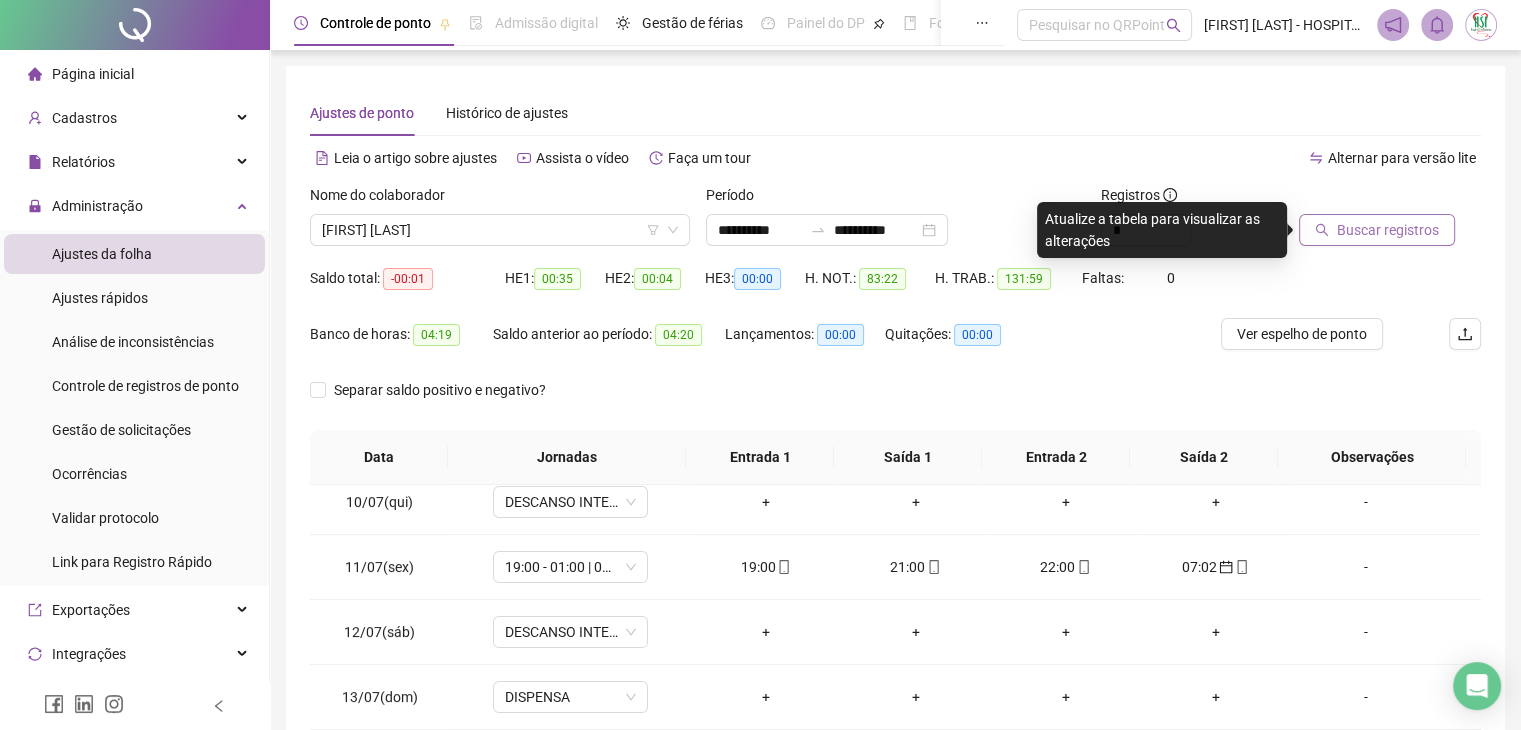 click on "Buscar registros" at bounding box center [1388, 230] 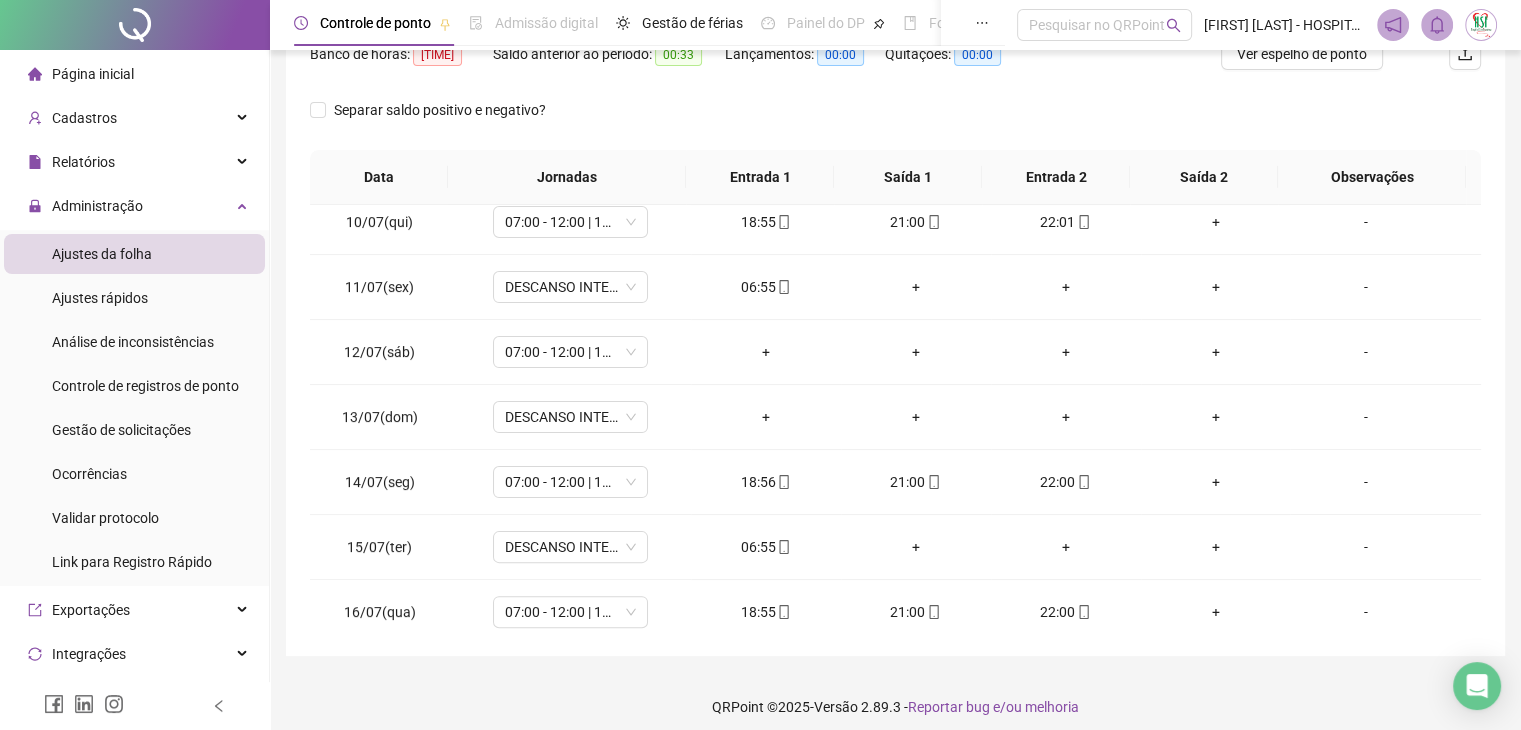 scroll, scrollTop: 292, scrollLeft: 0, axis: vertical 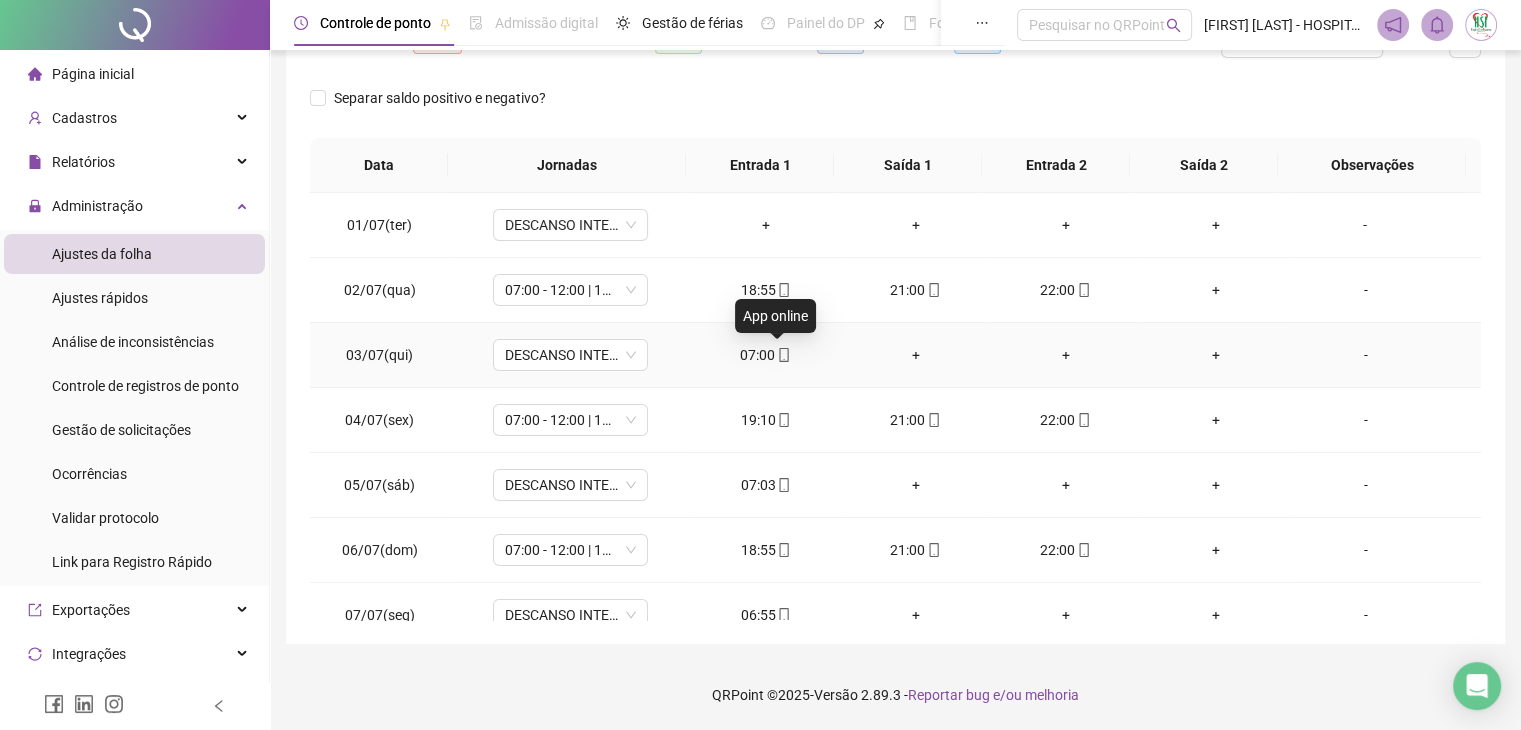 click 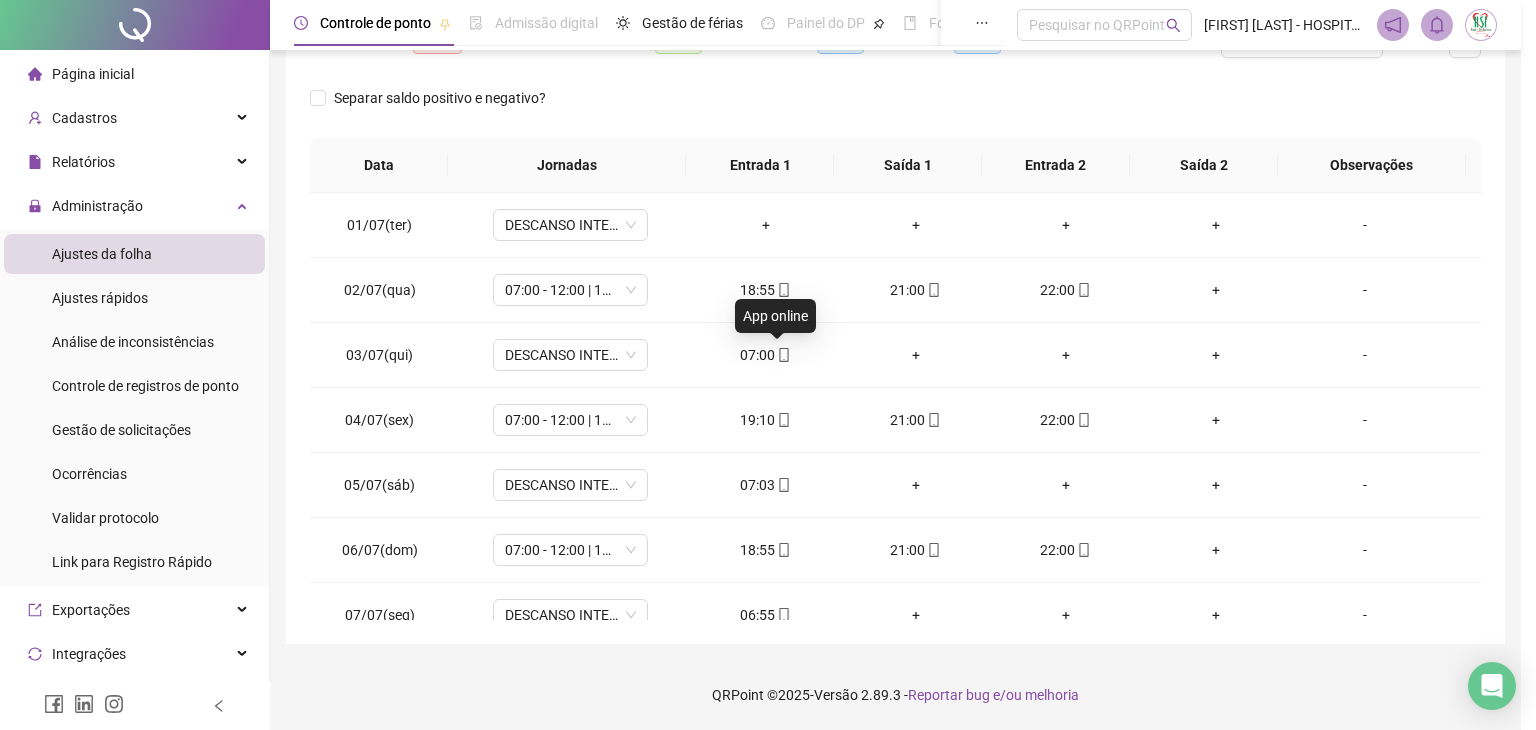 type on "**********" 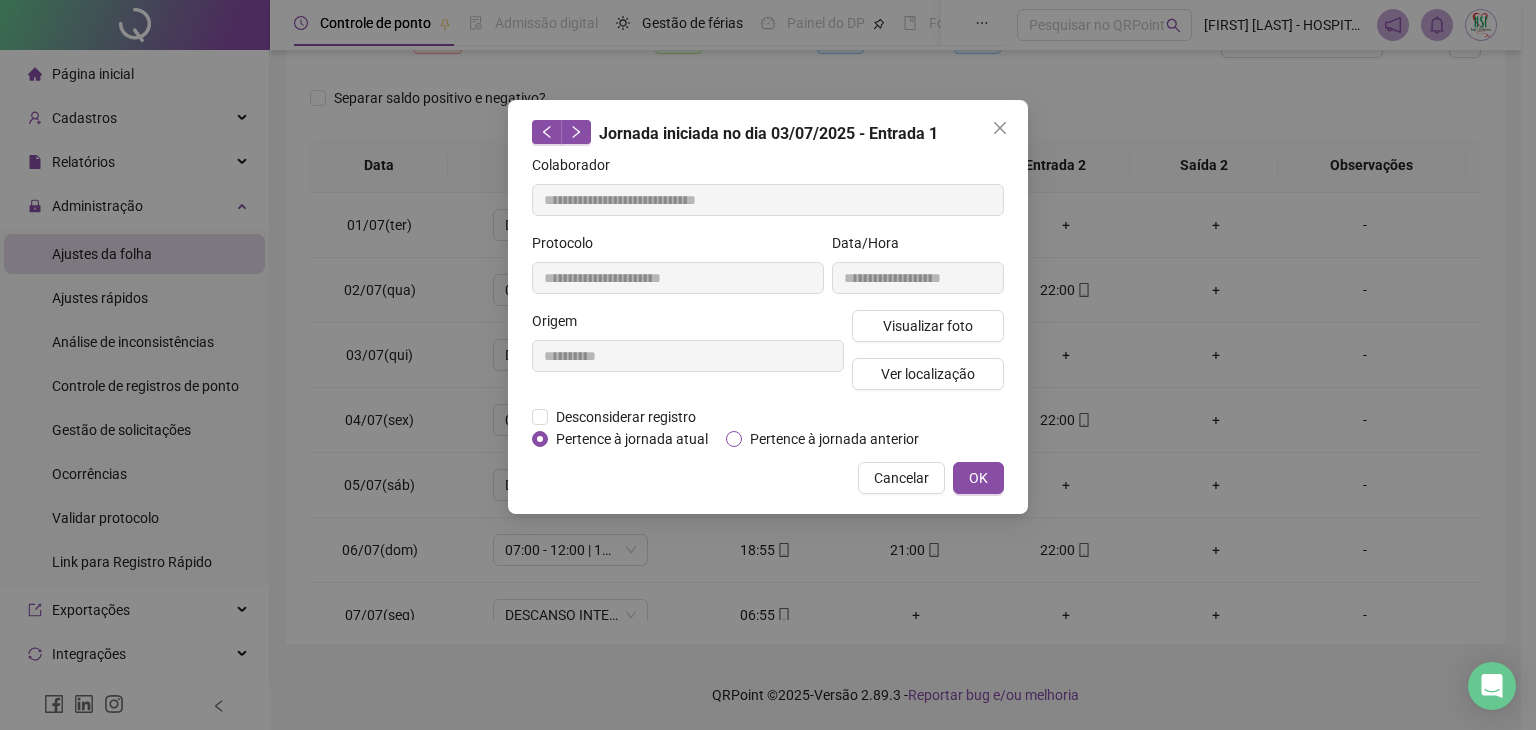 click on "Pertence à jornada anterior" at bounding box center [834, 439] 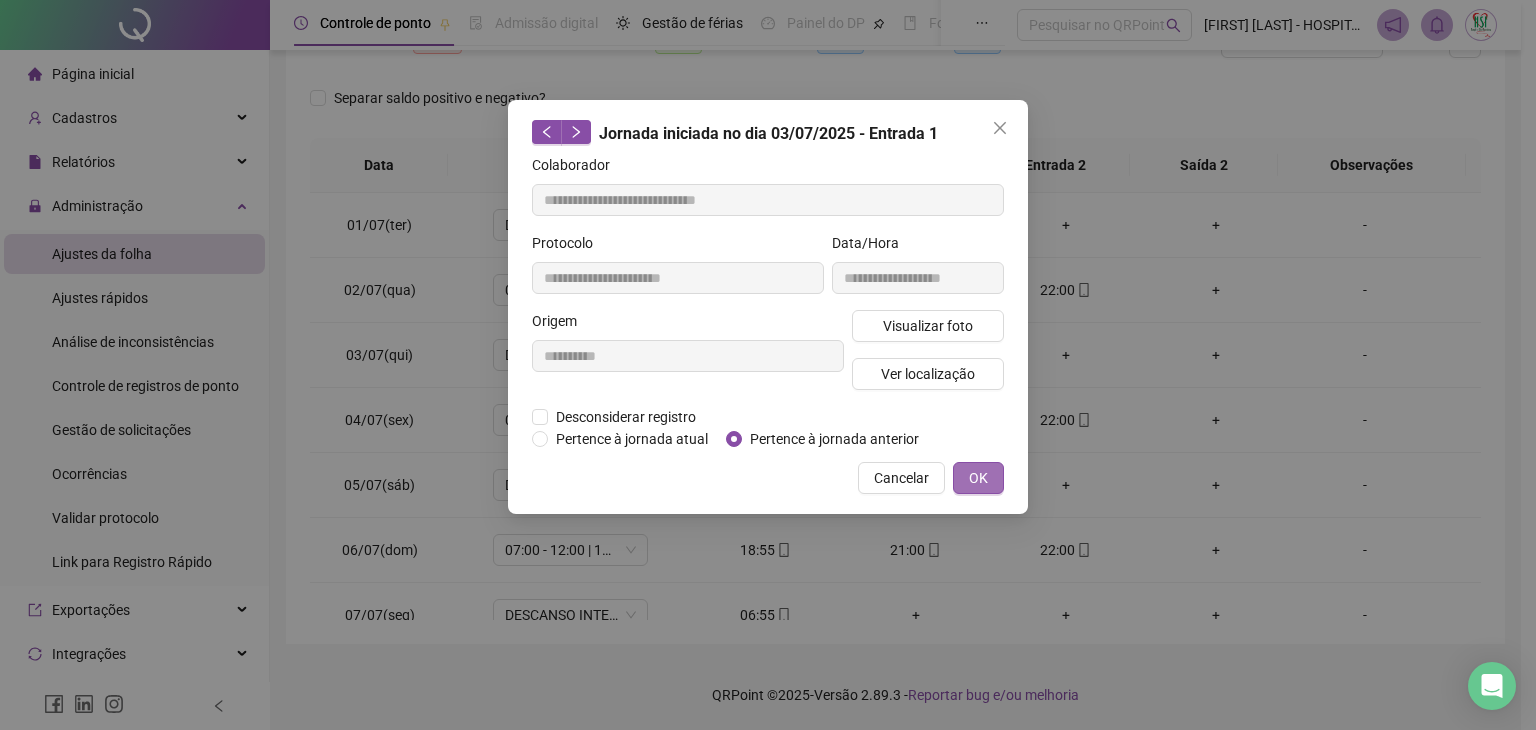 click on "OK" at bounding box center [978, 478] 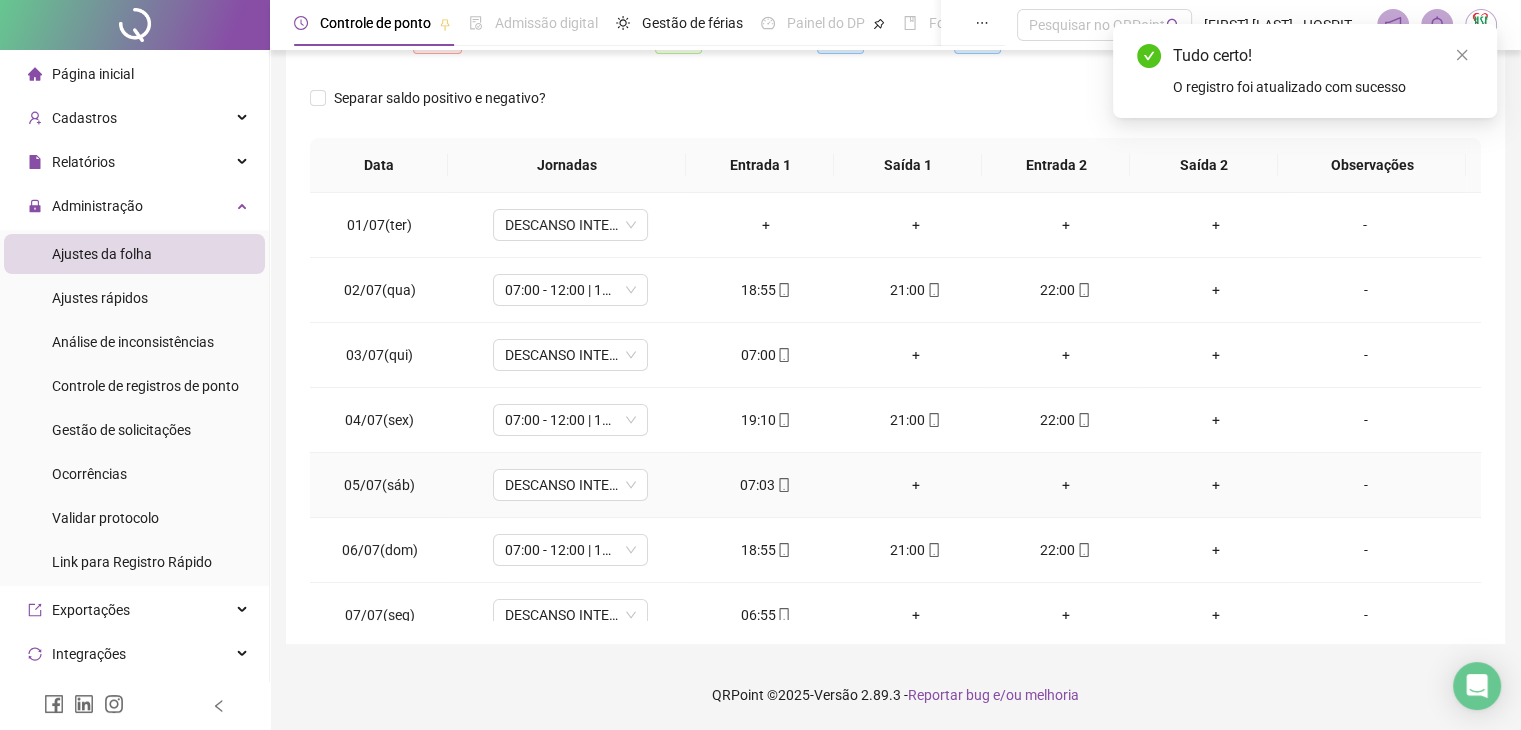 click 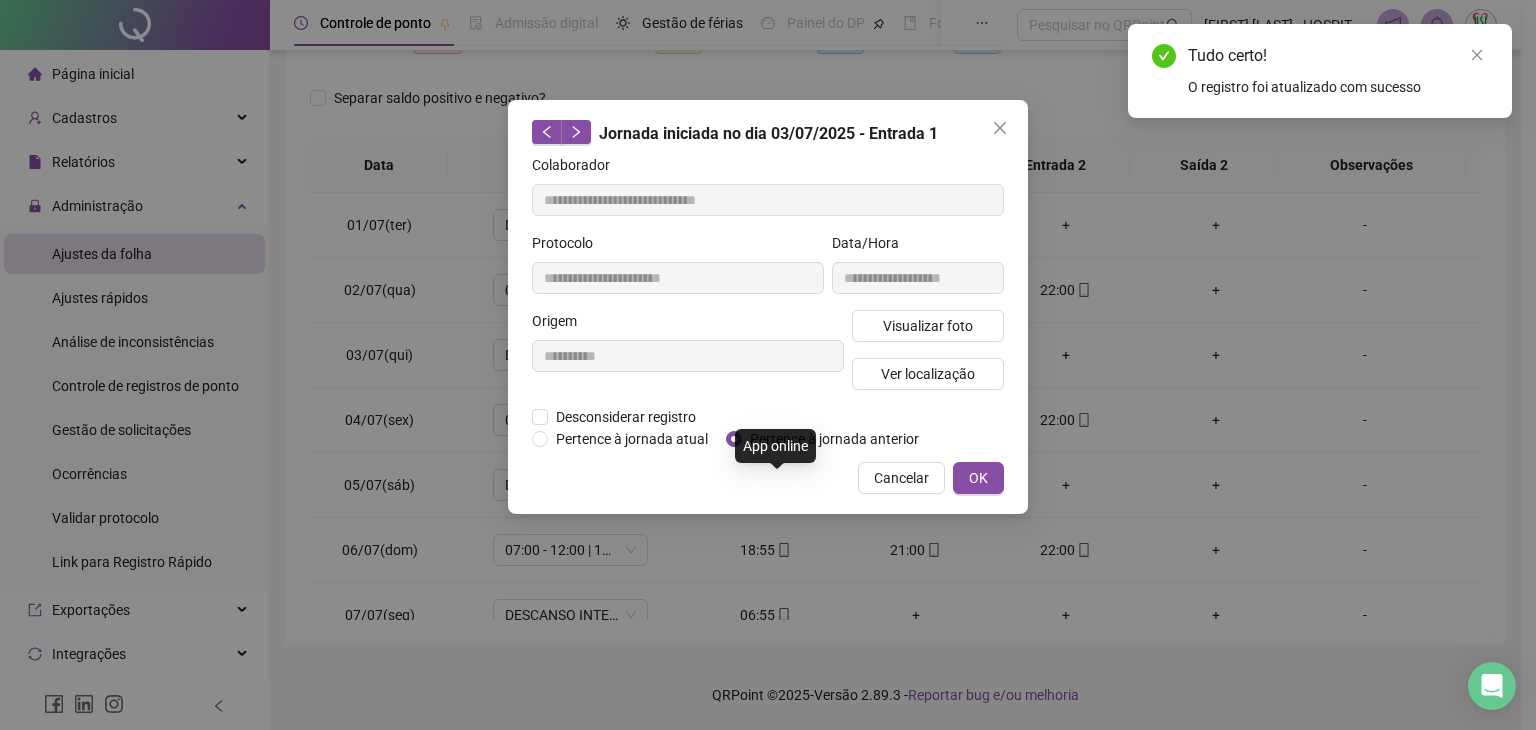 type on "**********" 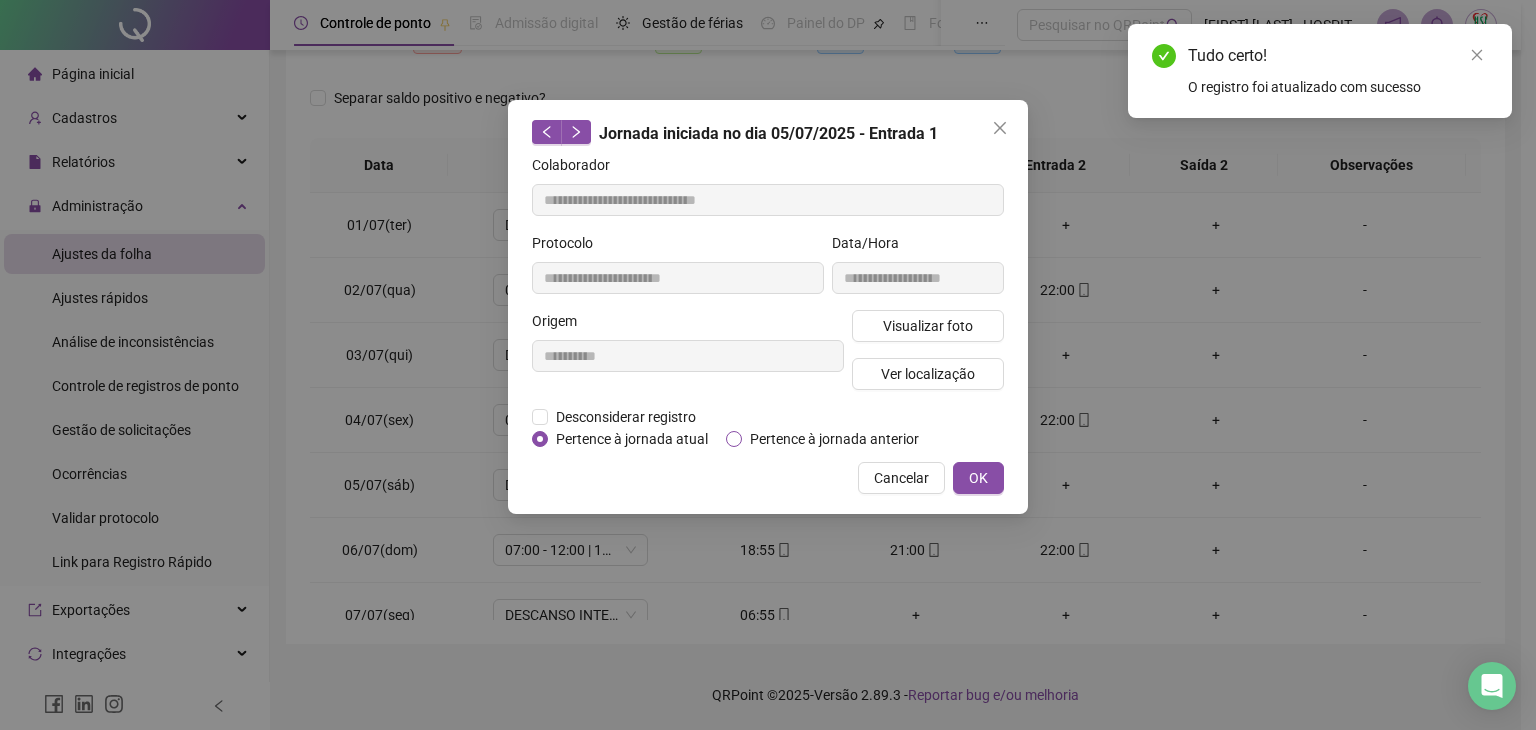 click on "Pertence à jornada anterior" at bounding box center (834, 439) 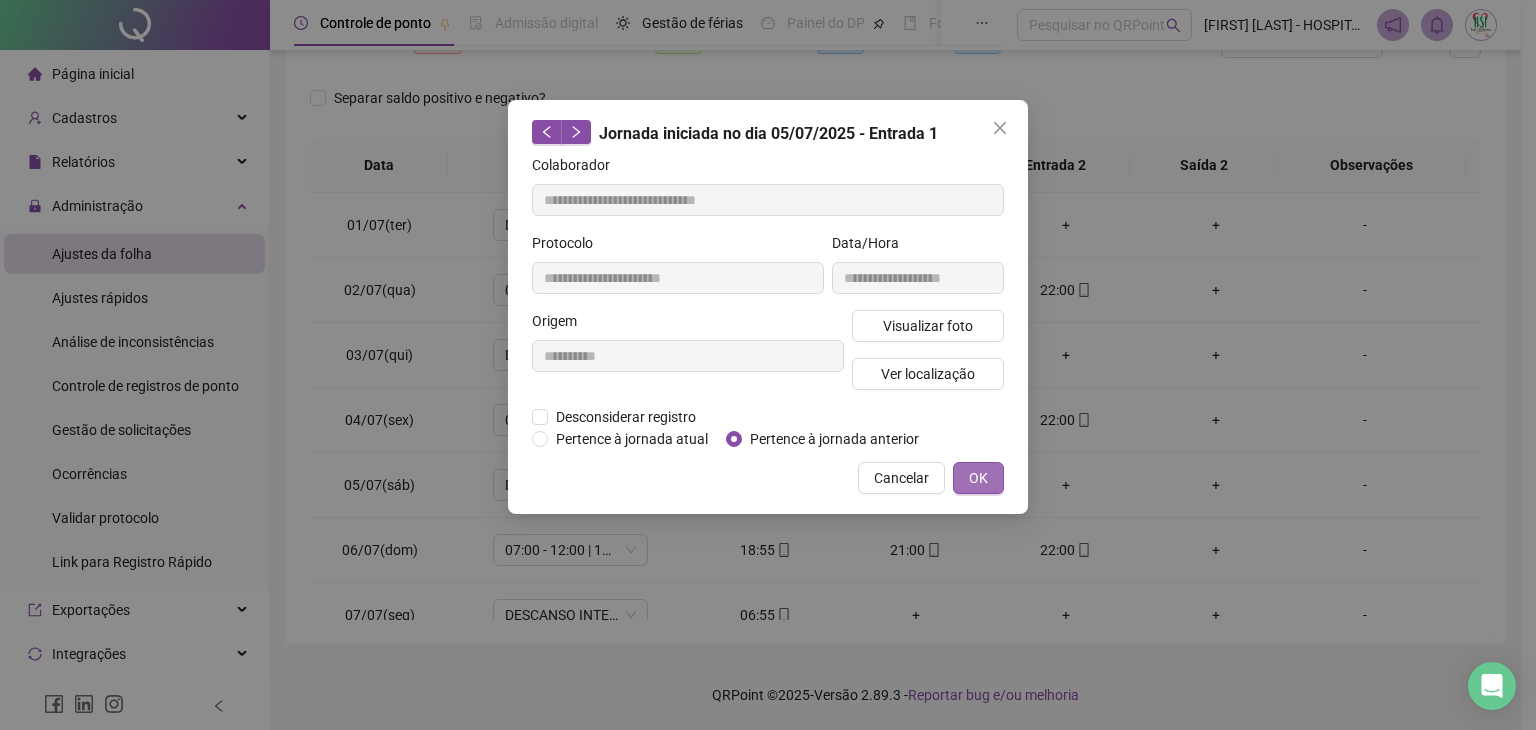 click on "OK" at bounding box center [978, 478] 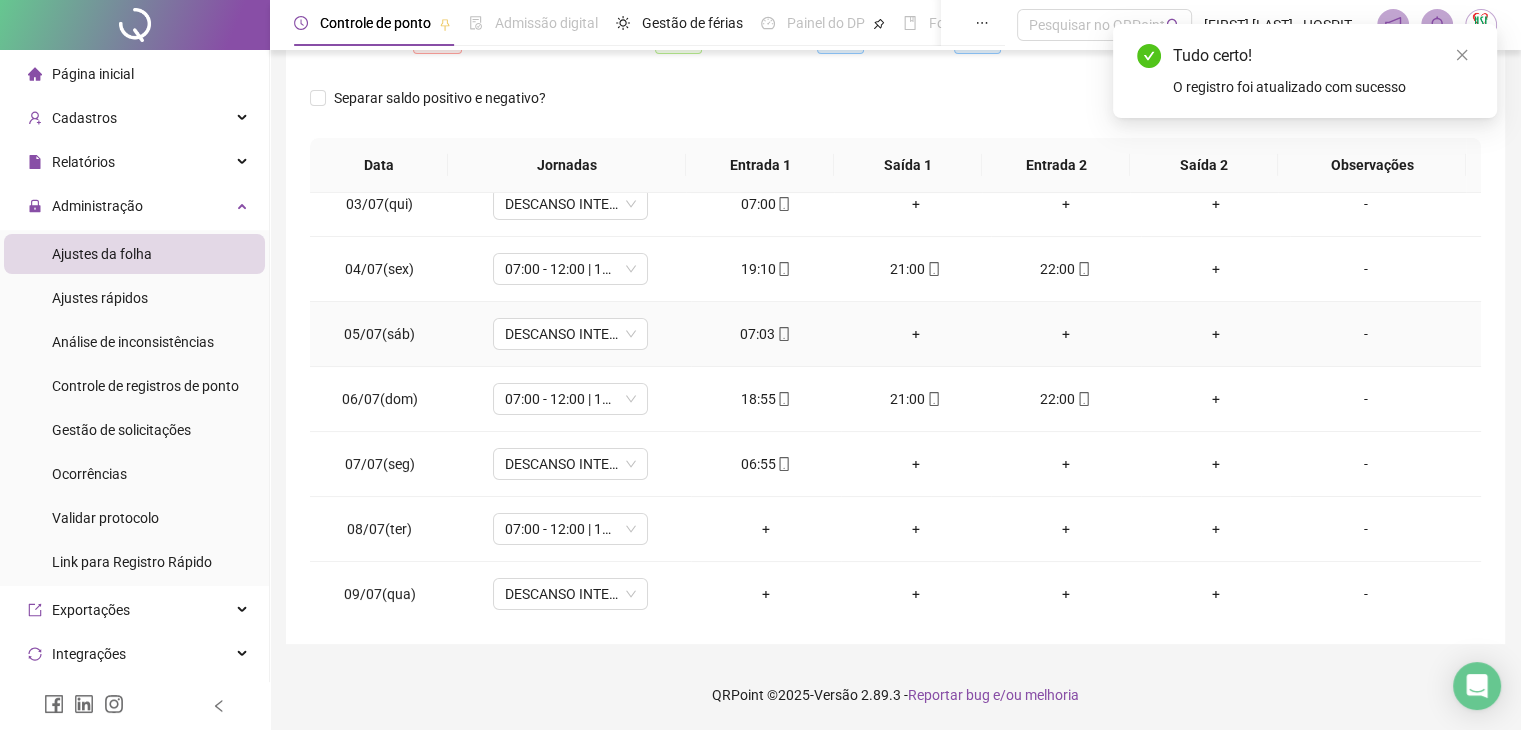 scroll, scrollTop: 200, scrollLeft: 0, axis: vertical 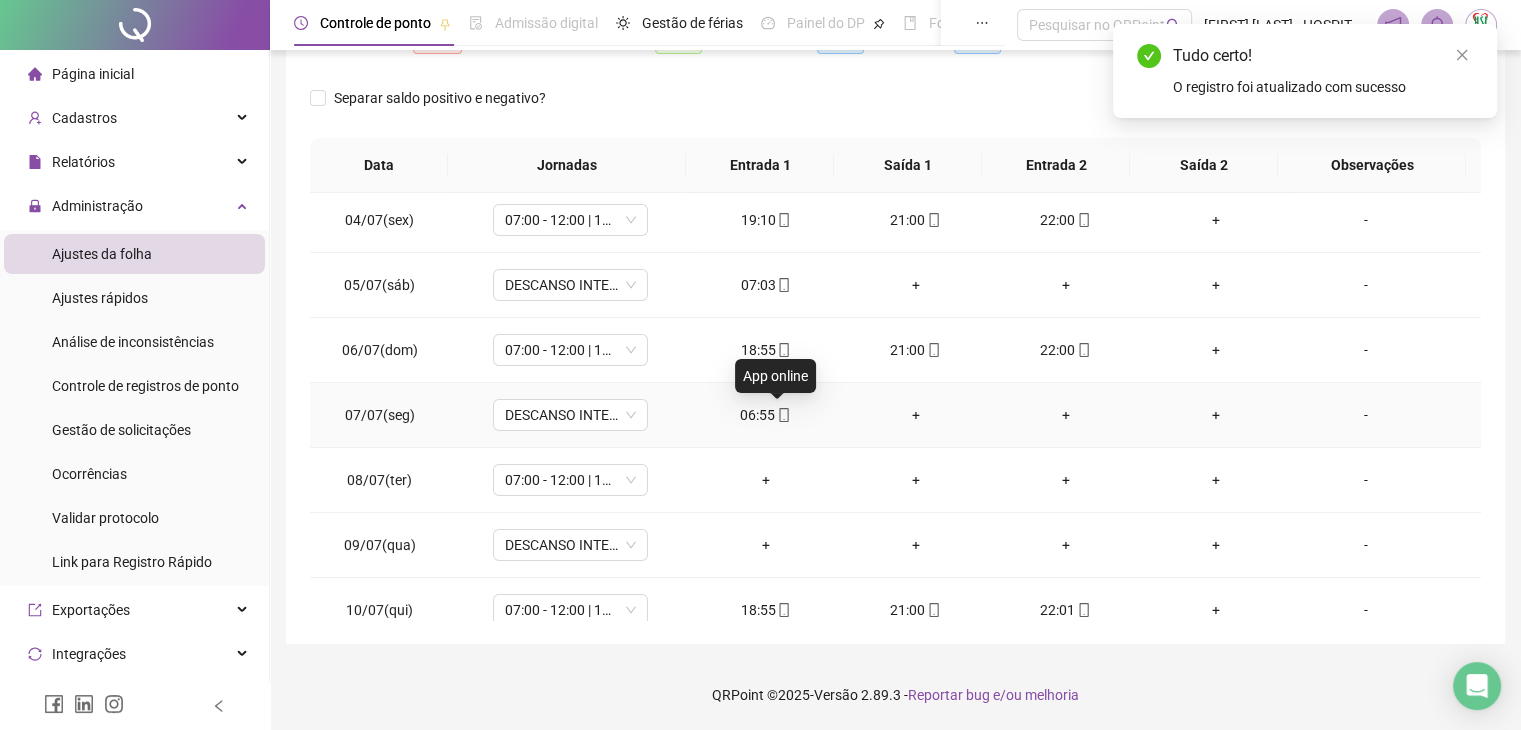click 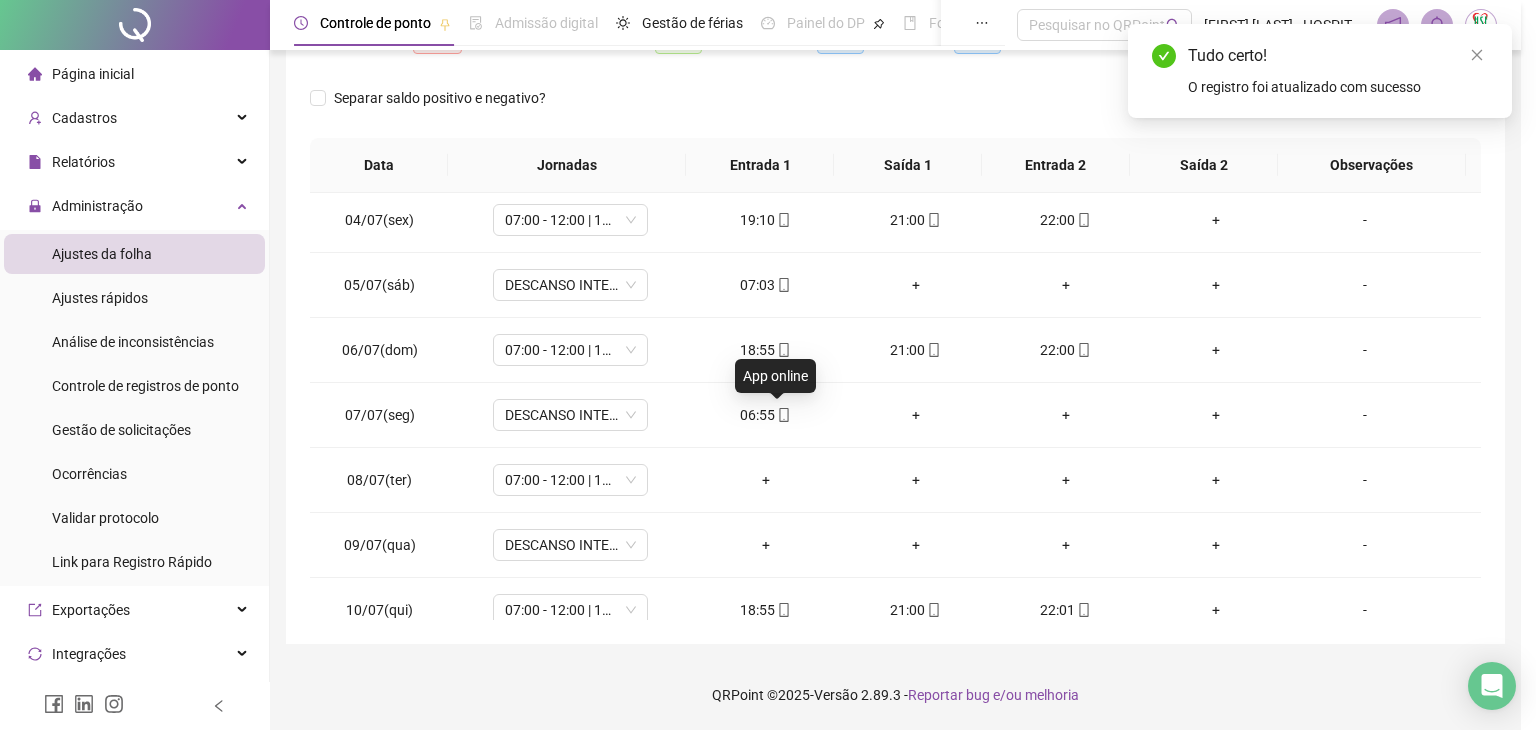 type on "**********" 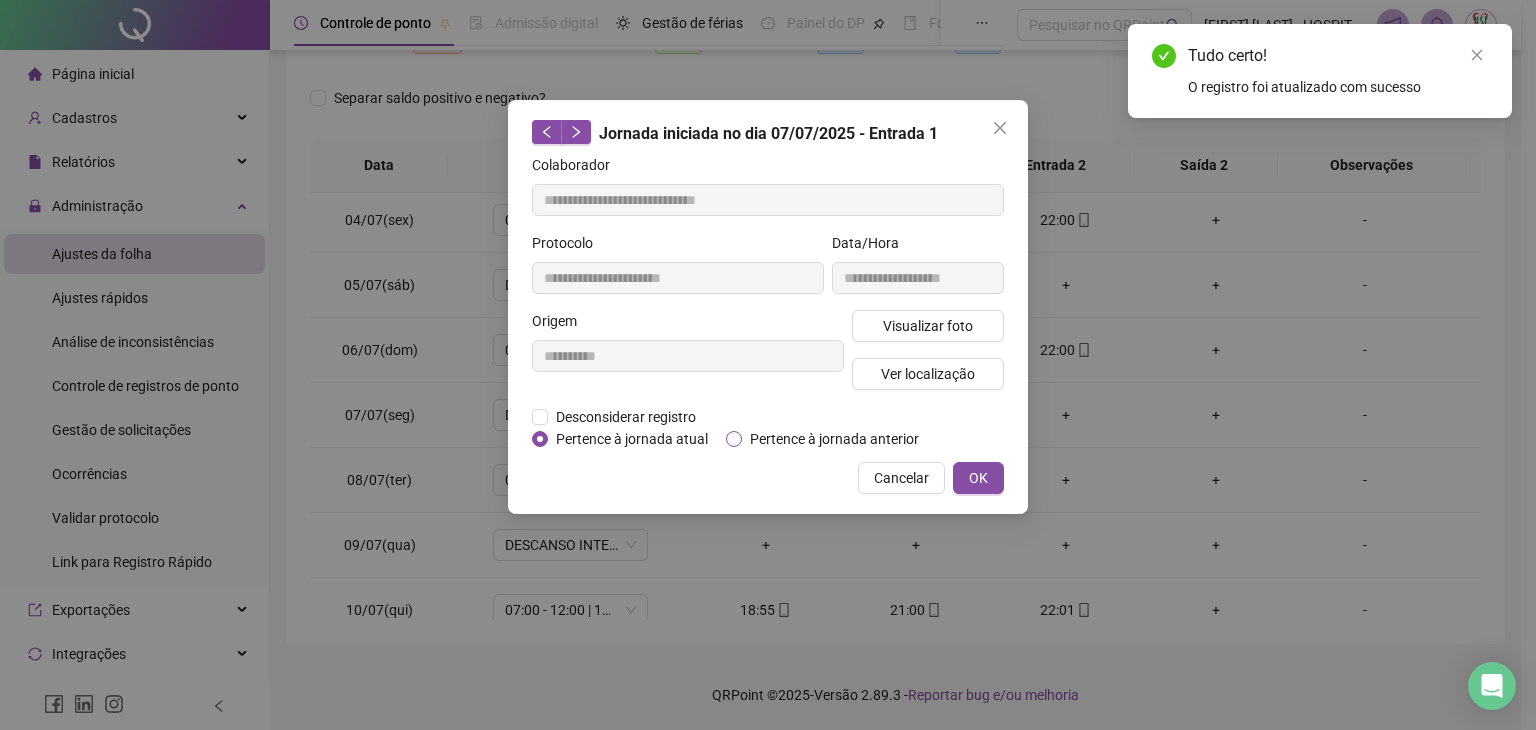 click on "Pertence à jornada anterior" at bounding box center [834, 439] 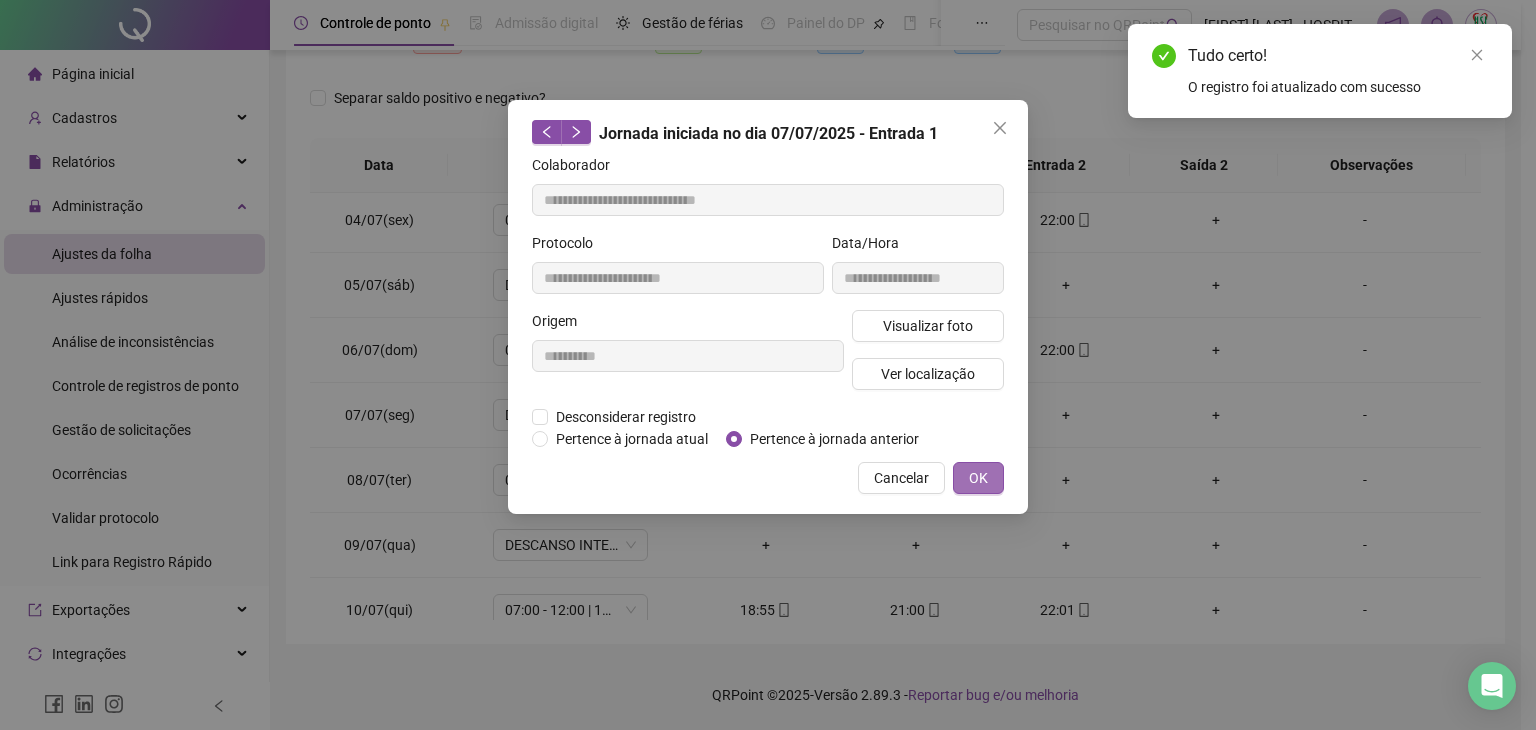 click on "OK" at bounding box center [978, 478] 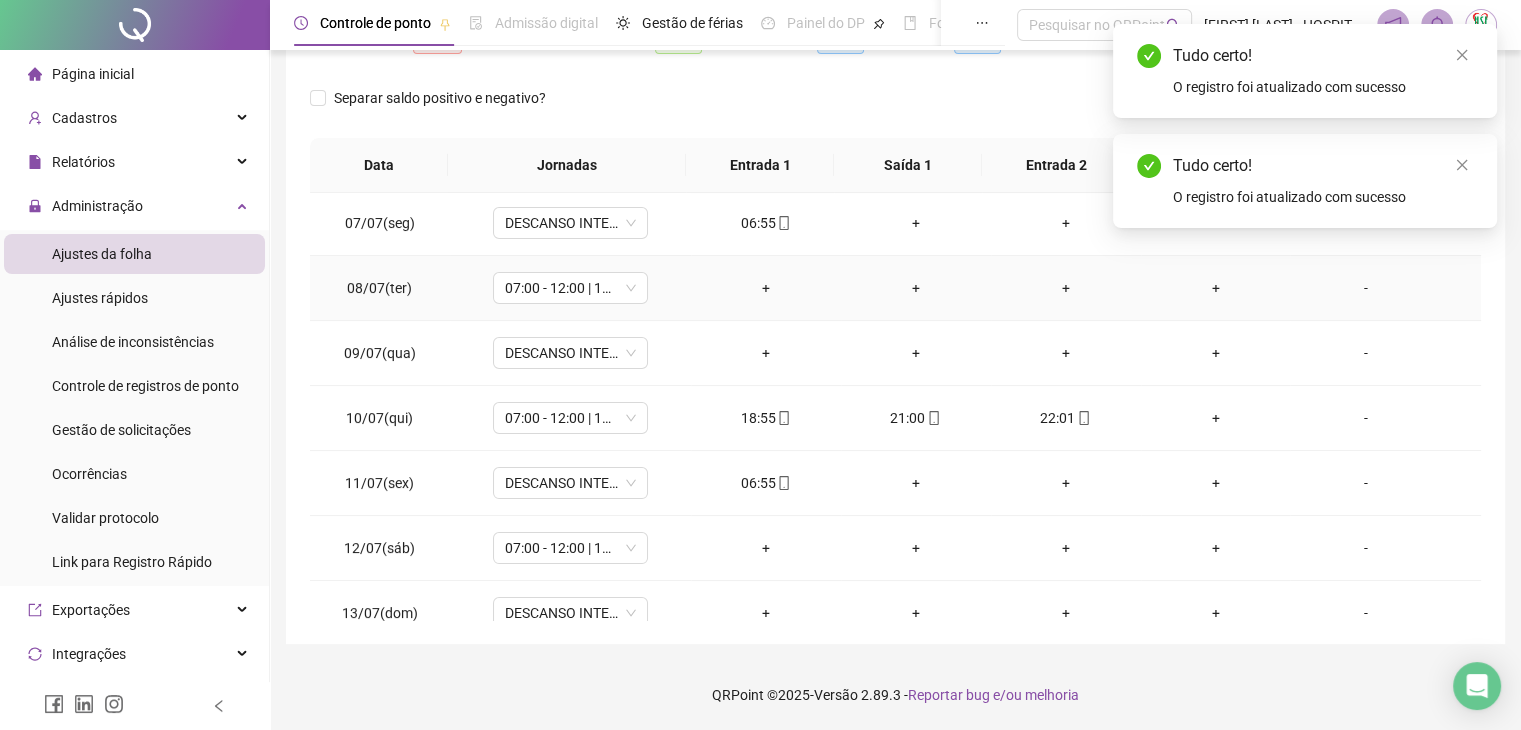 scroll, scrollTop: 500, scrollLeft: 0, axis: vertical 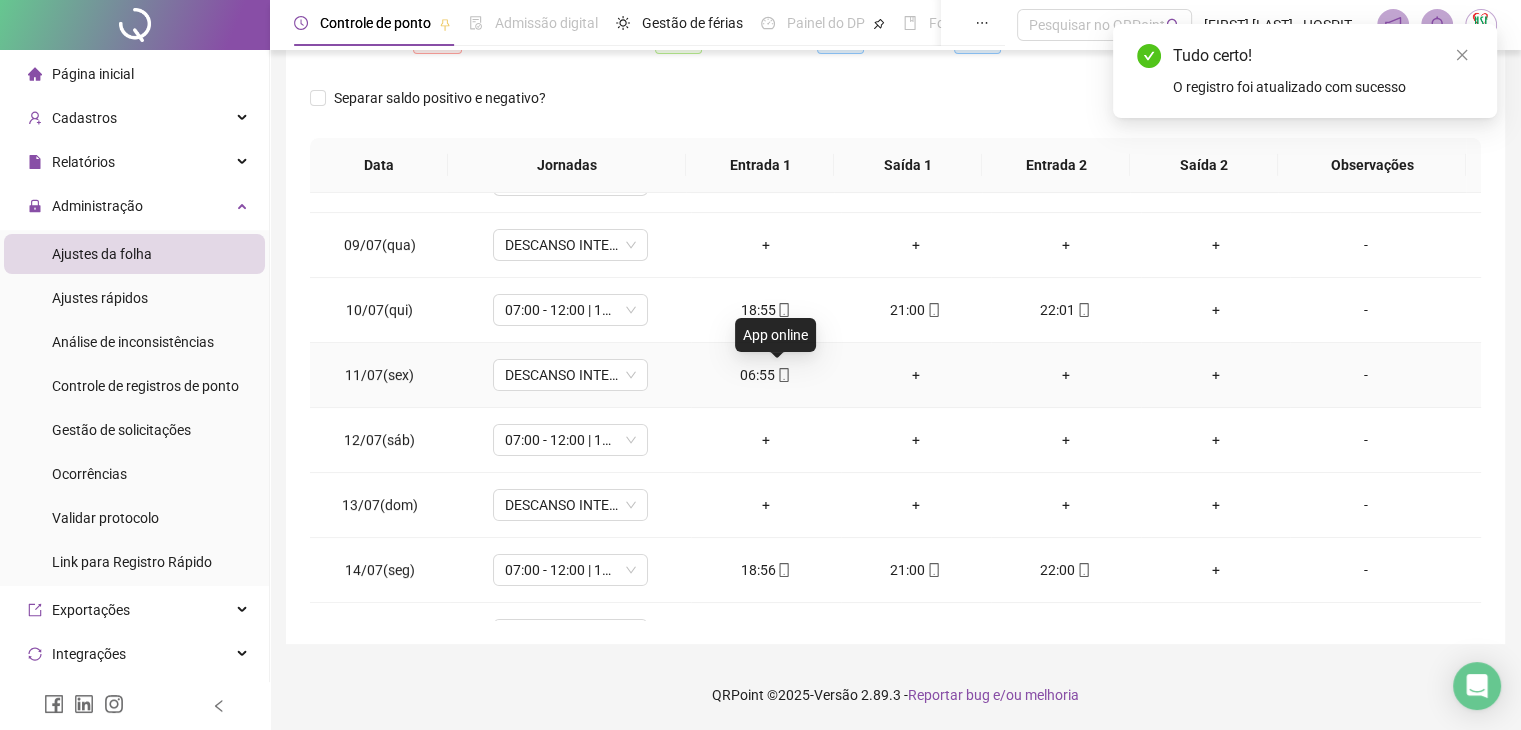 click 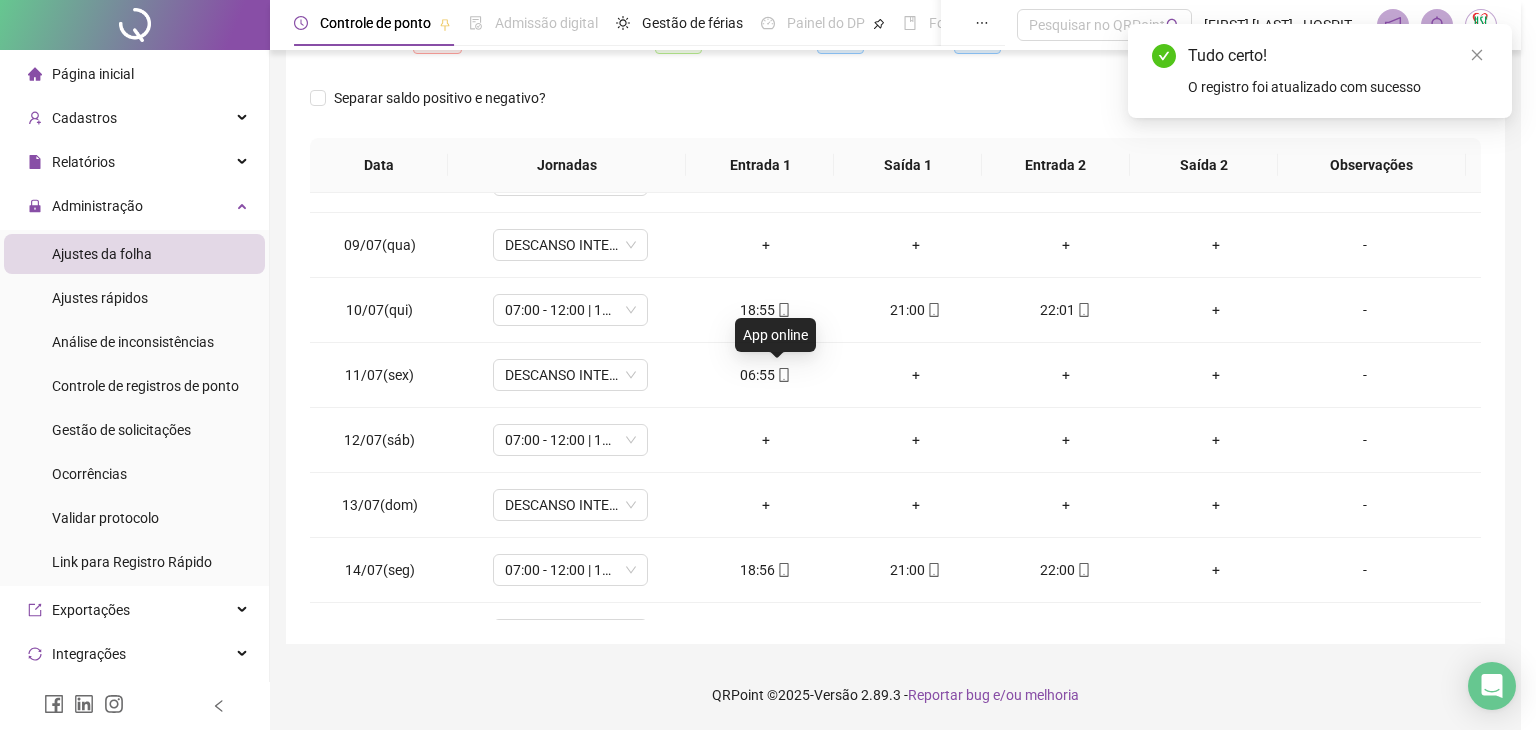 type on "**********" 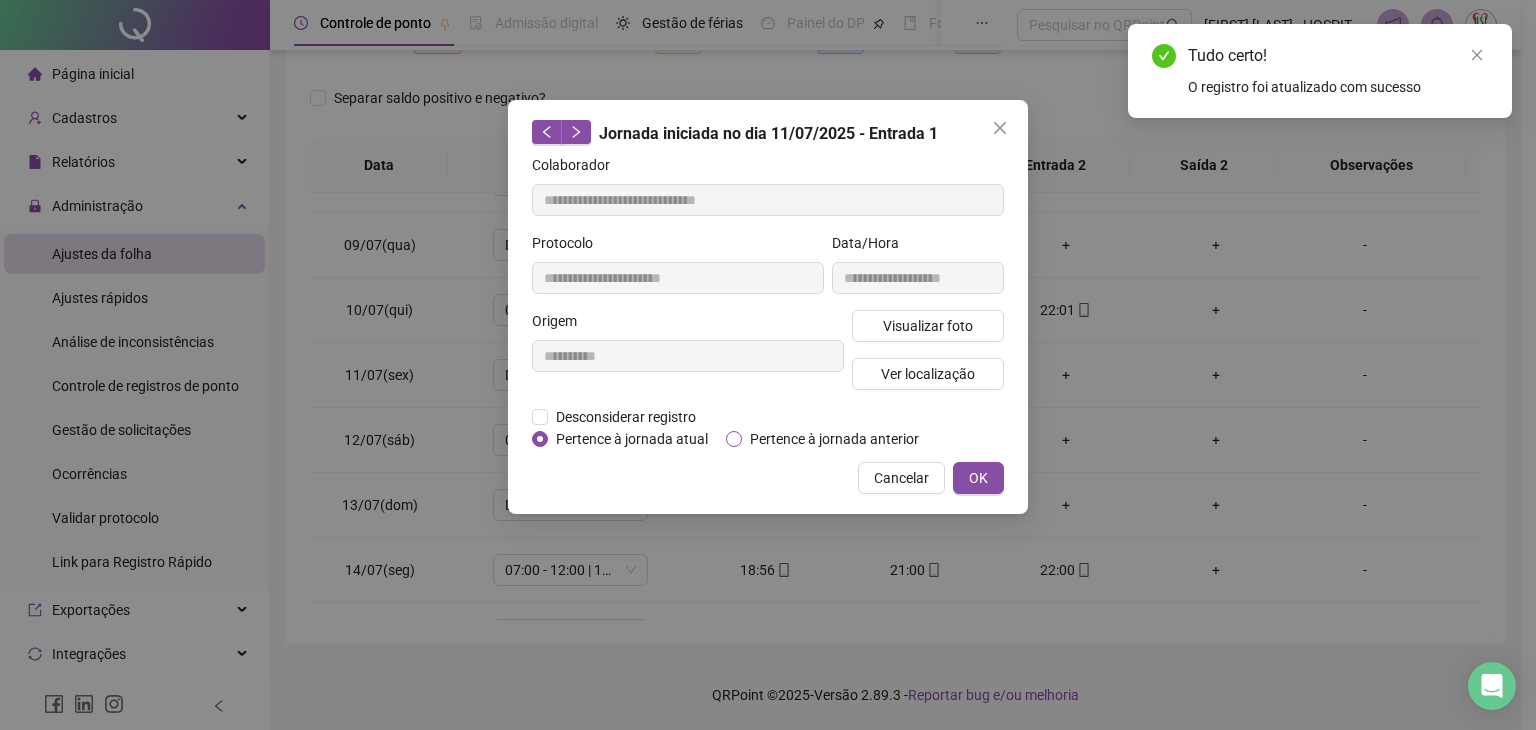 click on "Pertence à jornada anterior" at bounding box center (834, 439) 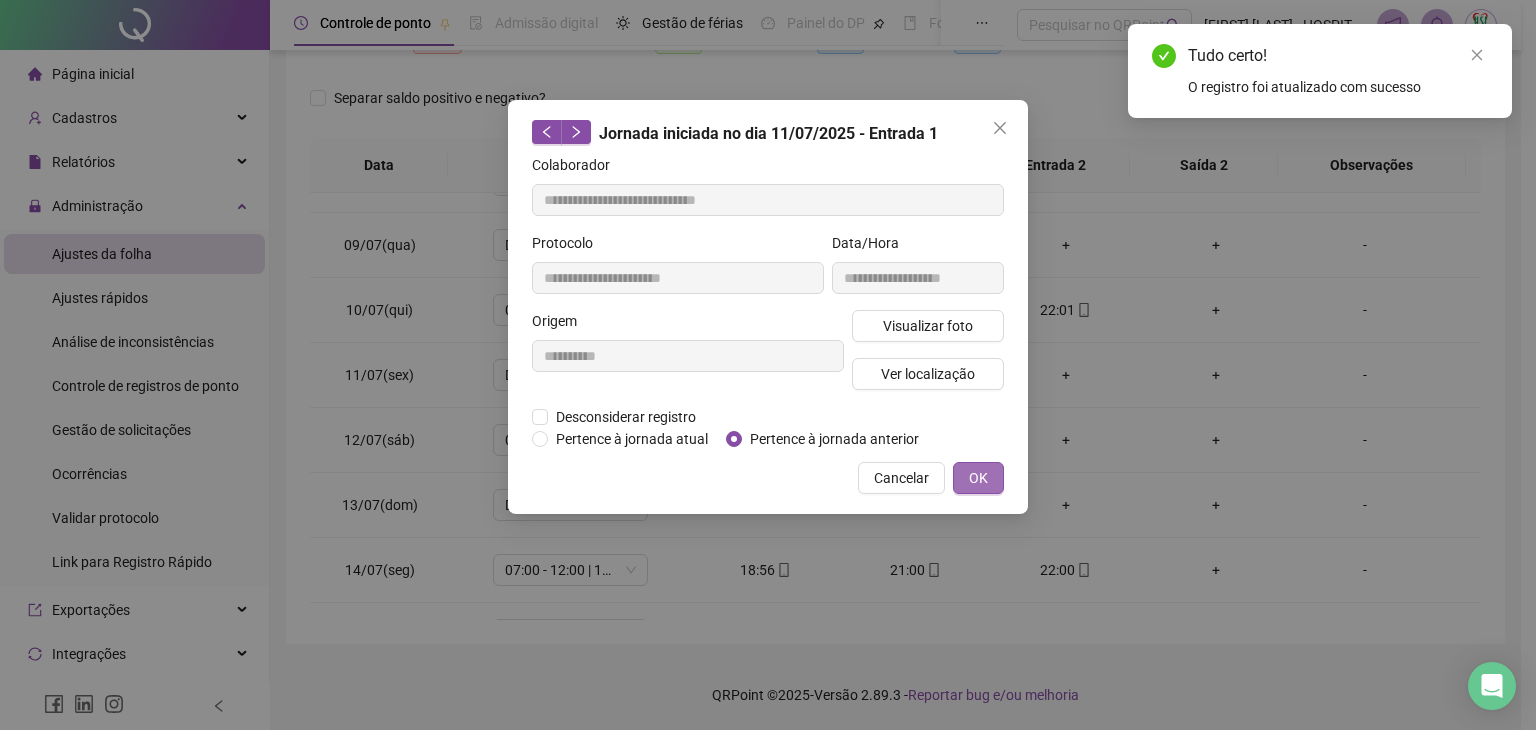 click on "OK" at bounding box center [978, 478] 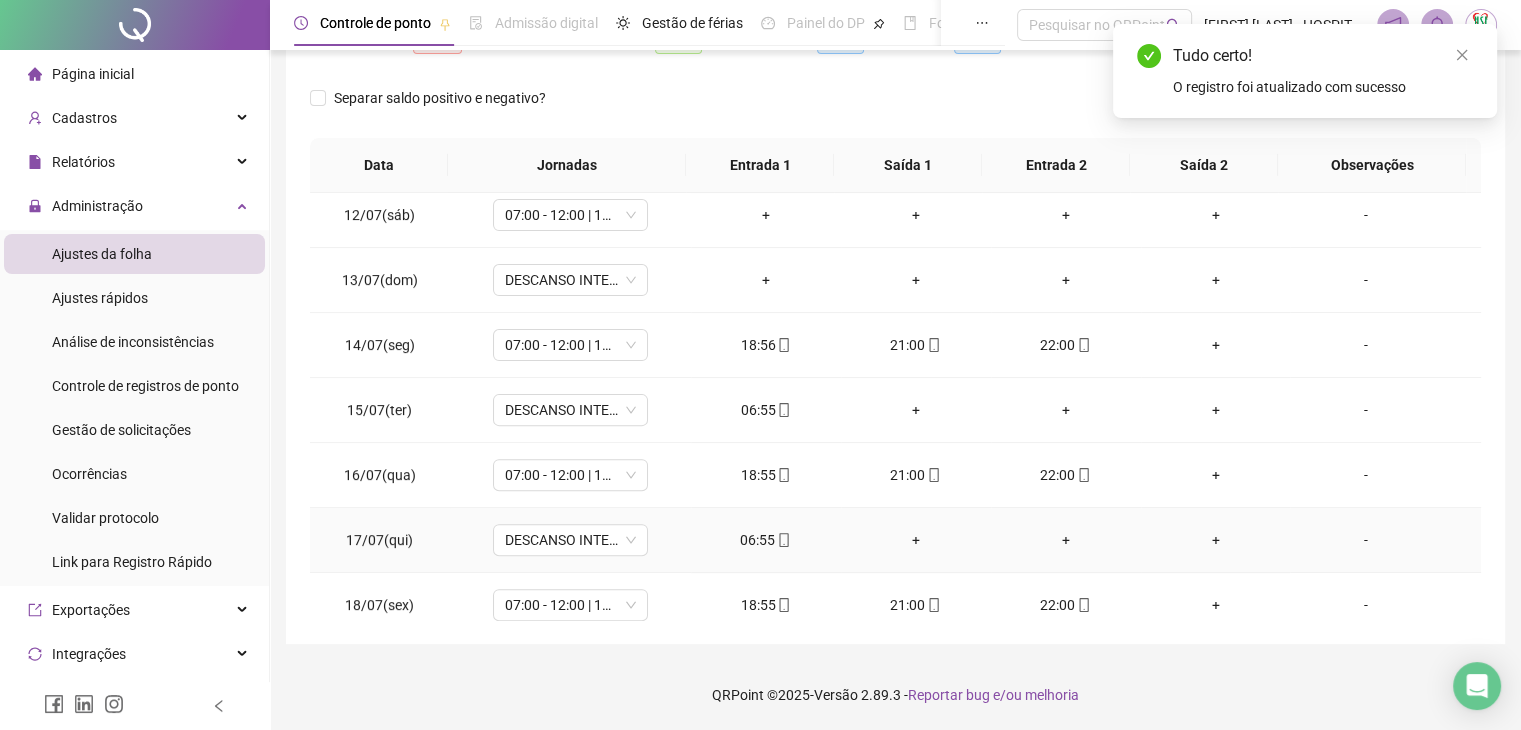 scroll, scrollTop: 800, scrollLeft: 0, axis: vertical 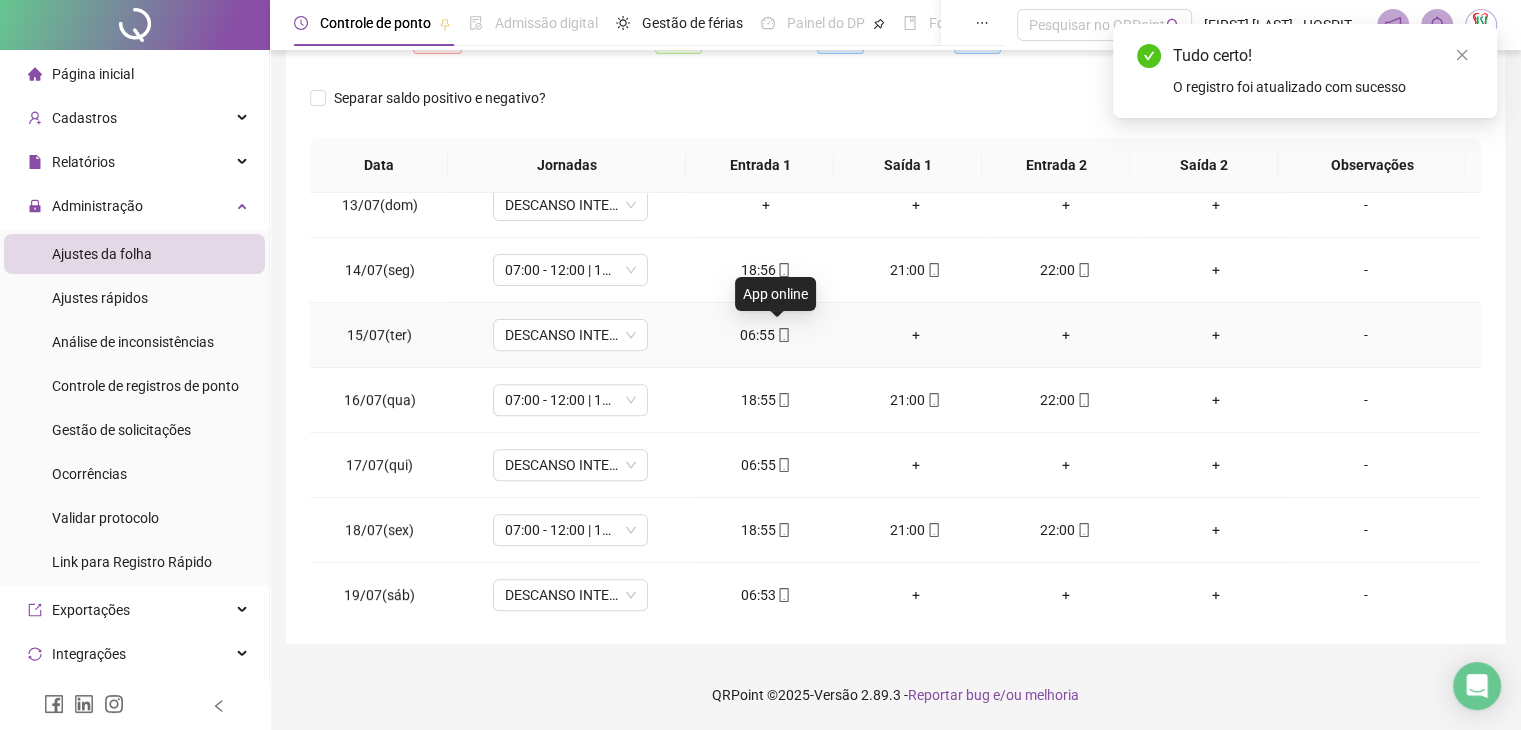 click 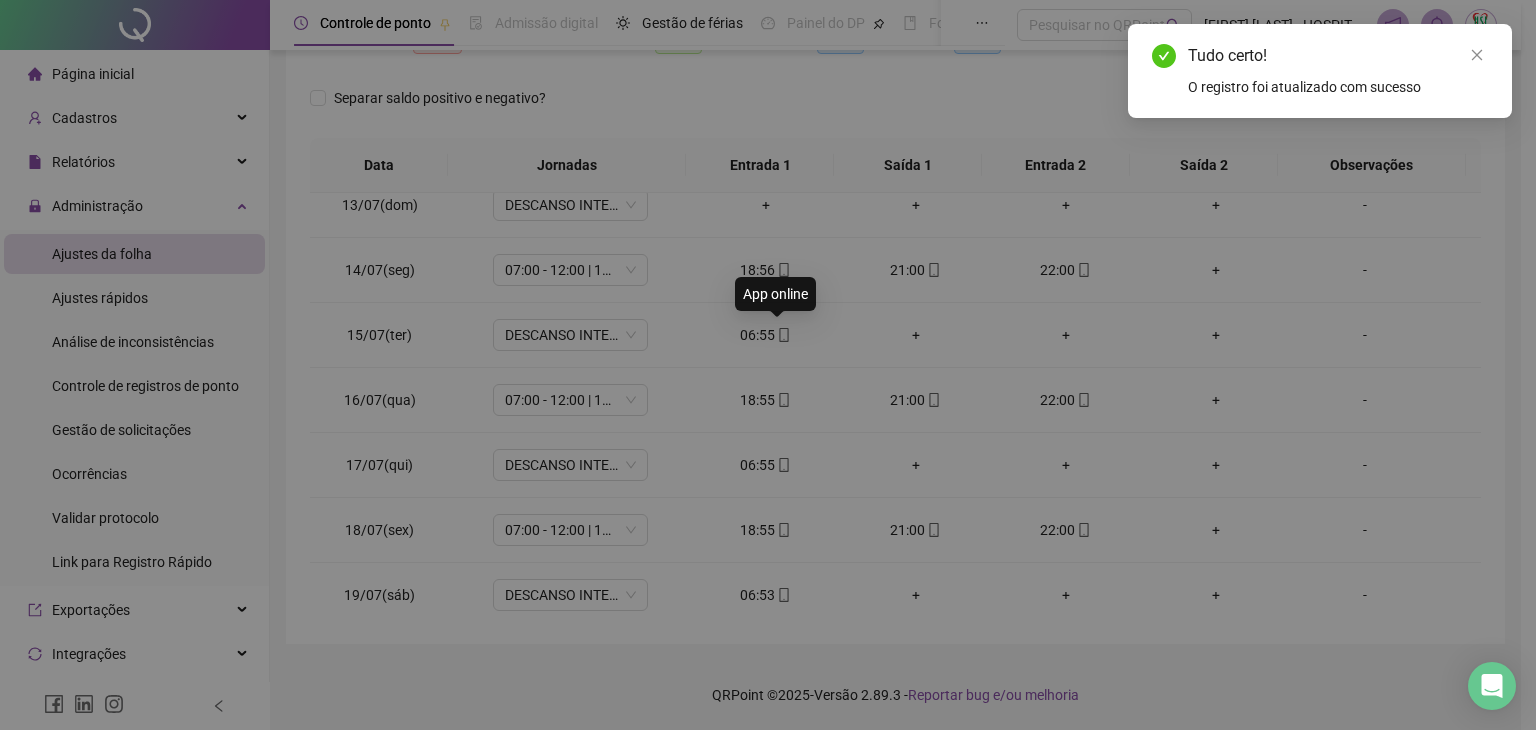 type on "**********" 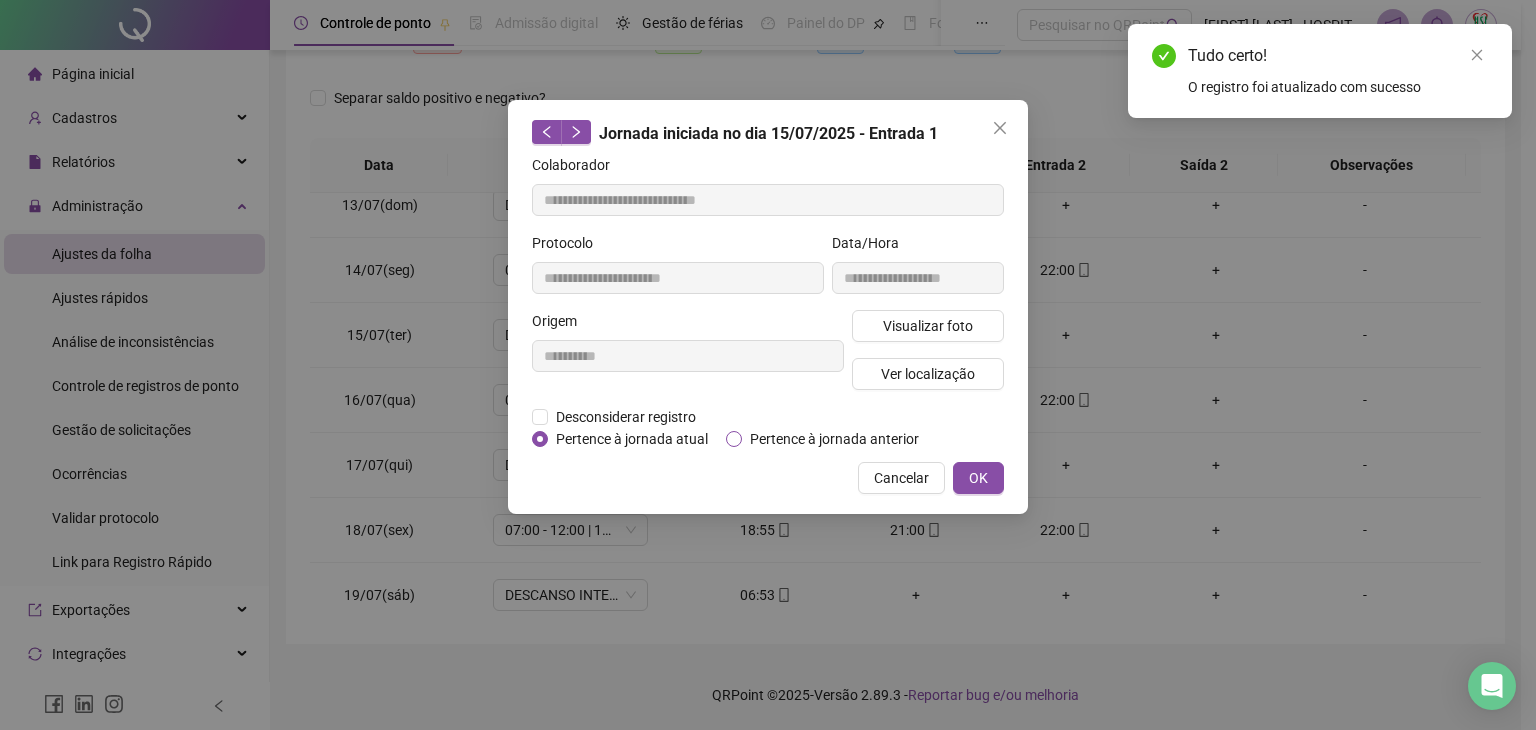 drag, startPoint x: 804, startPoint y: 433, endPoint x: 831, endPoint y: 437, distance: 27.294687 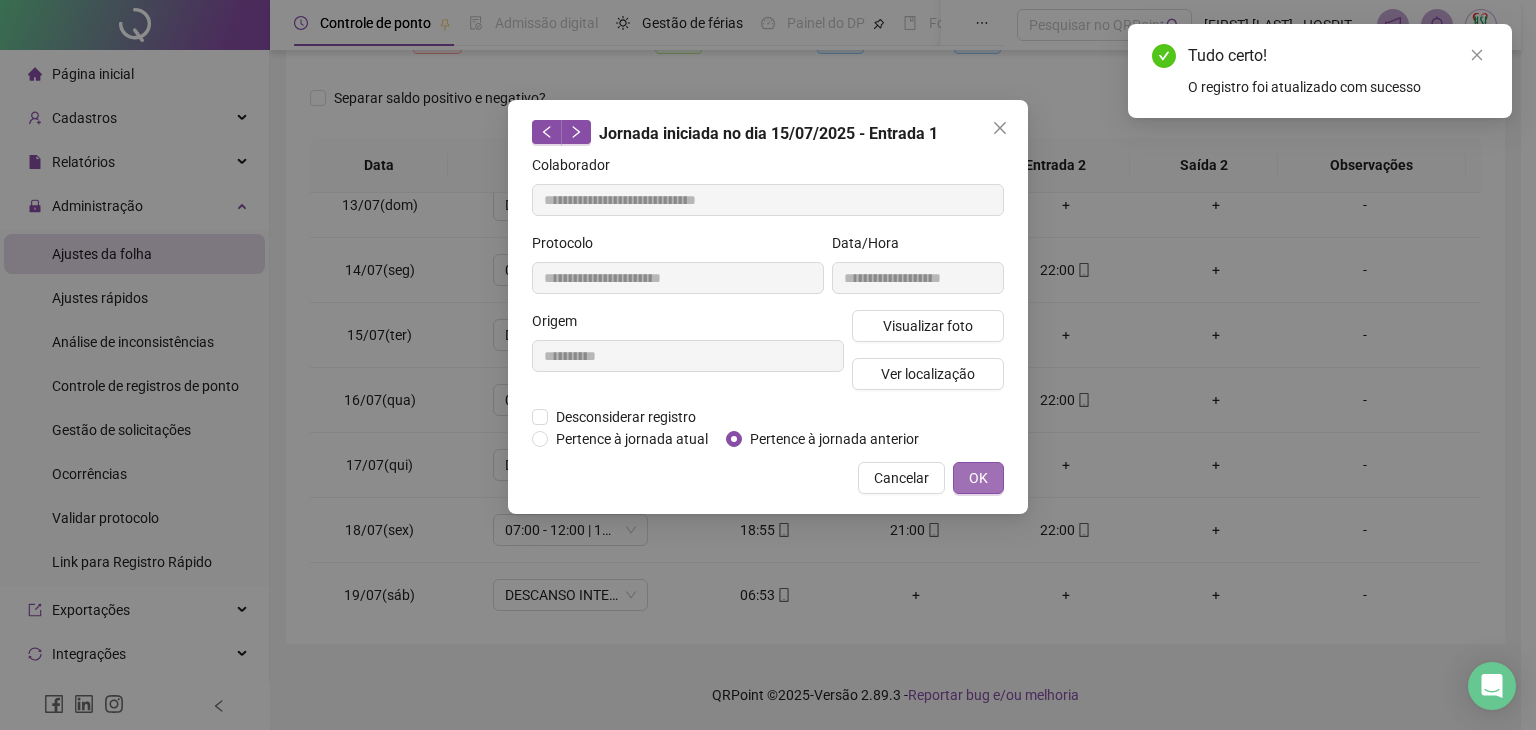 click on "OK" at bounding box center [978, 478] 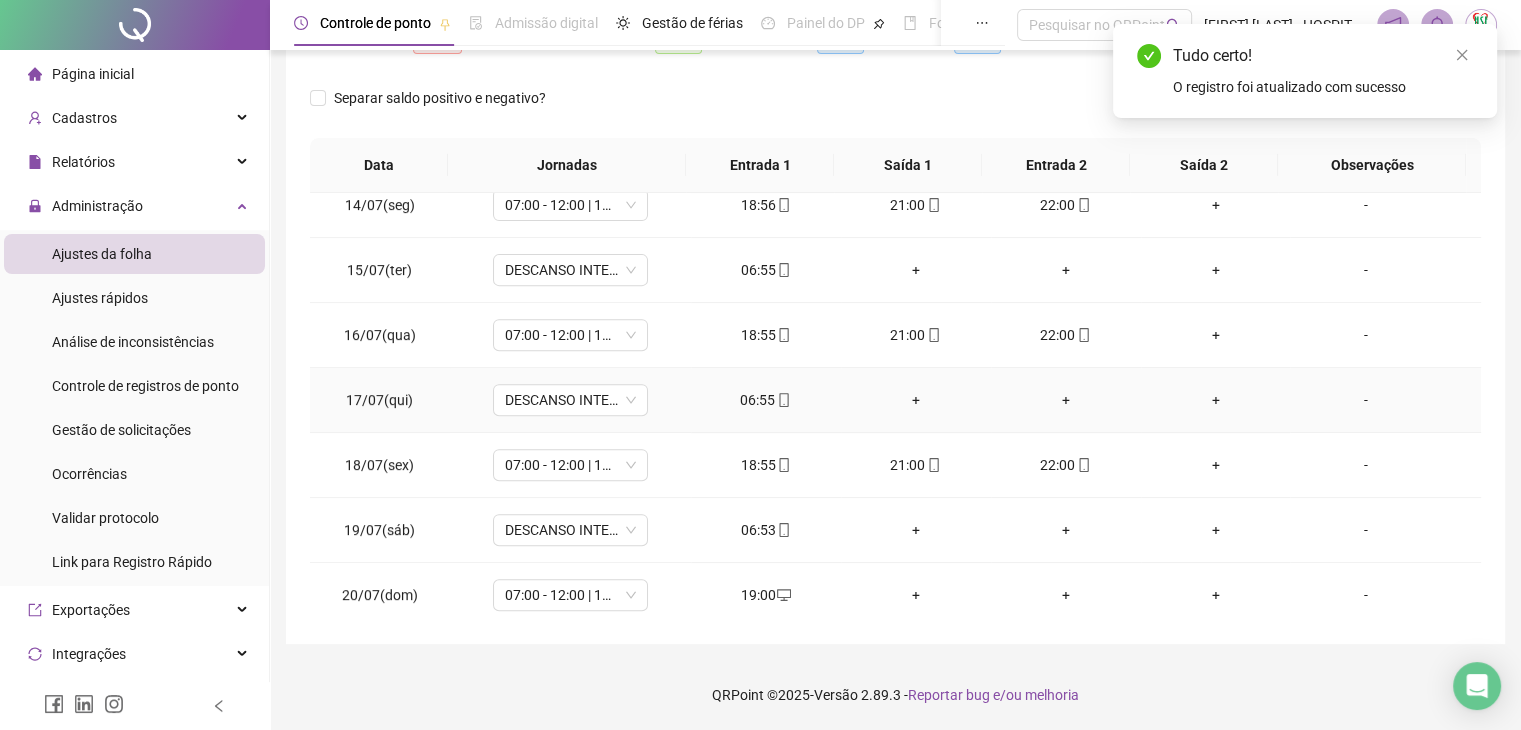scroll, scrollTop: 900, scrollLeft: 0, axis: vertical 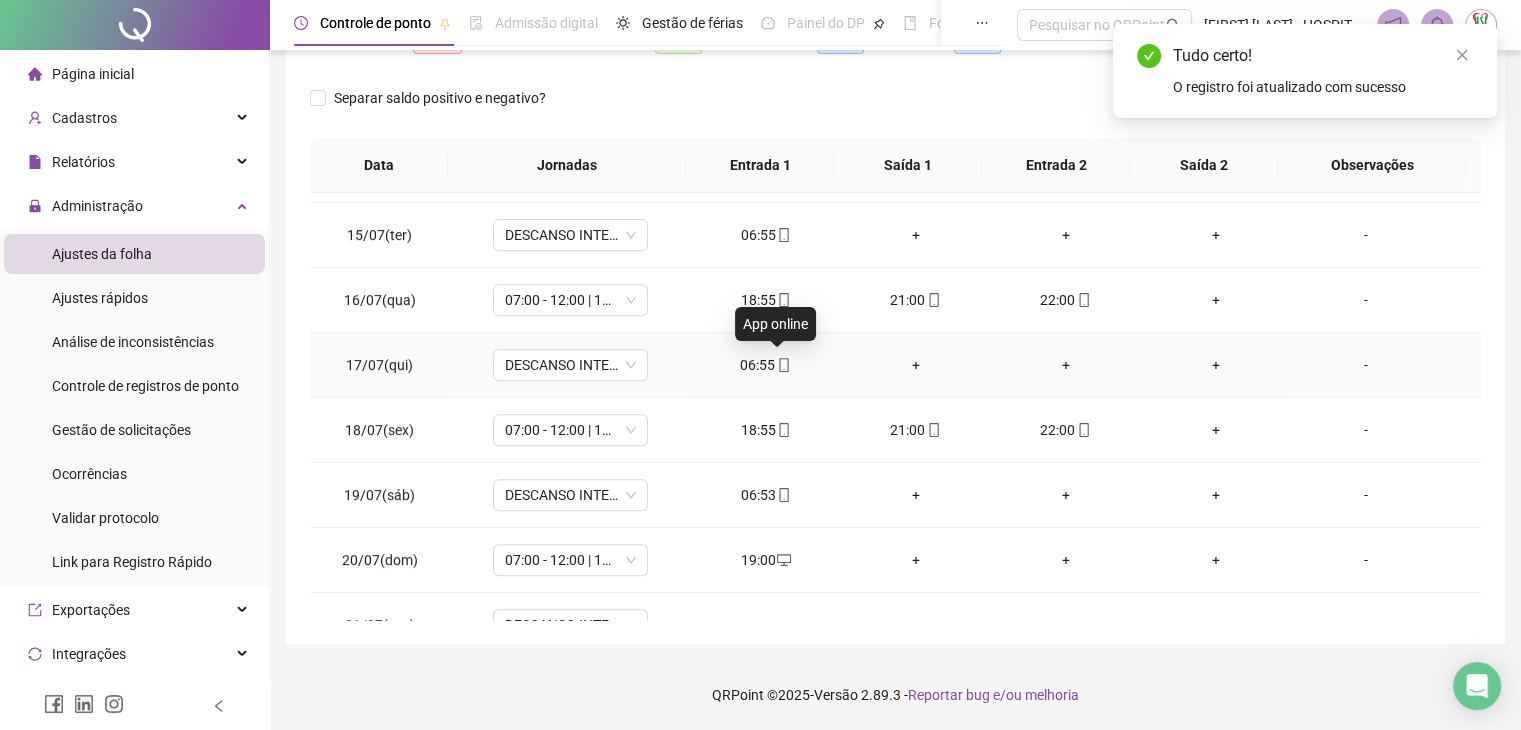 click 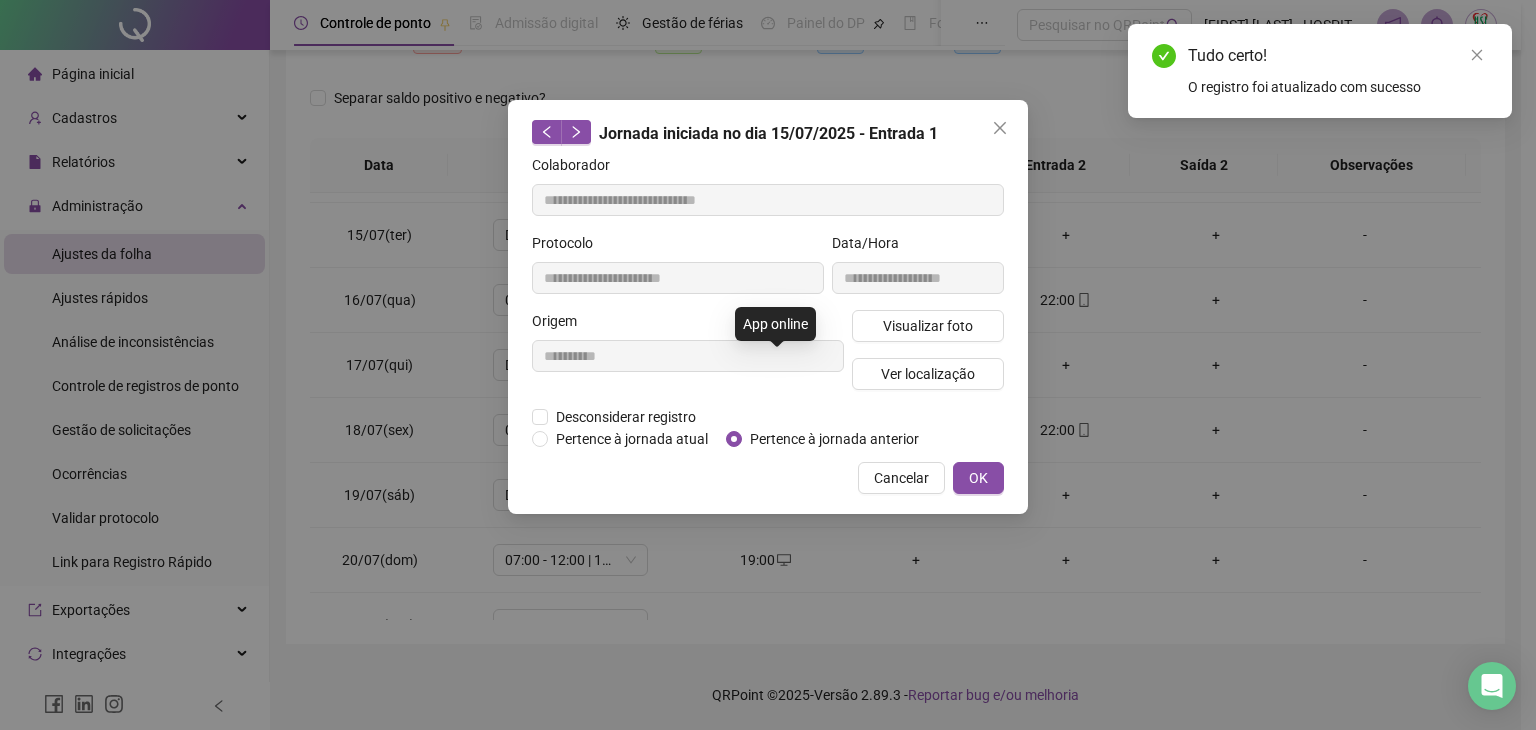 type on "**********" 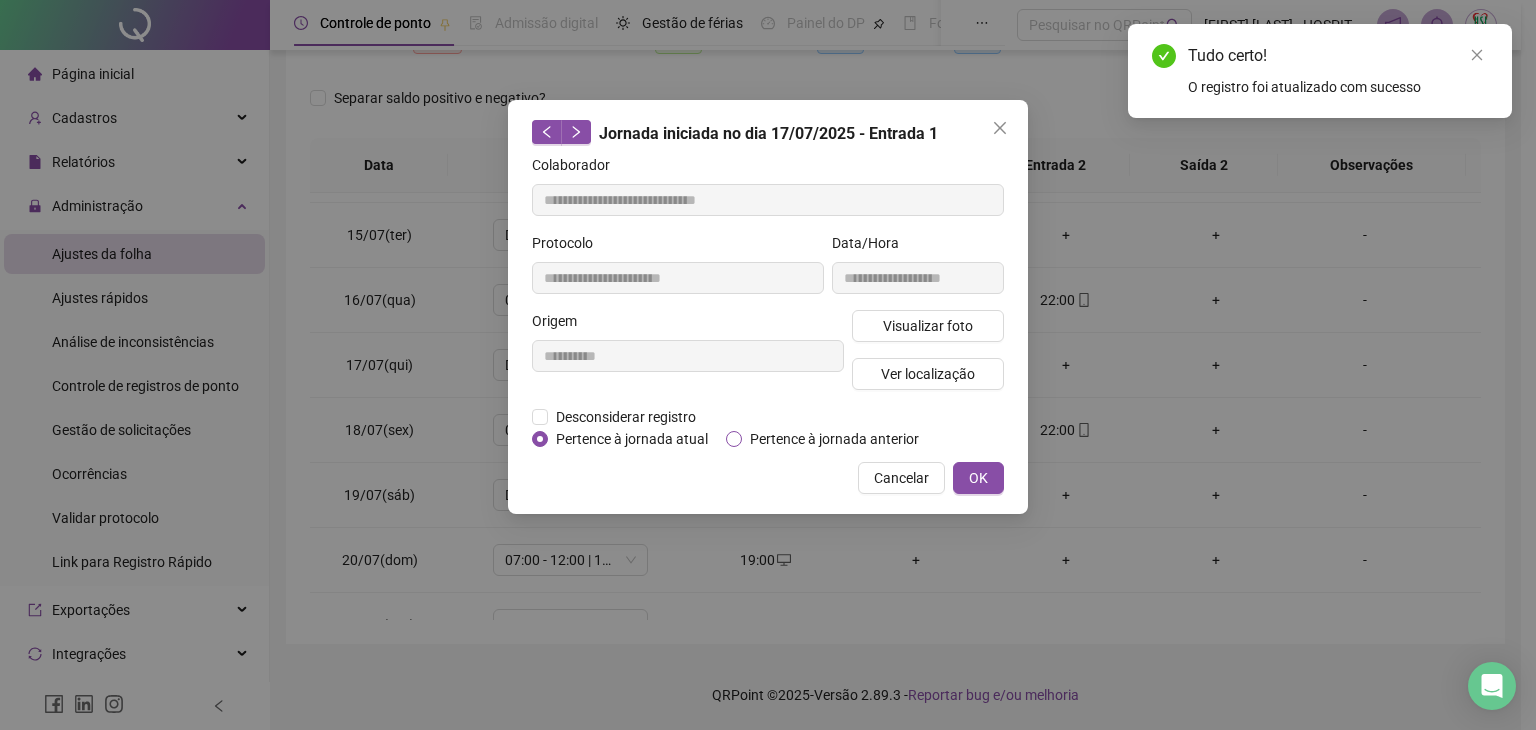 click on "Pertence à jornada anterior" at bounding box center [834, 439] 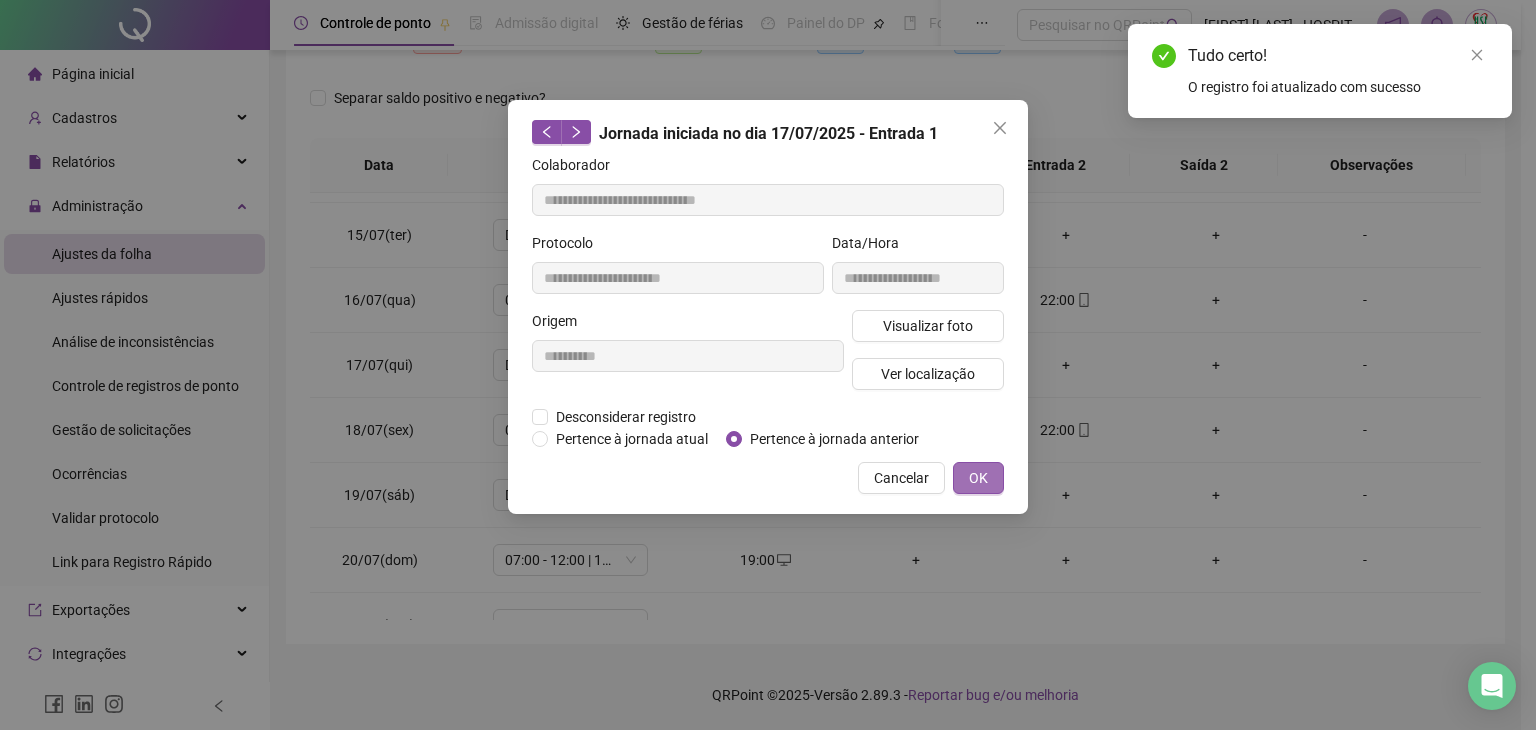 click on "OK" at bounding box center (978, 478) 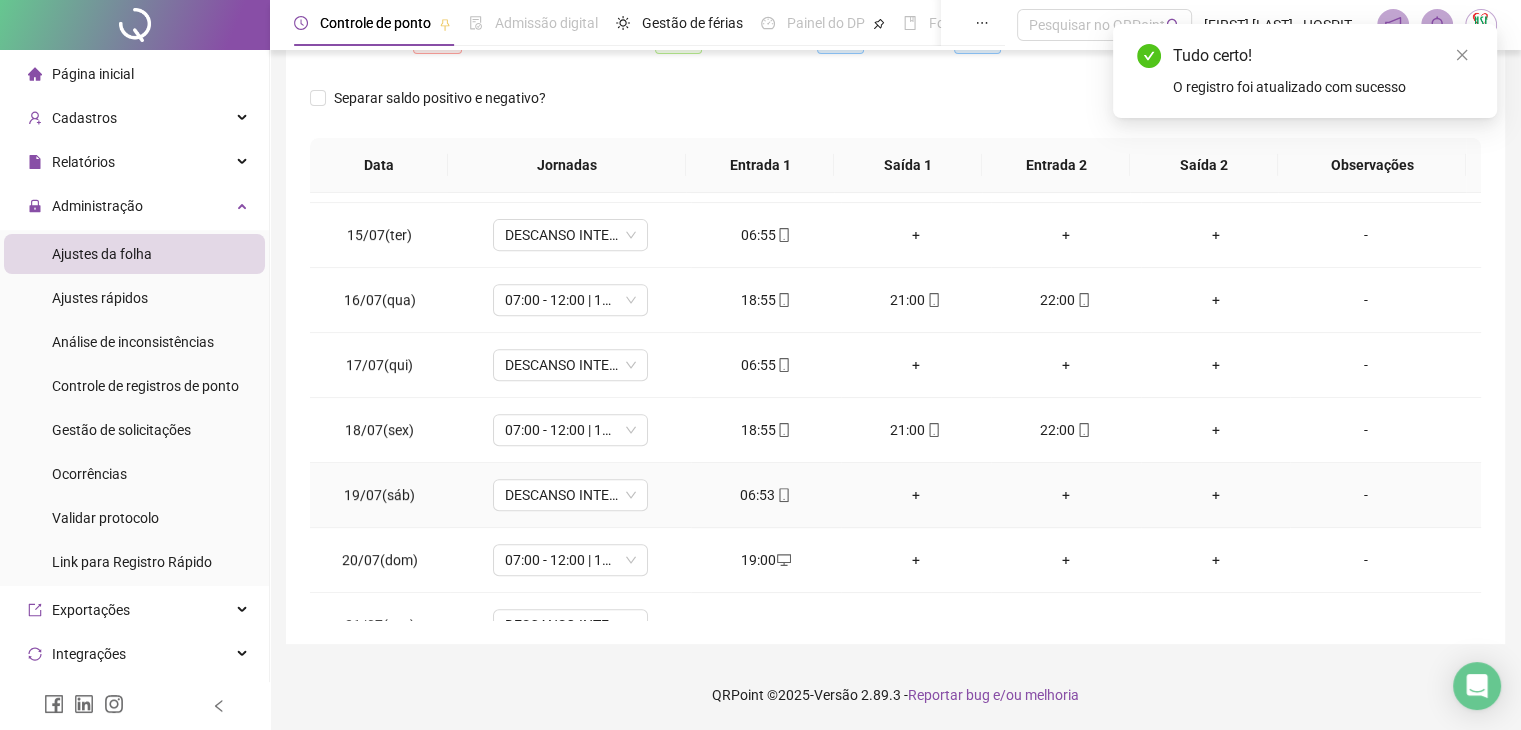 click on "06:53" at bounding box center (766, 495) 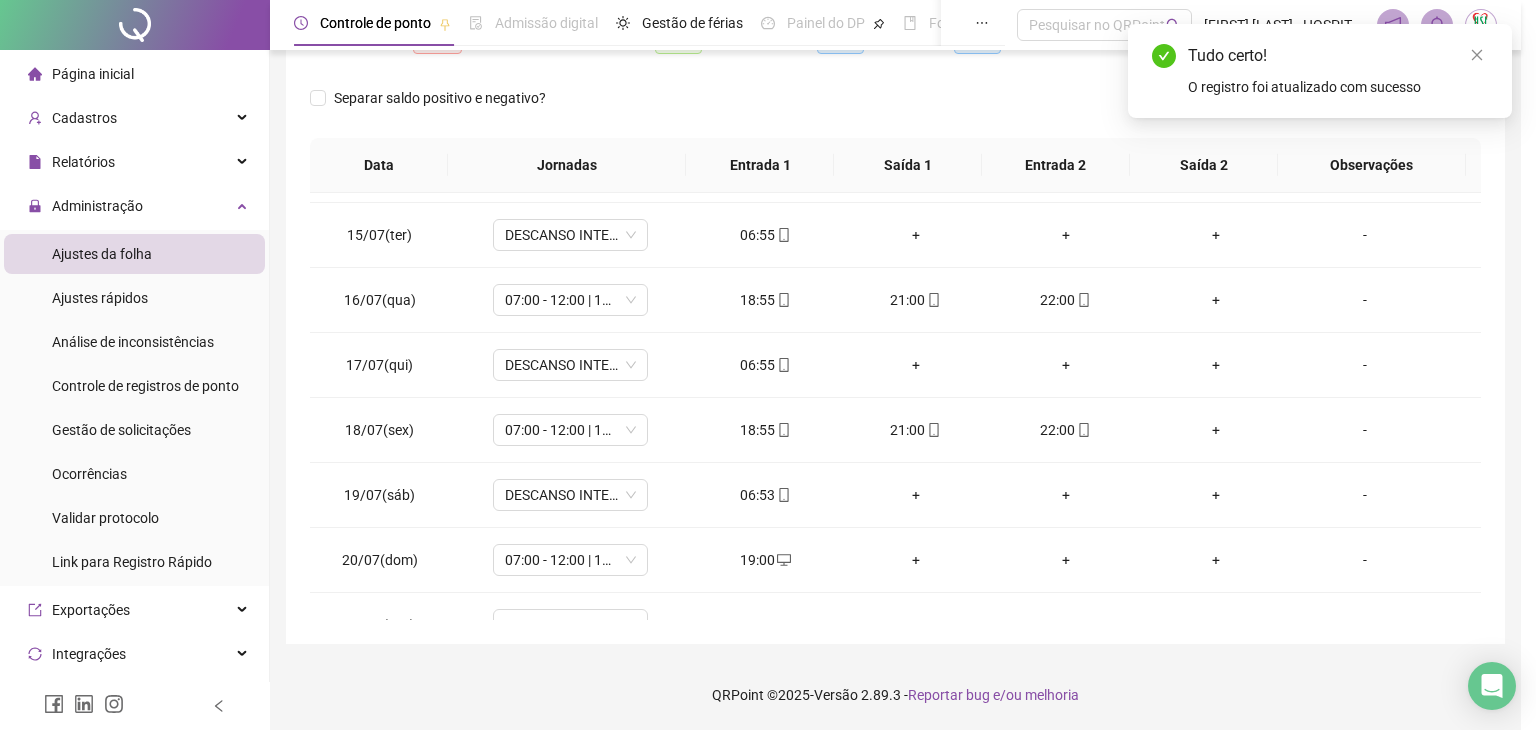 type on "**********" 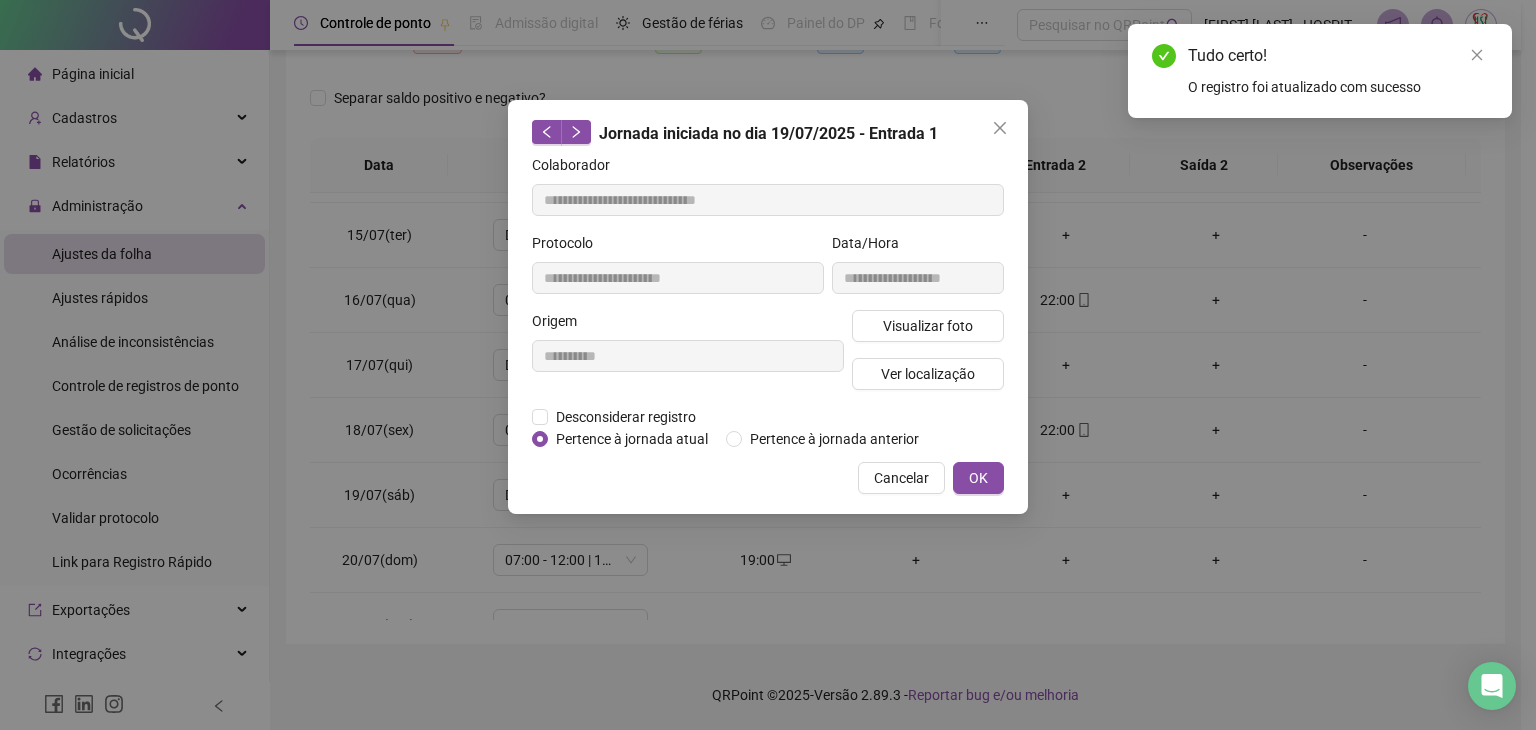 drag, startPoint x: 824, startPoint y: 437, endPoint x: 865, endPoint y: 457, distance: 45.617977 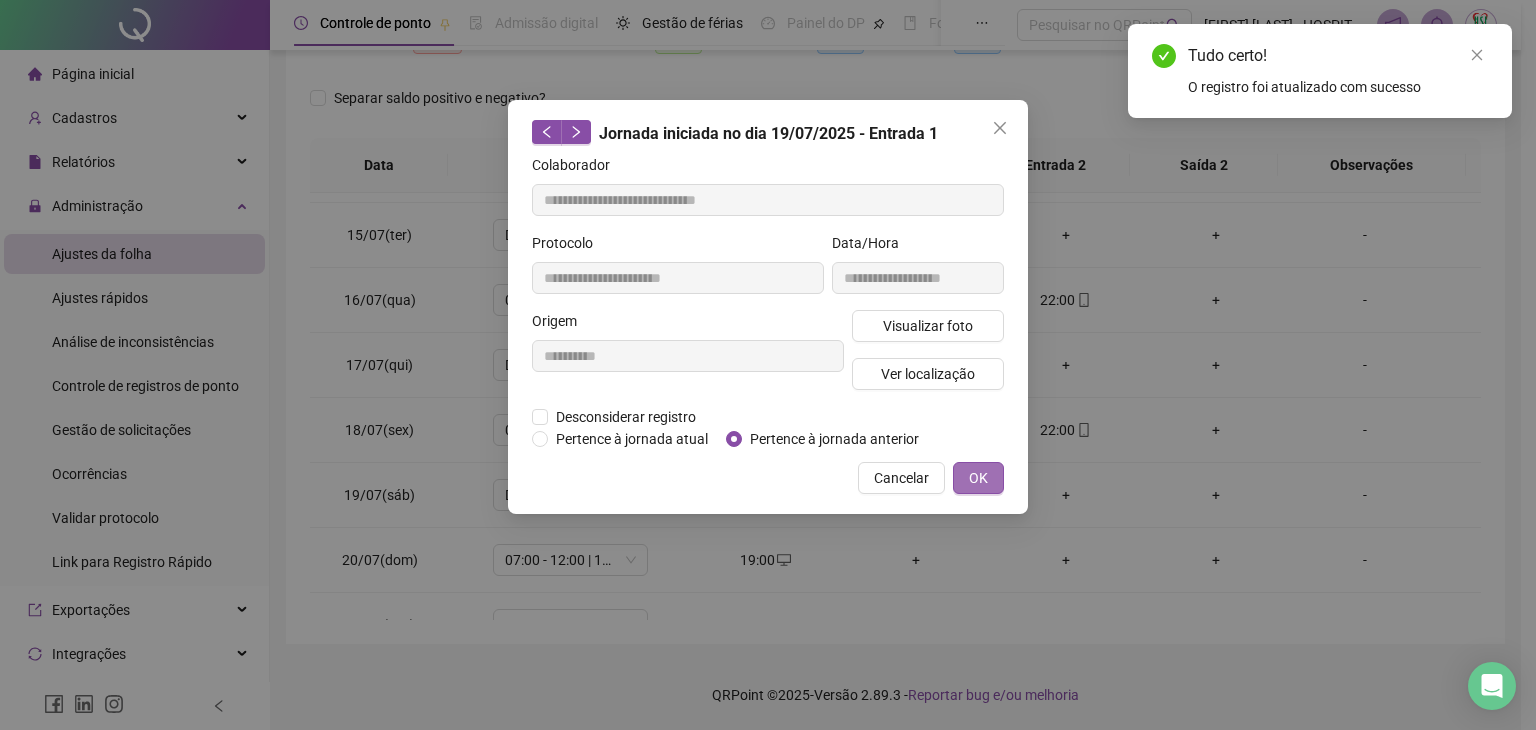 click on "OK" at bounding box center (978, 478) 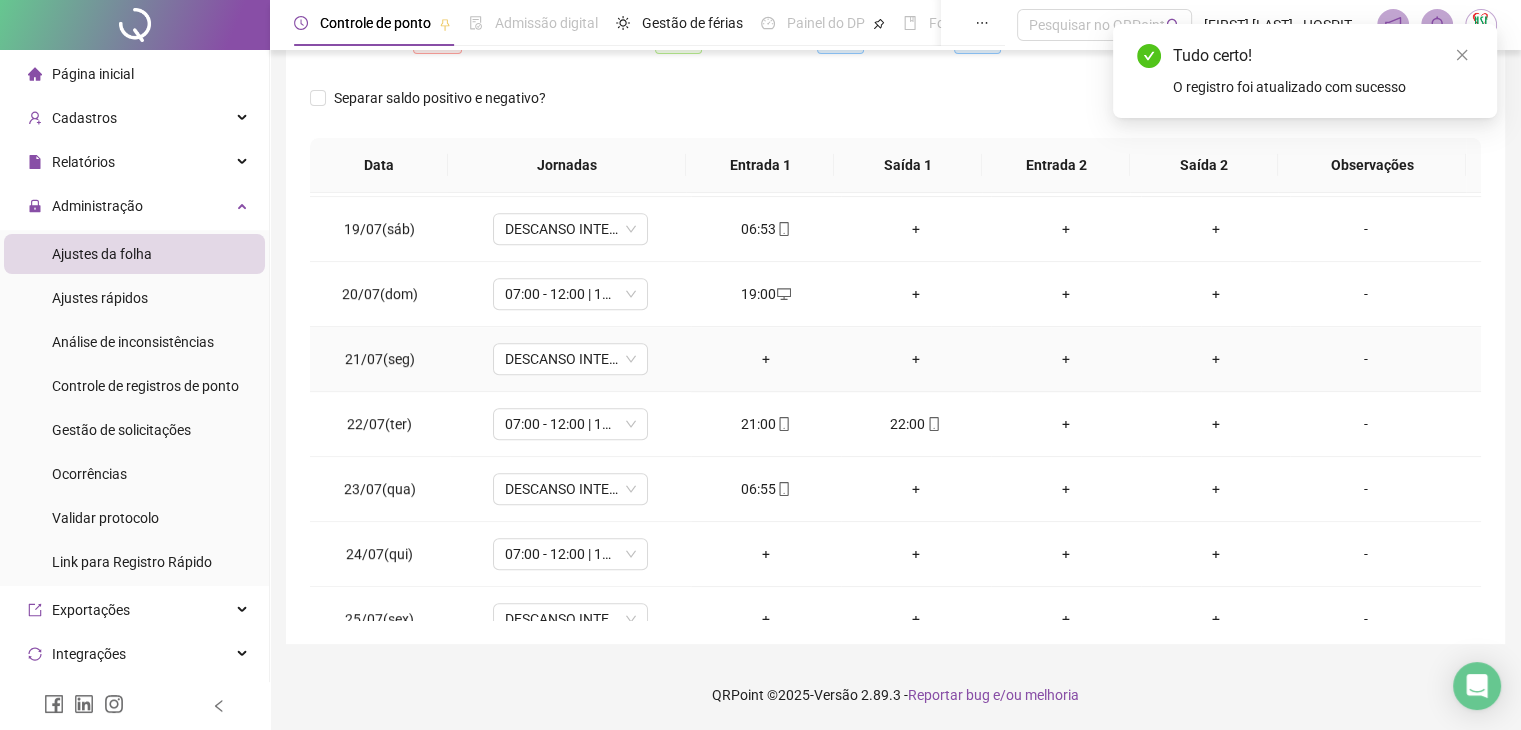 scroll, scrollTop: 1200, scrollLeft: 0, axis: vertical 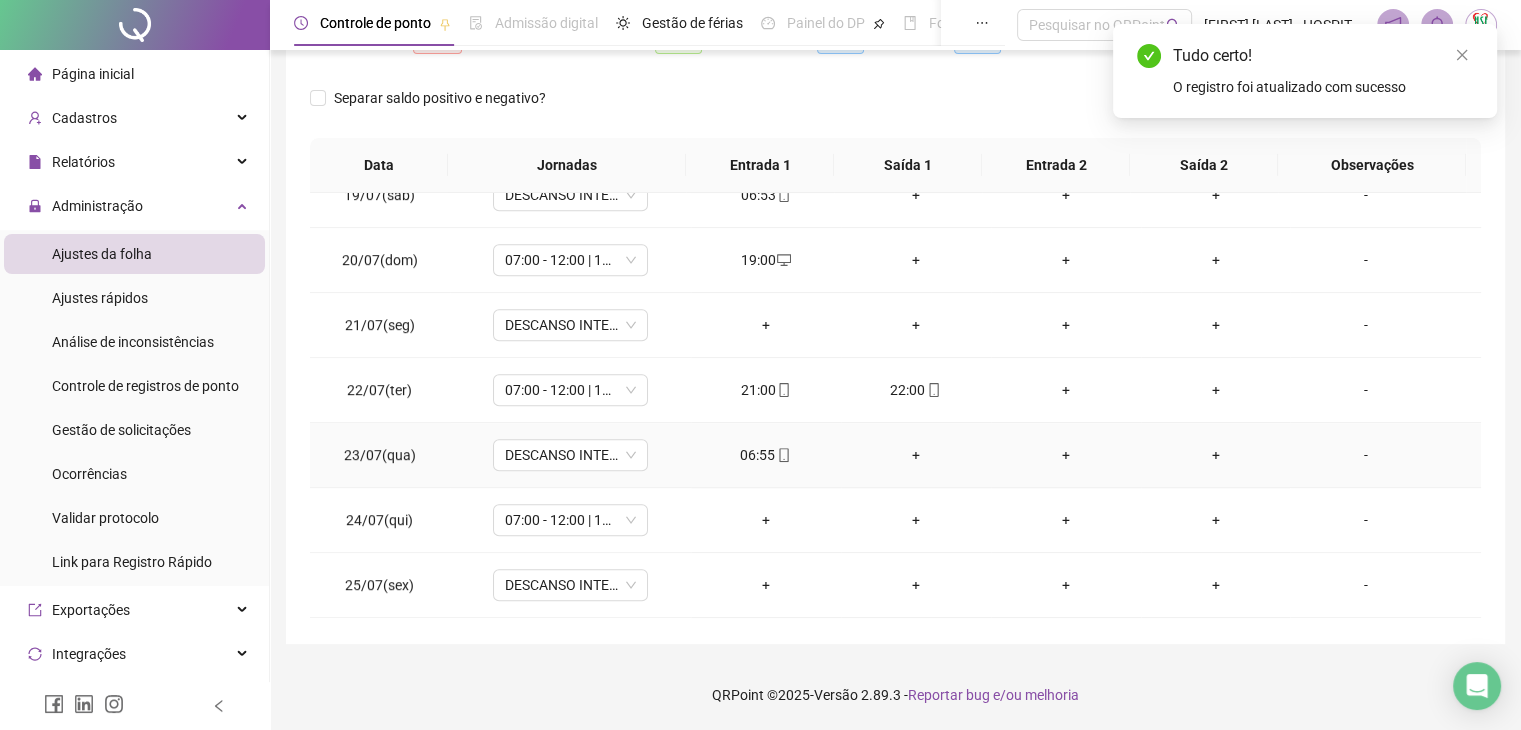 click 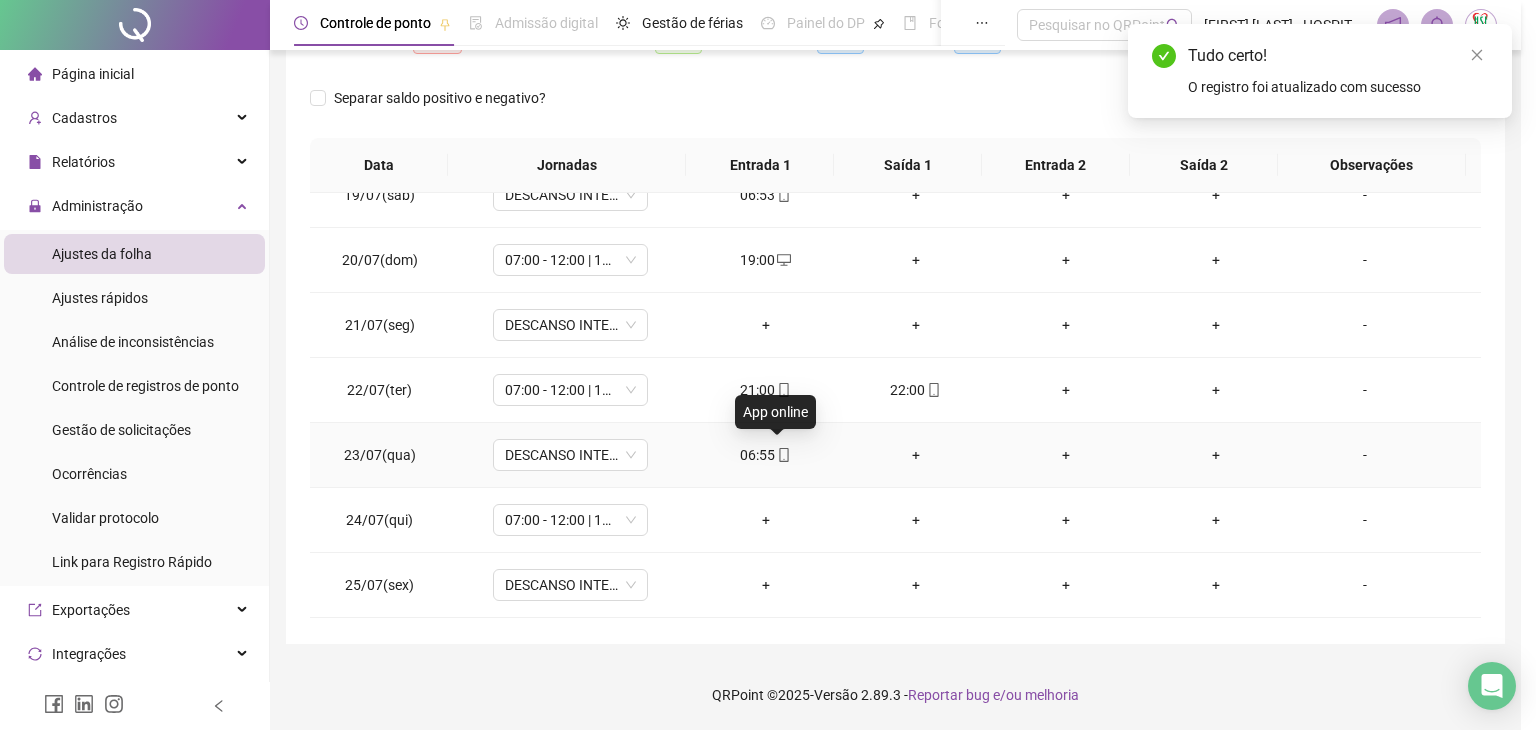 type on "**********" 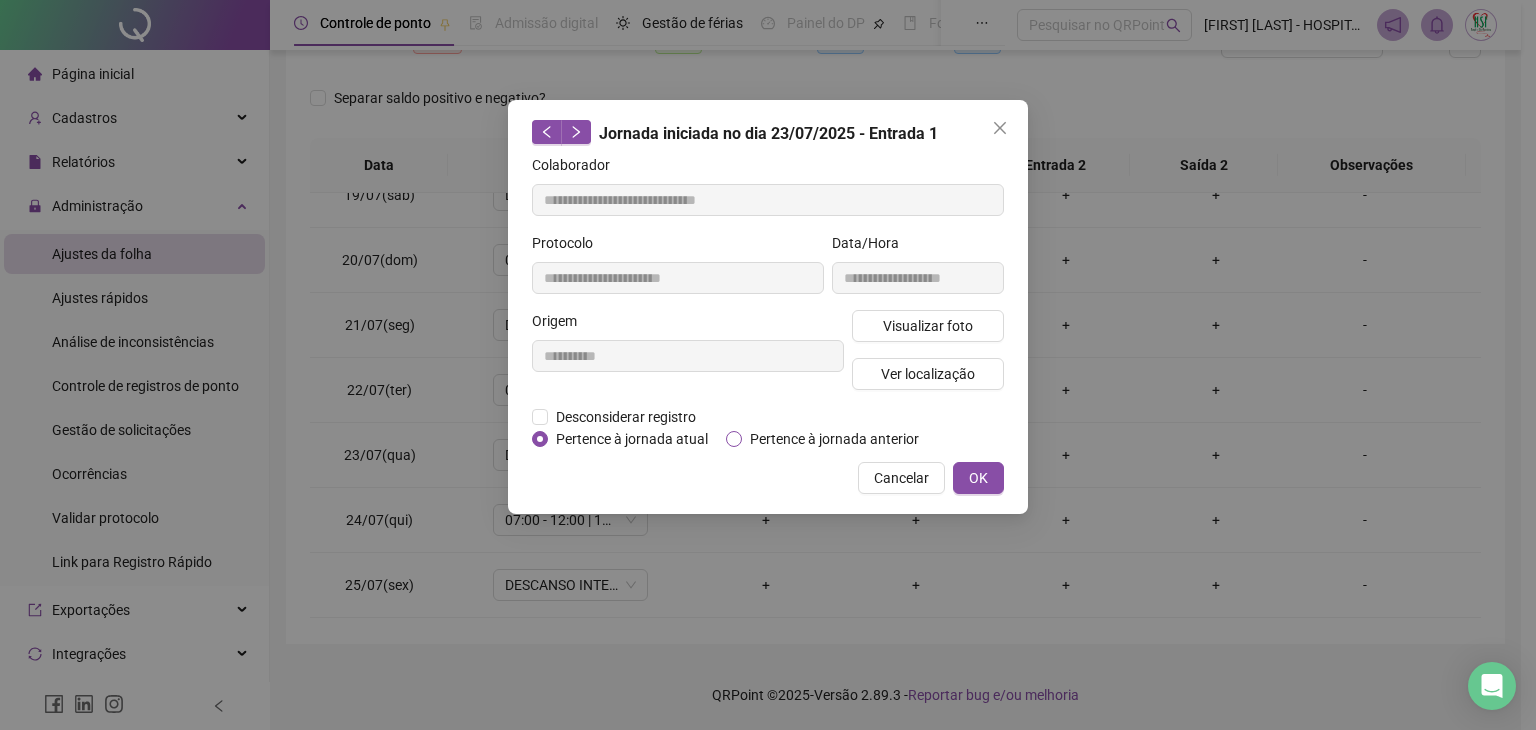 click on "Pertence à jornada anterior" at bounding box center [834, 439] 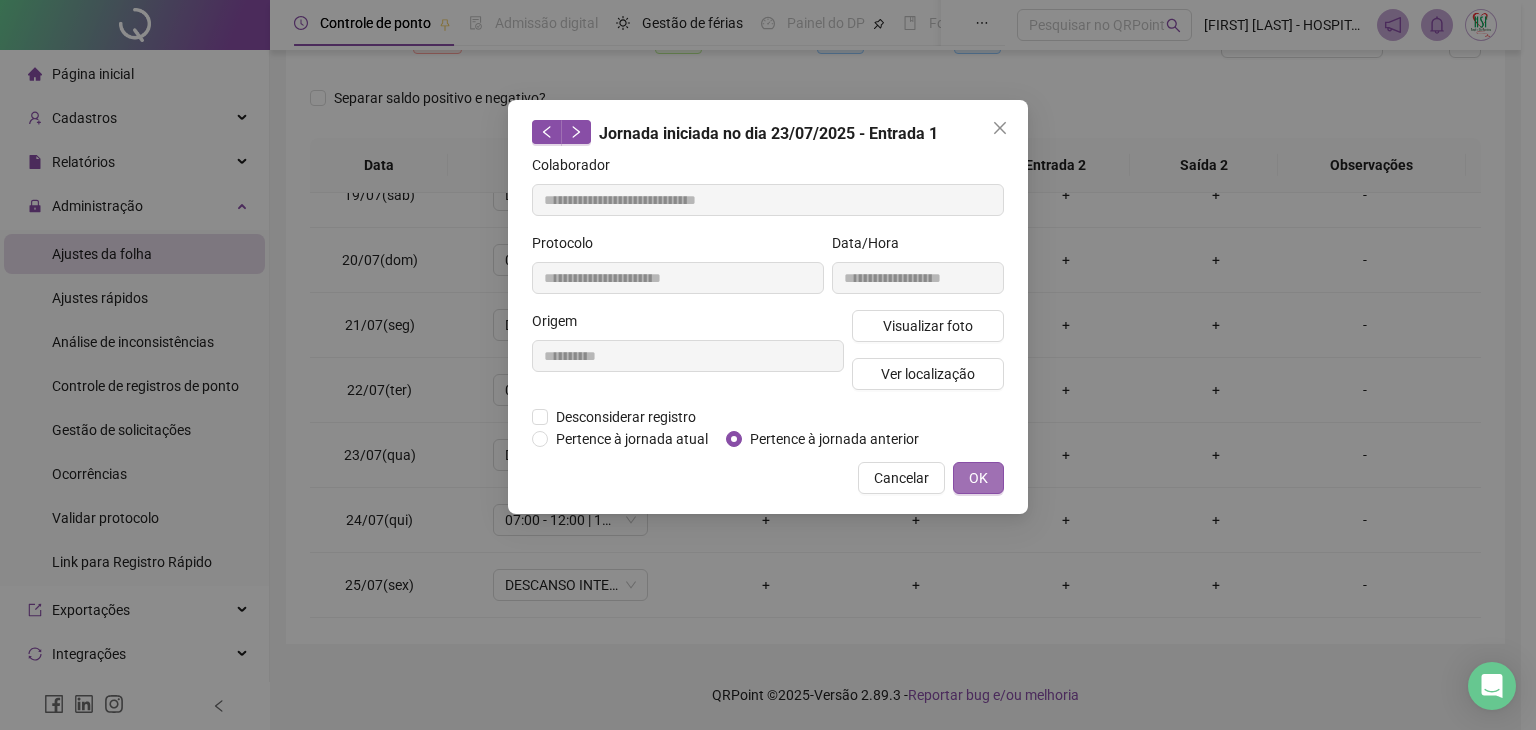 click on "OK" at bounding box center [978, 478] 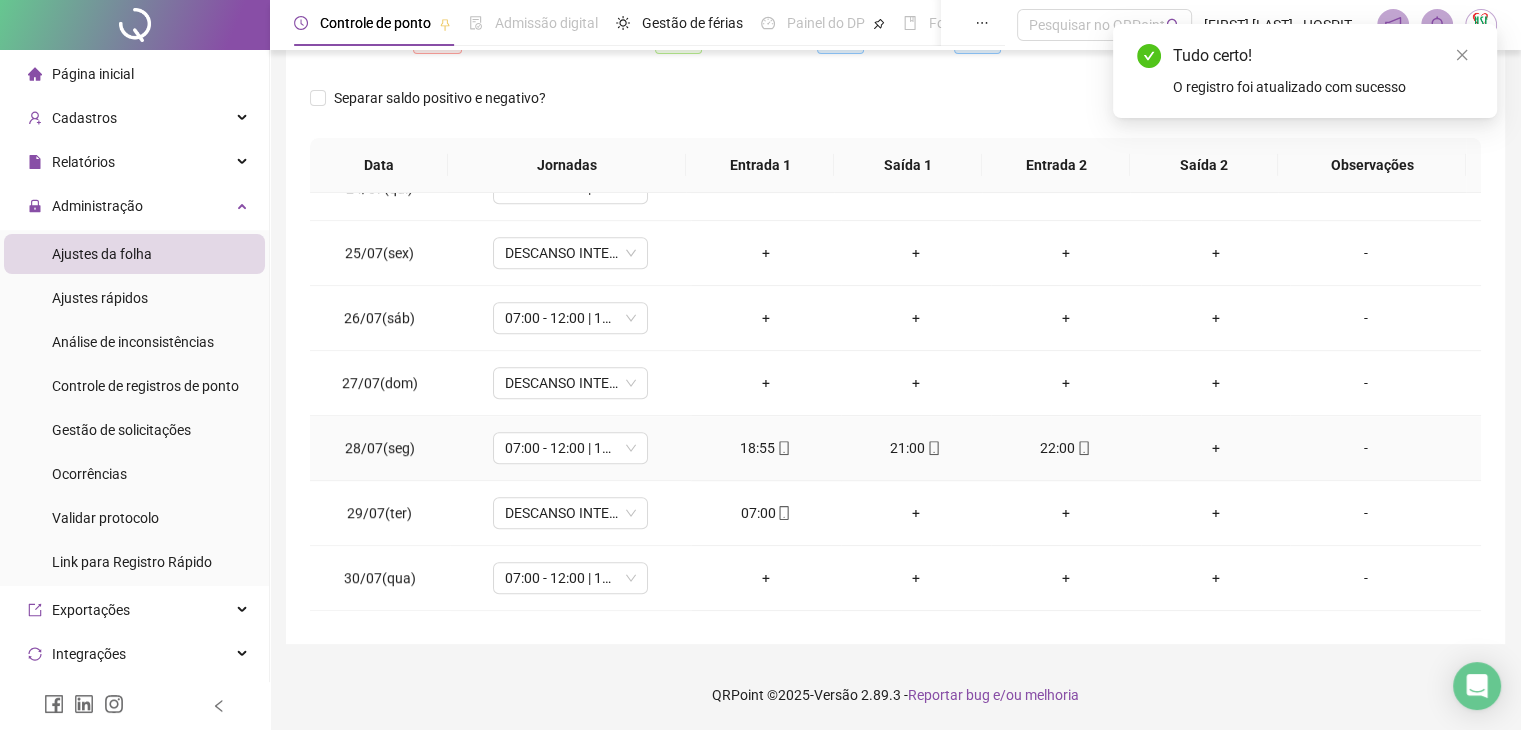 scroll, scrollTop: 1581, scrollLeft: 0, axis: vertical 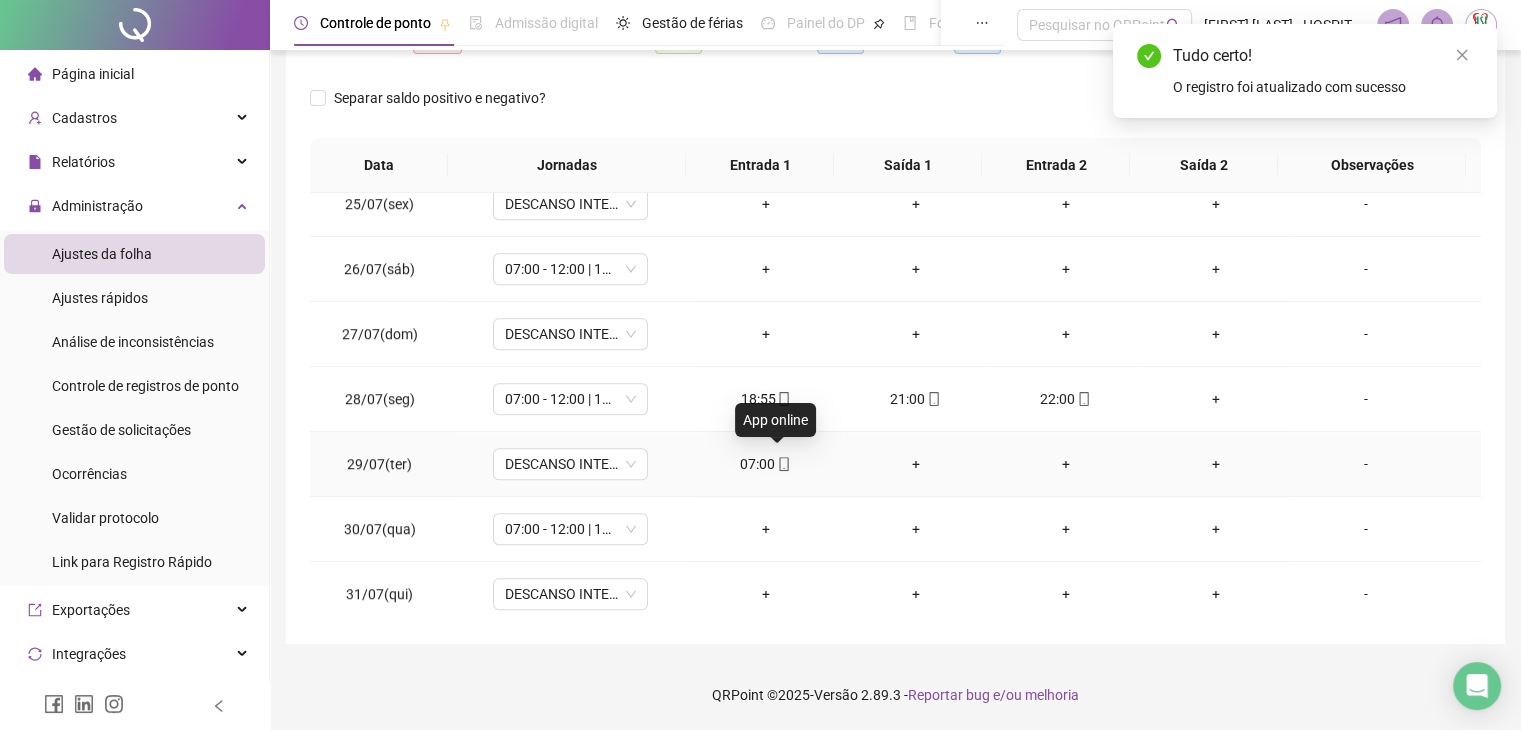 click 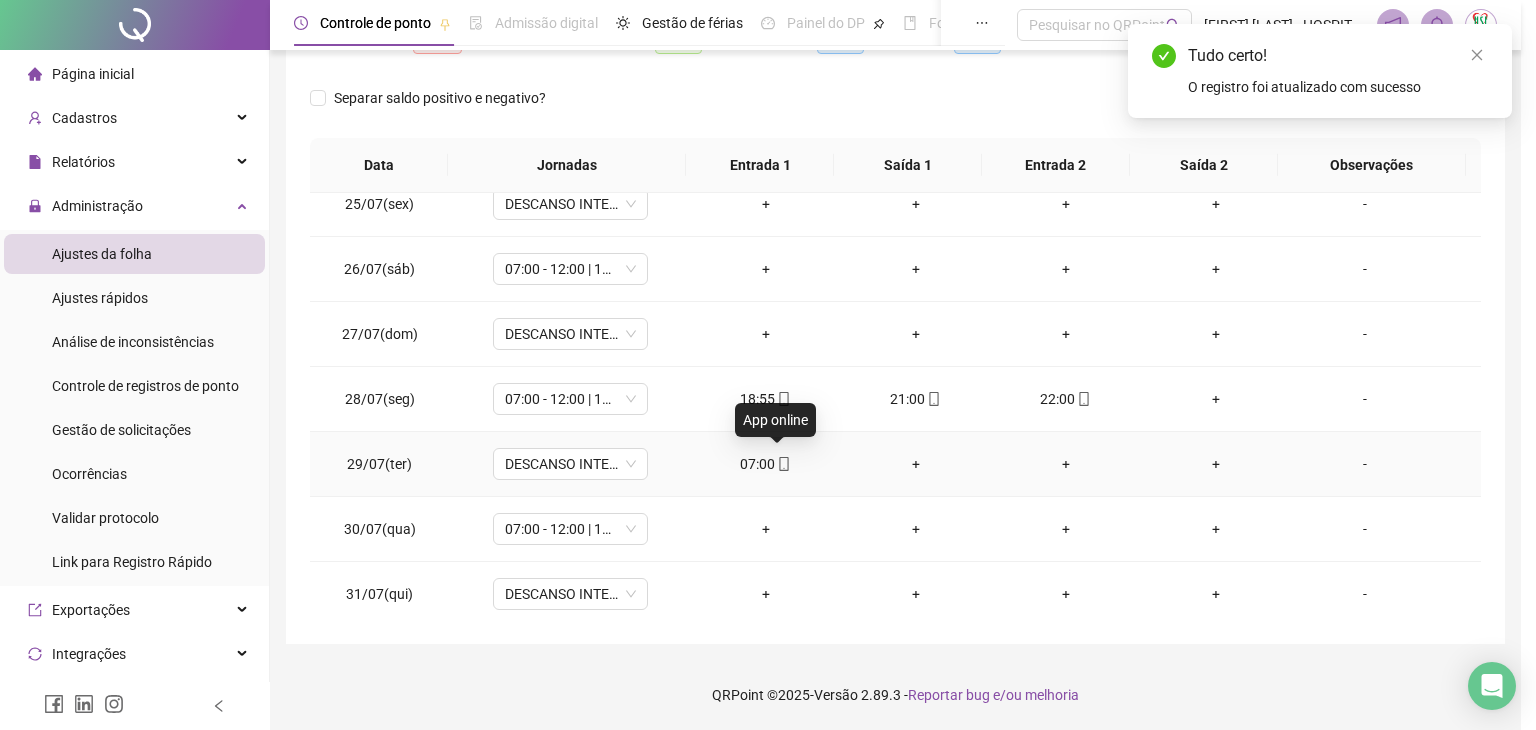 type on "**********" 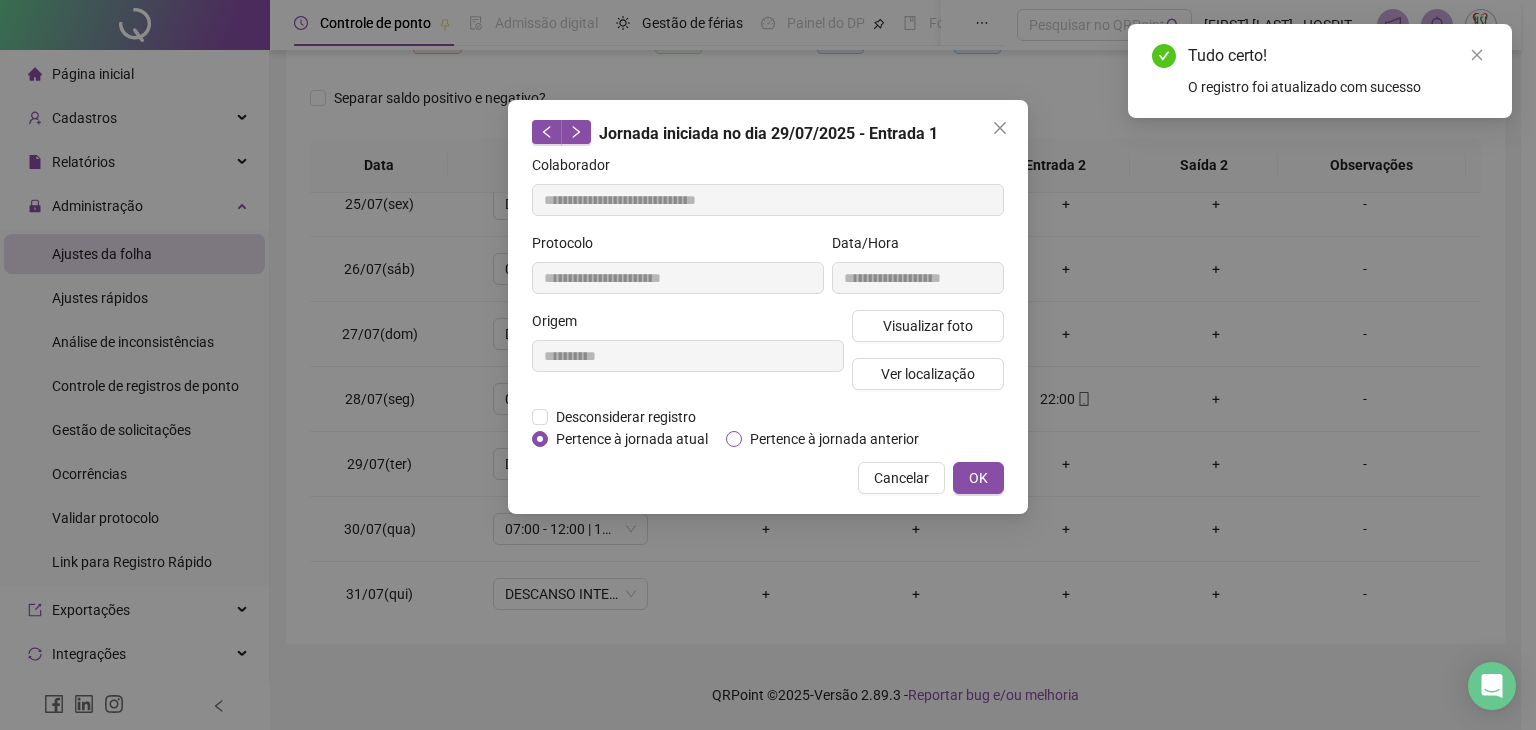 click on "Pertence à jornada anterior" at bounding box center (834, 439) 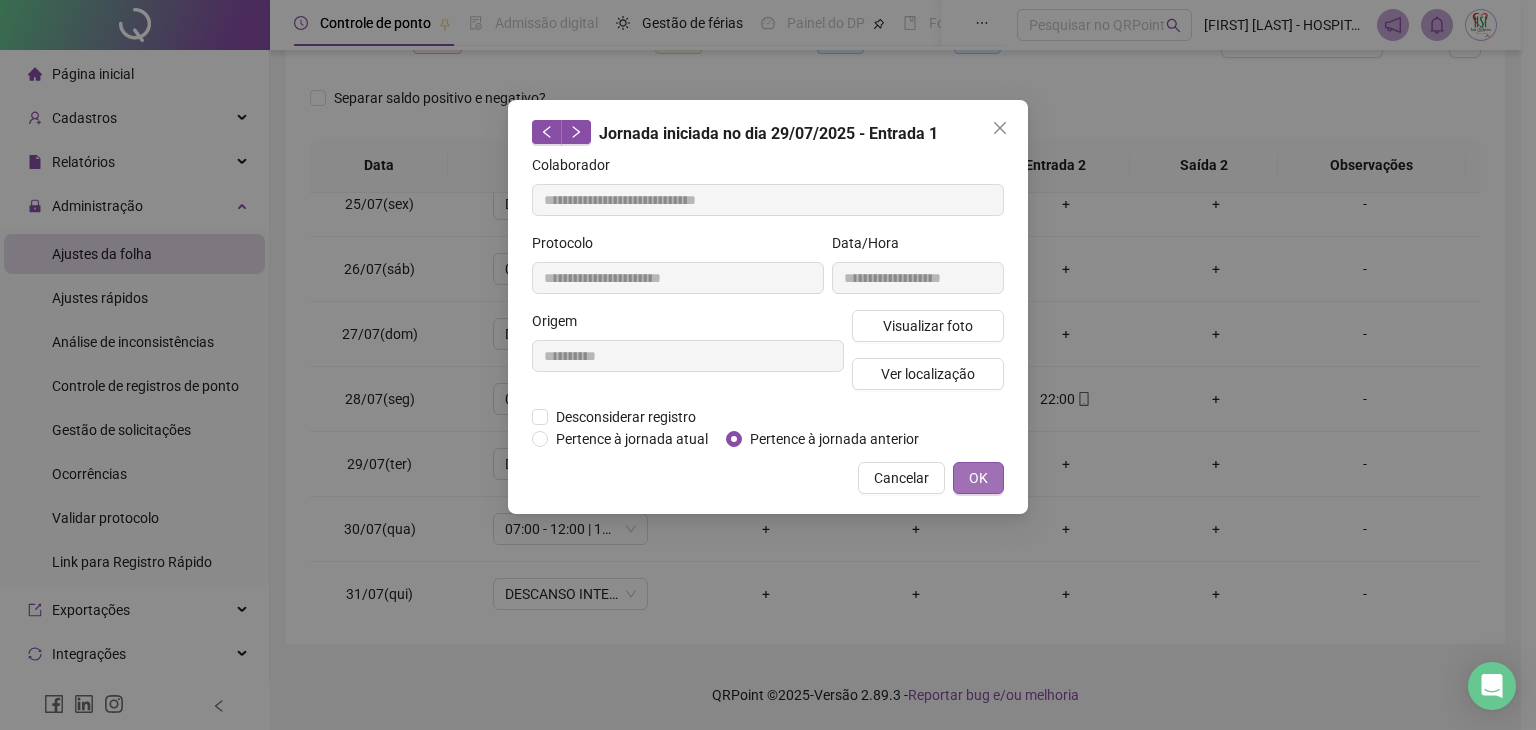 click on "OK" at bounding box center (978, 478) 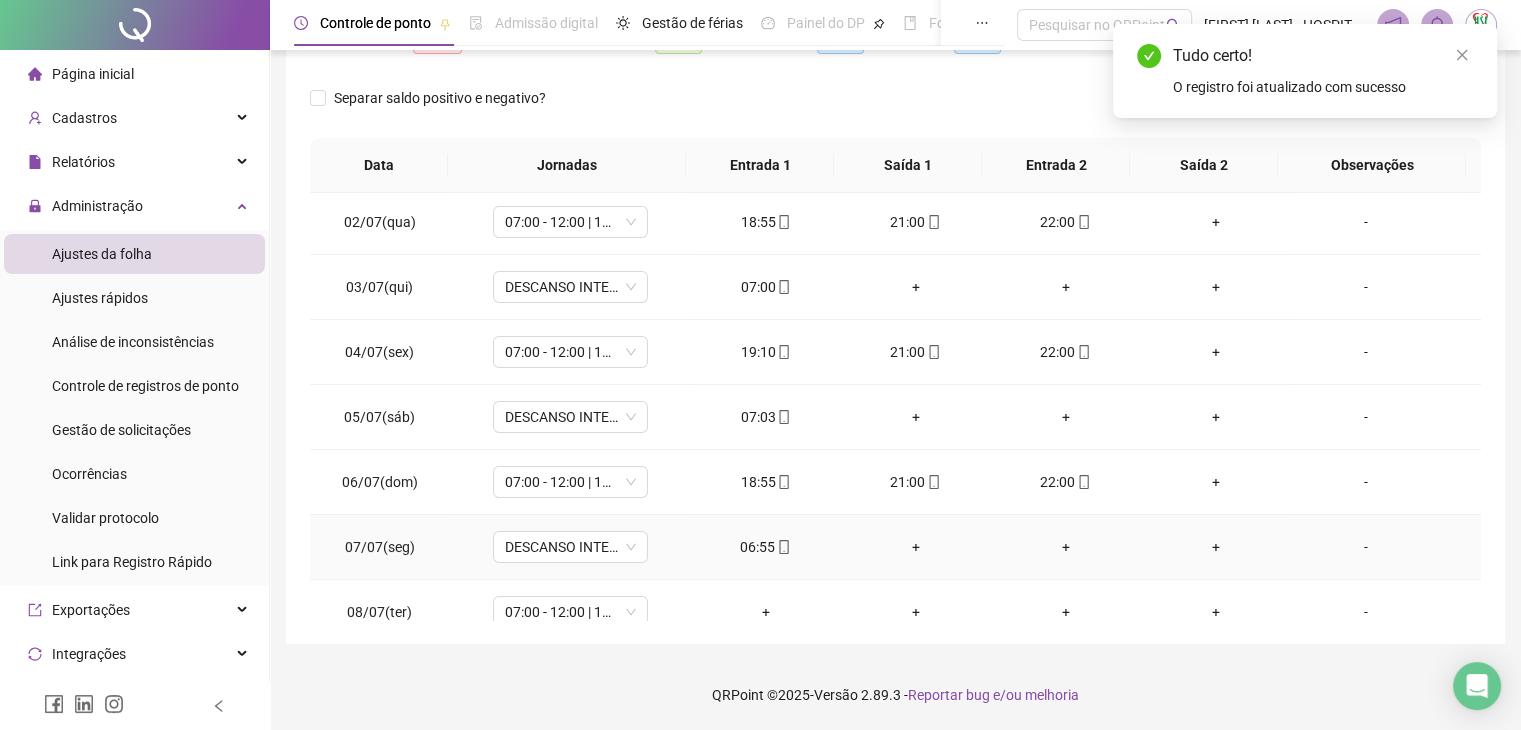 scroll, scrollTop: 0, scrollLeft: 0, axis: both 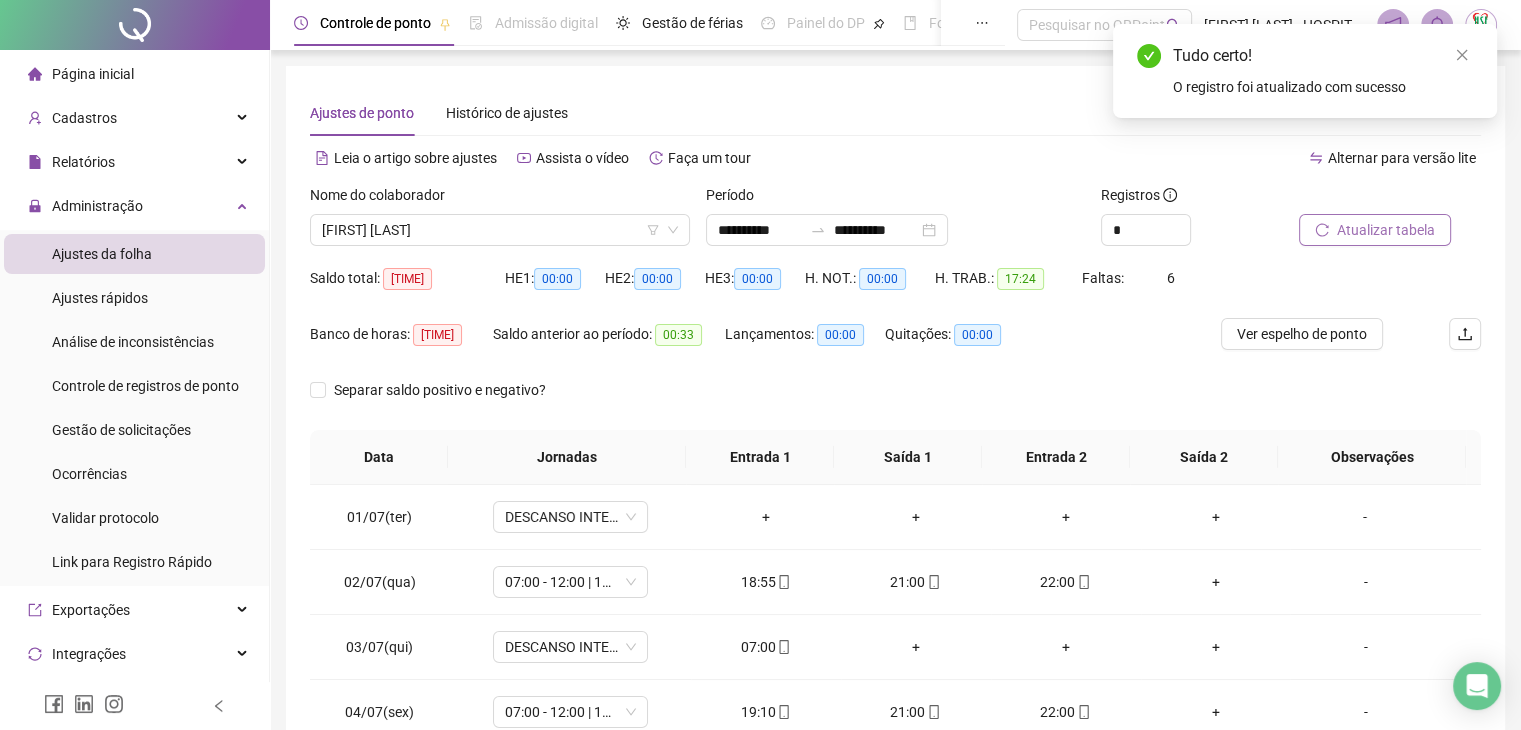 click on "Atualizar tabela" at bounding box center [1386, 230] 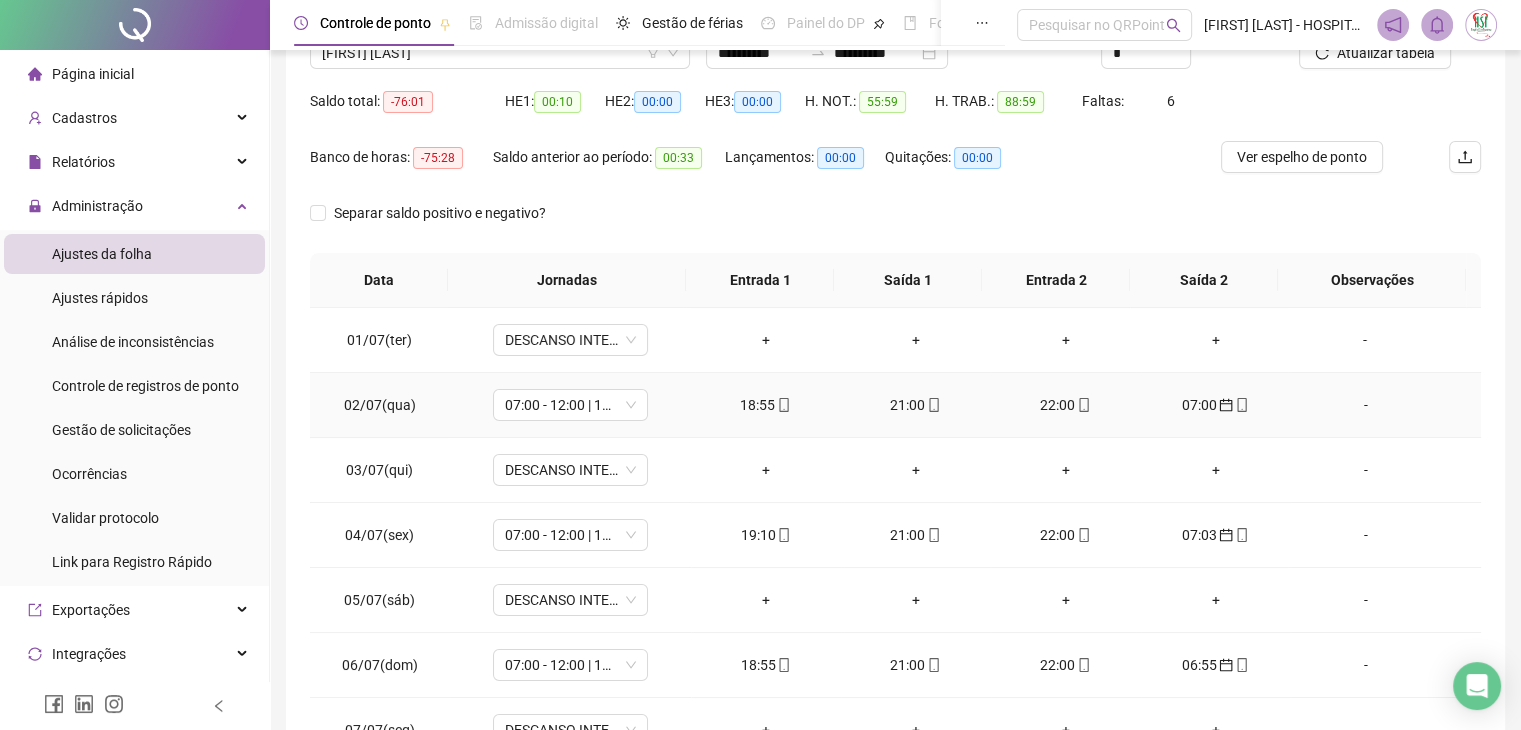 scroll, scrollTop: 292, scrollLeft: 0, axis: vertical 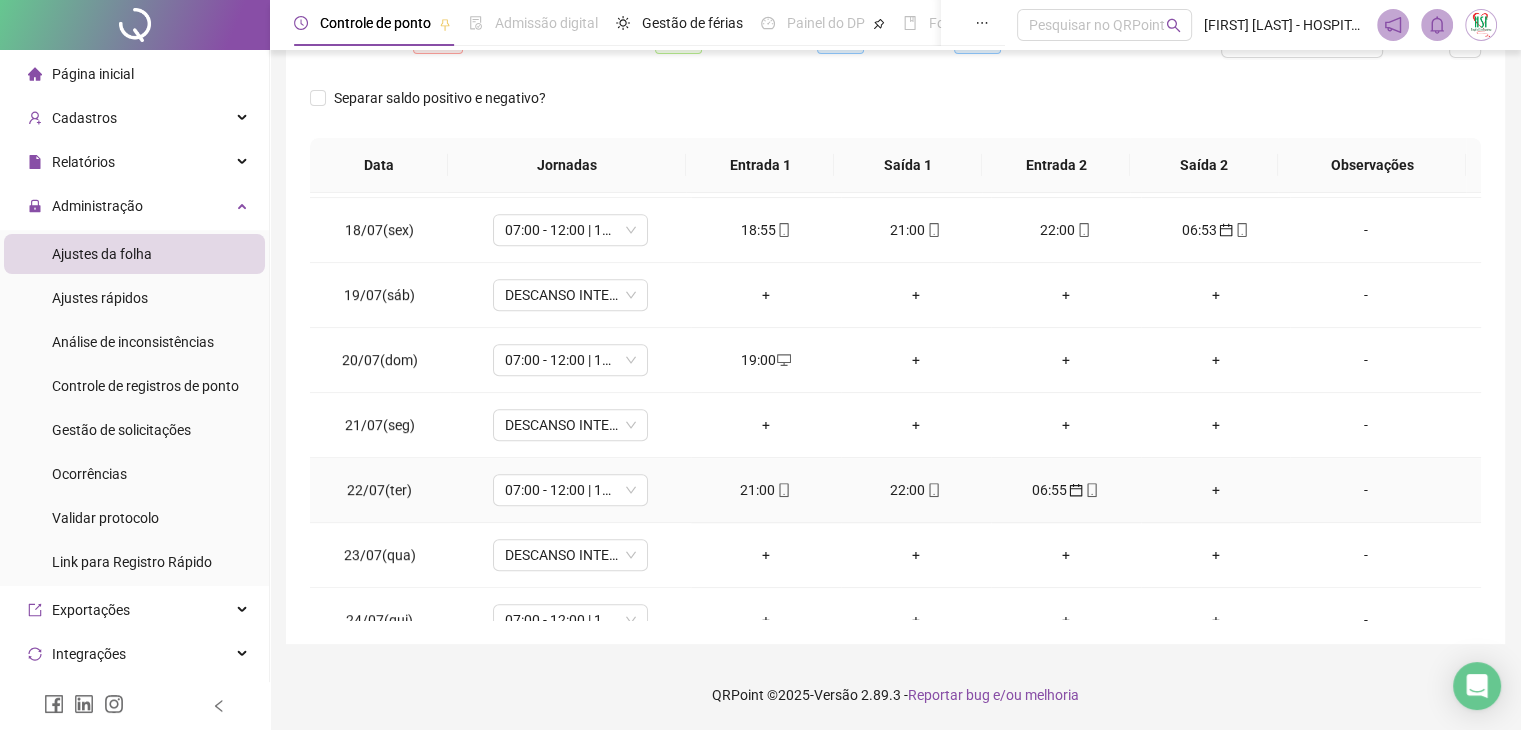 click on "+" at bounding box center [1216, 490] 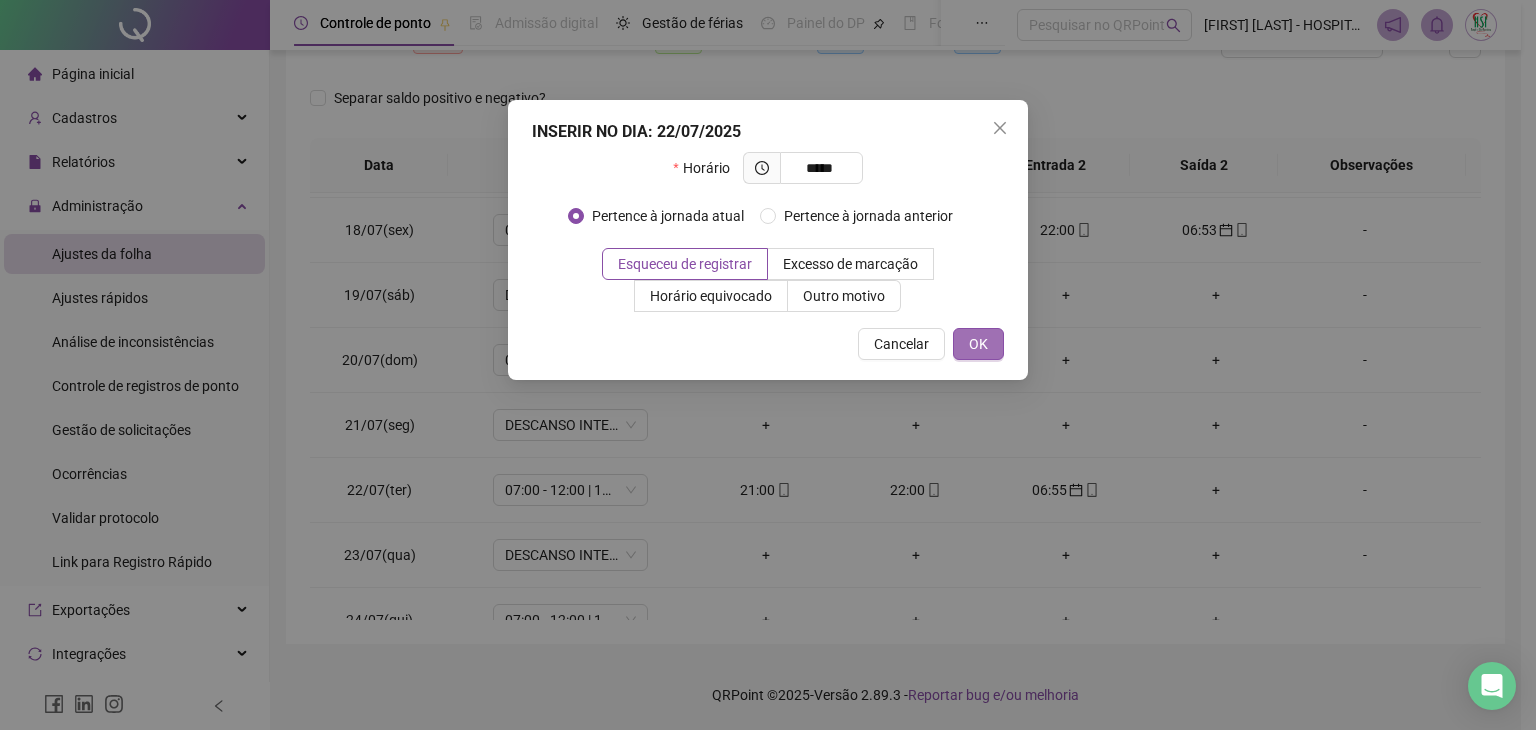 type on "*****" 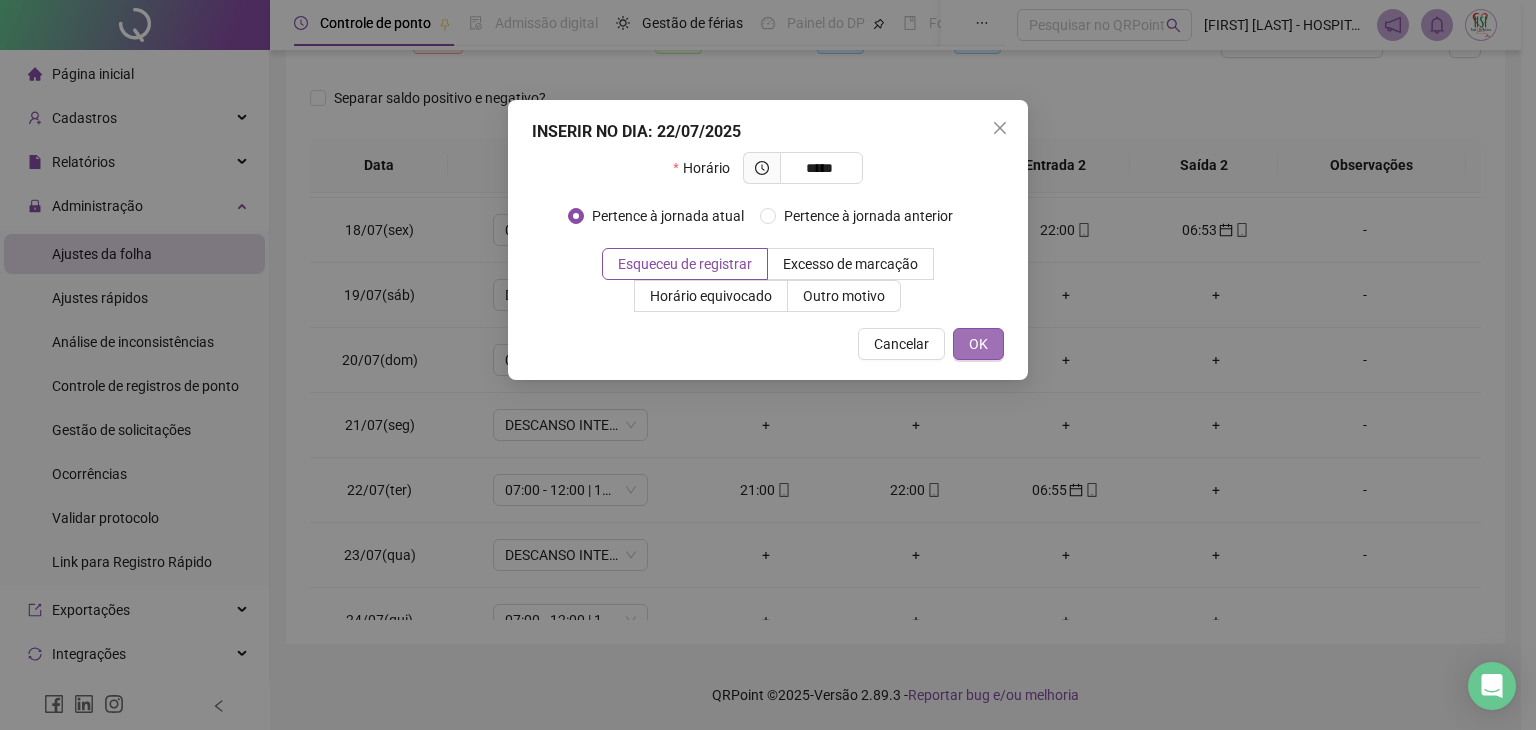 click on "OK" at bounding box center (978, 344) 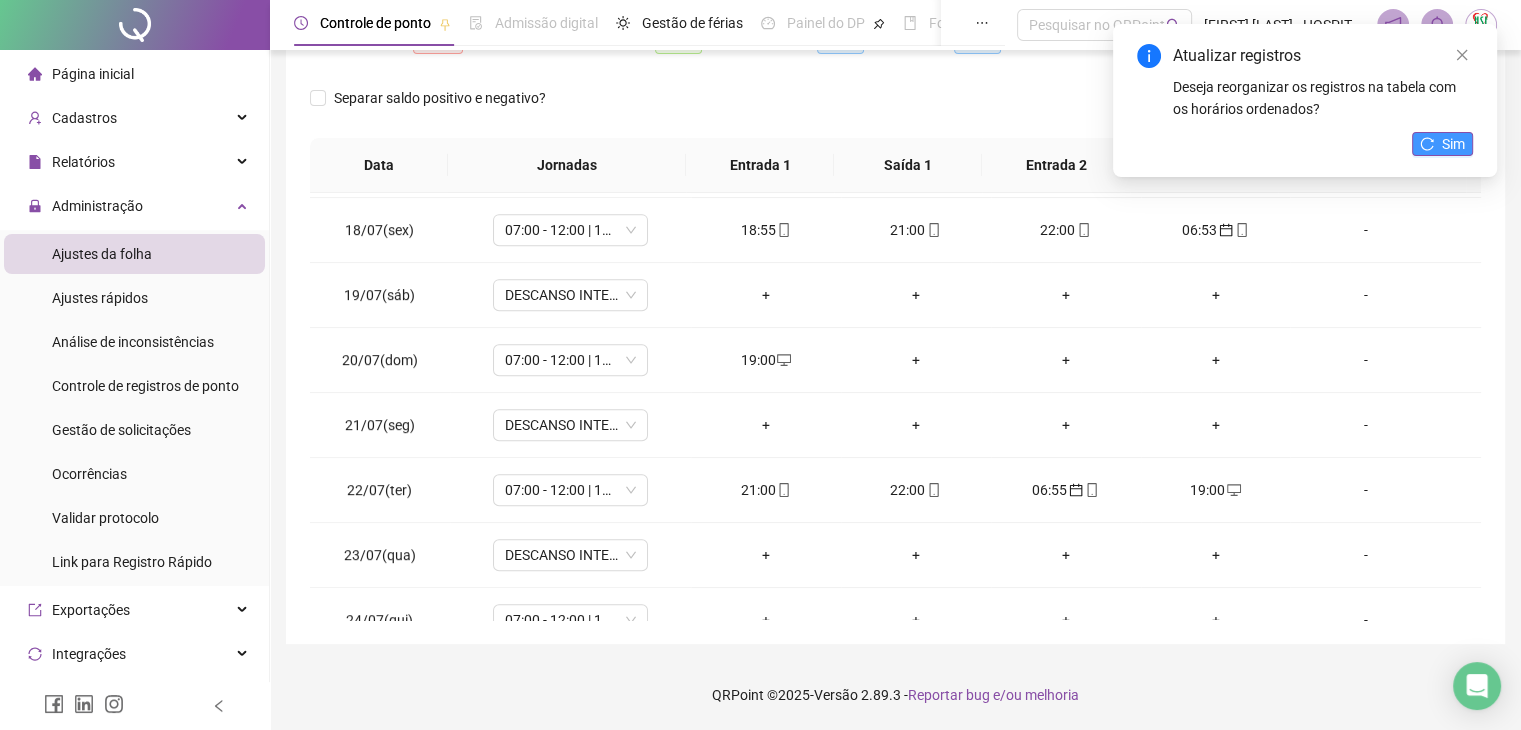 click 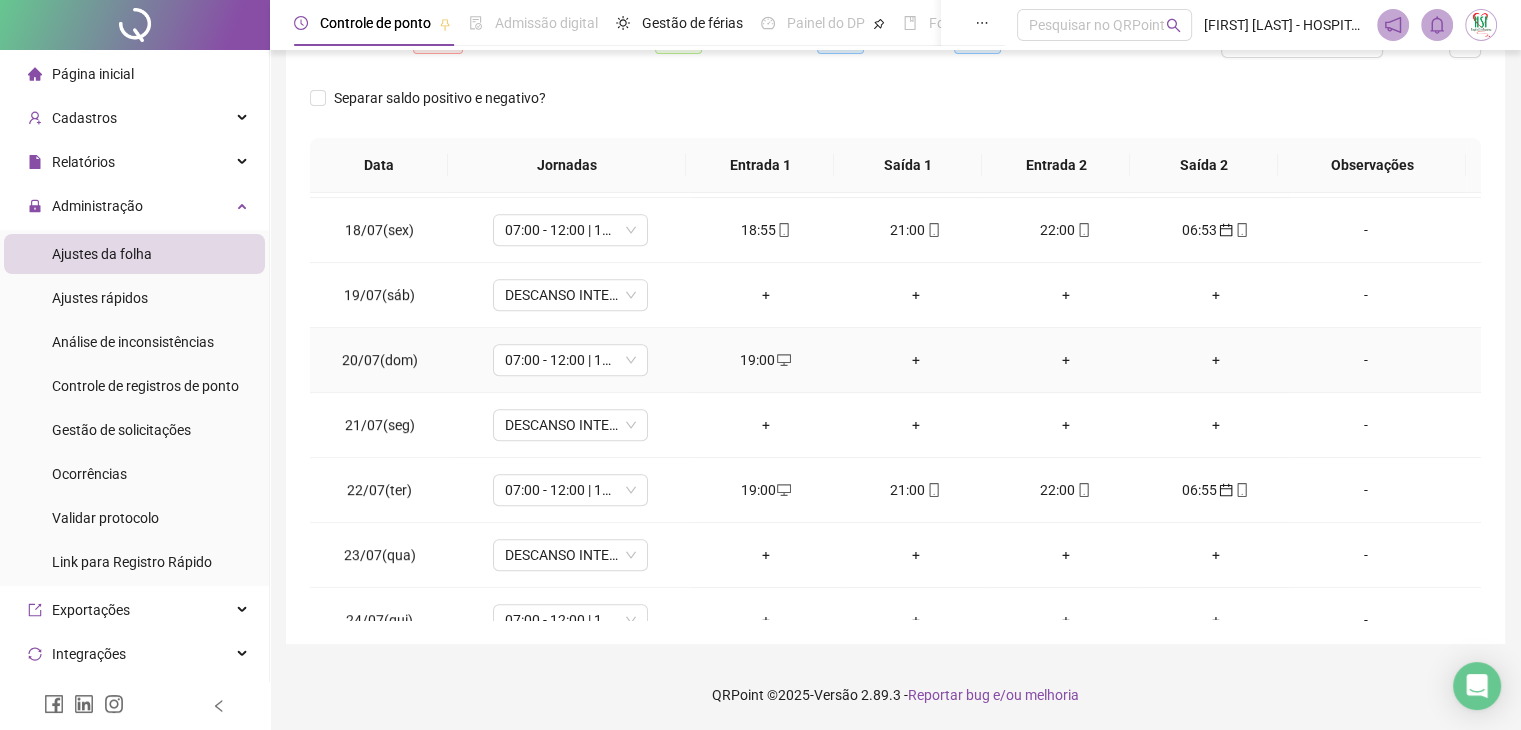 click on "+" at bounding box center (916, 360) 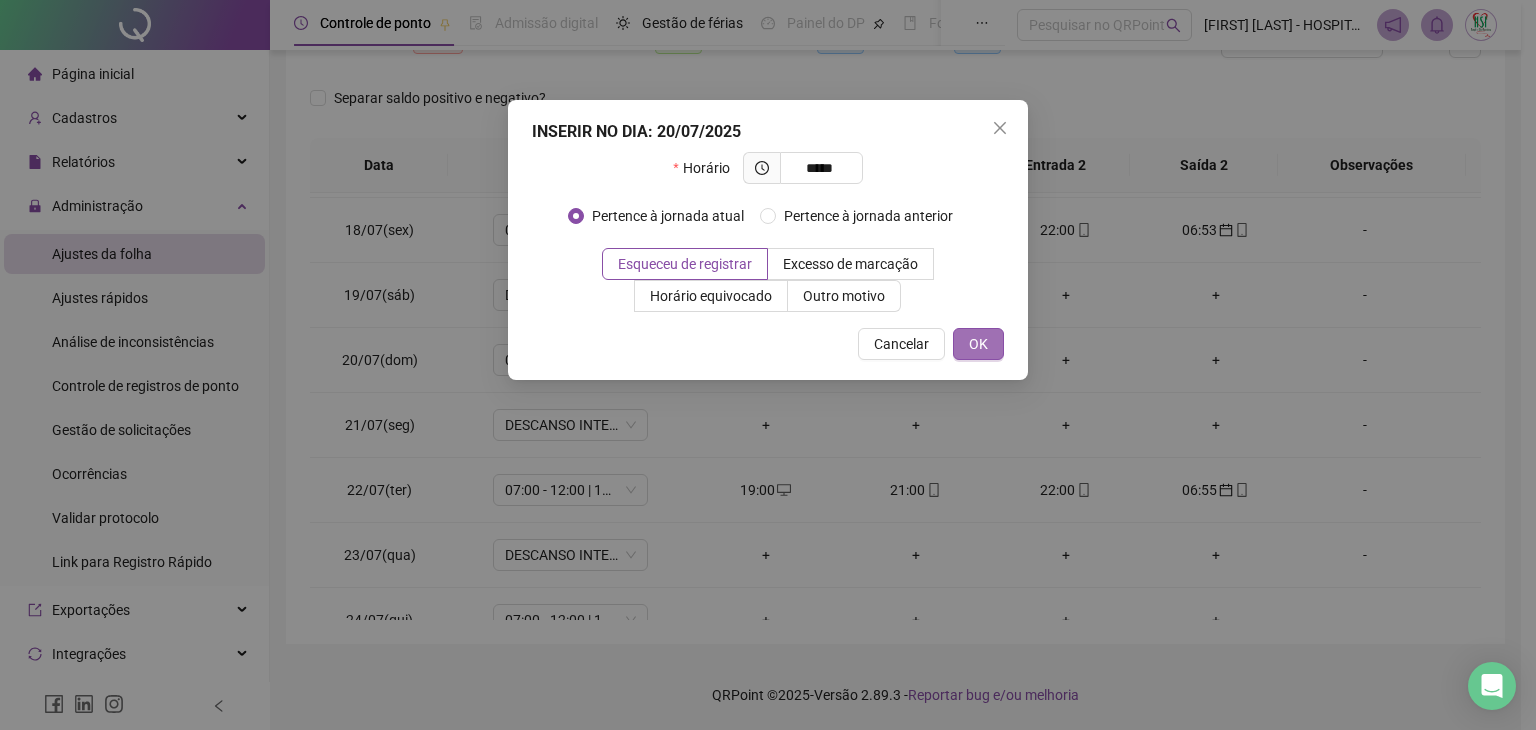 type on "*****" 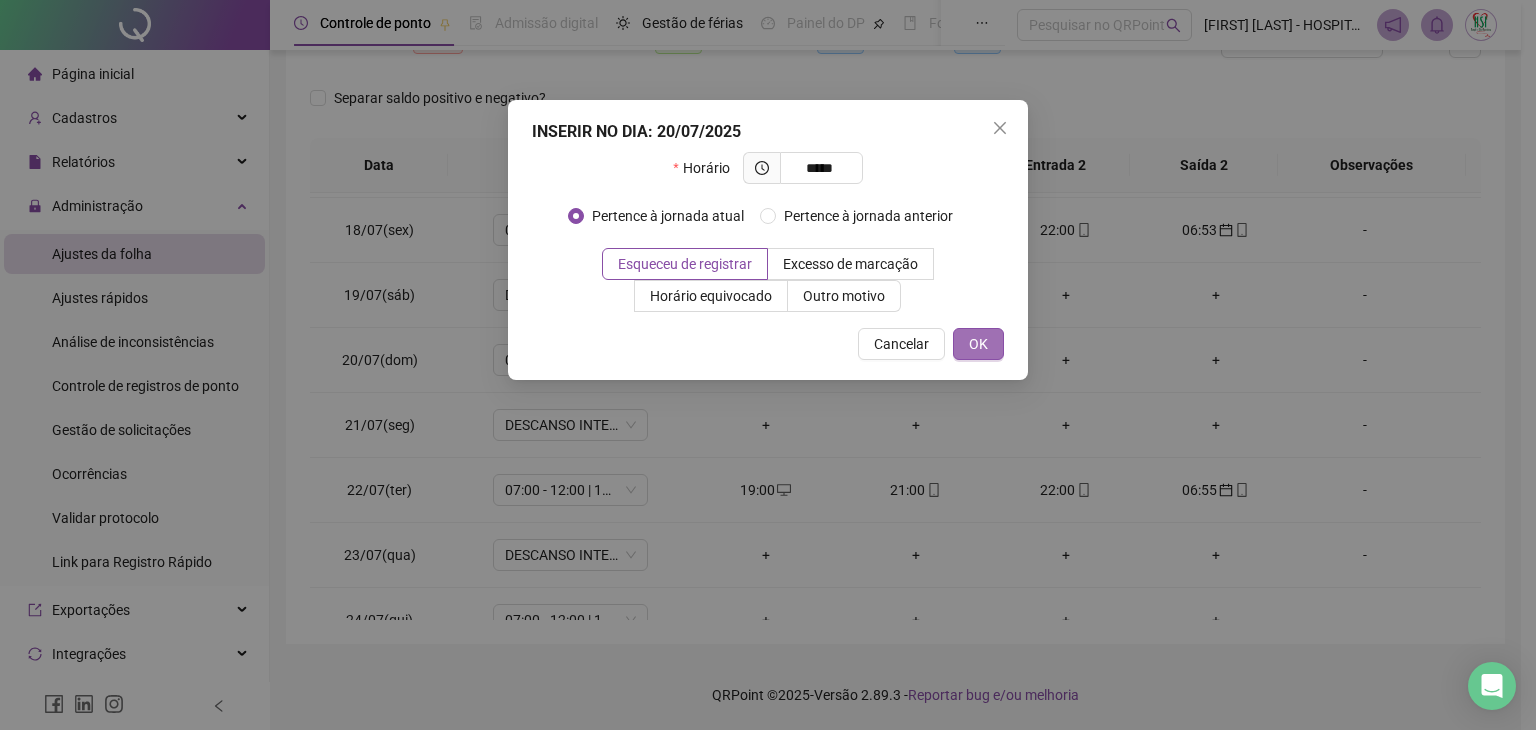 click on "OK" at bounding box center (978, 344) 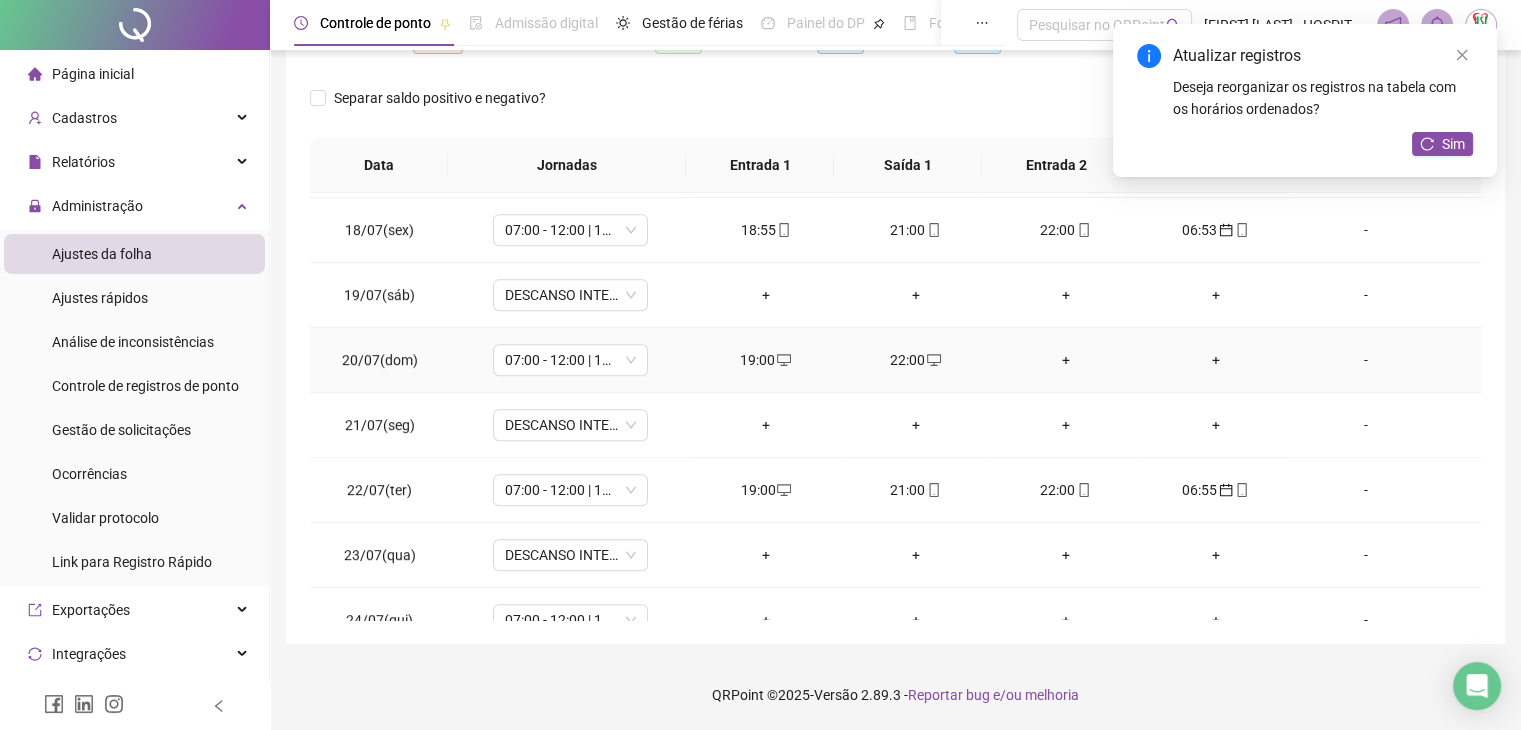 click on "+" at bounding box center (1066, 360) 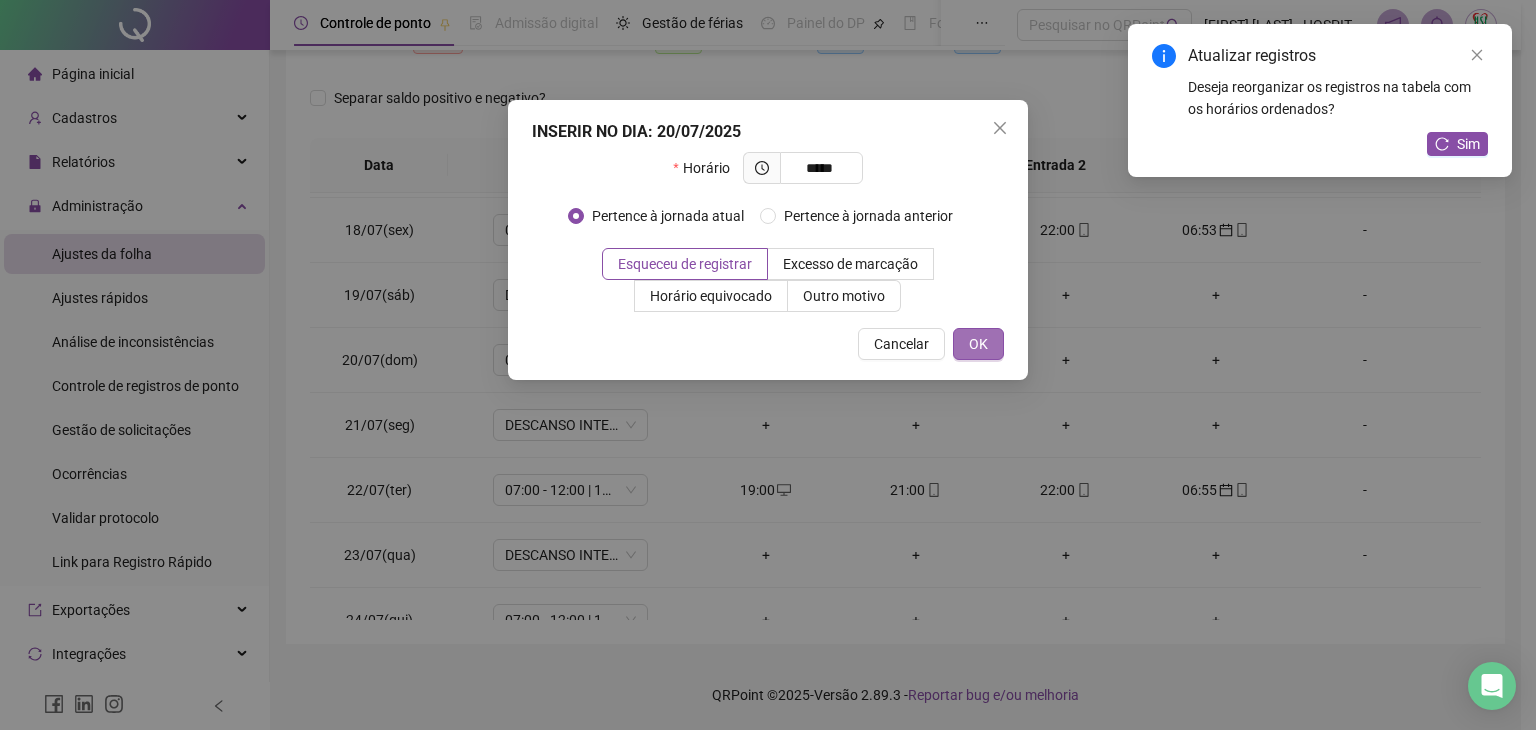 type on "*****" 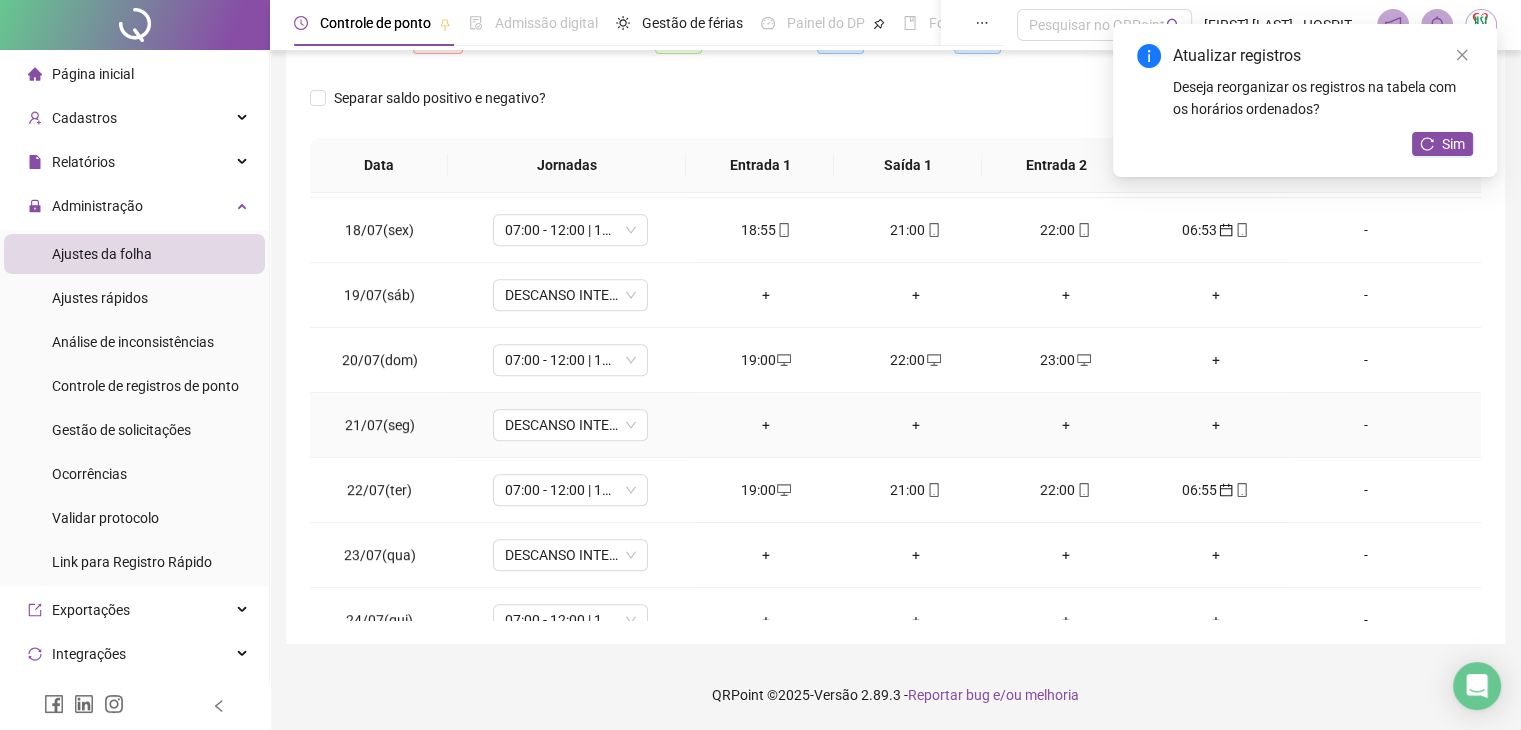 click on "+" at bounding box center [766, 425] 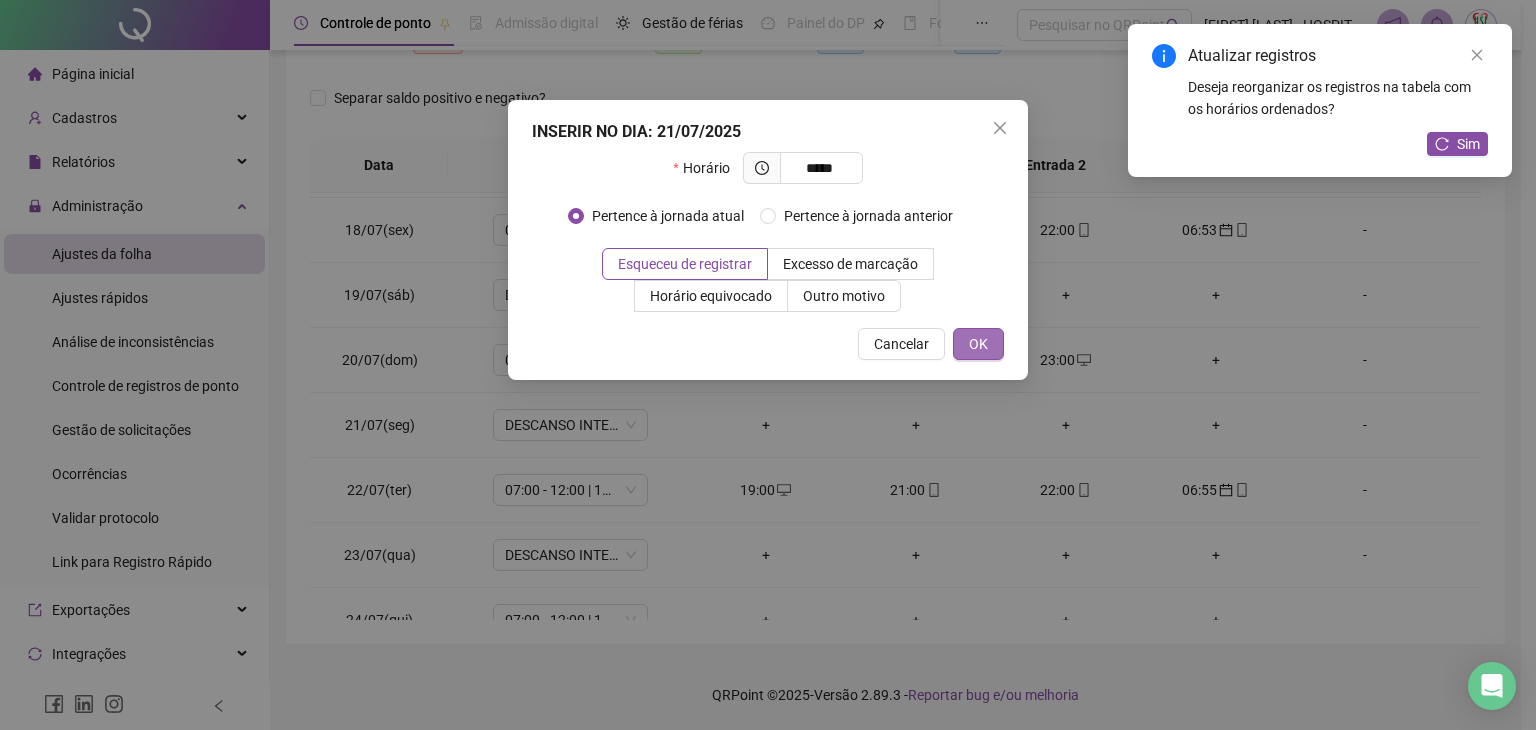 type on "*****" 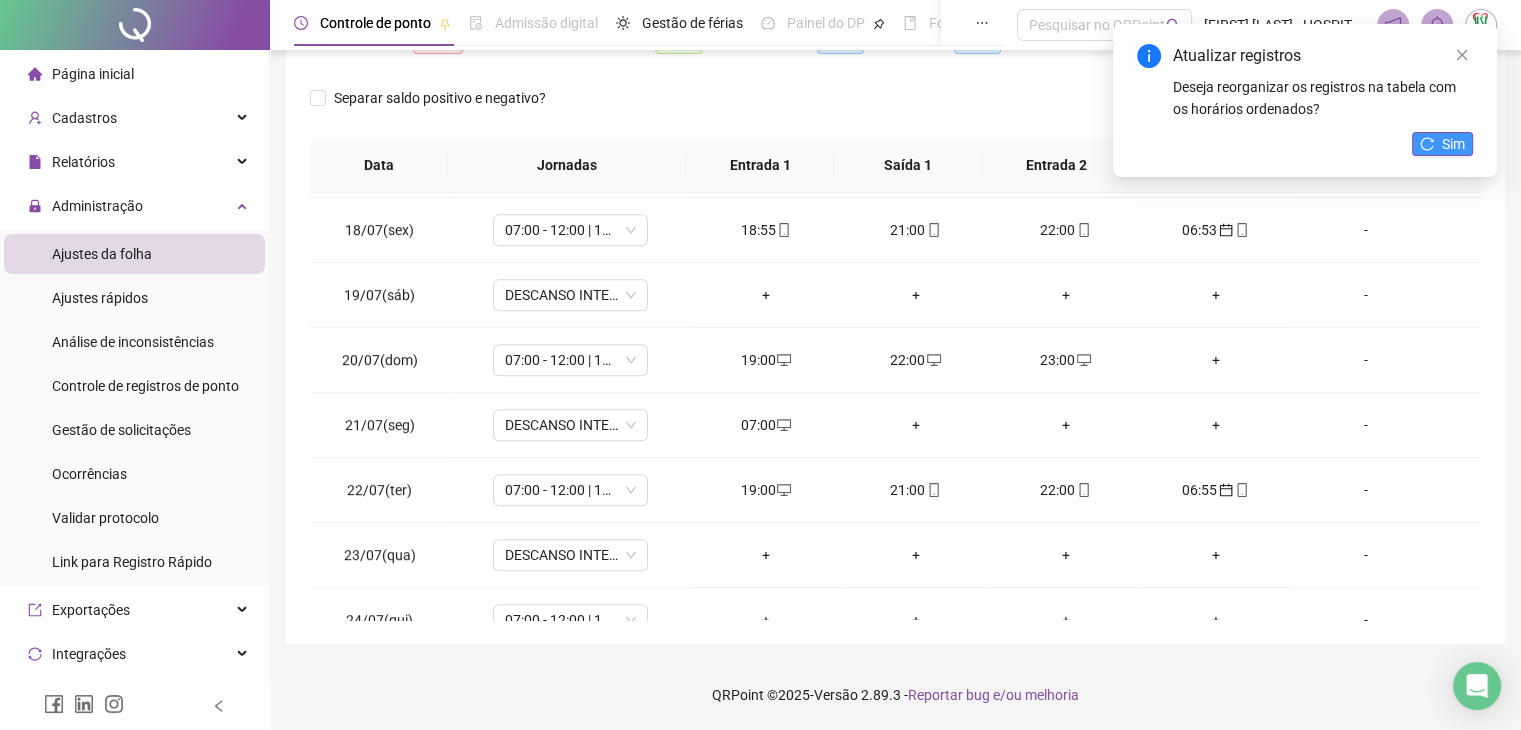 click on "Sim" at bounding box center [1453, 144] 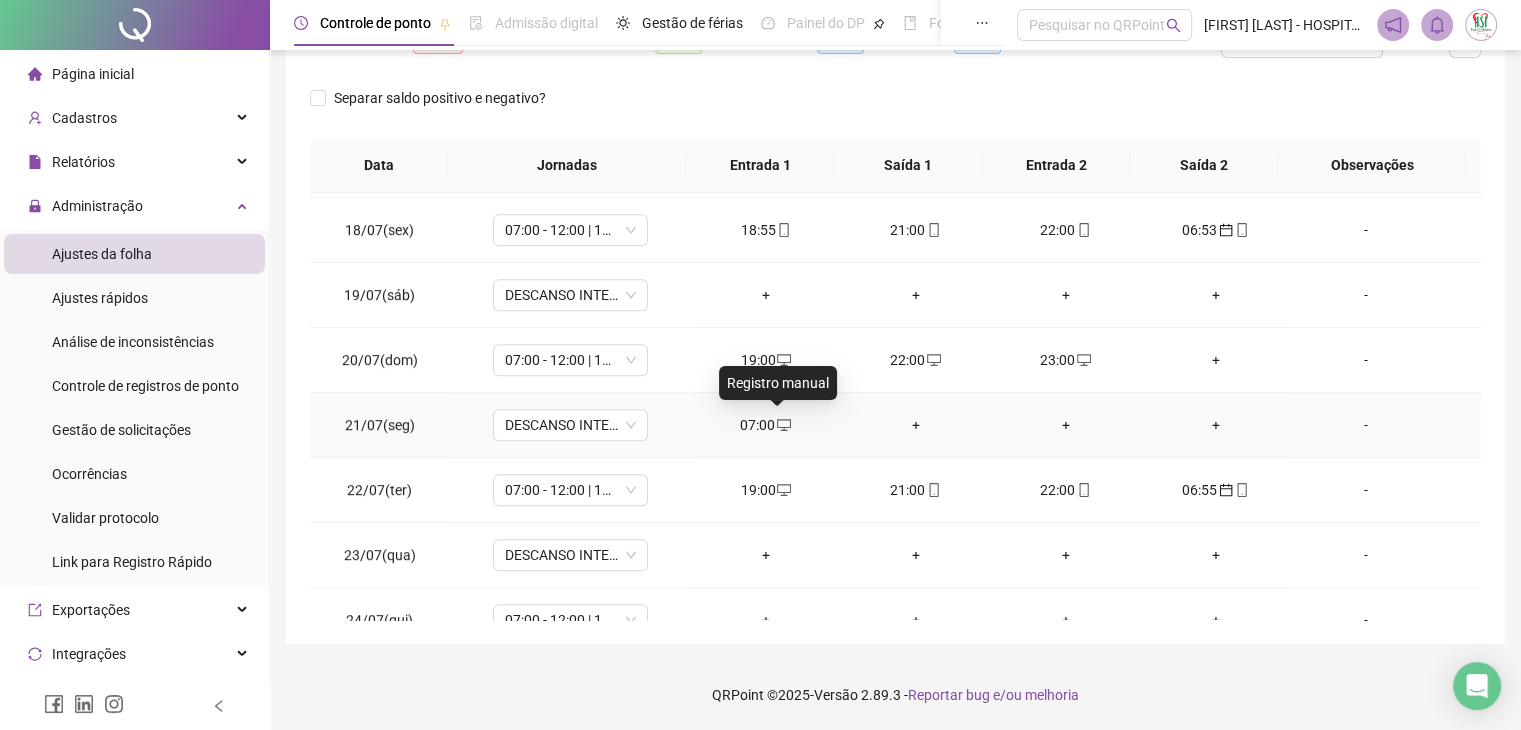 click 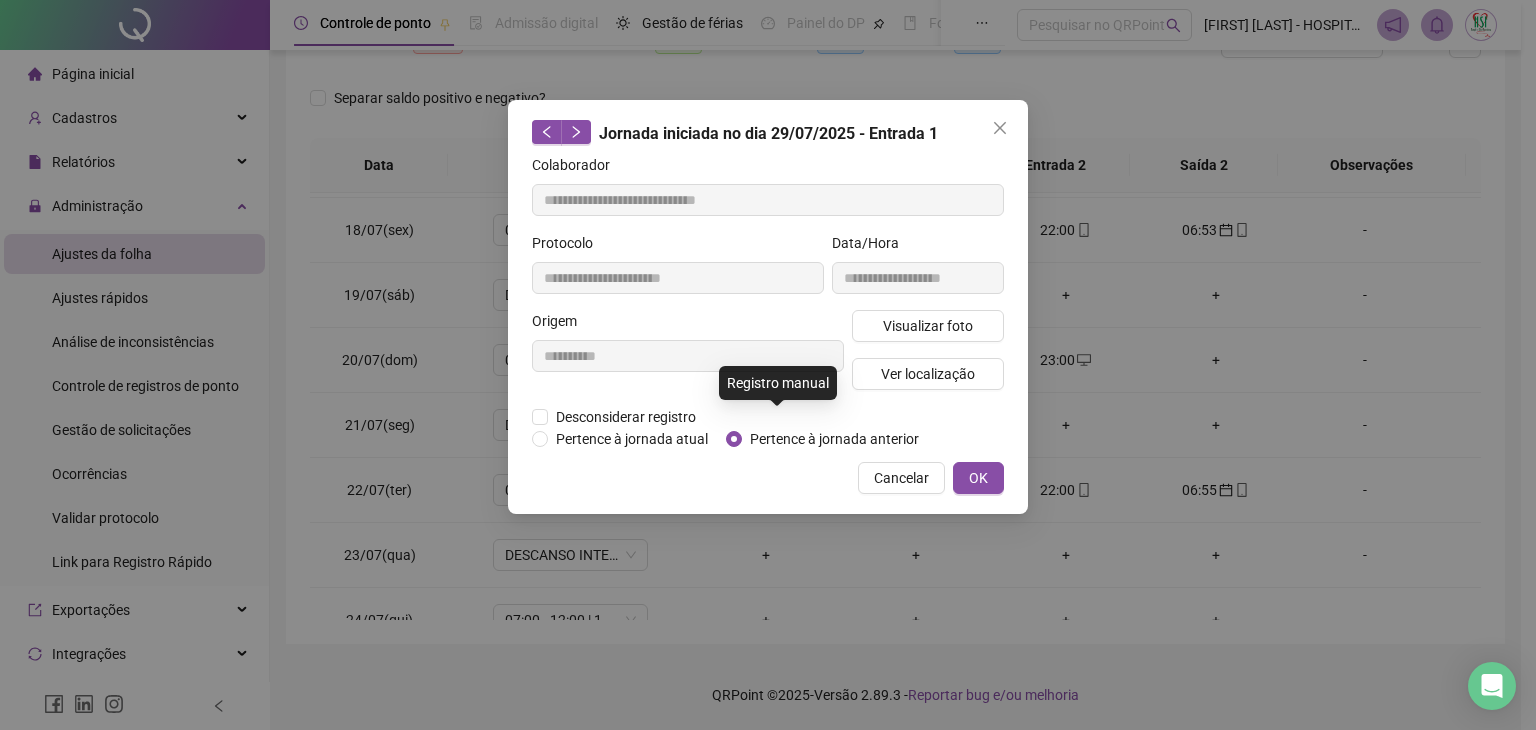 type on "**********" 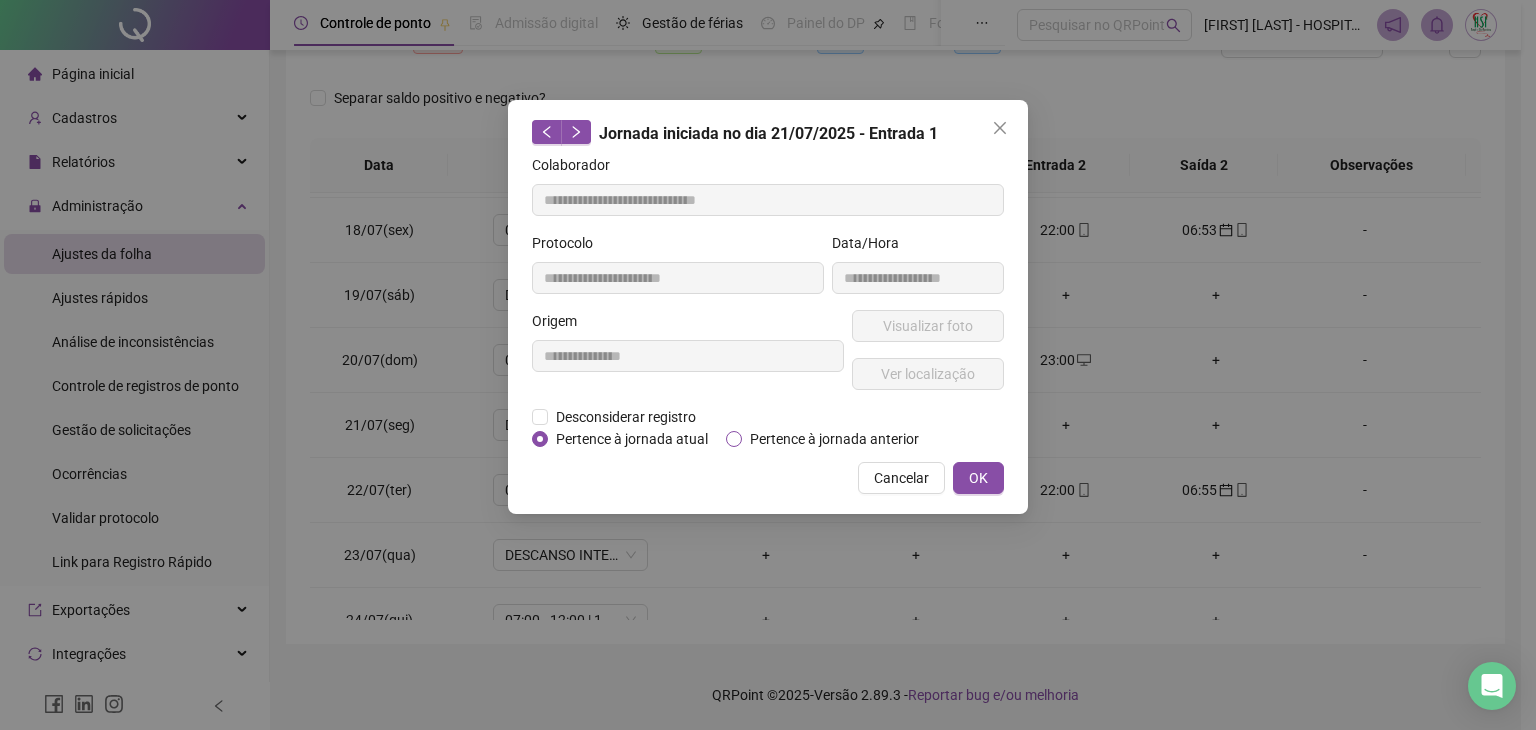 drag, startPoint x: 746, startPoint y: 439, endPoint x: 777, endPoint y: 437, distance: 31.06445 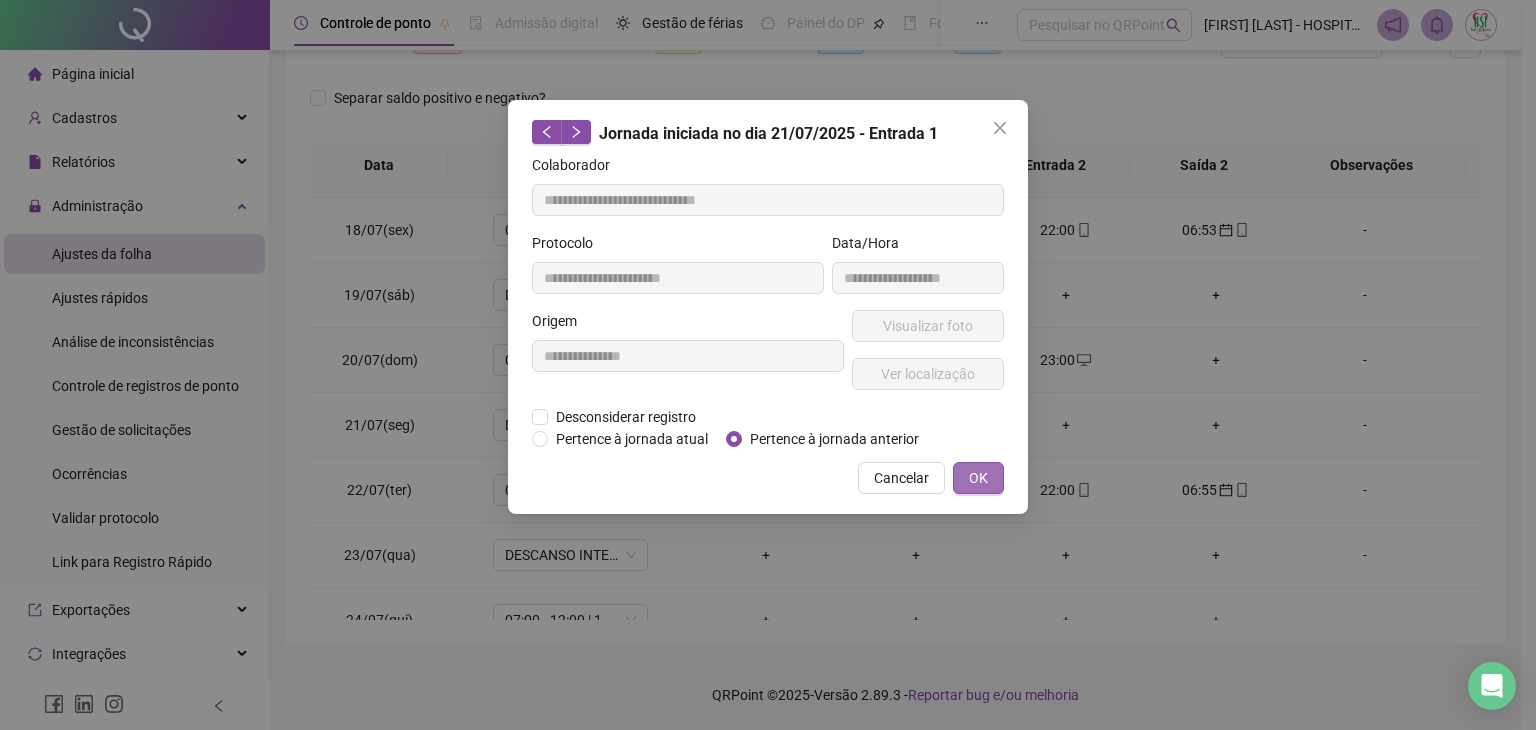 click on "OK" at bounding box center [978, 478] 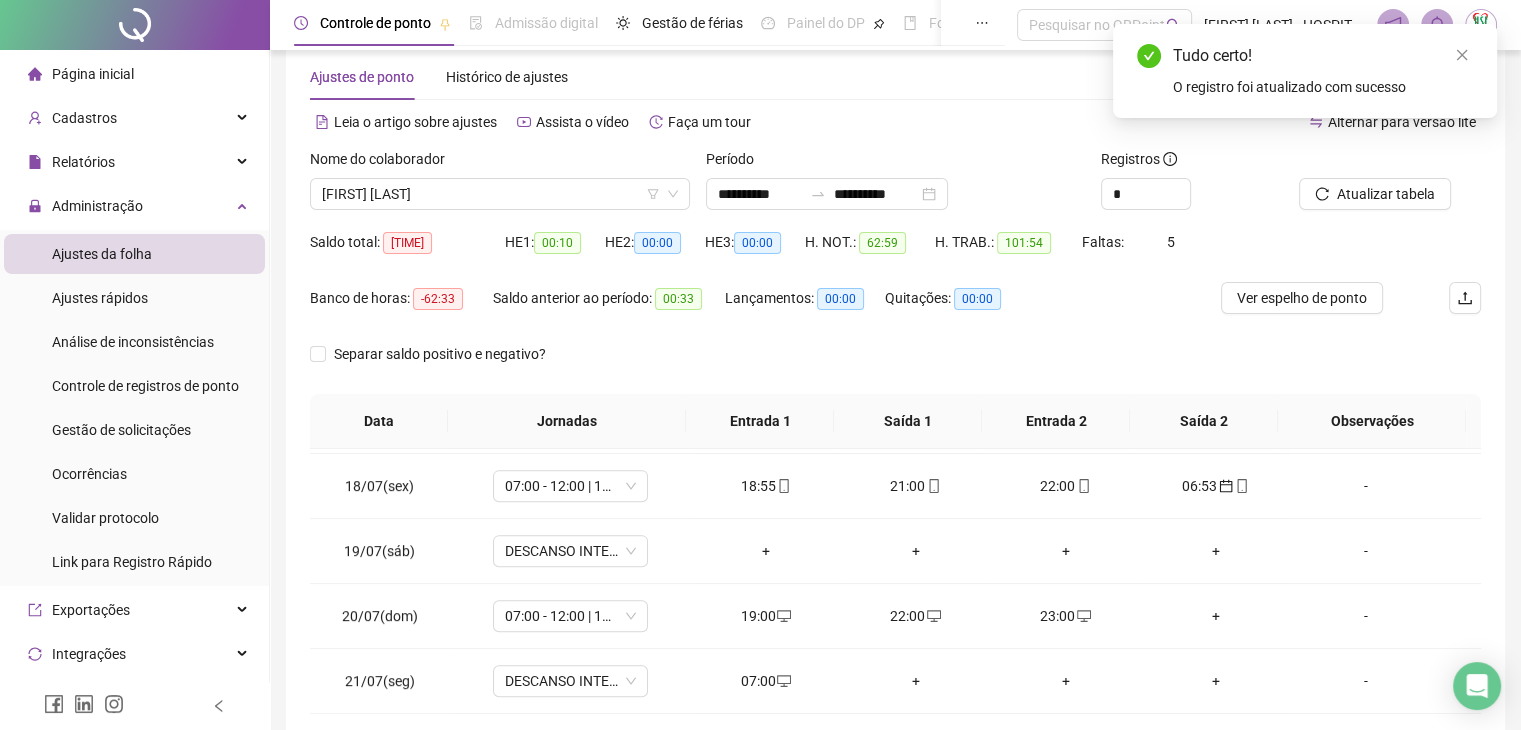 scroll, scrollTop: 34, scrollLeft: 0, axis: vertical 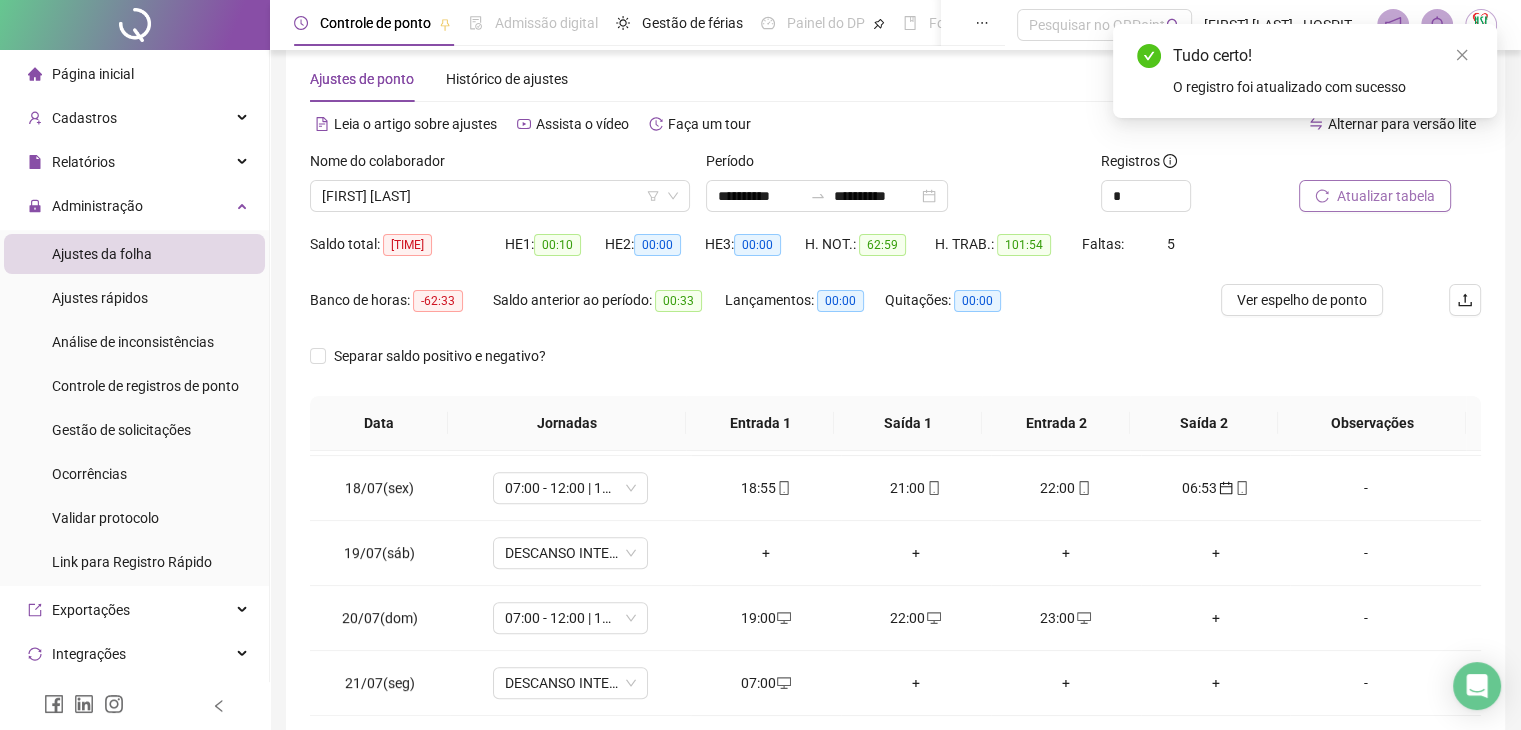 click on "Atualizar tabela" at bounding box center (1386, 196) 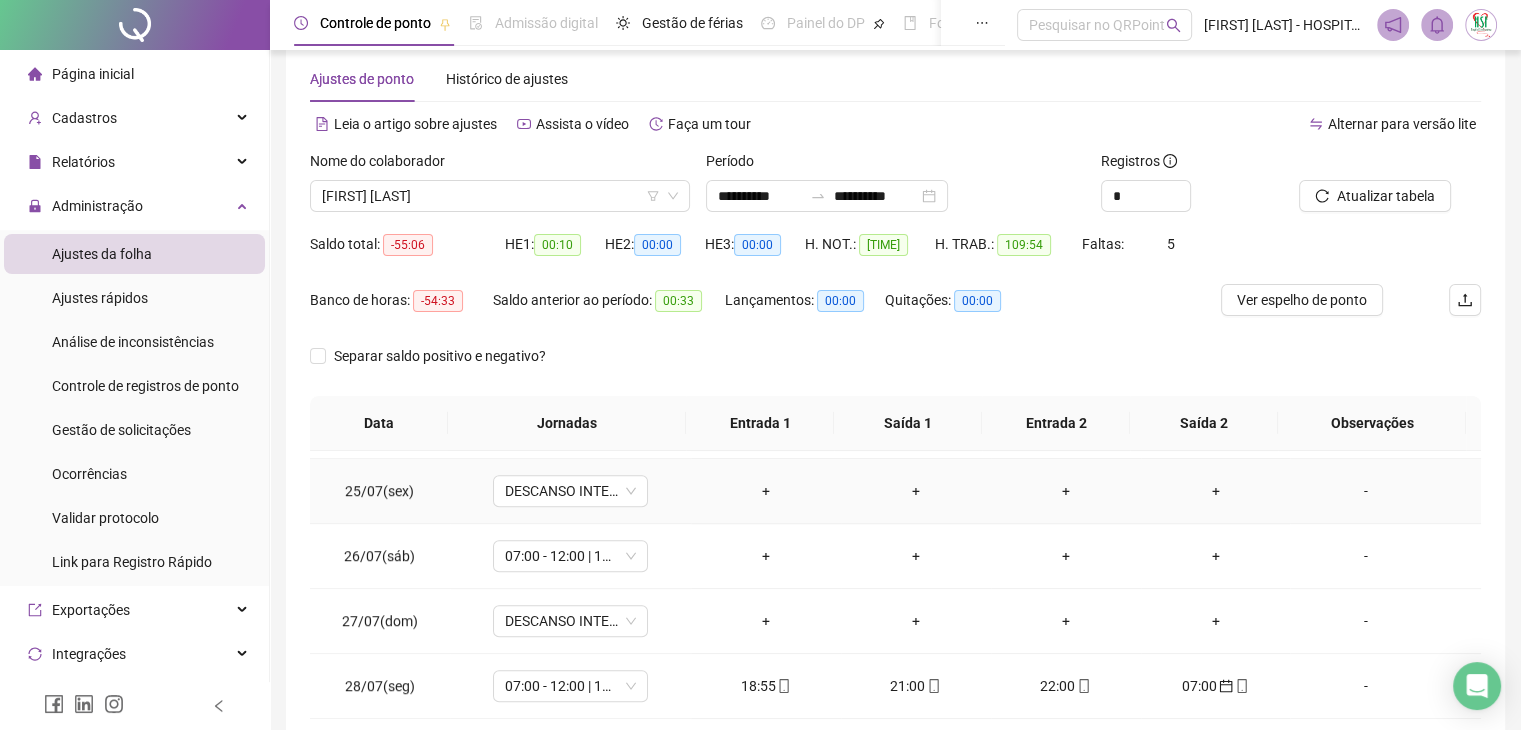 scroll, scrollTop: 1581, scrollLeft: 0, axis: vertical 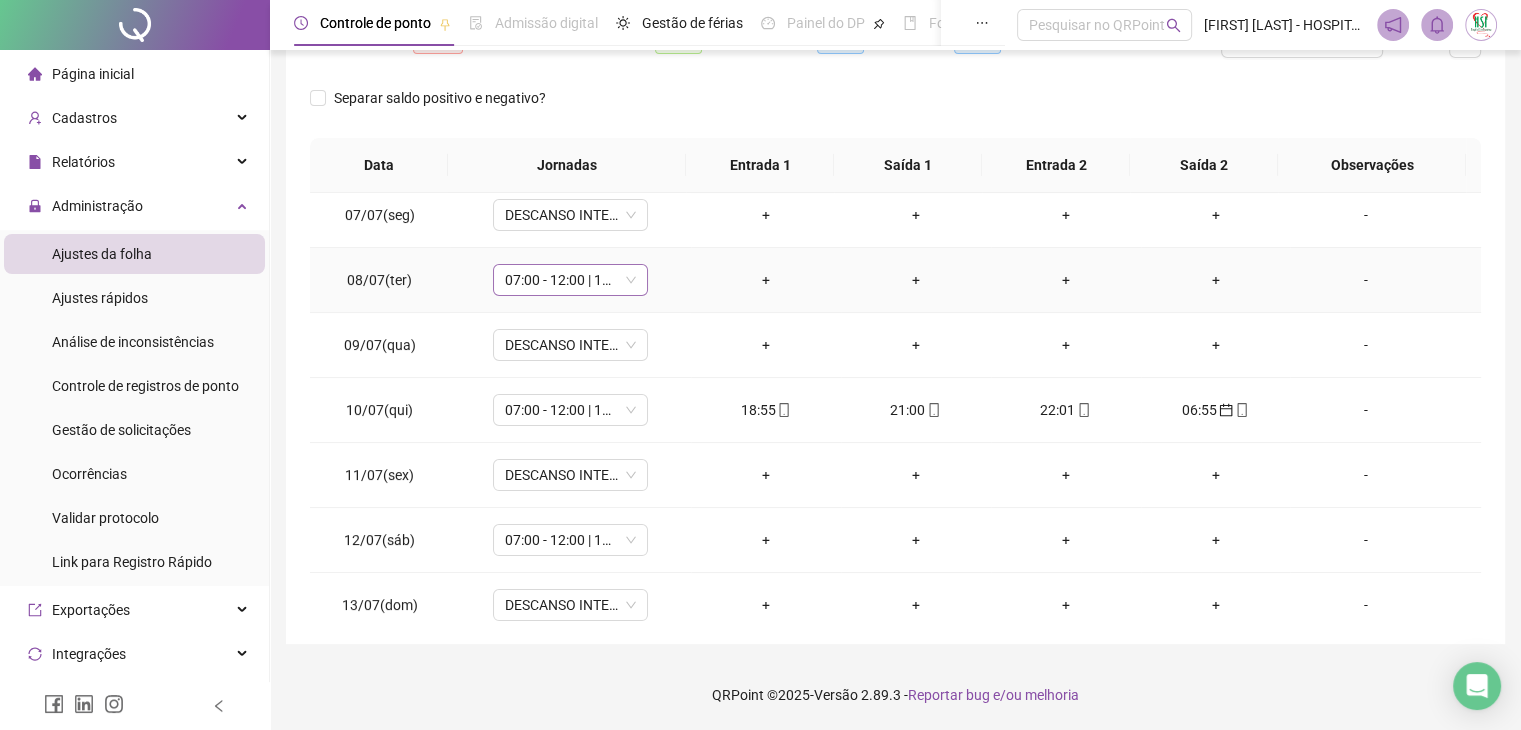 click on "07:00 - 12:00 | 13:00 - 19:00" at bounding box center (570, 280) 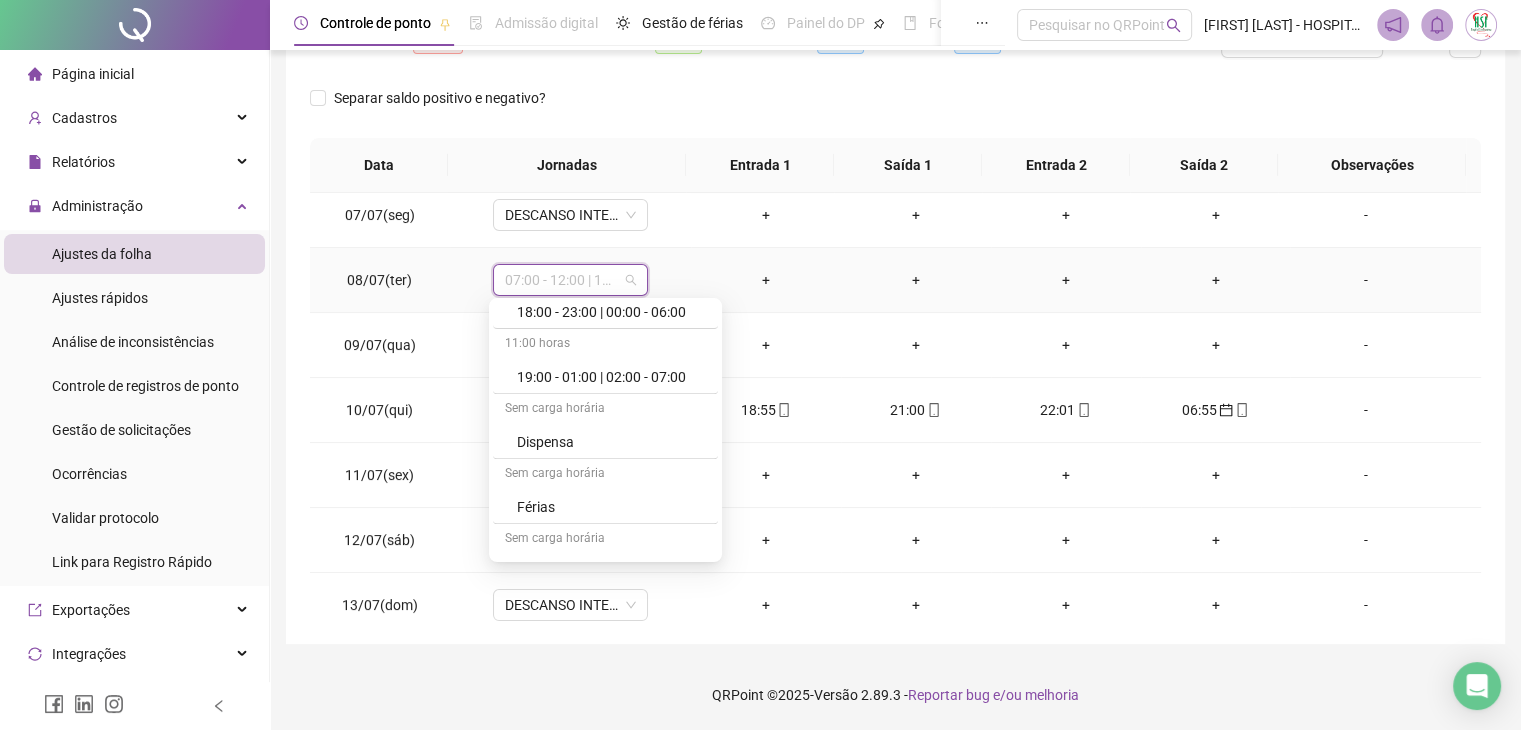 scroll, scrollTop: 1200, scrollLeft: 0, axis: vertical 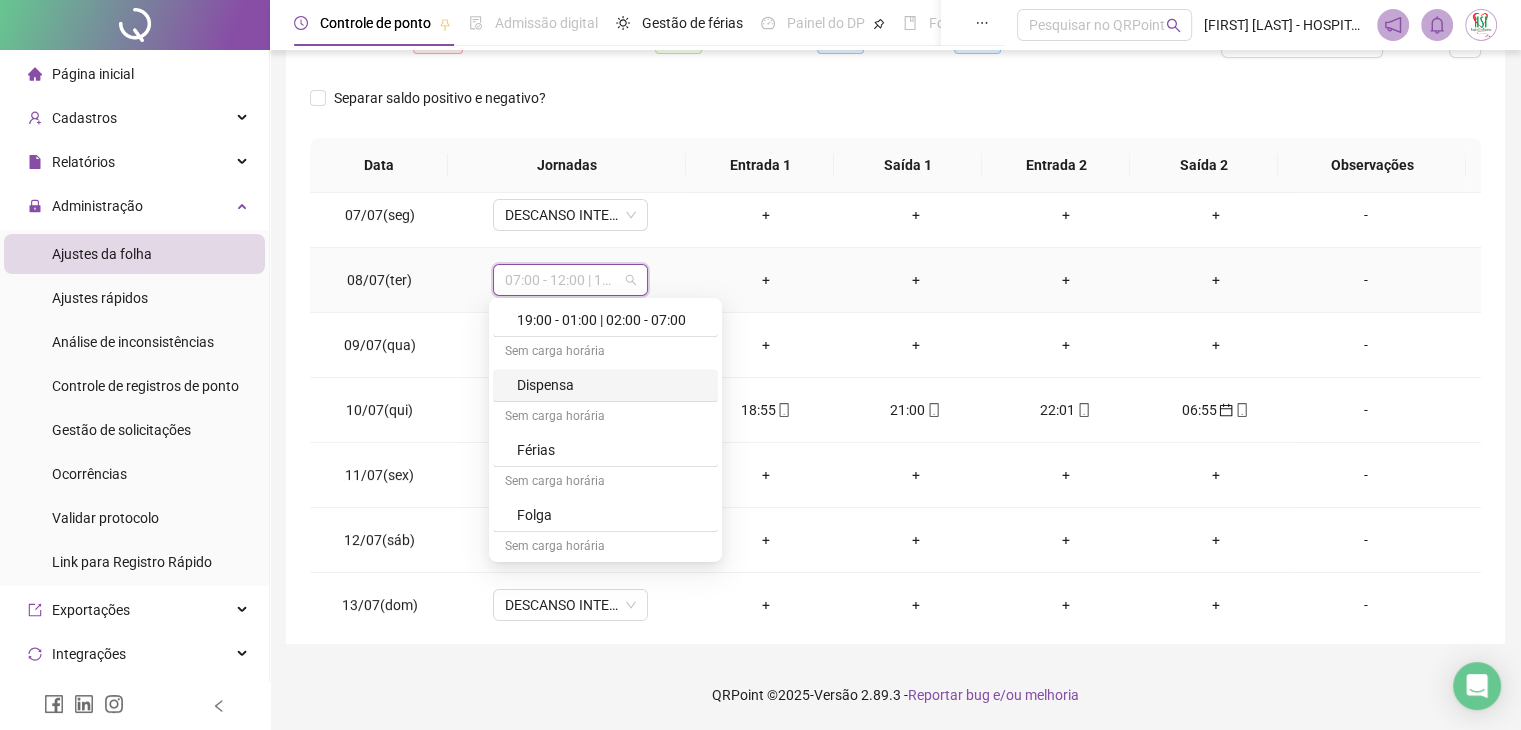 click on "Dispensa" at bounding box center [611, 385] 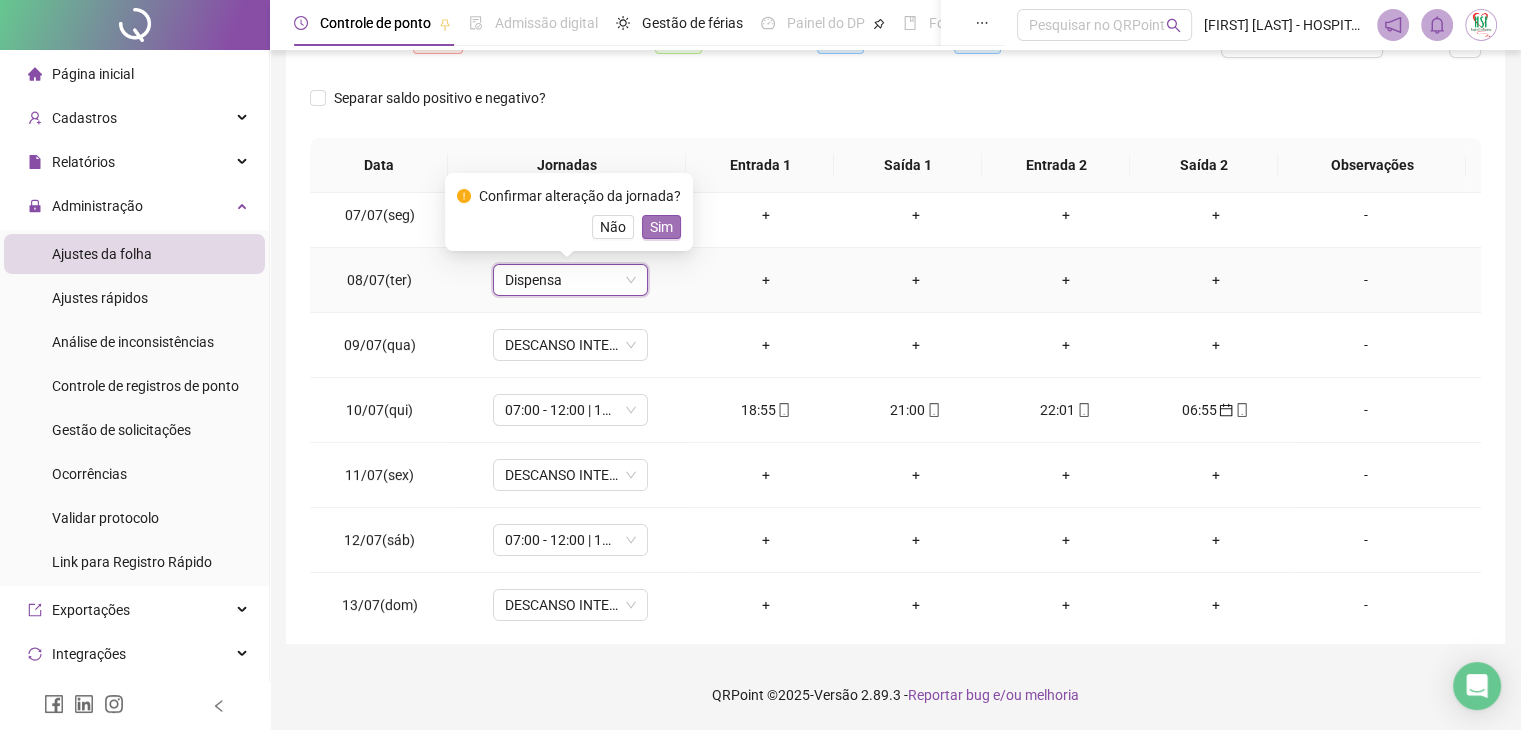 click on "Sim" at bounding box center (661, 227) 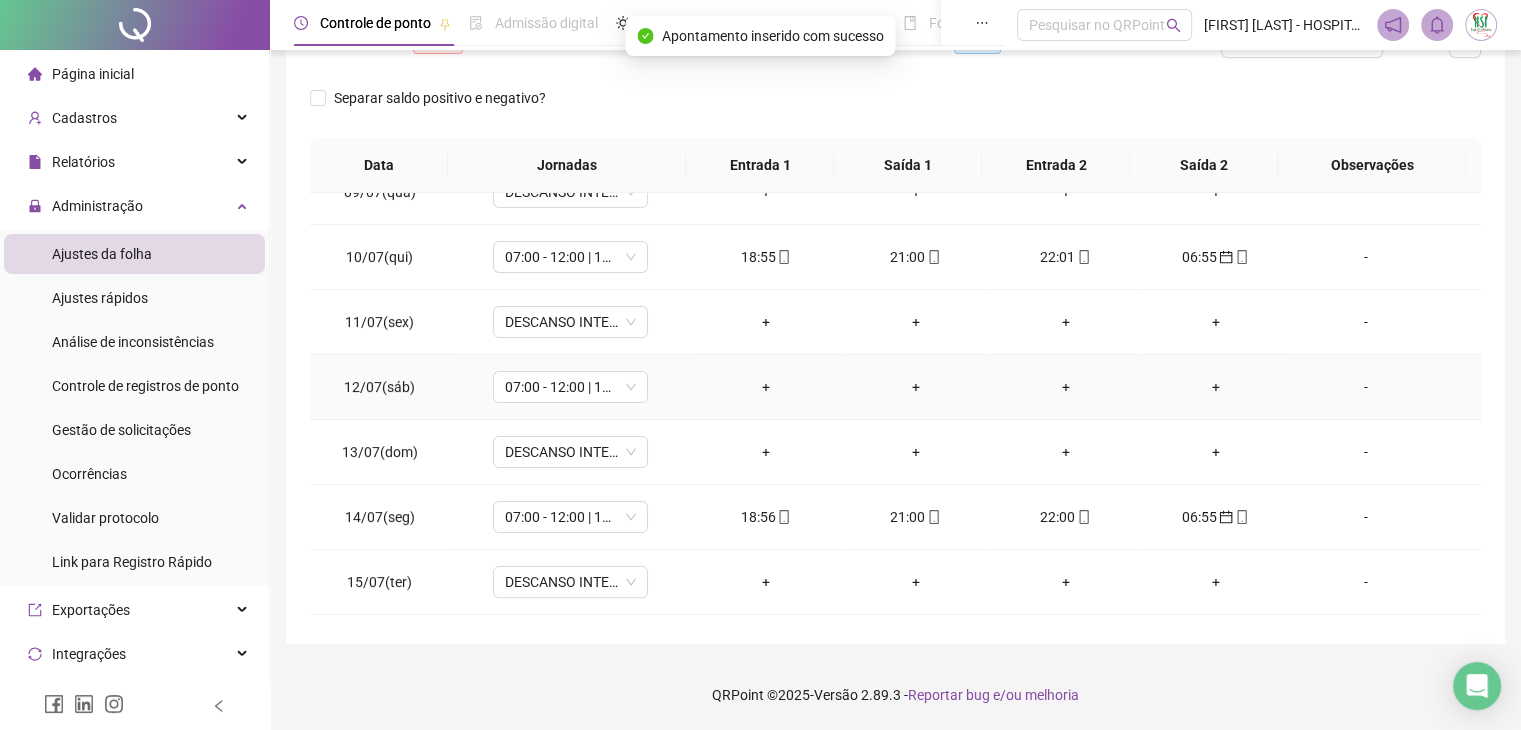 scroll, scrollTop: 600, scrollLeft: 0, axis: vertical 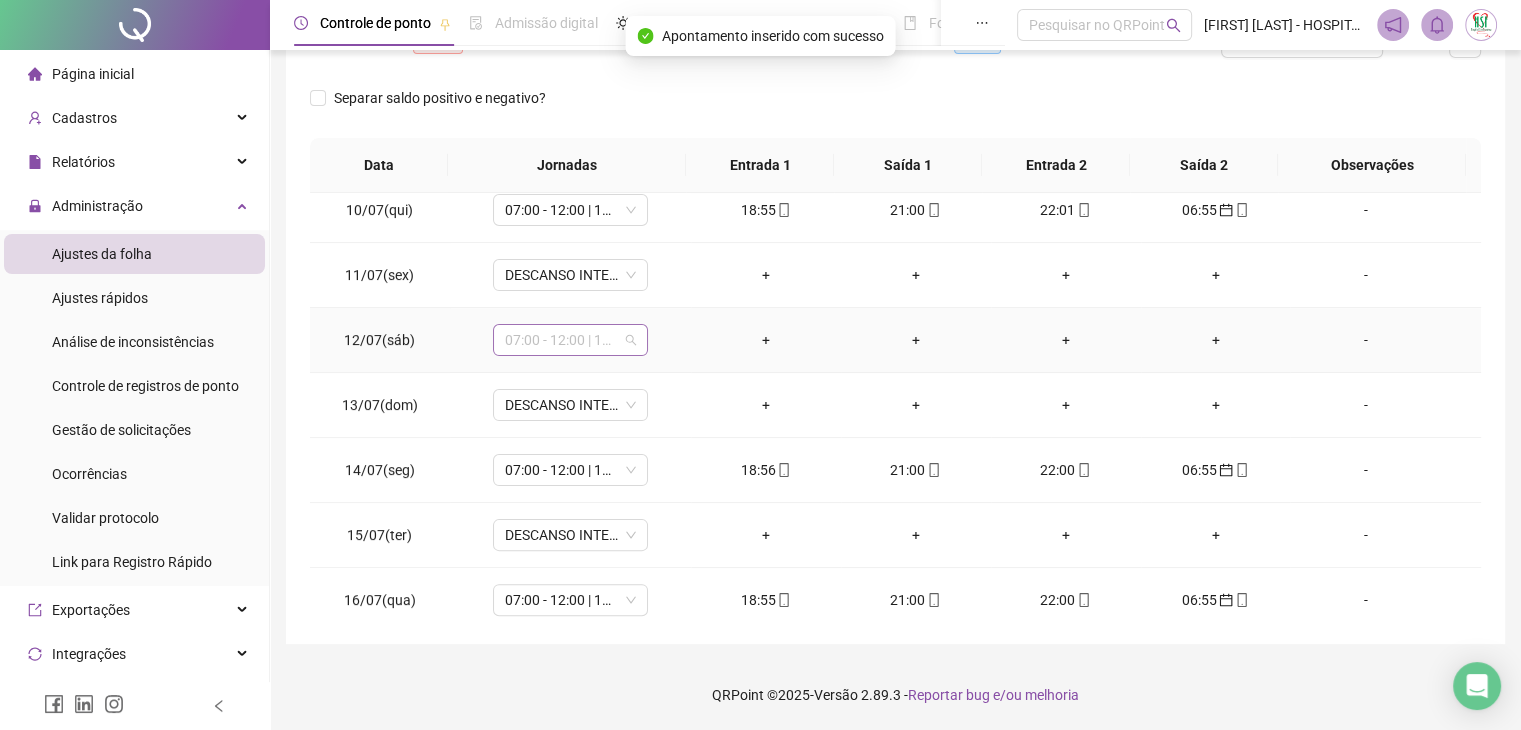 click on "07:00 - 12:00 | 13:00 - 19:00" at bounding box center [570, 340] 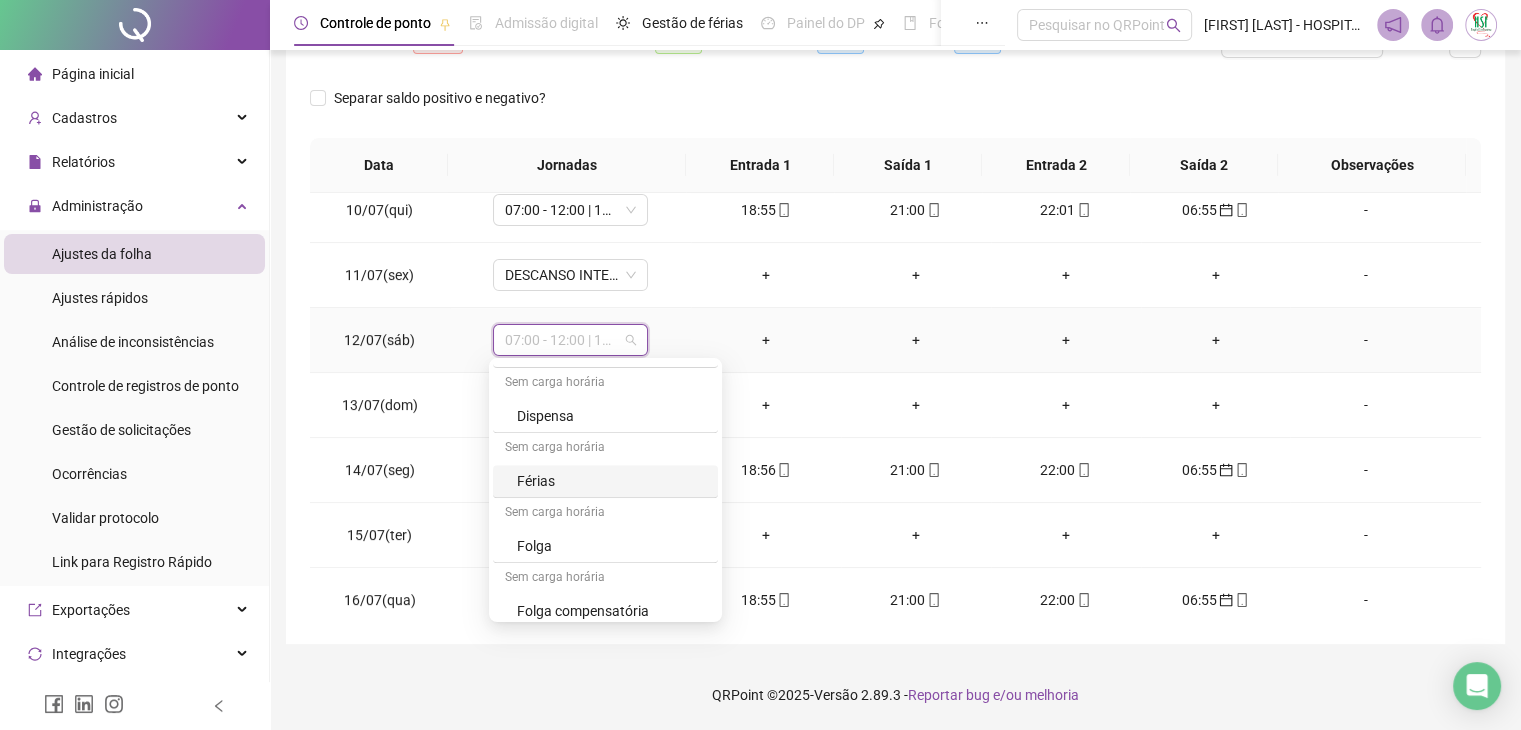 scroll, scrollTop: 1199, scrollLeft: 0, axis: vertical 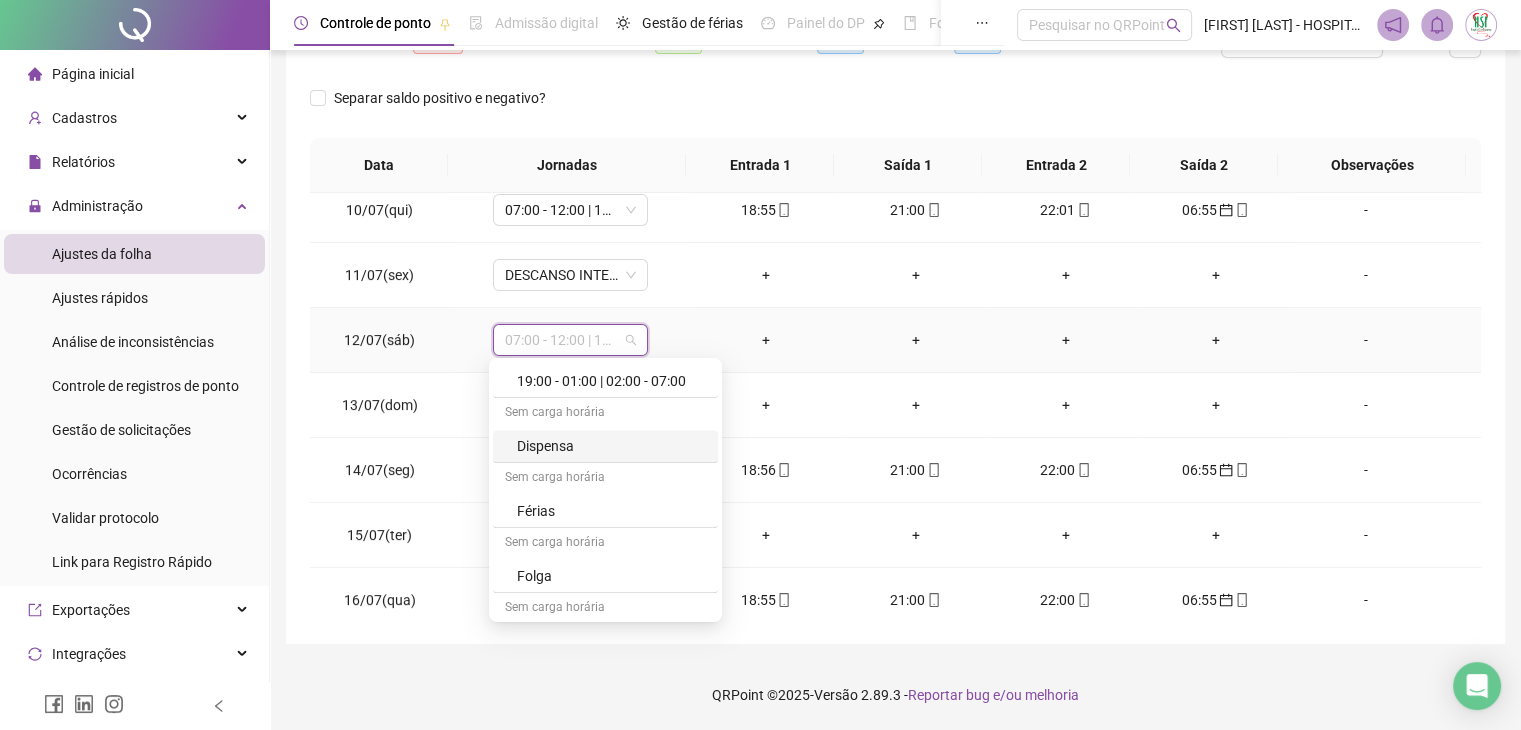 click on "Dispensa" at bounding box center [611, 446] 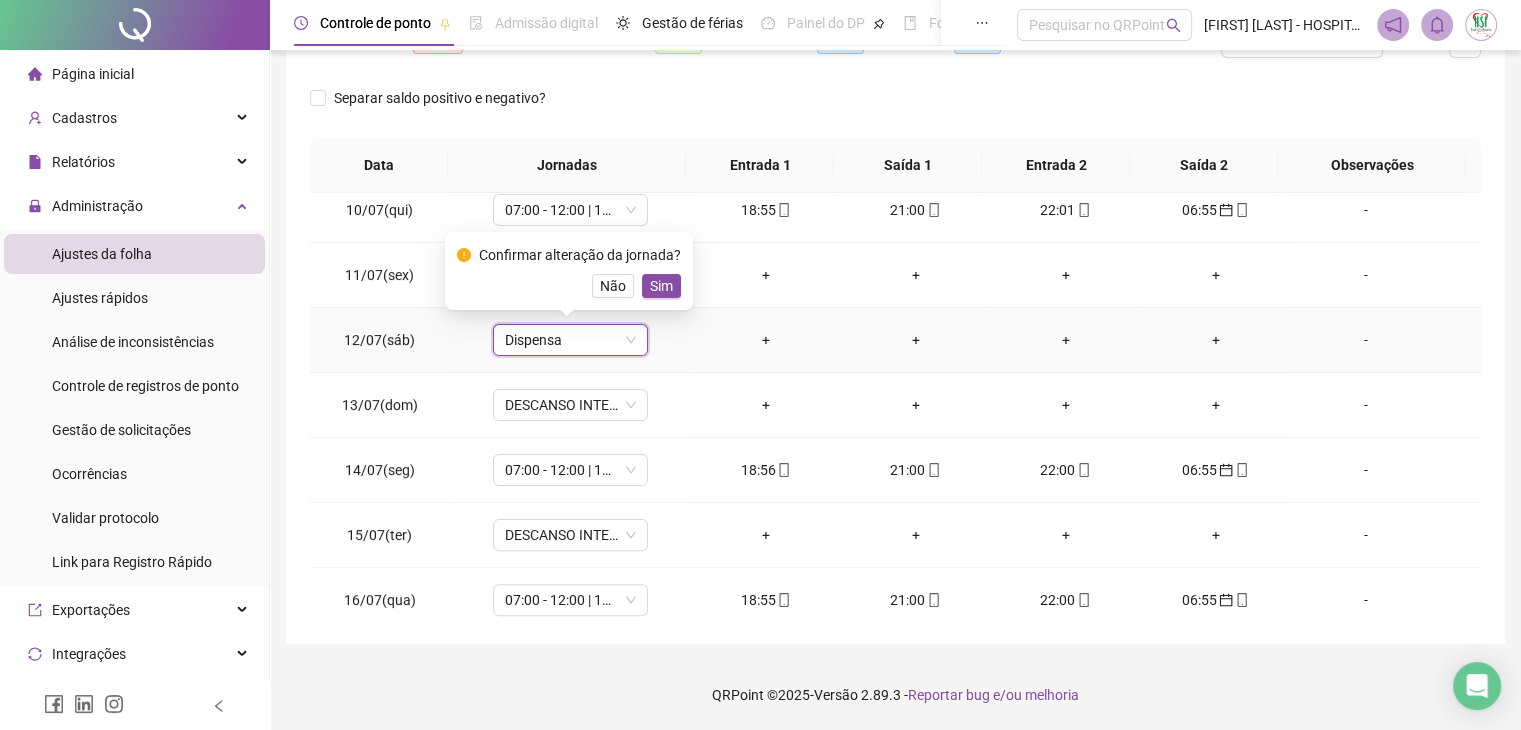 click on "Sim" at bounding box center [661, 286] 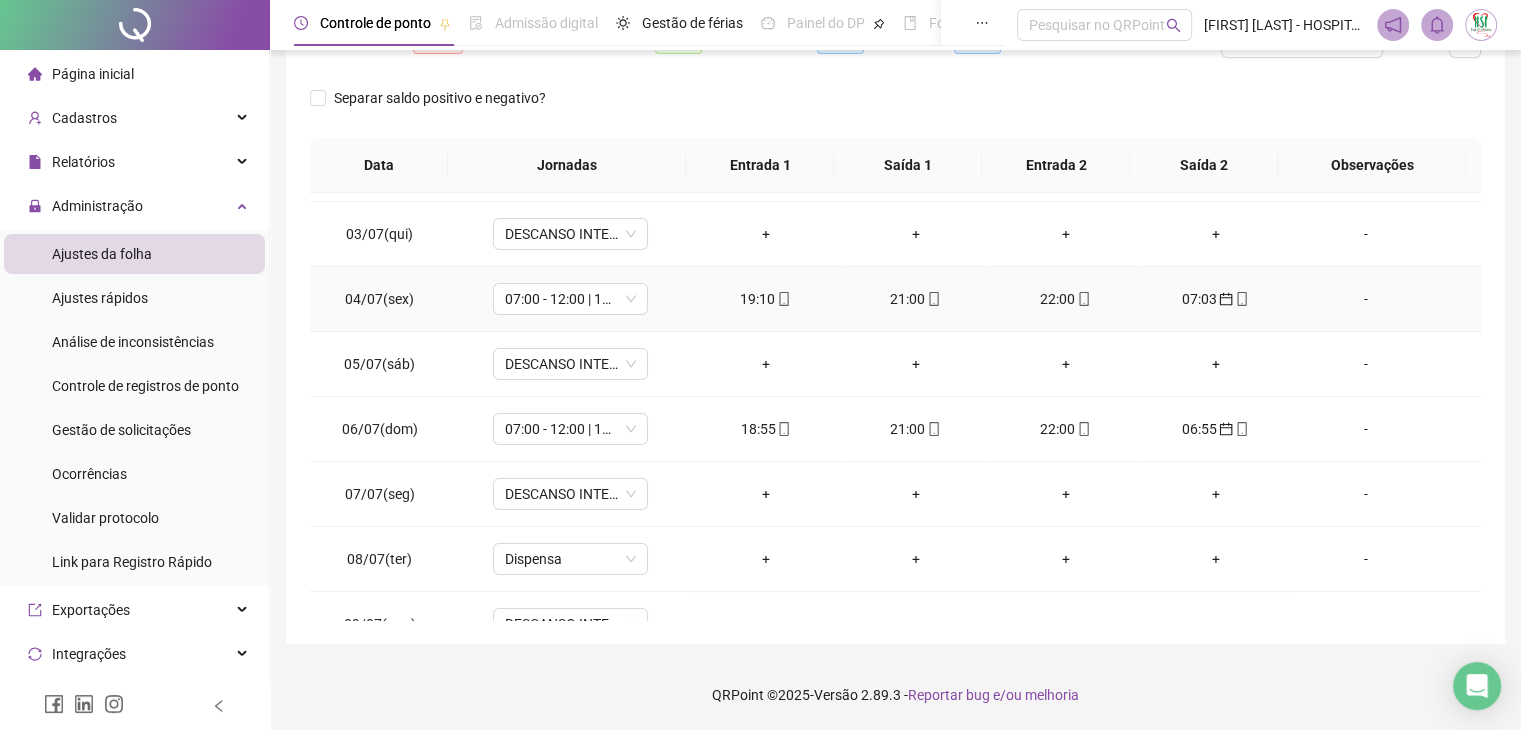 scroll, scrollTop: 0, scrollLeft: 0, axis: both 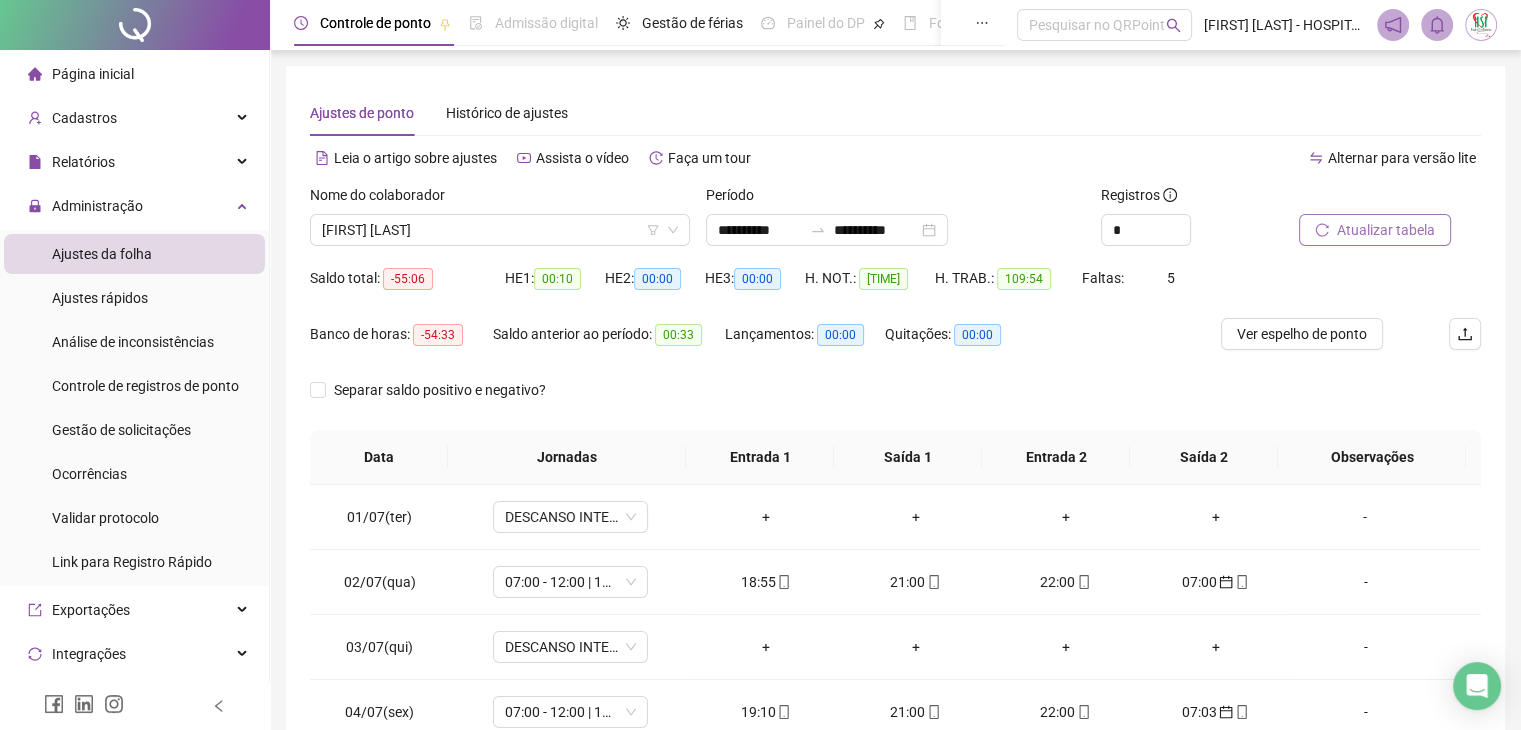 click on "Atualizar tabela" at bounding box center (1375, 230) 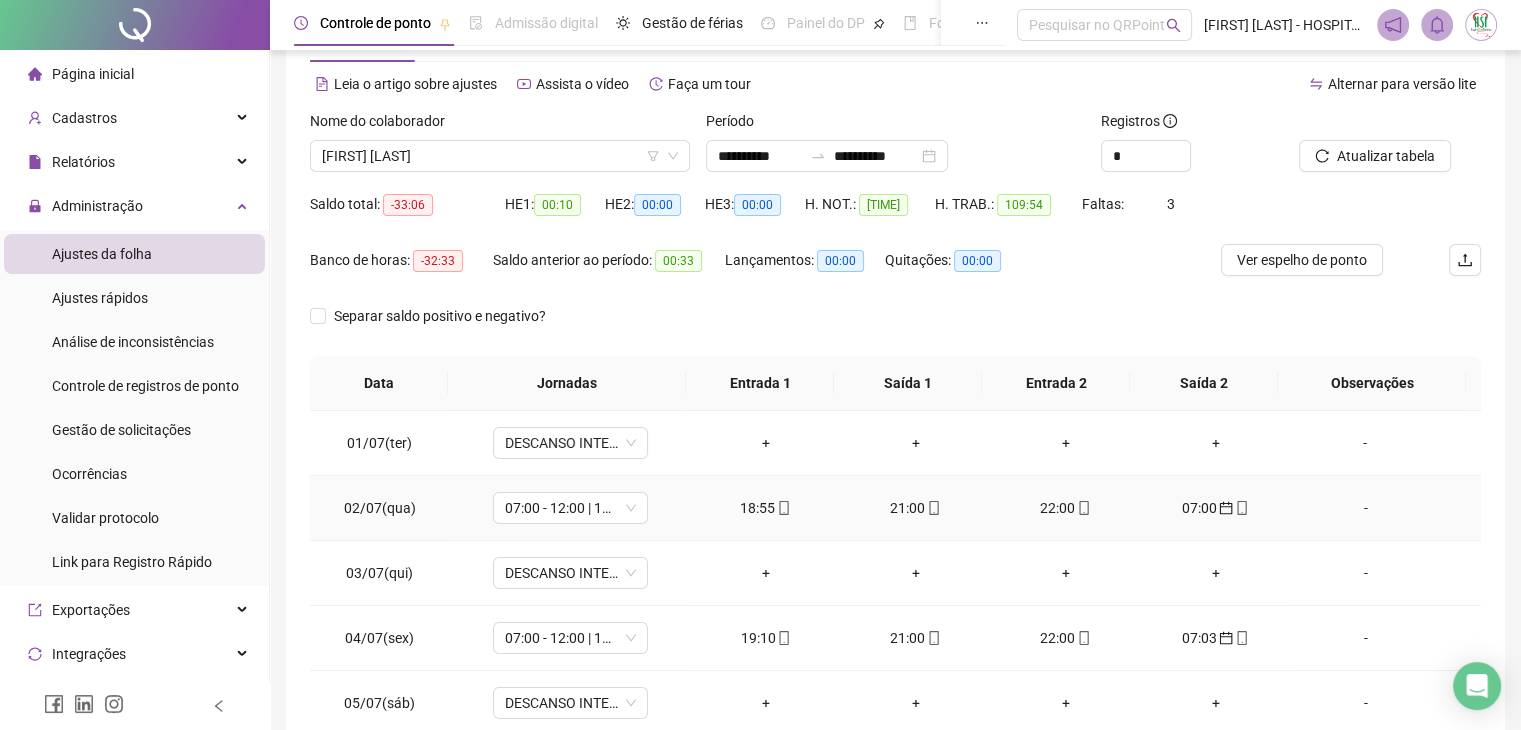 scroll, scrollTop: 292, scrollLeft: 0, axis: vertical 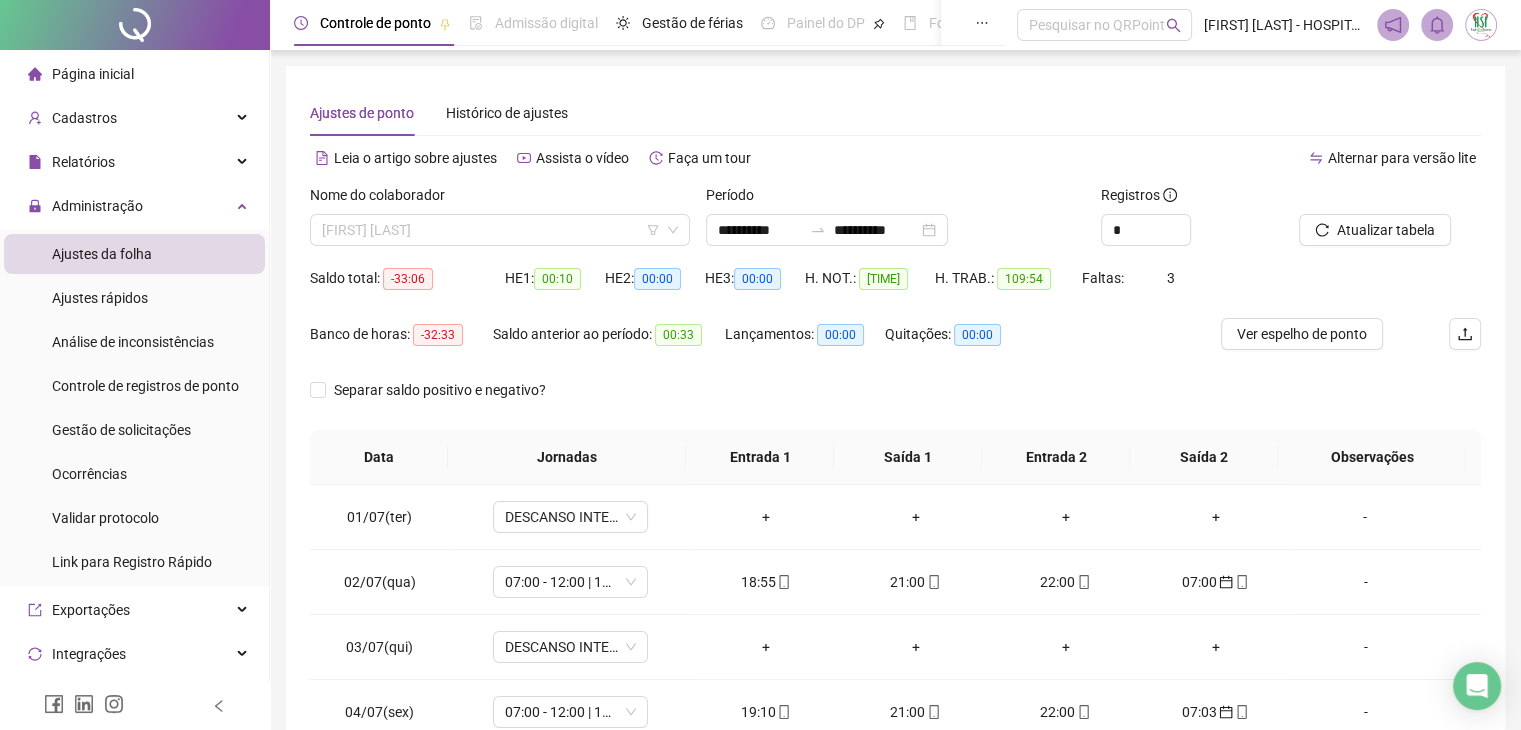 drag, startPoint x: 561, startPoint y: 233, endPoint x: 527, endPoint y: 318, distance: 91.5478 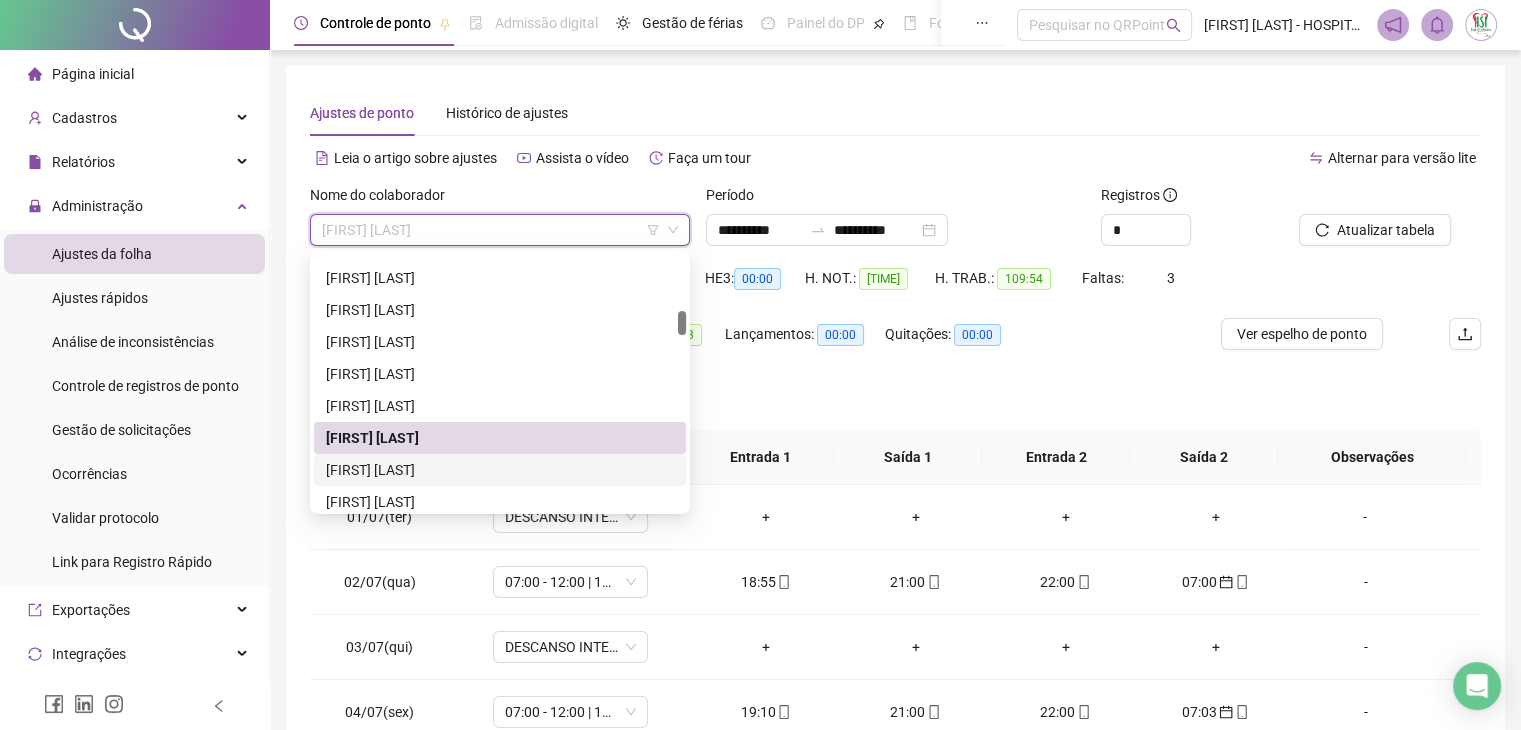 click on "[FIRST] [LAST]" at bounding box center [500, 470] 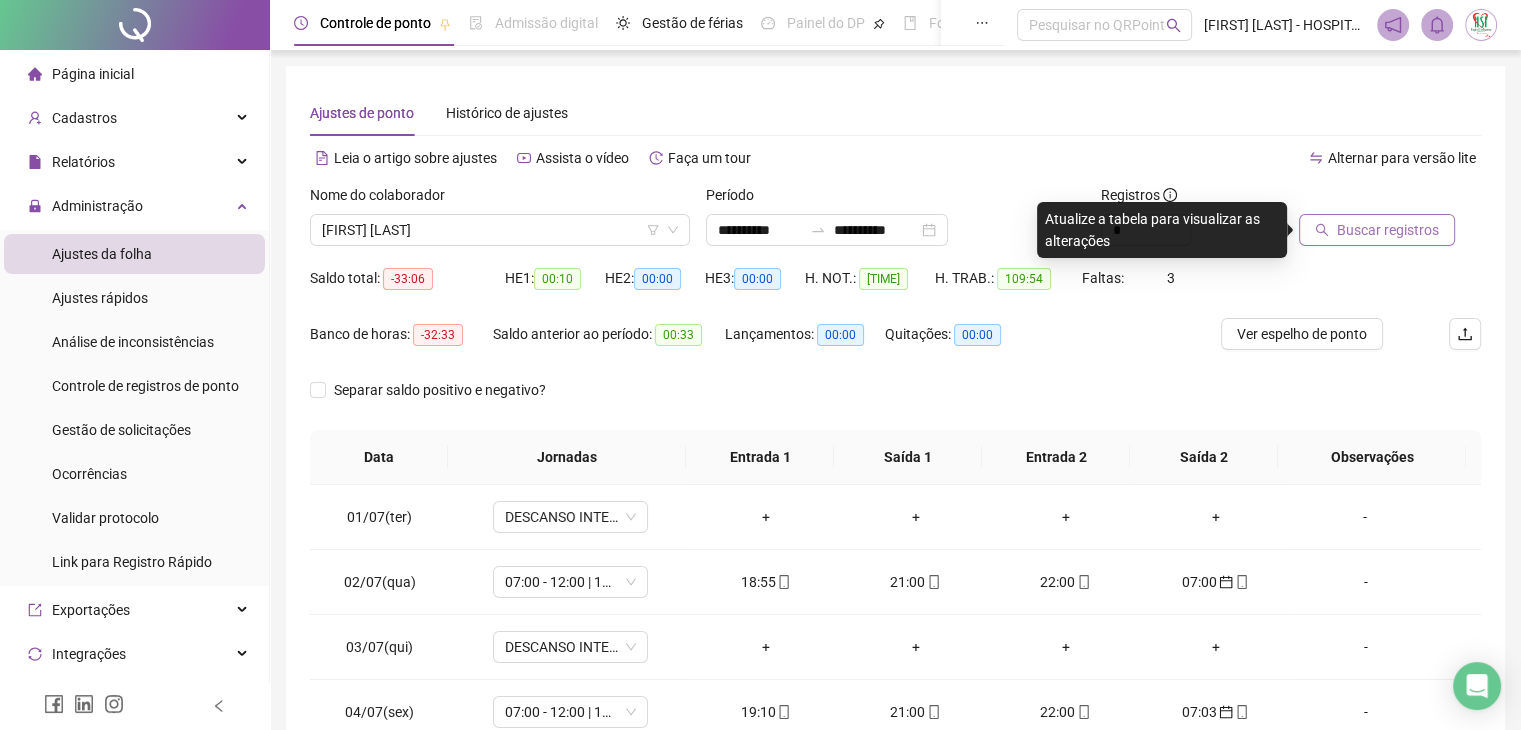 click on "Buscar registros" at bounding box center [1388, 230] 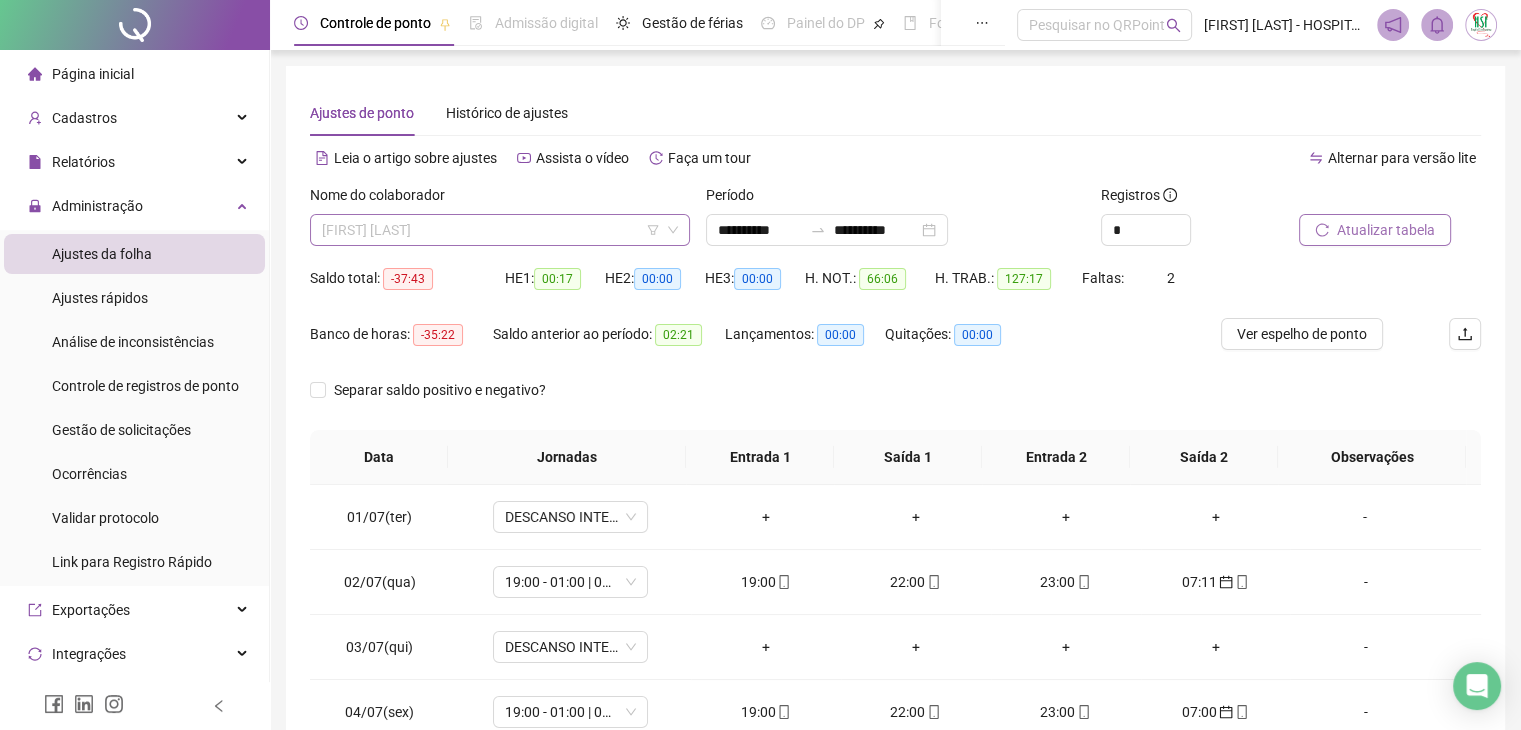 click on "[FIRST] [LAST]" at bounding box center (500, 230) 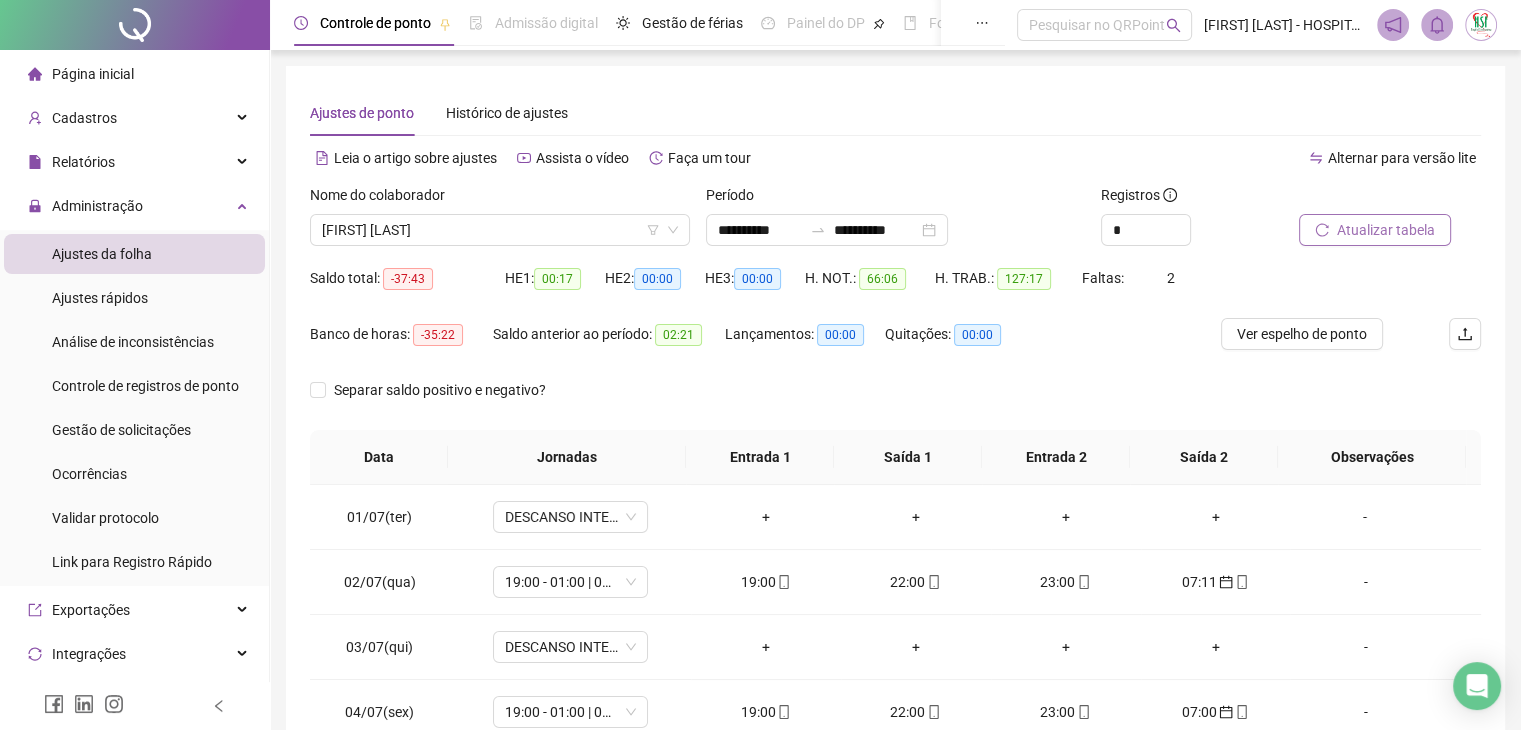 click on "**********" at bounding box center (895, 501) 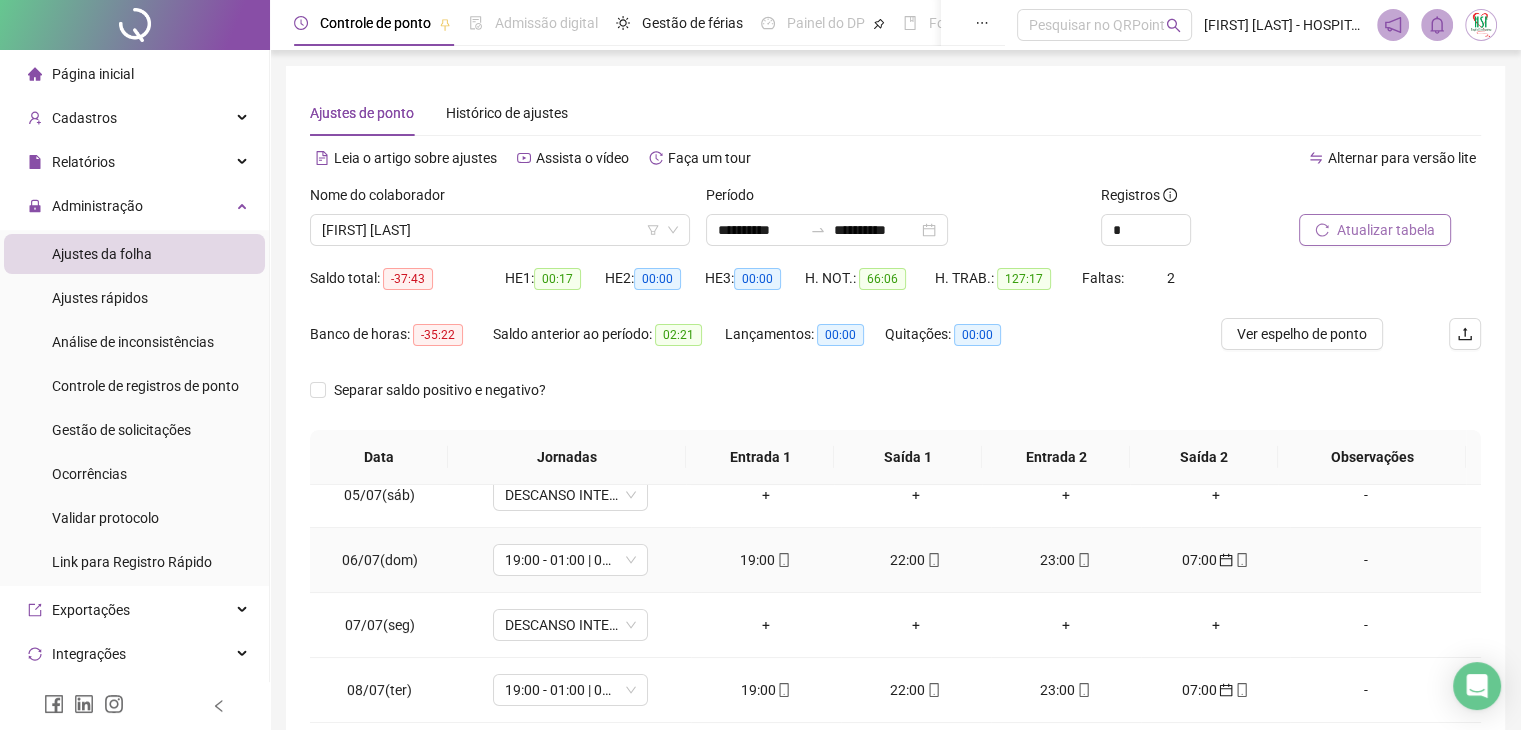 scroll, scrollTop: 300, scrollLeft: 0, axis: vertical 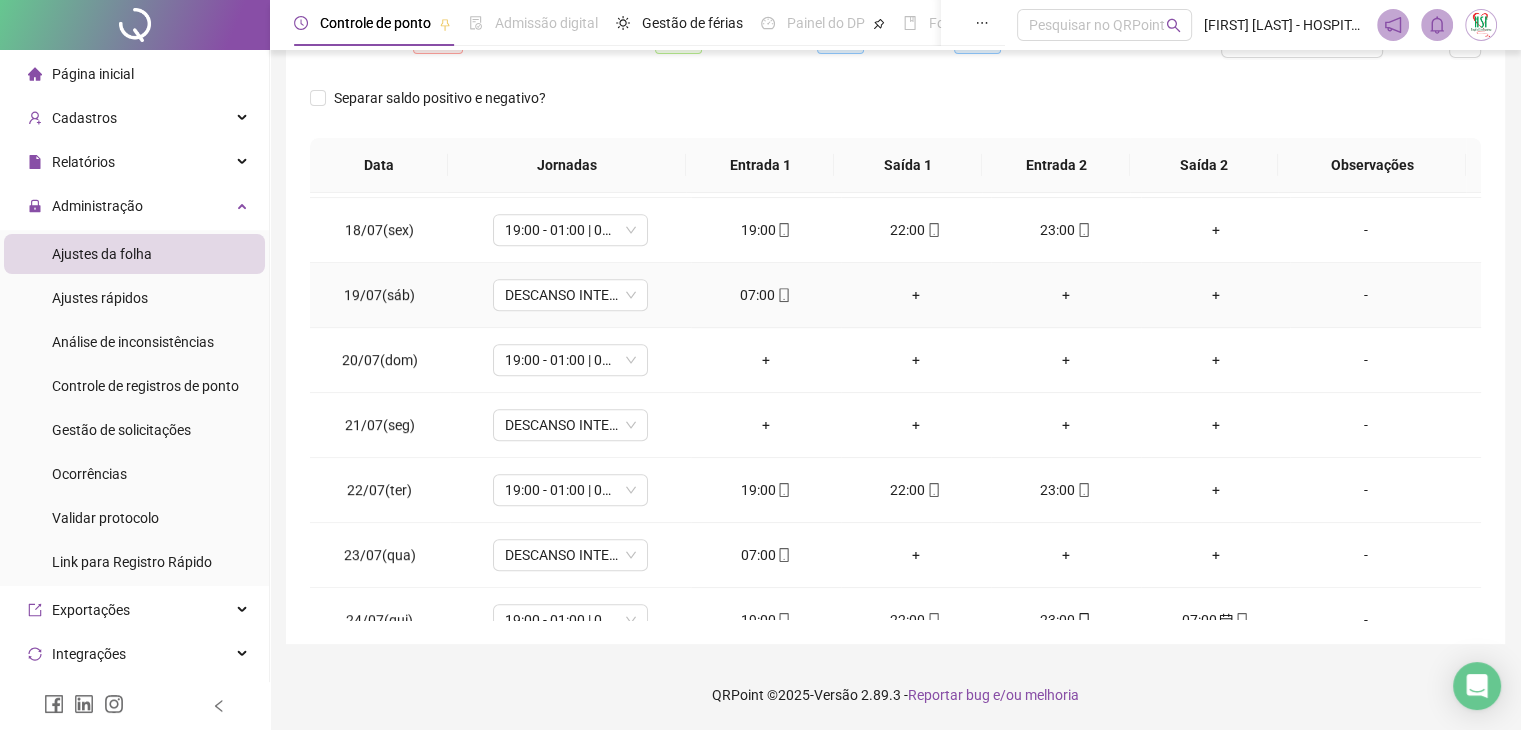 click 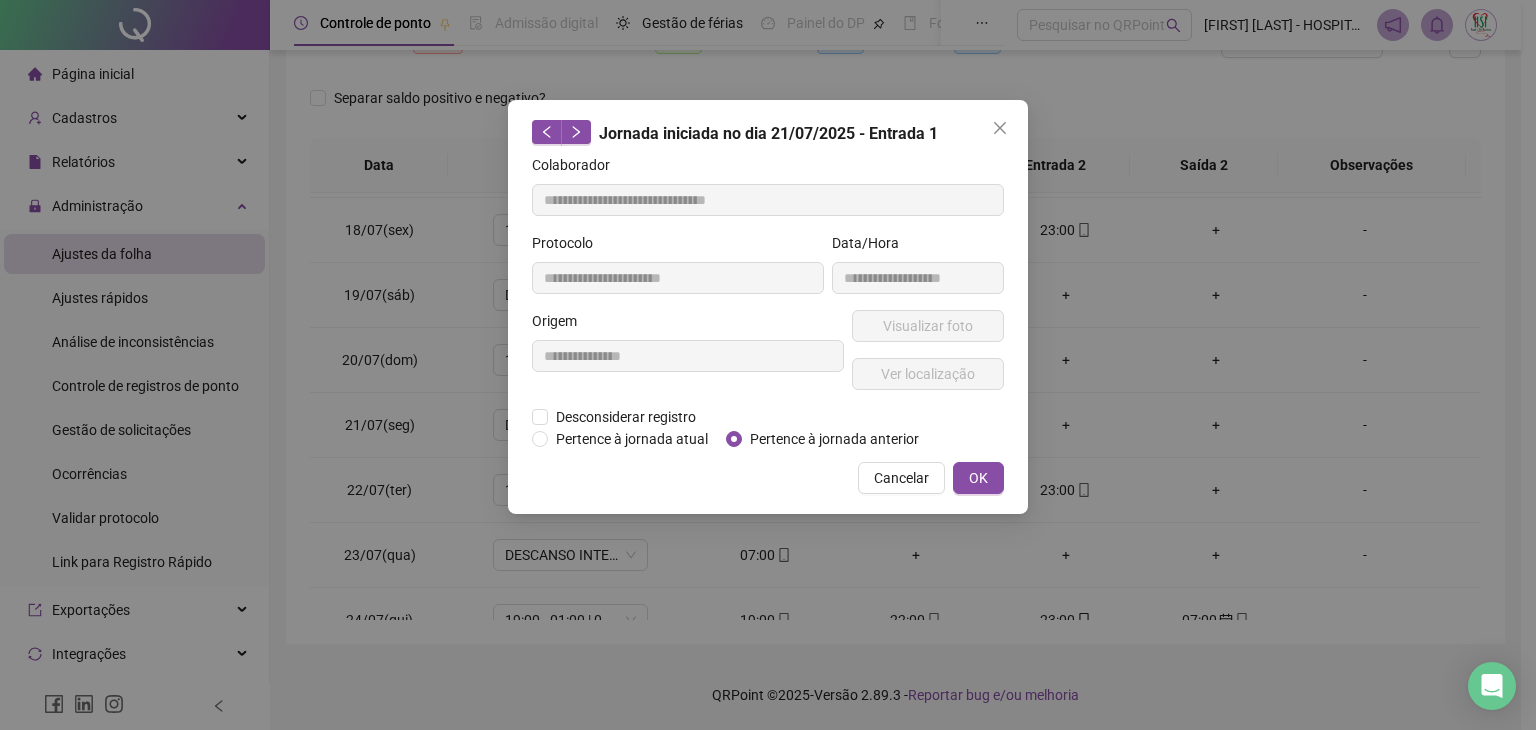 type on "**********" 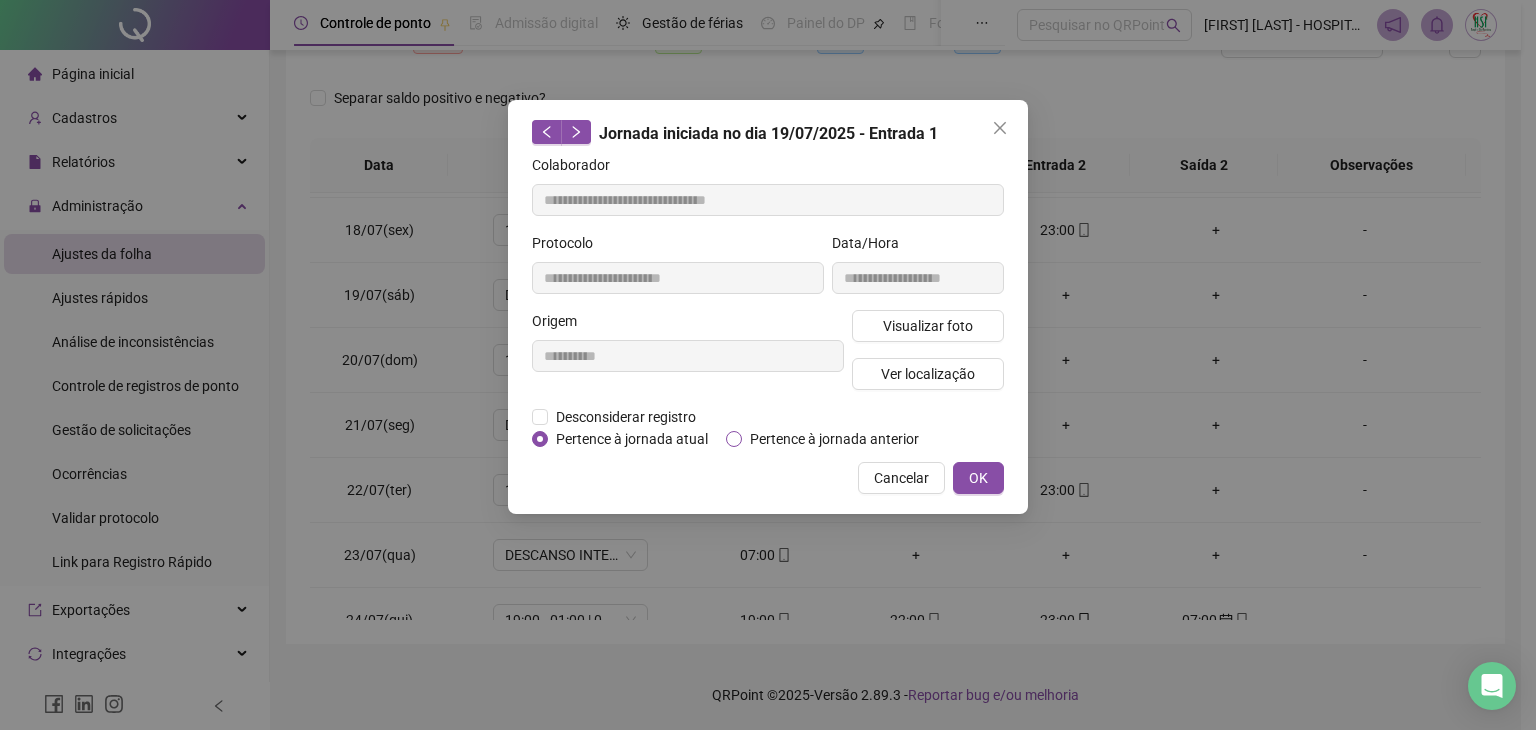 click on "Pertence à jornada anterior" at bounding box center [834, 439] 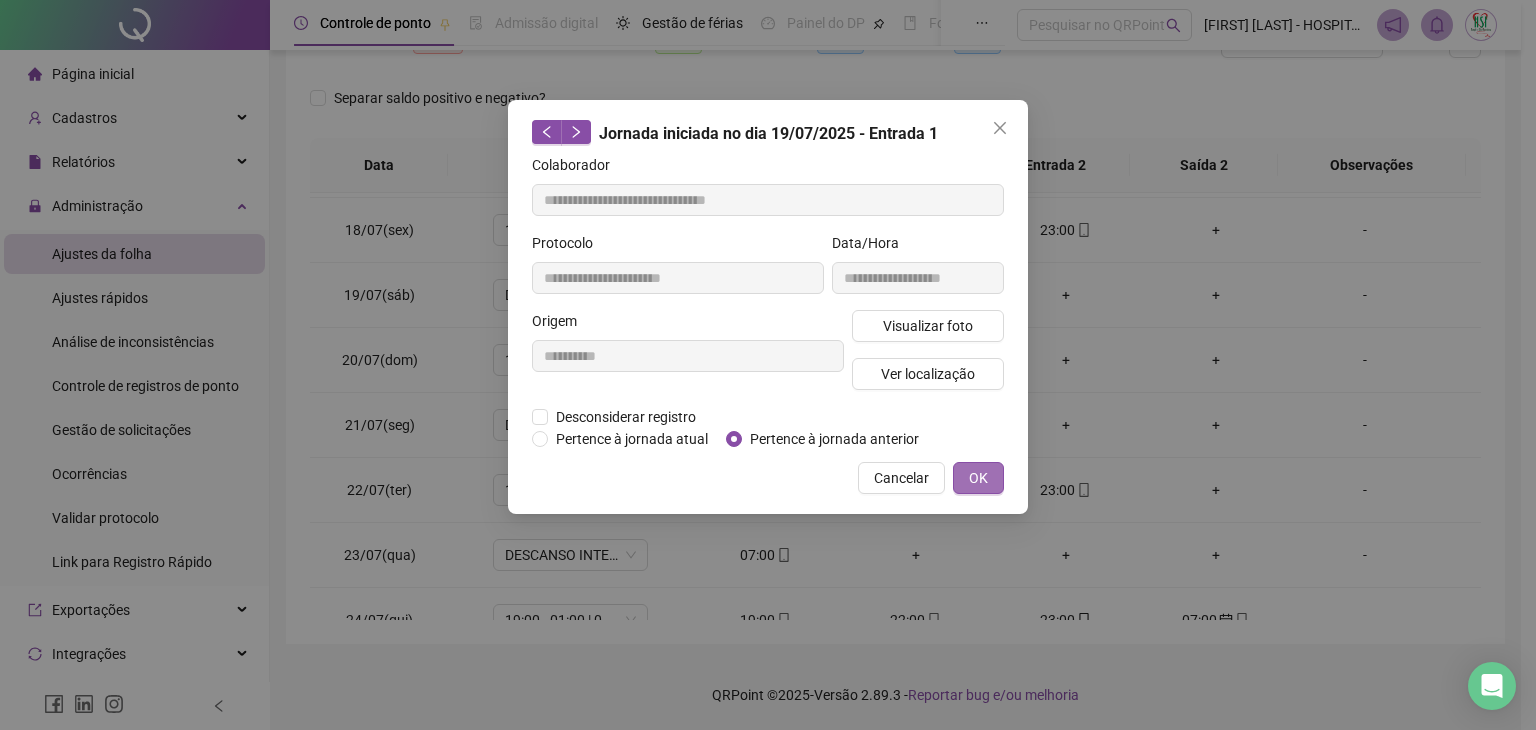 click on "OK" at bounding box center (978, 478) 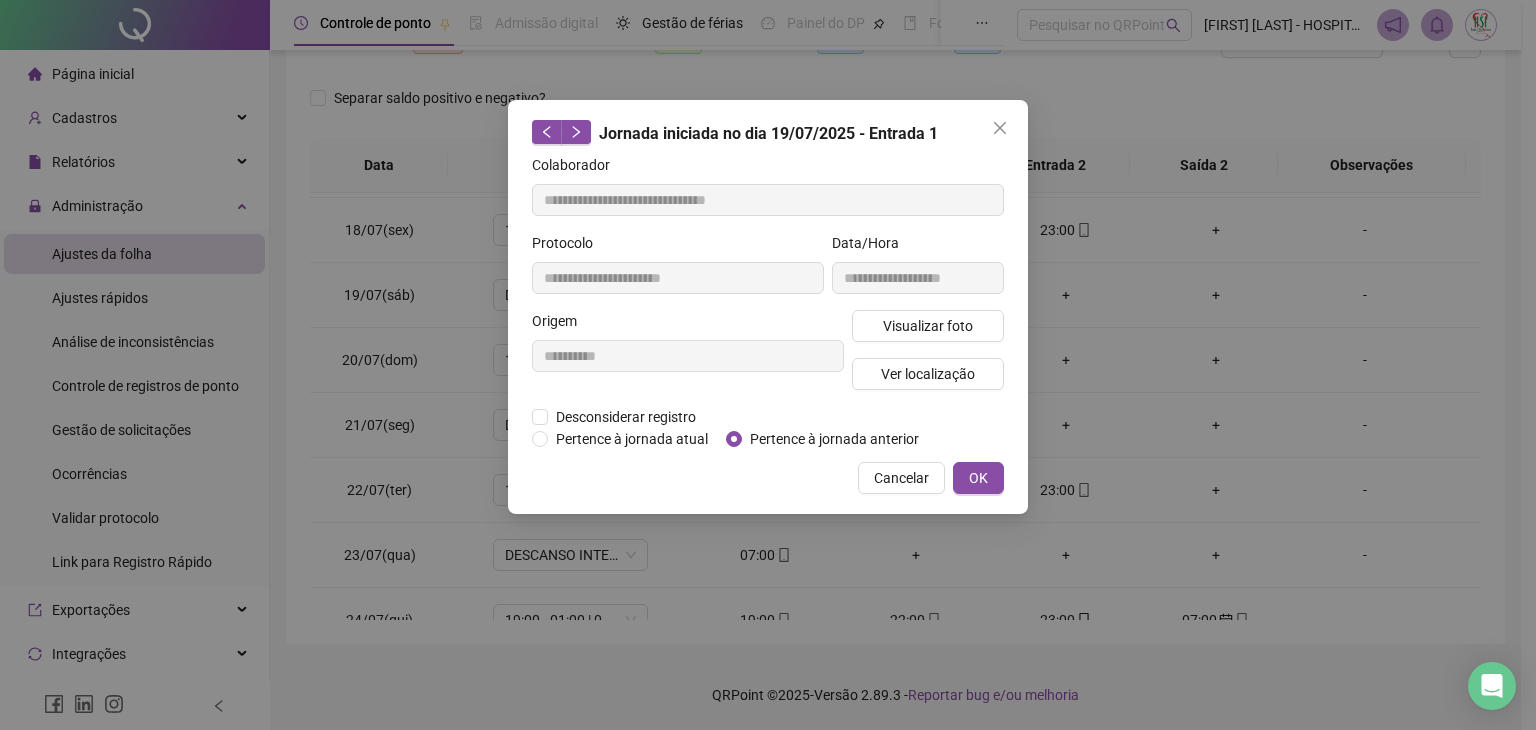 click on "OK" at bounding box center [978, 478] 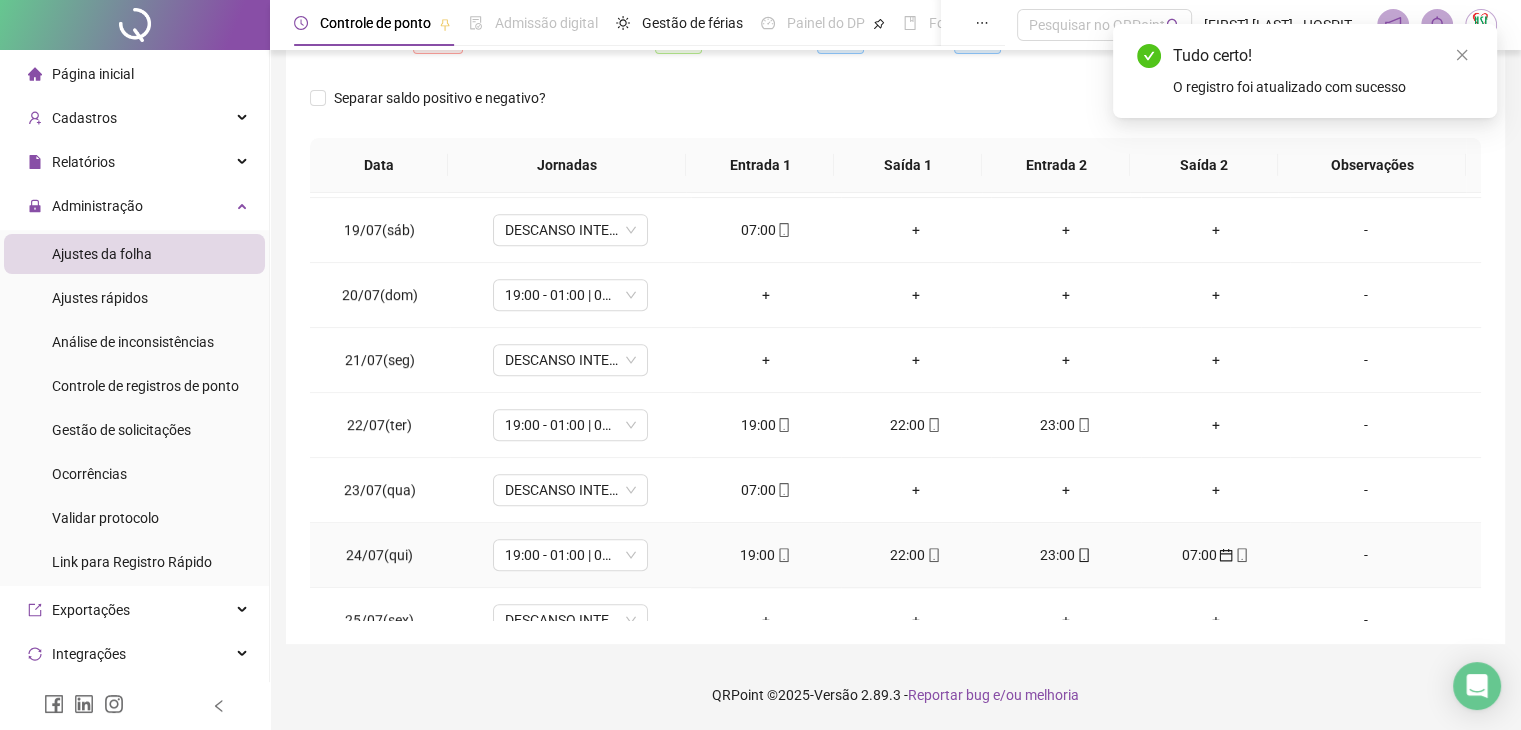scroll, scrollTop: 1200, scrollLeft: 0, axis: vertical 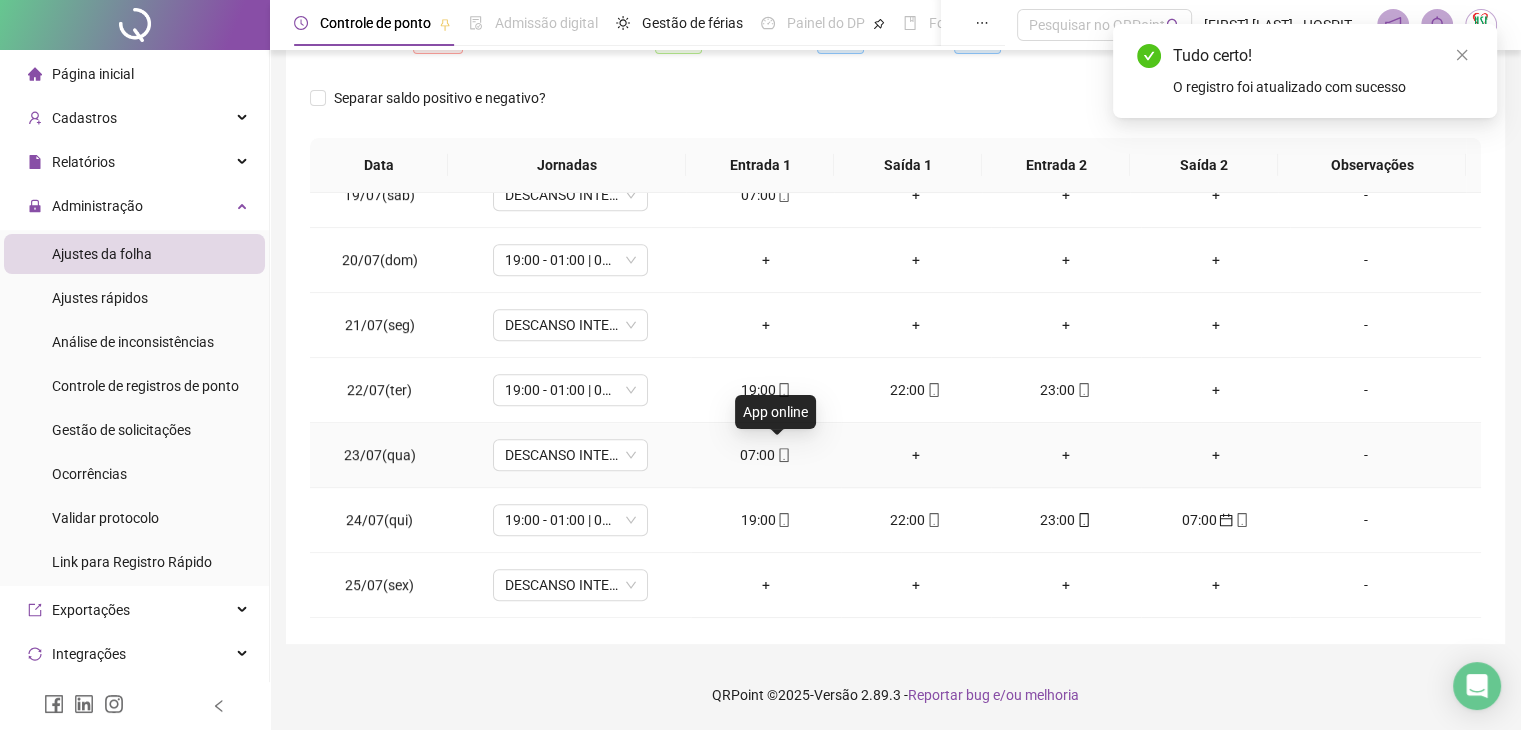 click 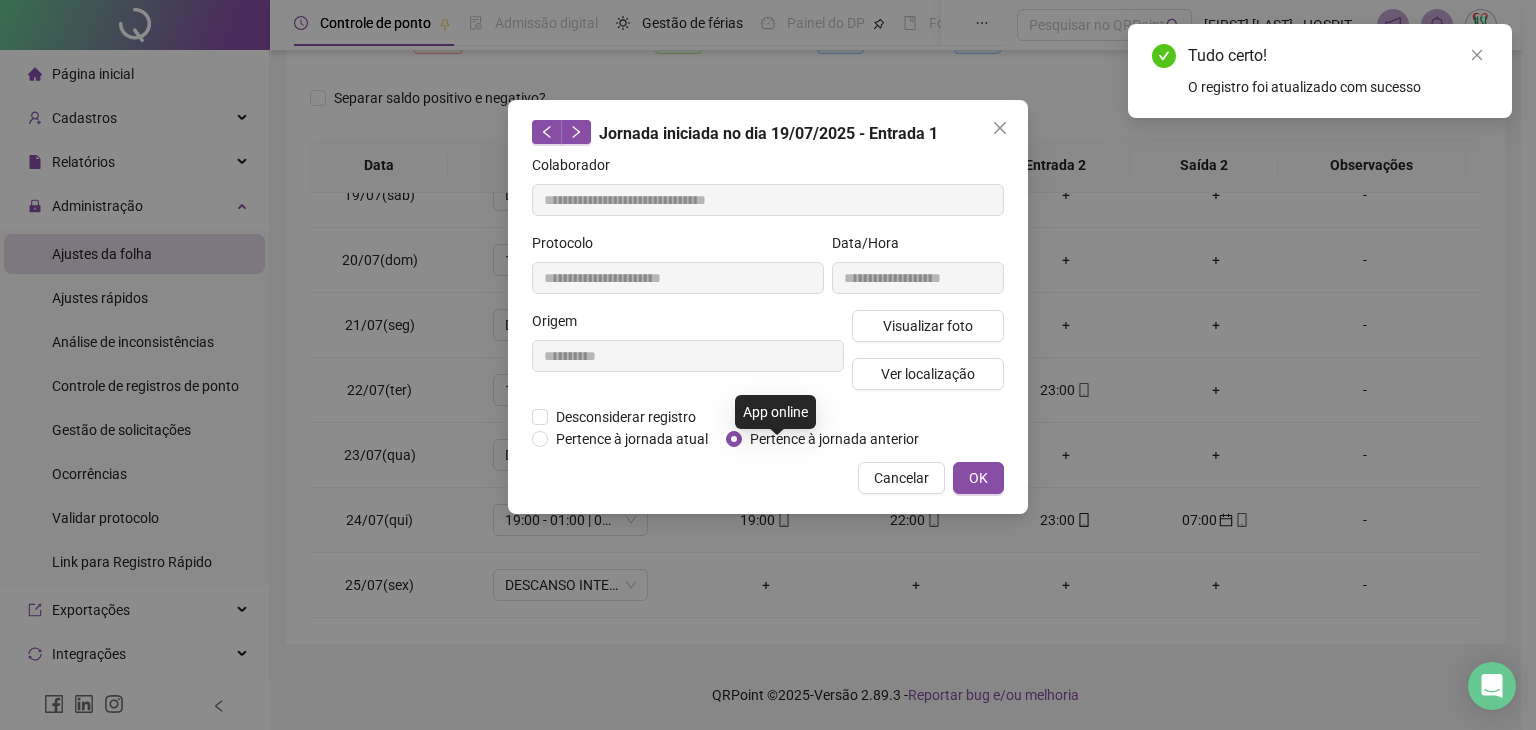 type on "**********" 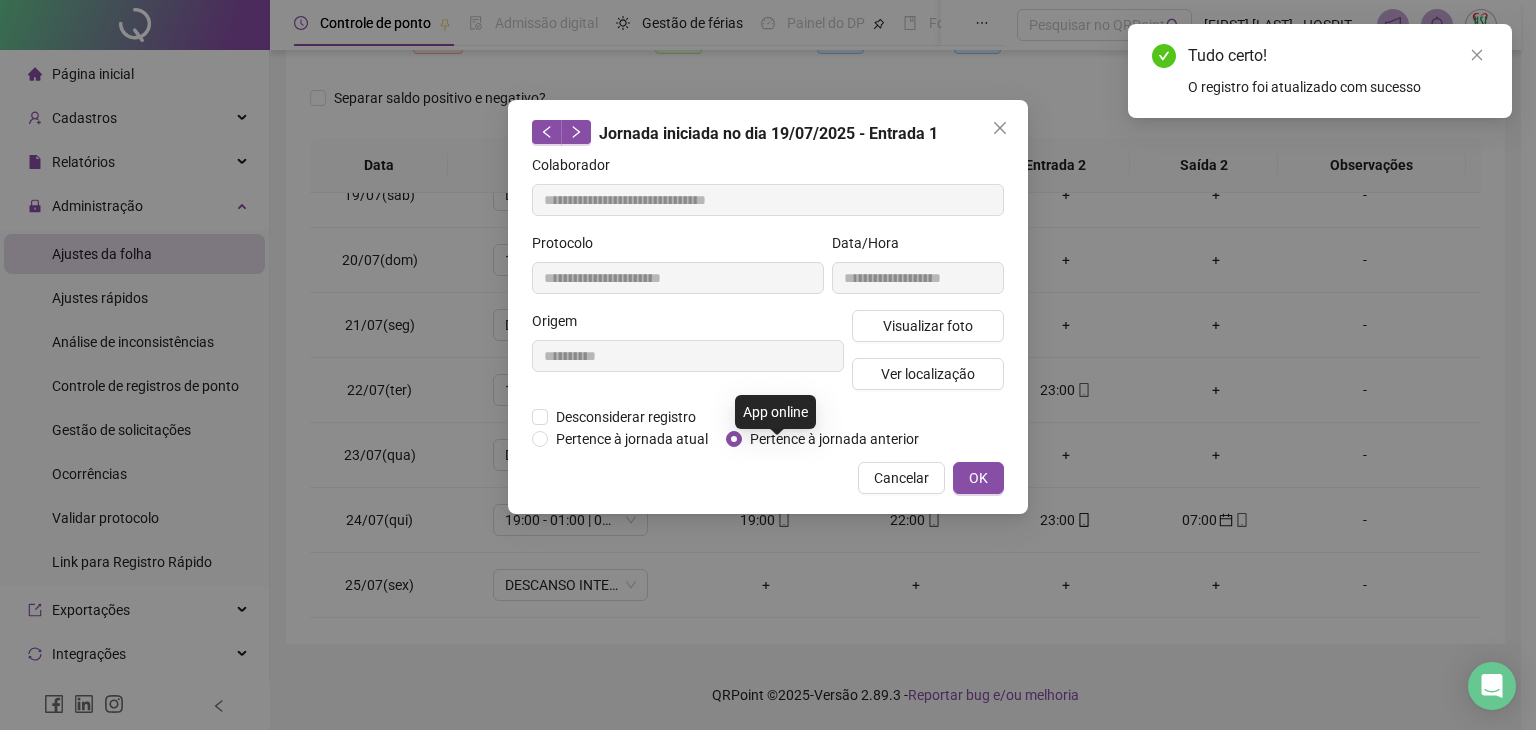type on "**********" 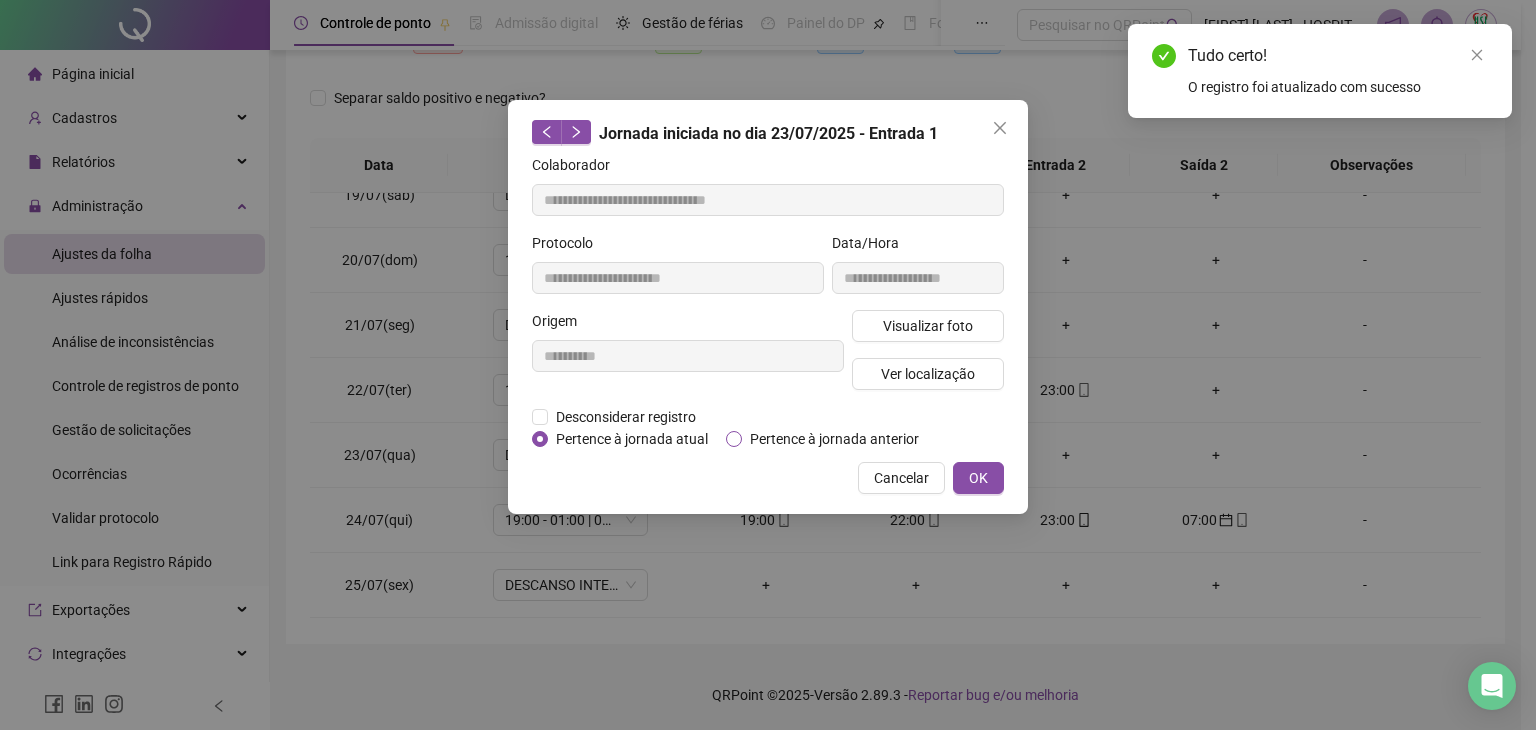 click on "Pertence à jornada anterior" at bounding box center [834, 439] 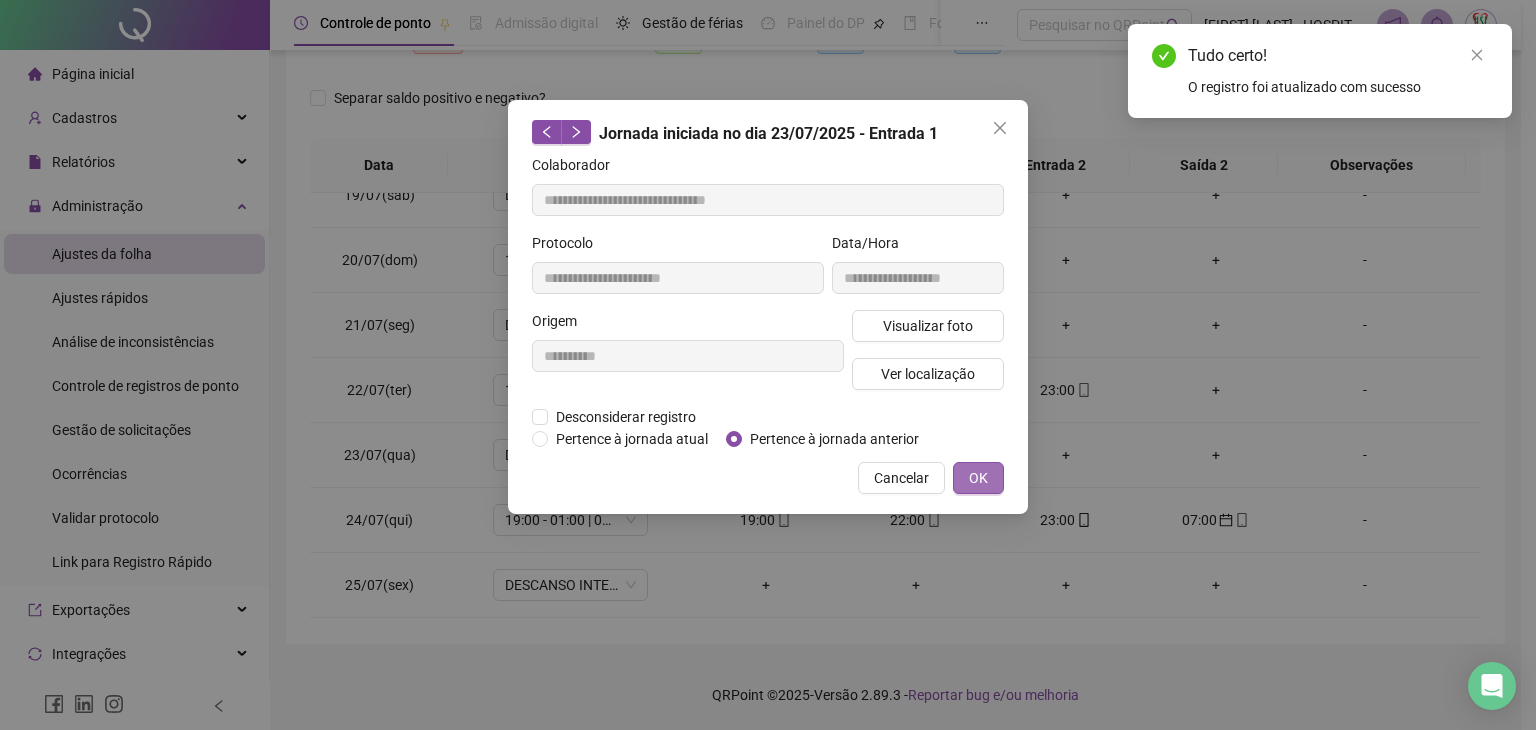 click on "OK" at bounding box center (978, 478) 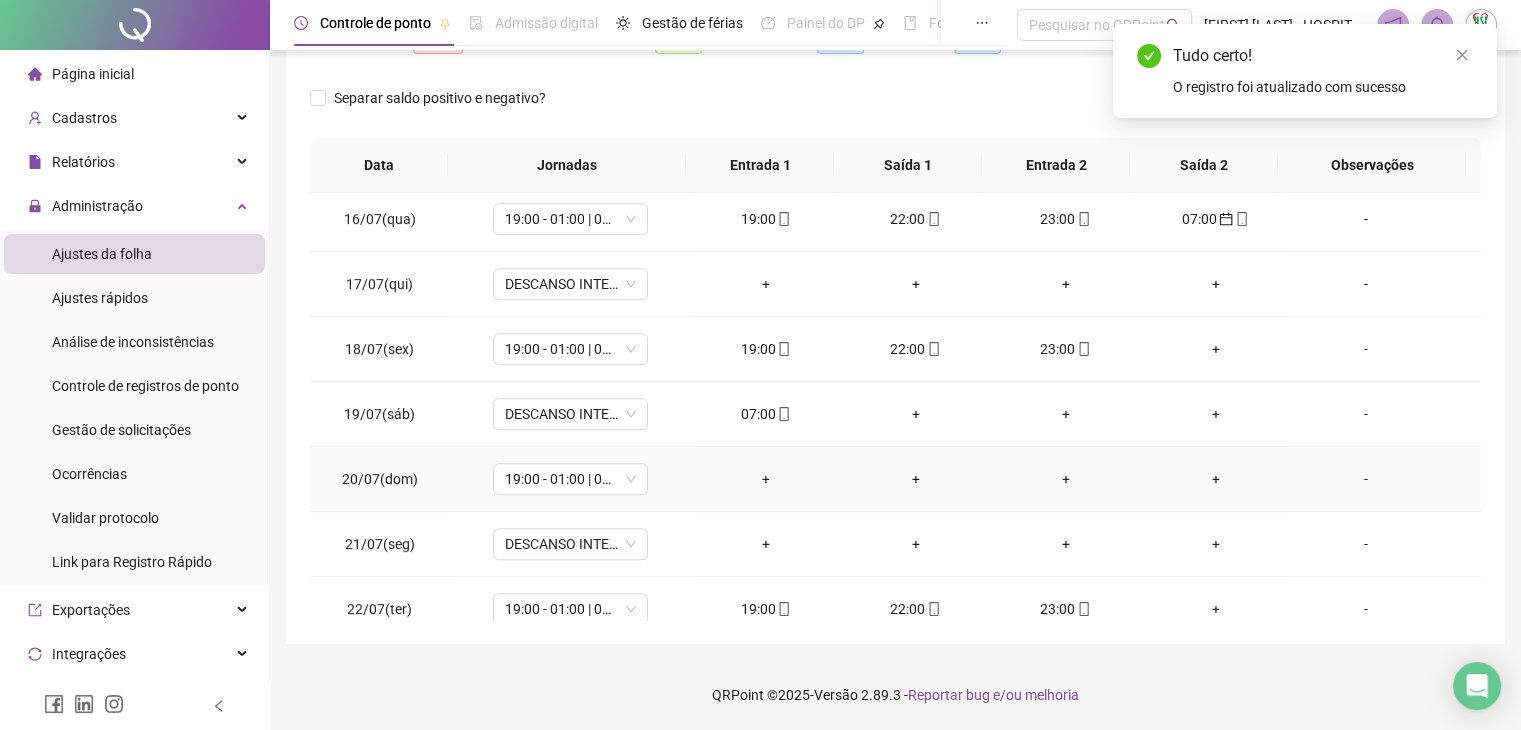 scroll, scrollTop: 881, scrollLeft: 0, axis: vertical 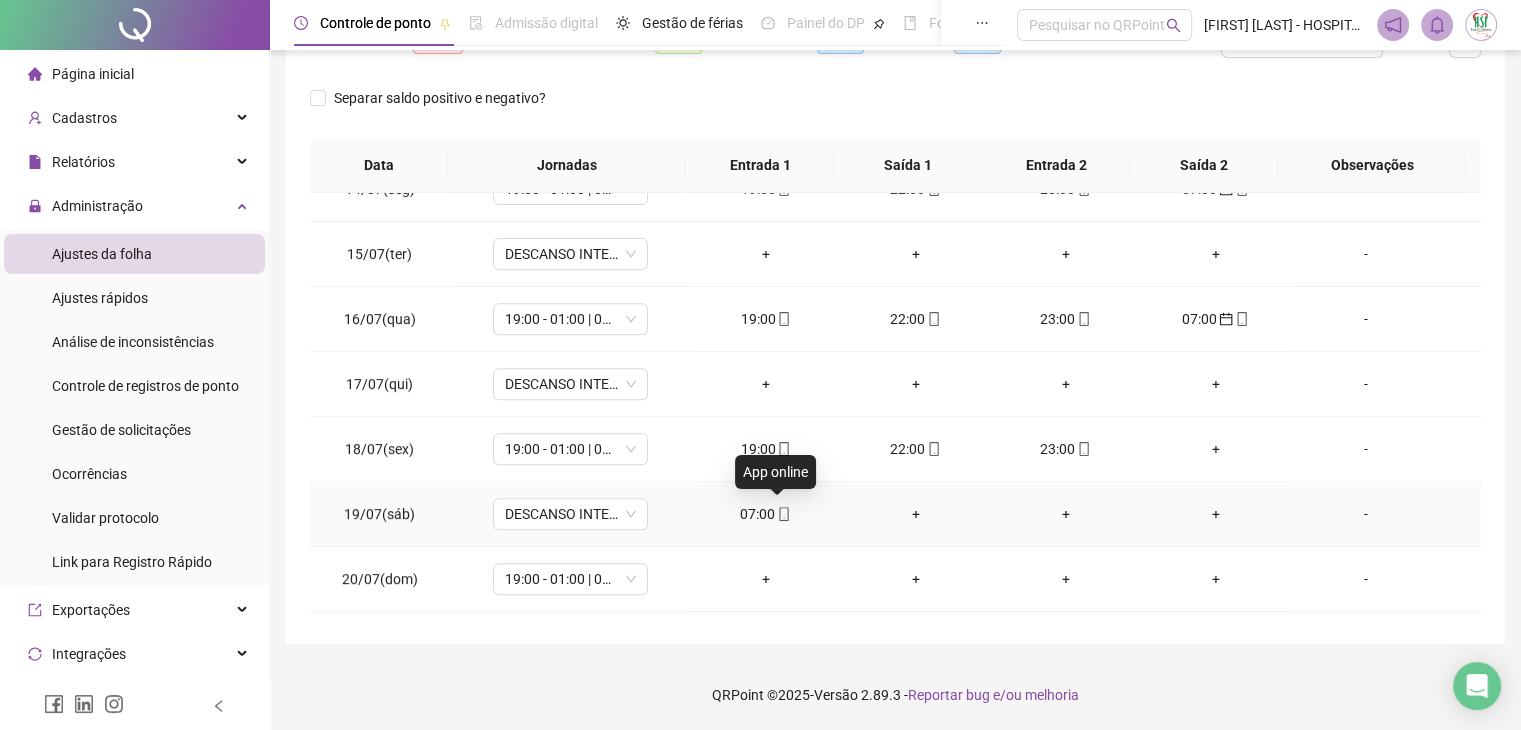 click 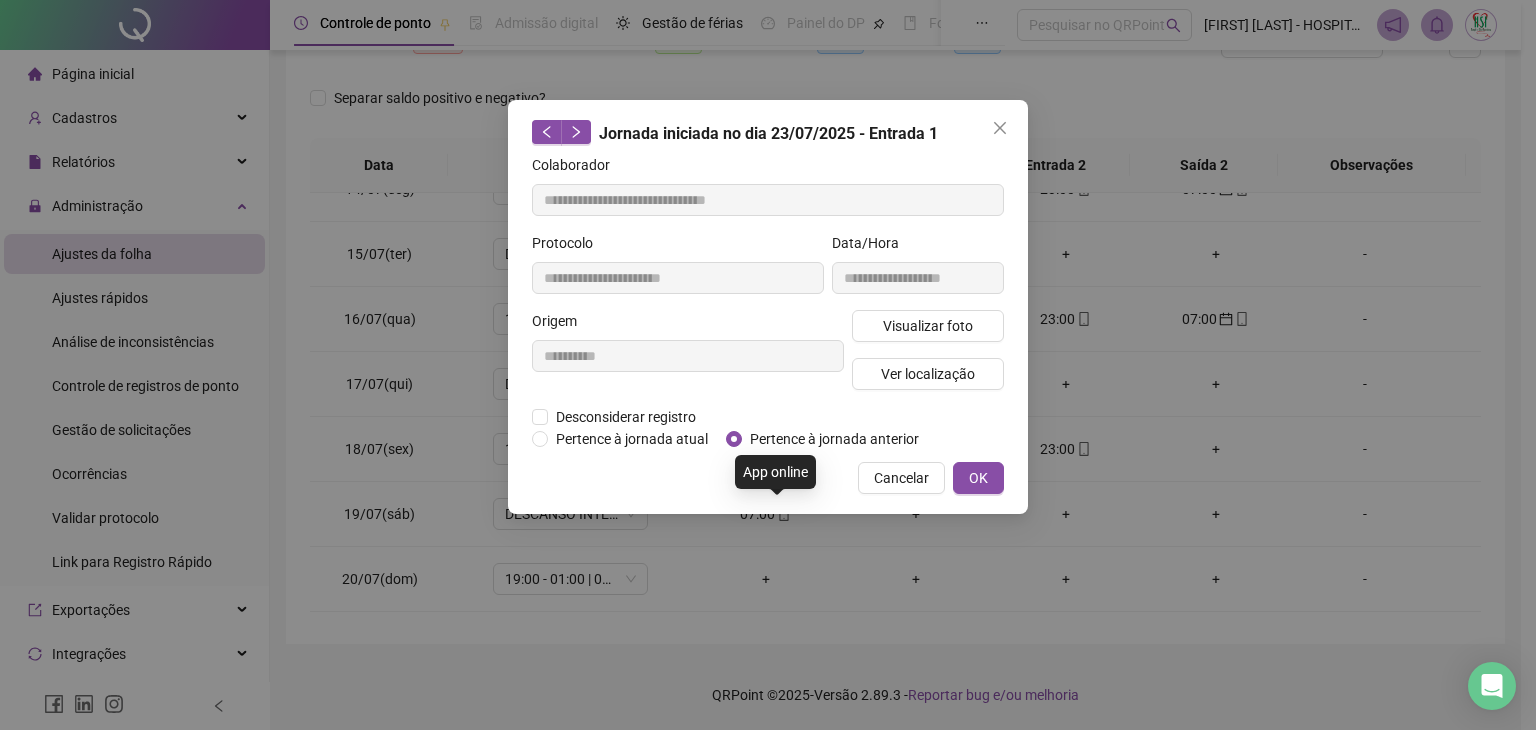 type on "**********" 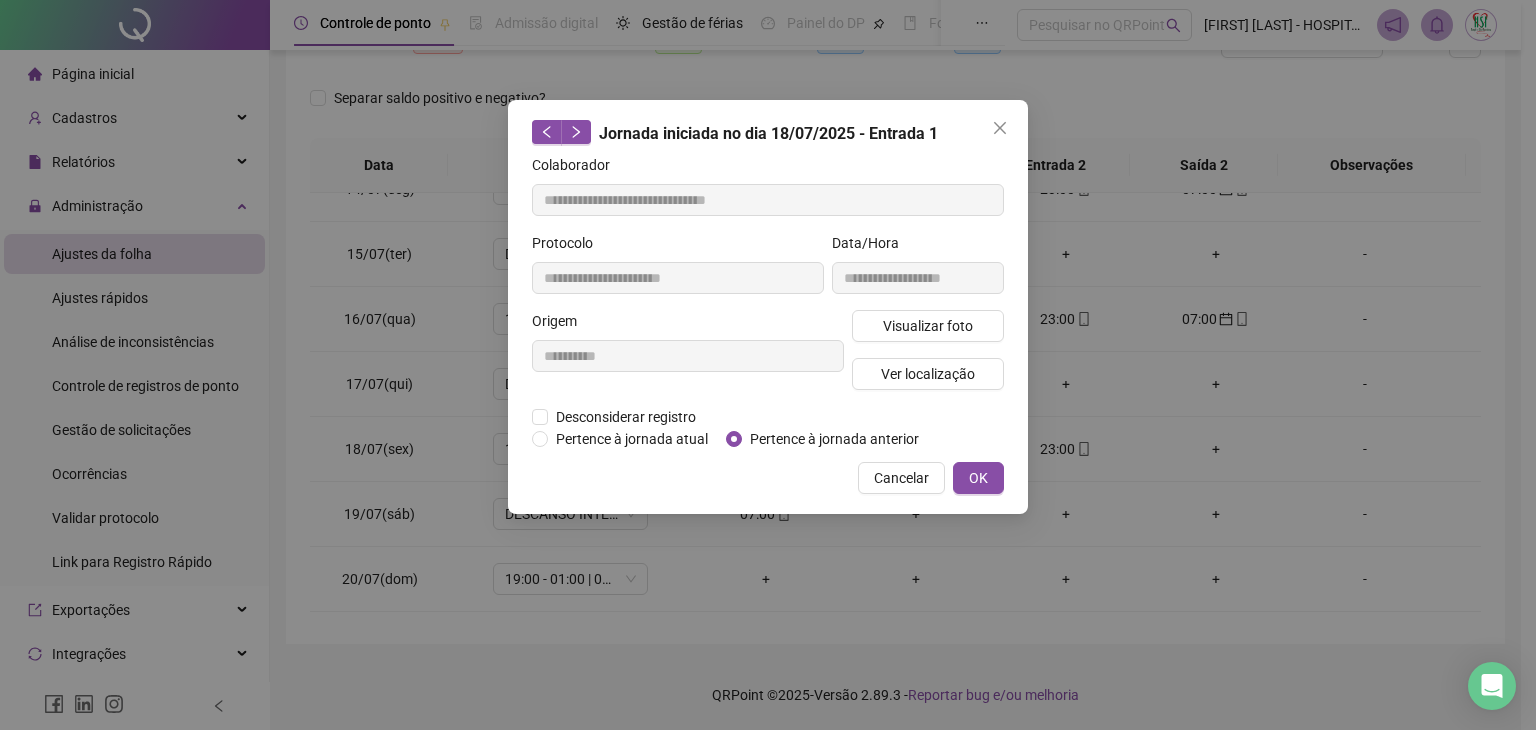 click on "OK" at bounding box center (978, 478) 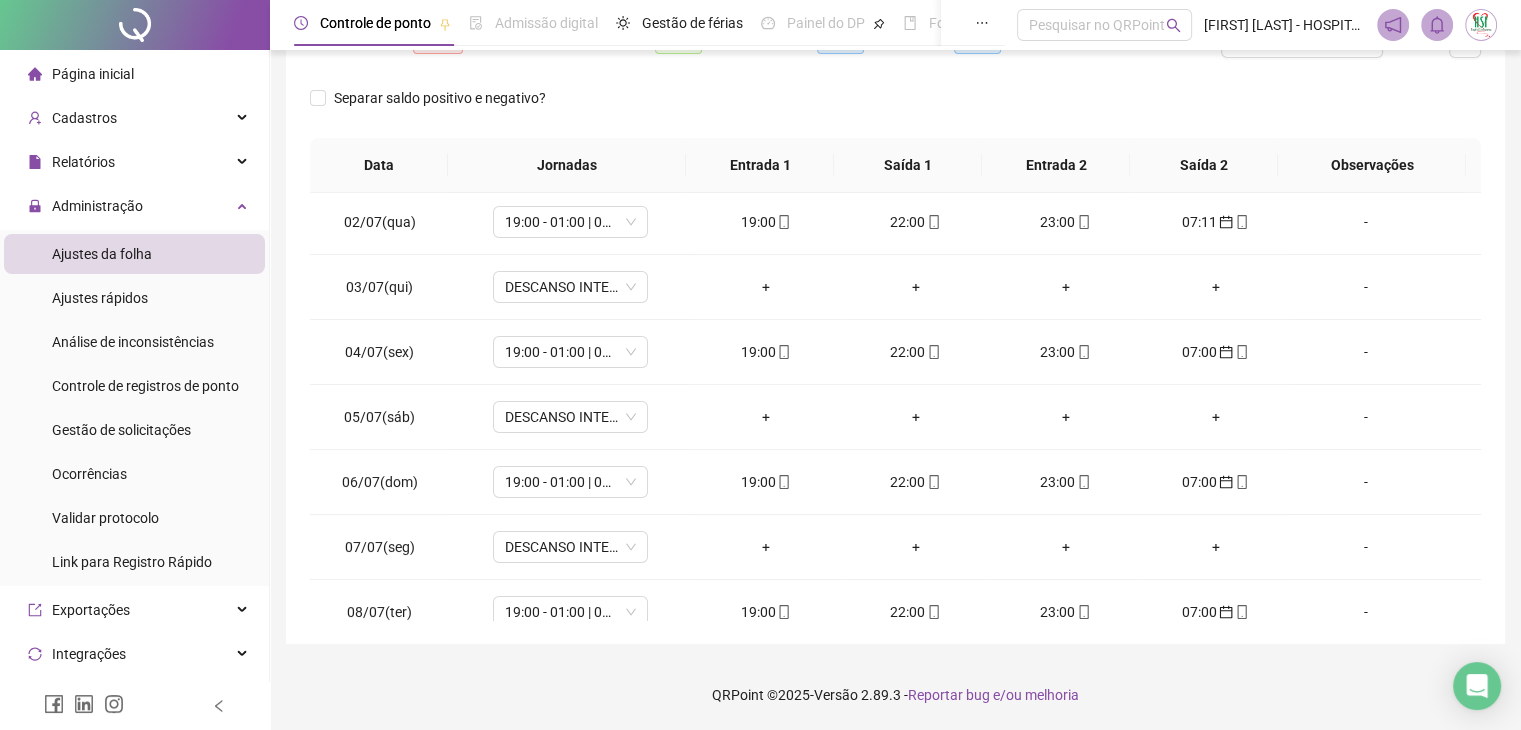 scroll, scrollTop: 0, scrollLeft: 0, axis: both 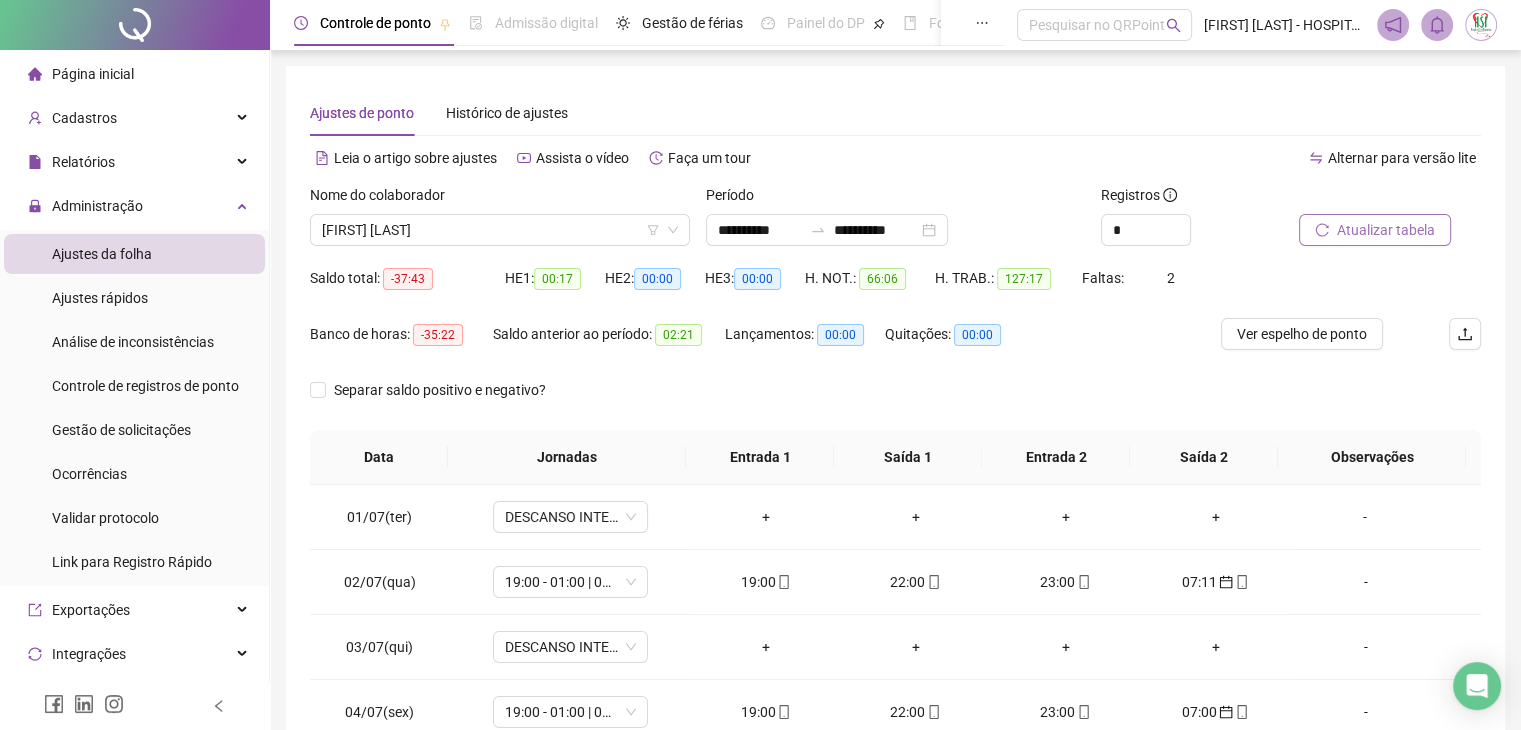click on "Atualizar tabela" at bounding box center (1375, 230) 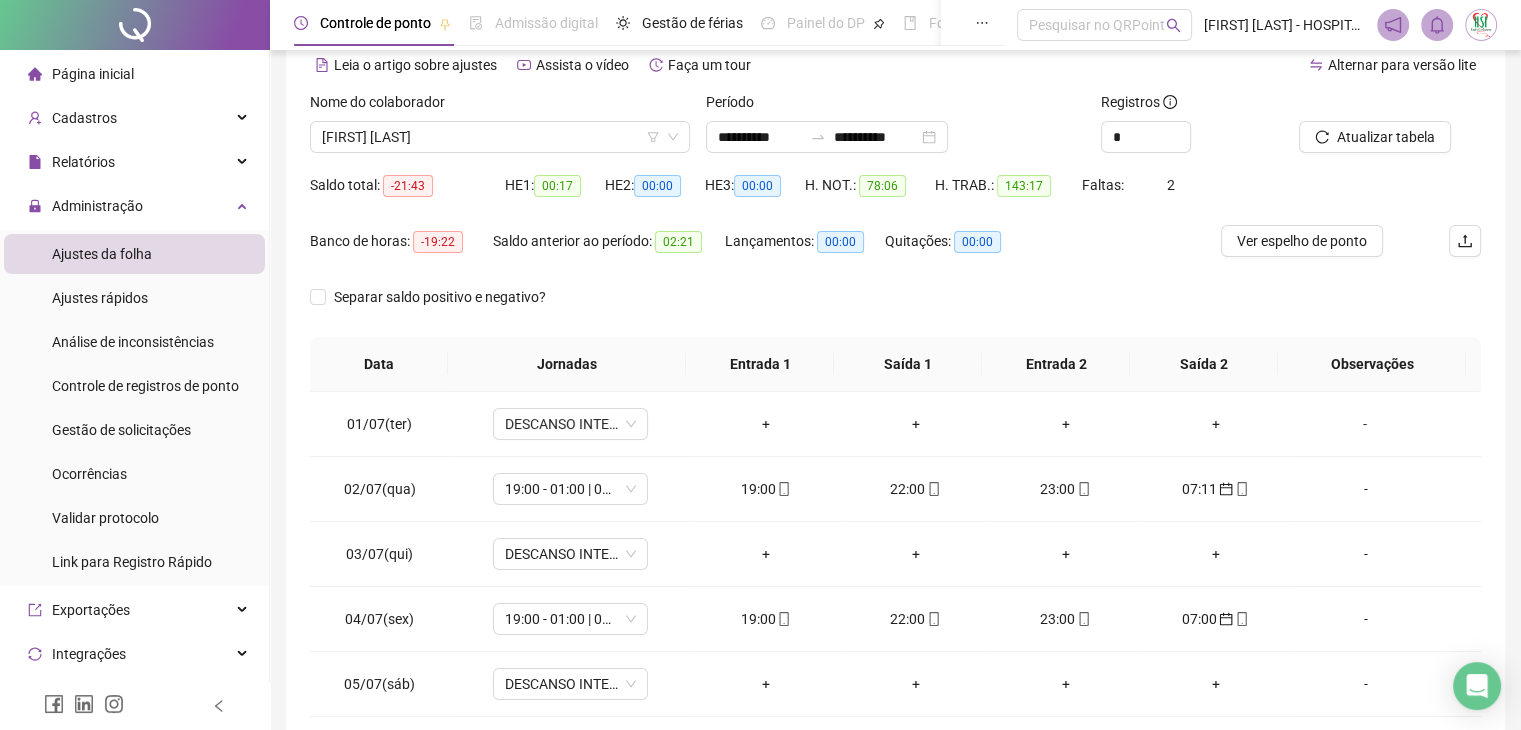 scroll, scrollTop: 292, scrollLeft: 0, axis: vertical 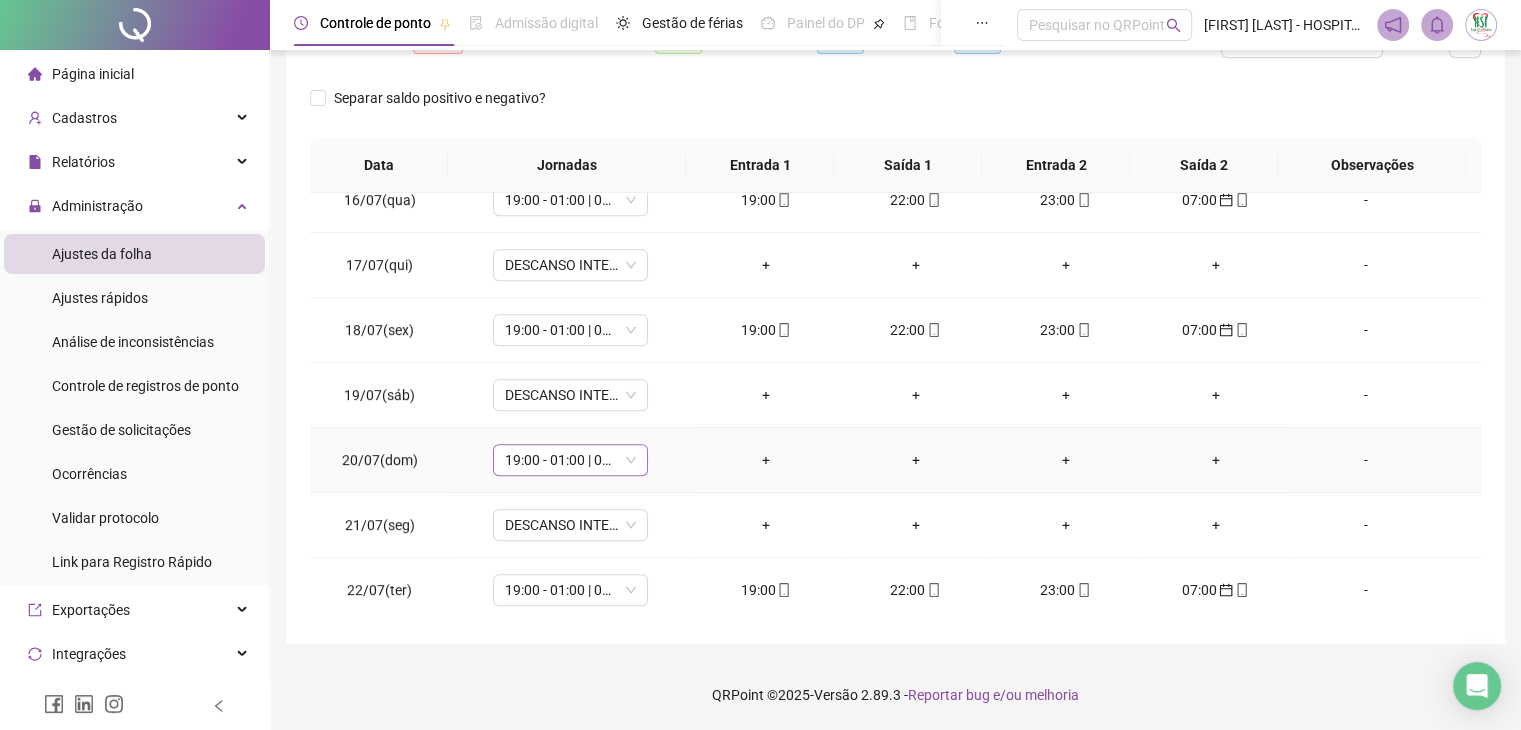 click on "19:00 - 01:00 | 02:00 - 07:00" at bounding box center (570, 460) 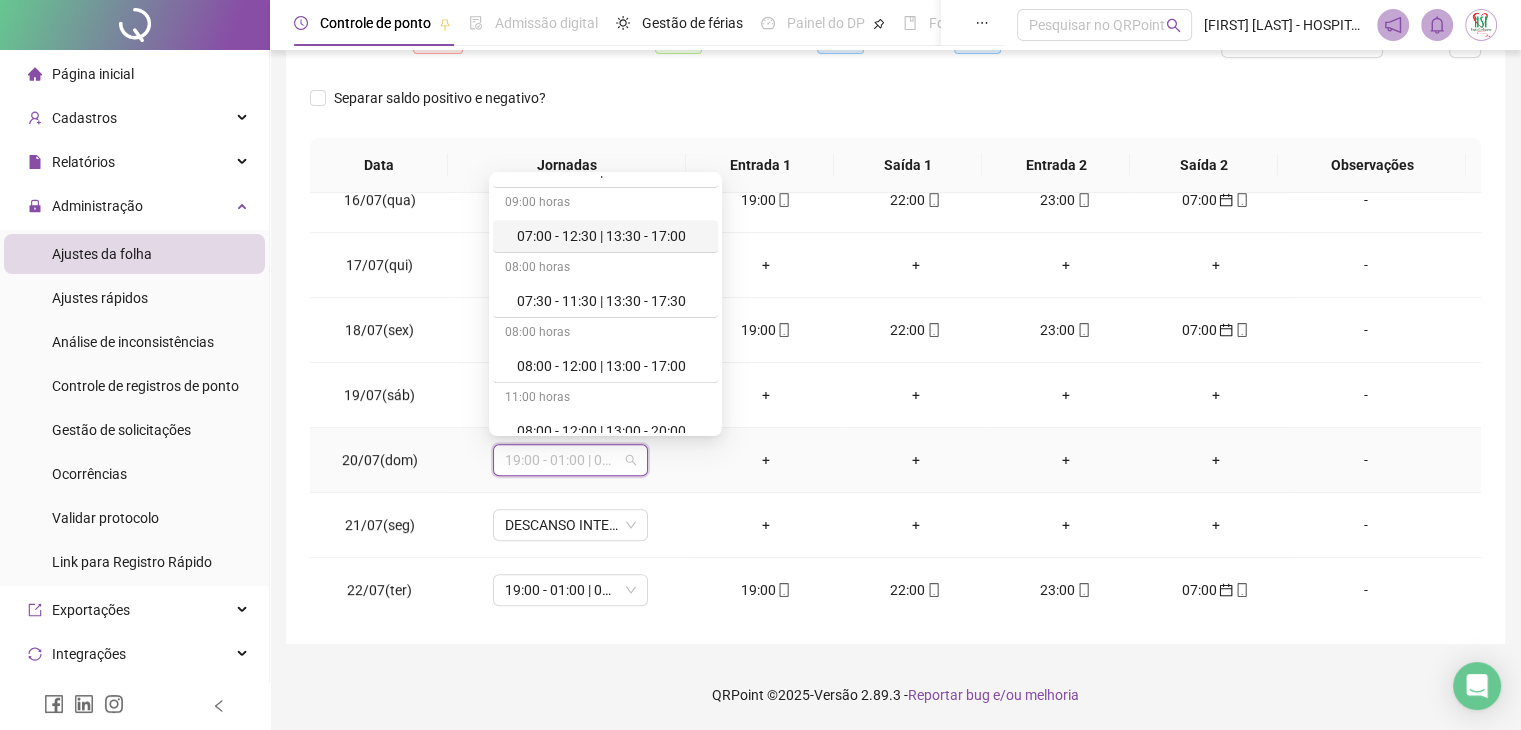 scroll, scrollTop: 1200, scrollLeft: 0, axis: vertical 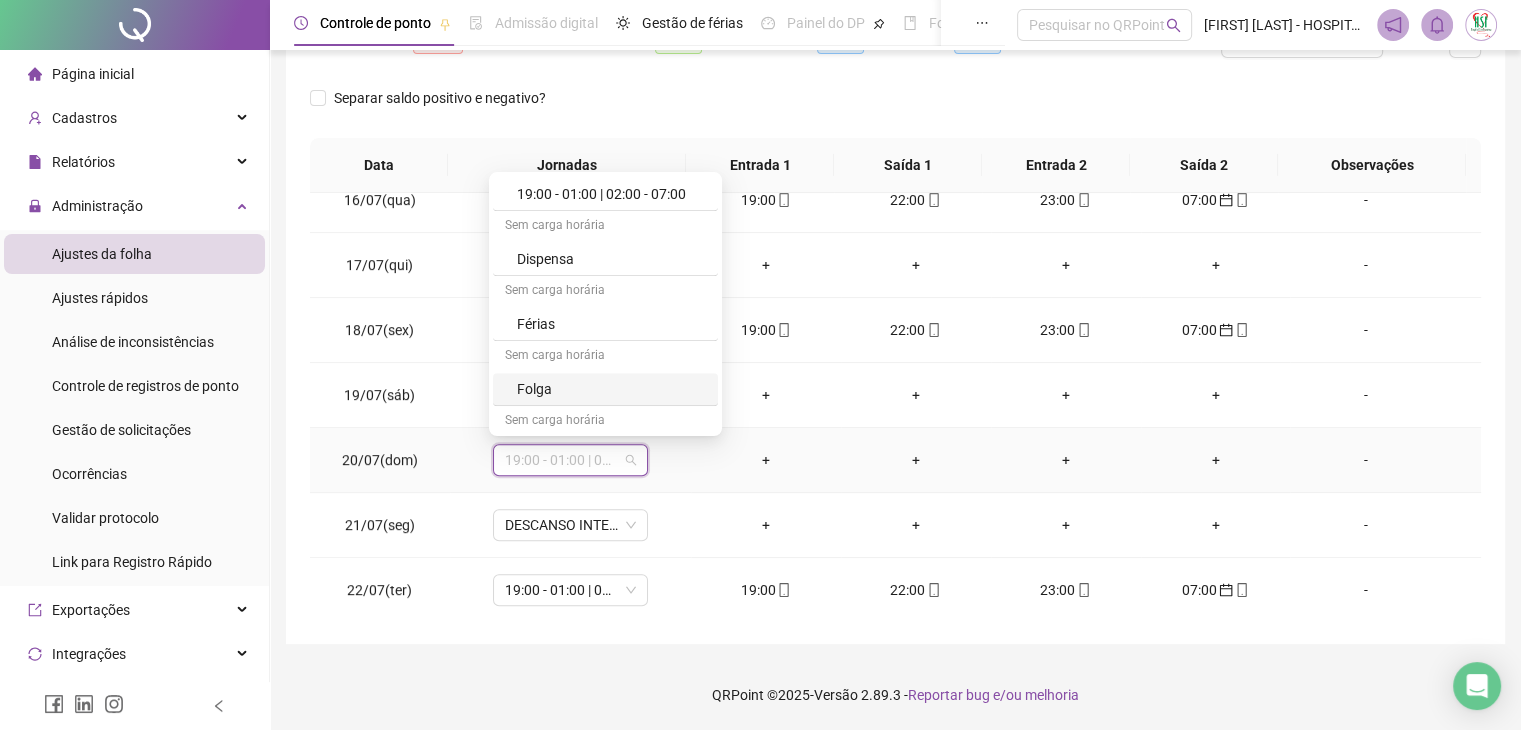 click on "Folga" at bounding box center (611, 389) 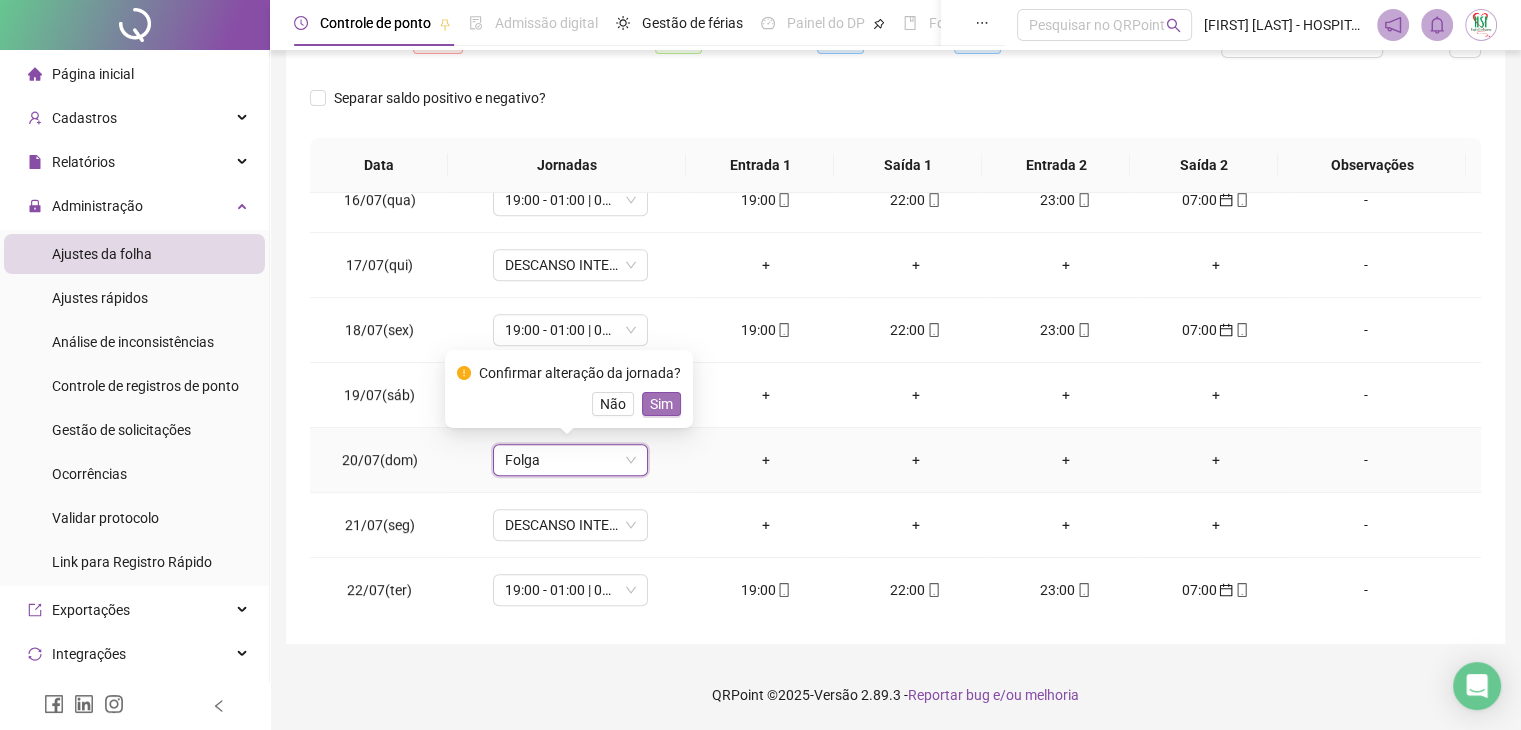 click on "Sim" at bounding box center [661, 404] 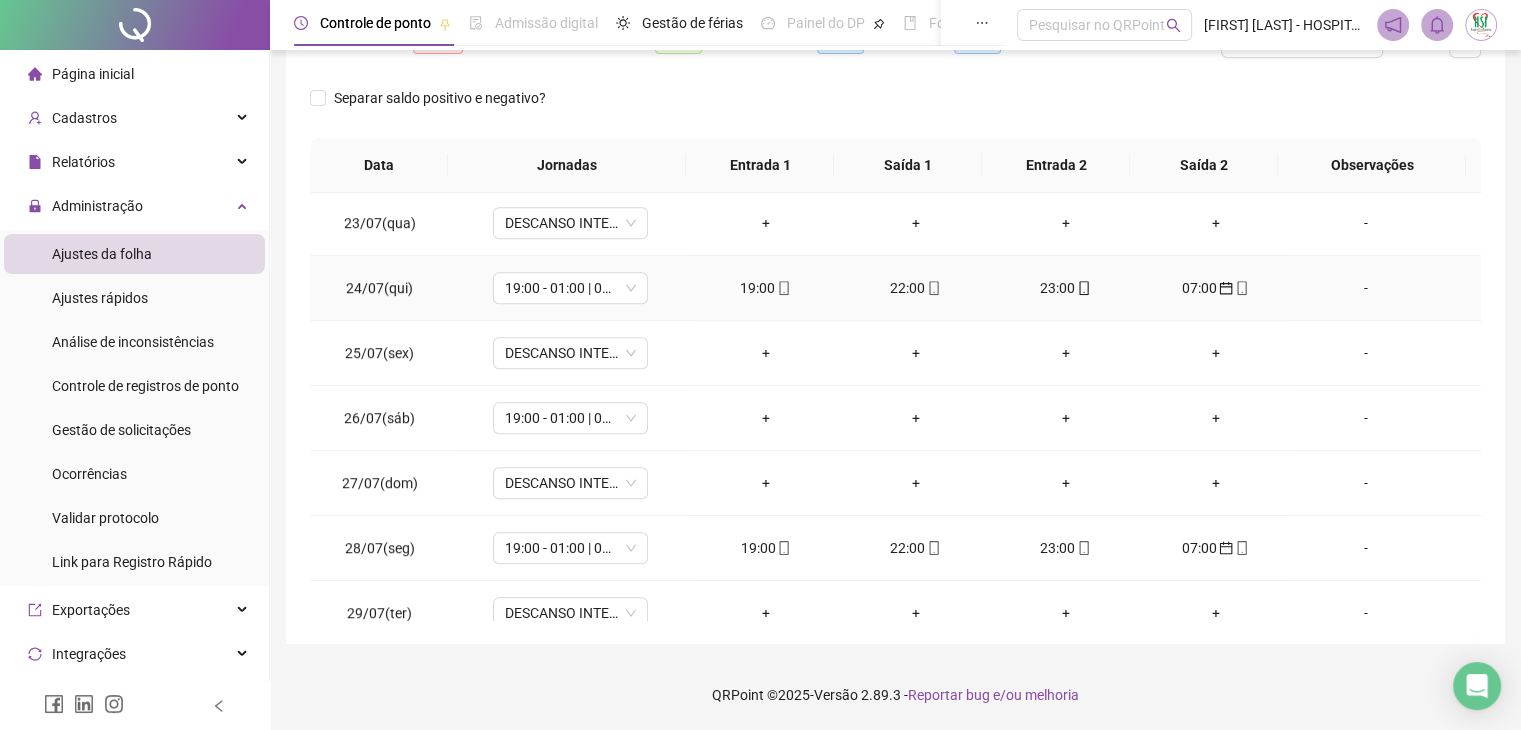 scroll, scrollTop: 1500, scrollLeft: 0, axis: vertical 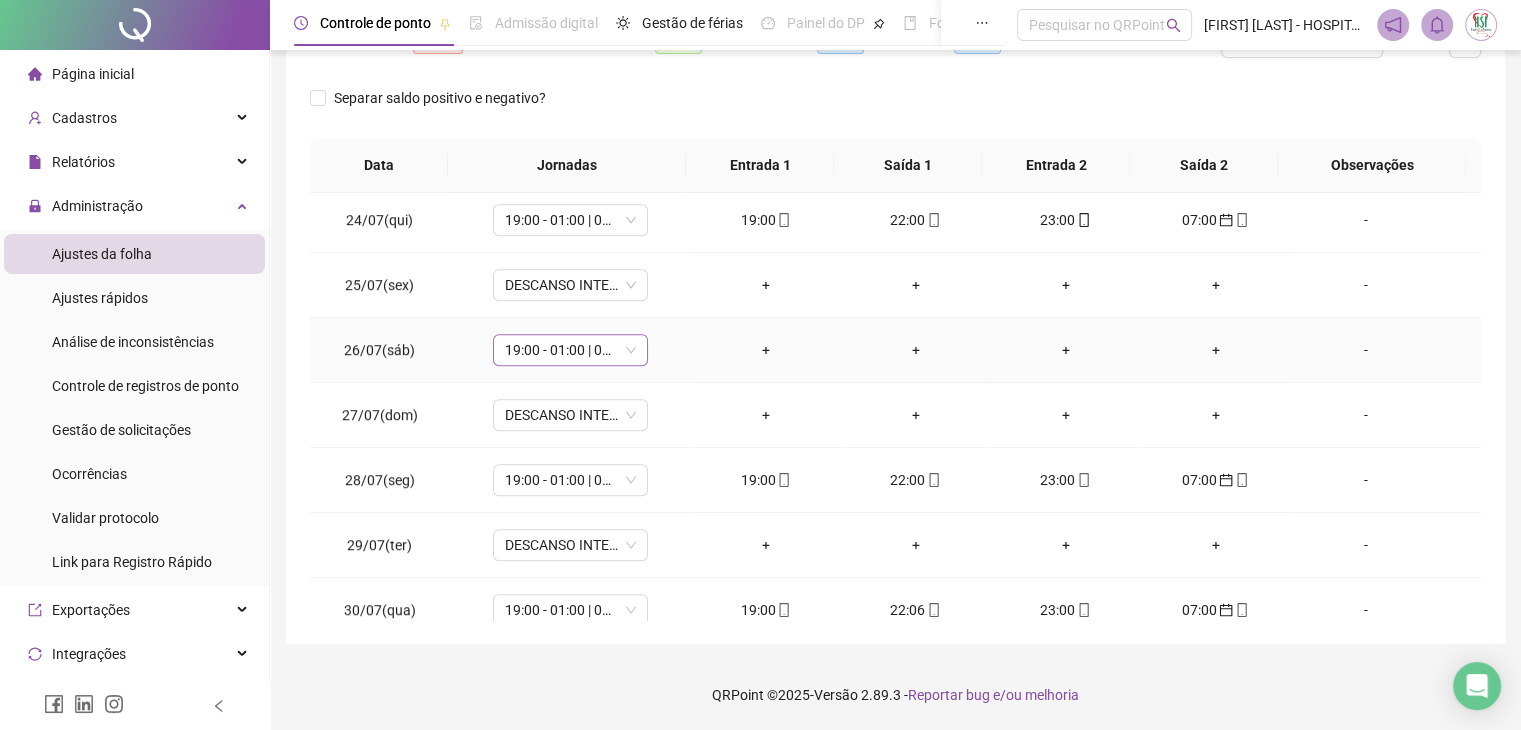 click on "19:00 - 01:00 | 02:00 - 07:00" at bounding box center (570, 350) 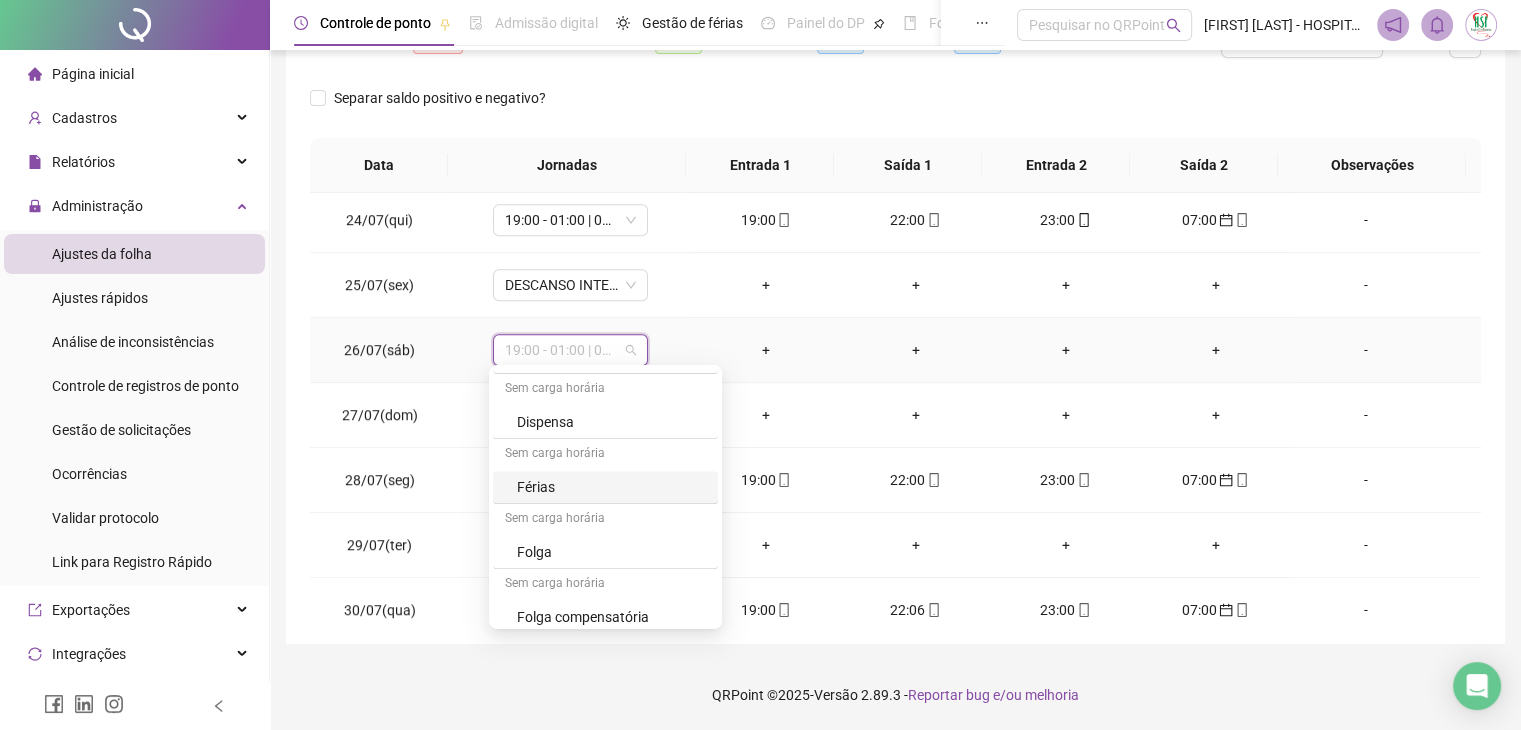 scroll, scrollTop: 1199, scrollLeft: 0, axis: vertical 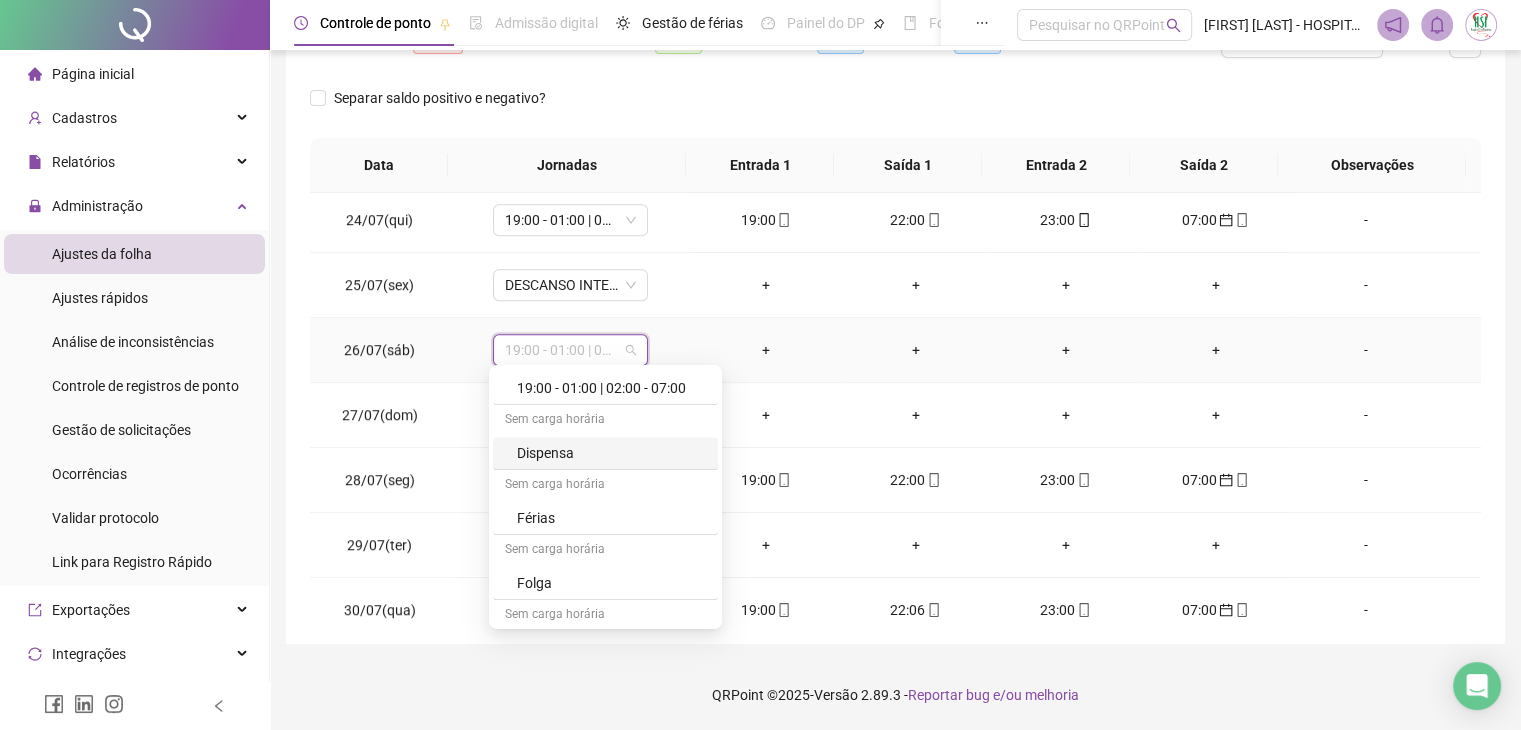 click on "Dispensa" at bounding box center [611, 453] 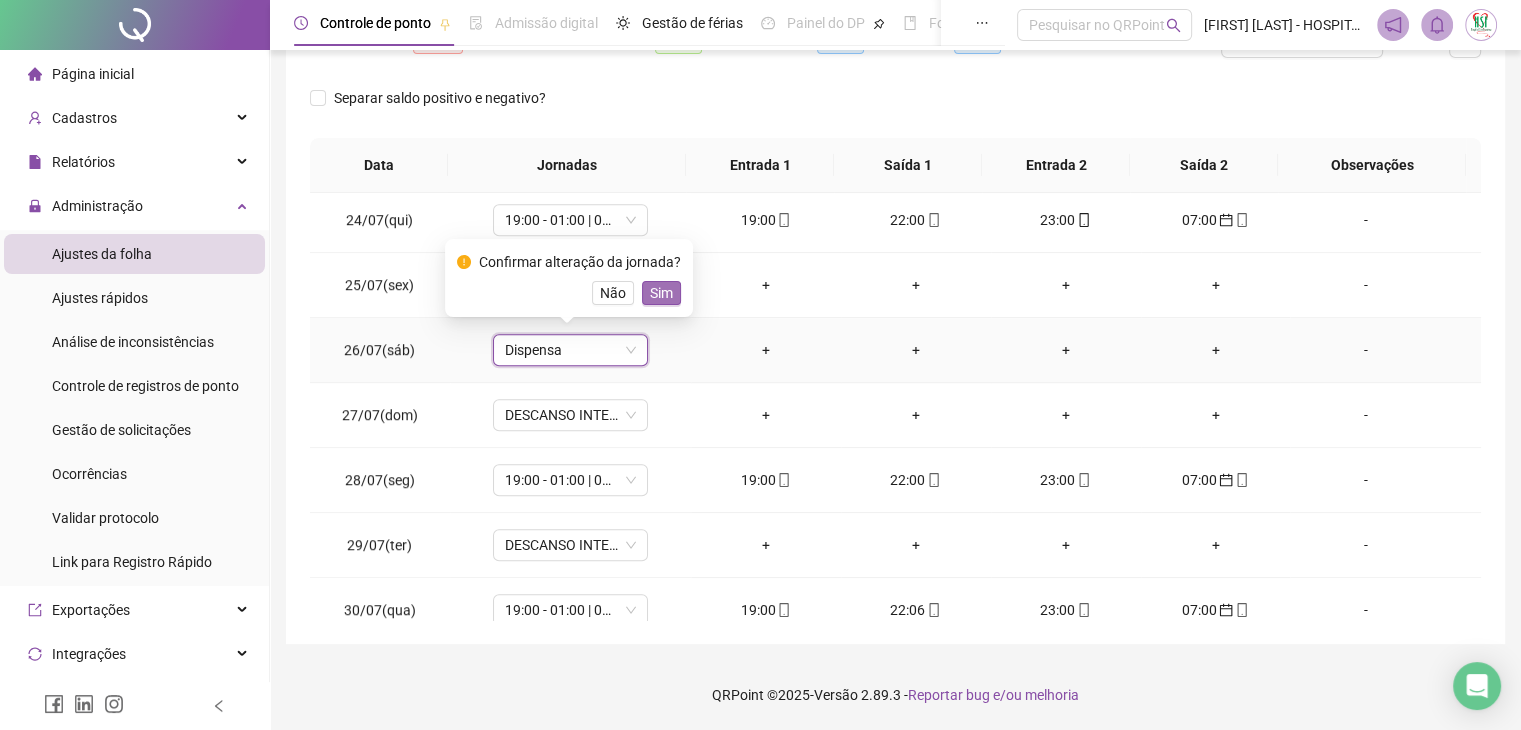drag, startPoint x: 659, startPoint y: 293, endPoint x: 719, endPoint y: 320, distance: 65.795135 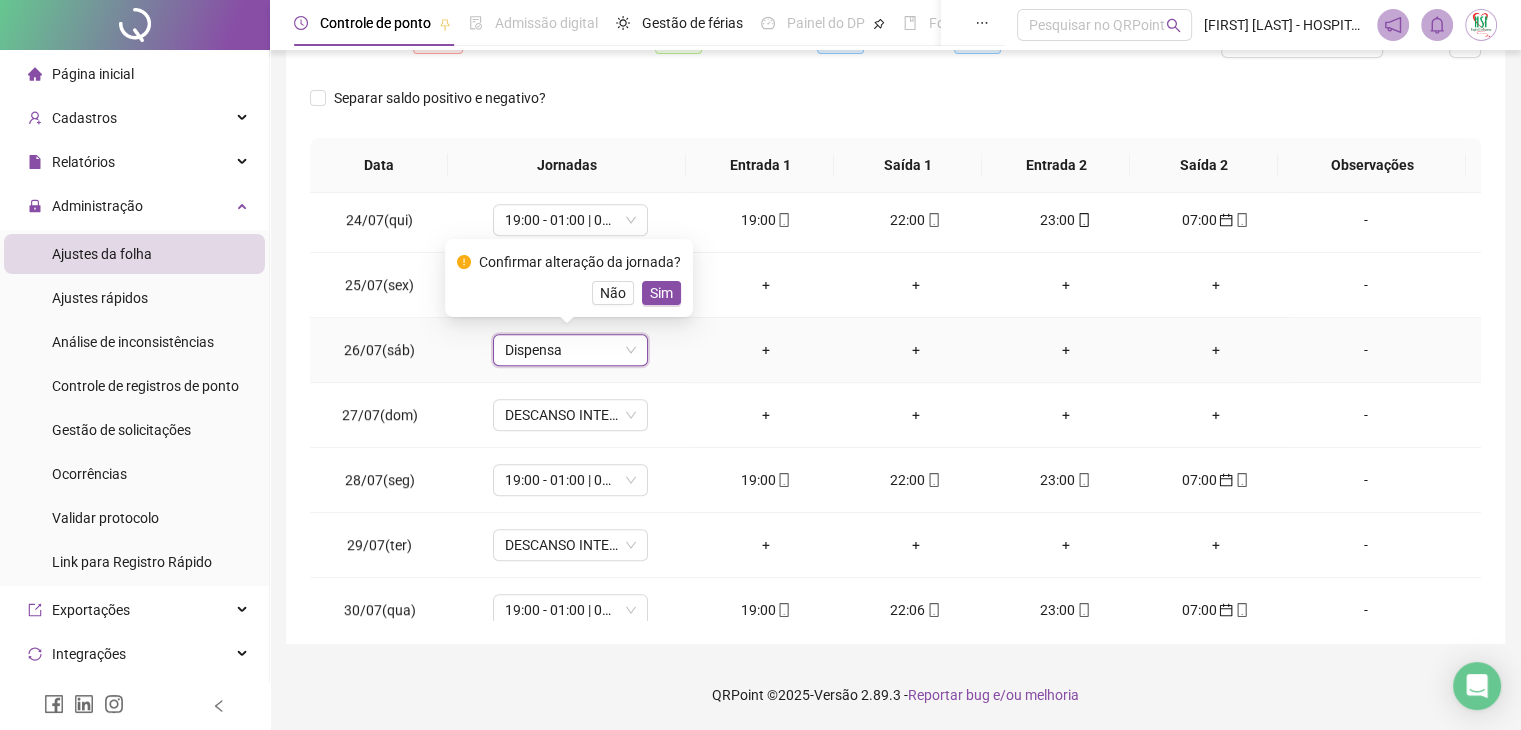 click on "Sim" at bounding box center [661, 293] 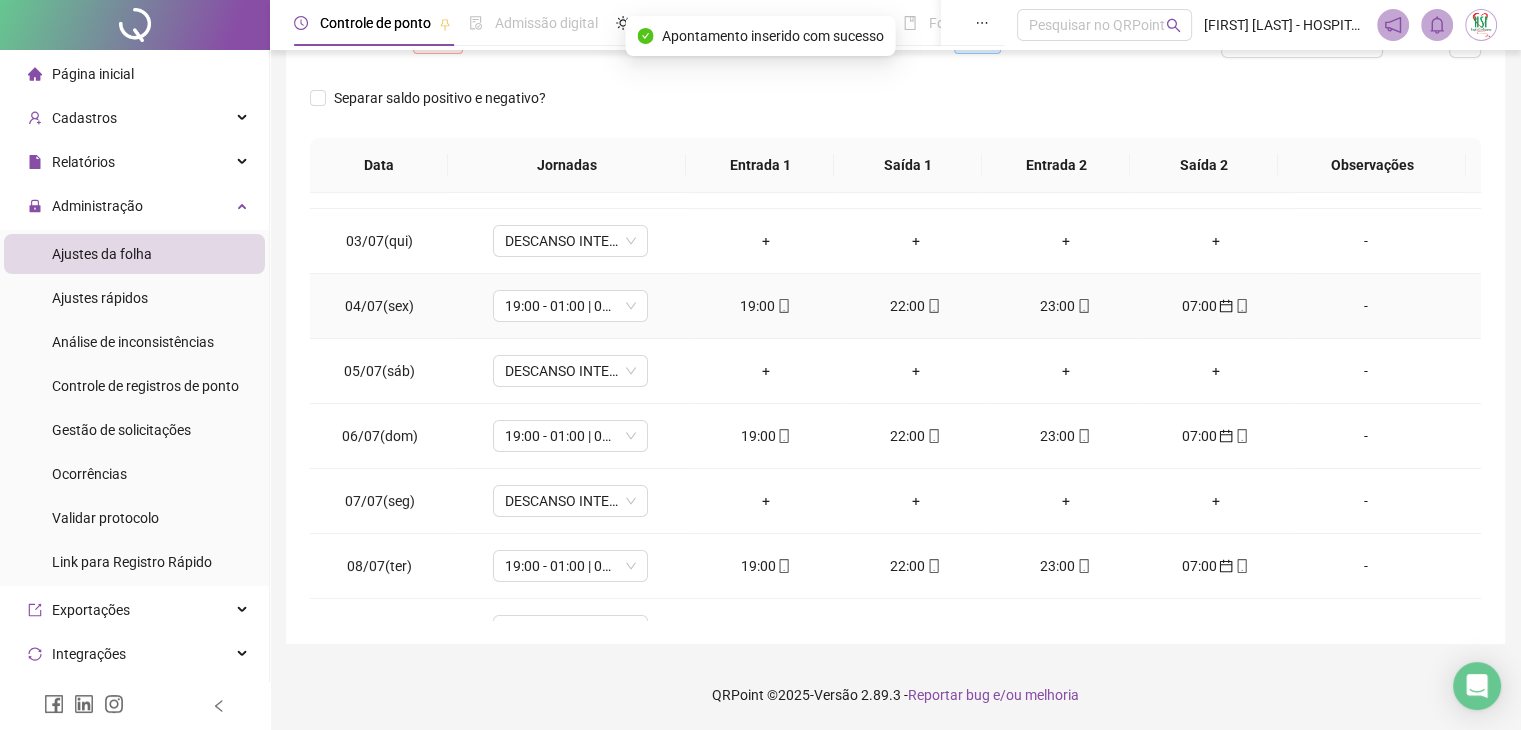 scroll, scrollTop: 0, scrollLeft: 0, axis: both 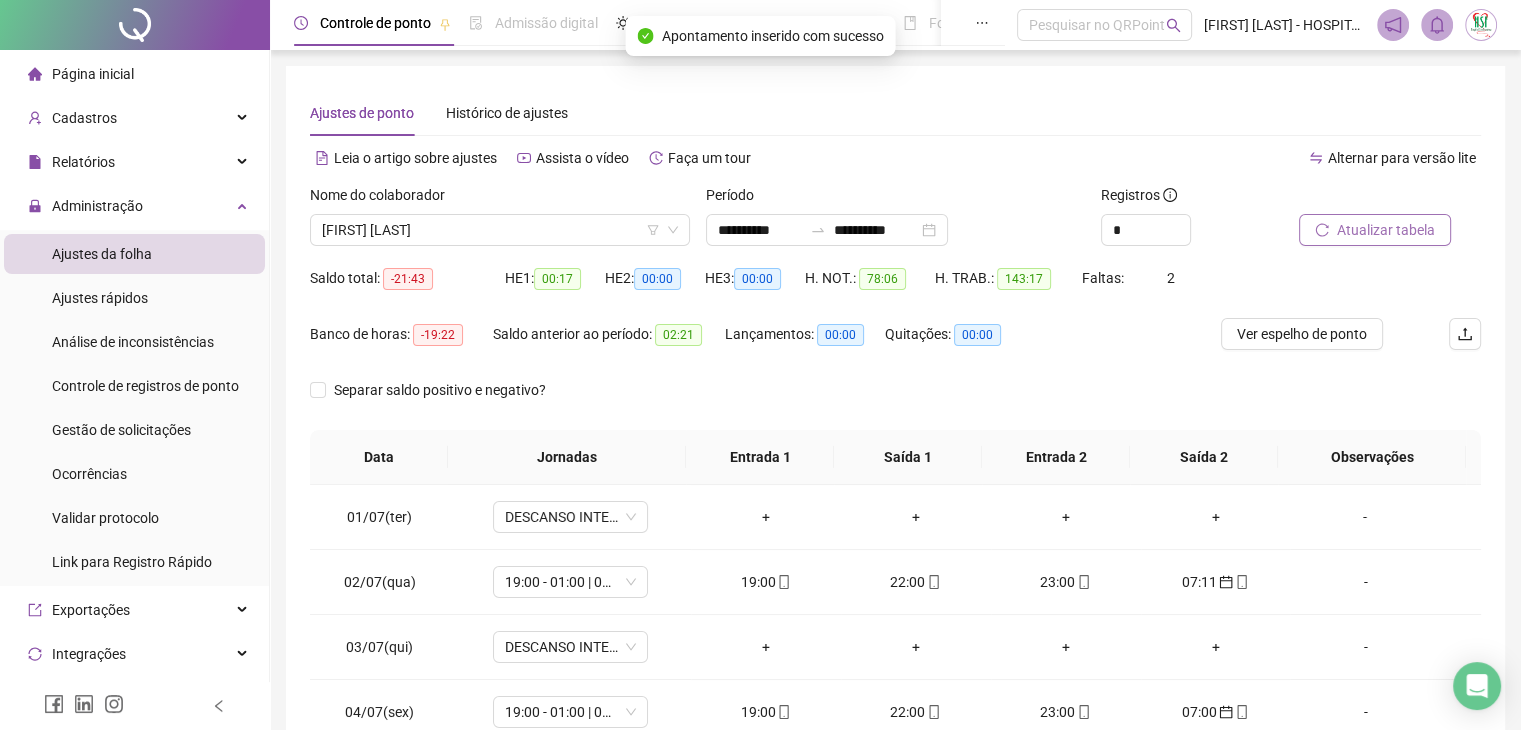 click on "Atualizar tabela" at bounding box center [1386, 230] 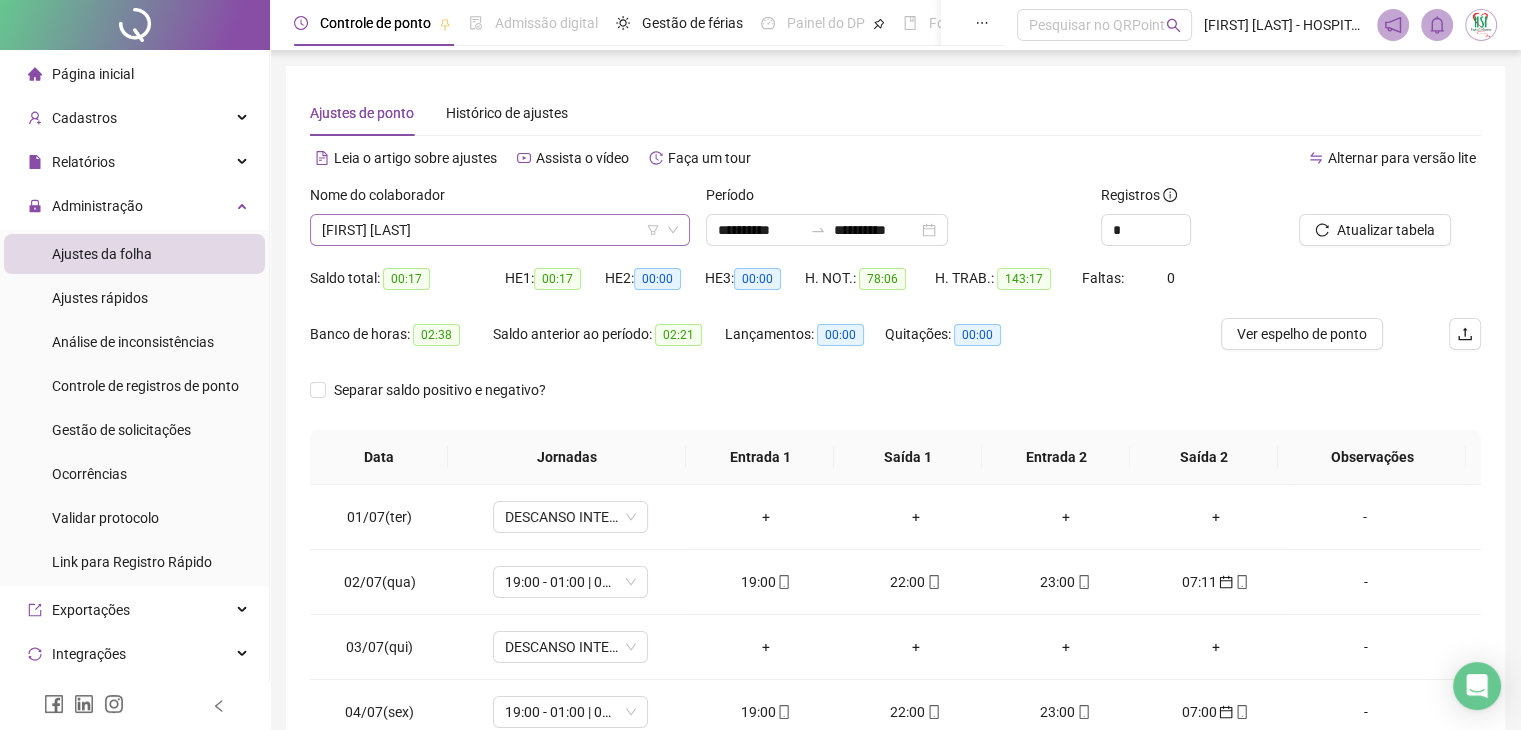click on "[FIRST] [LAST]" at bounding box center [500, 230] 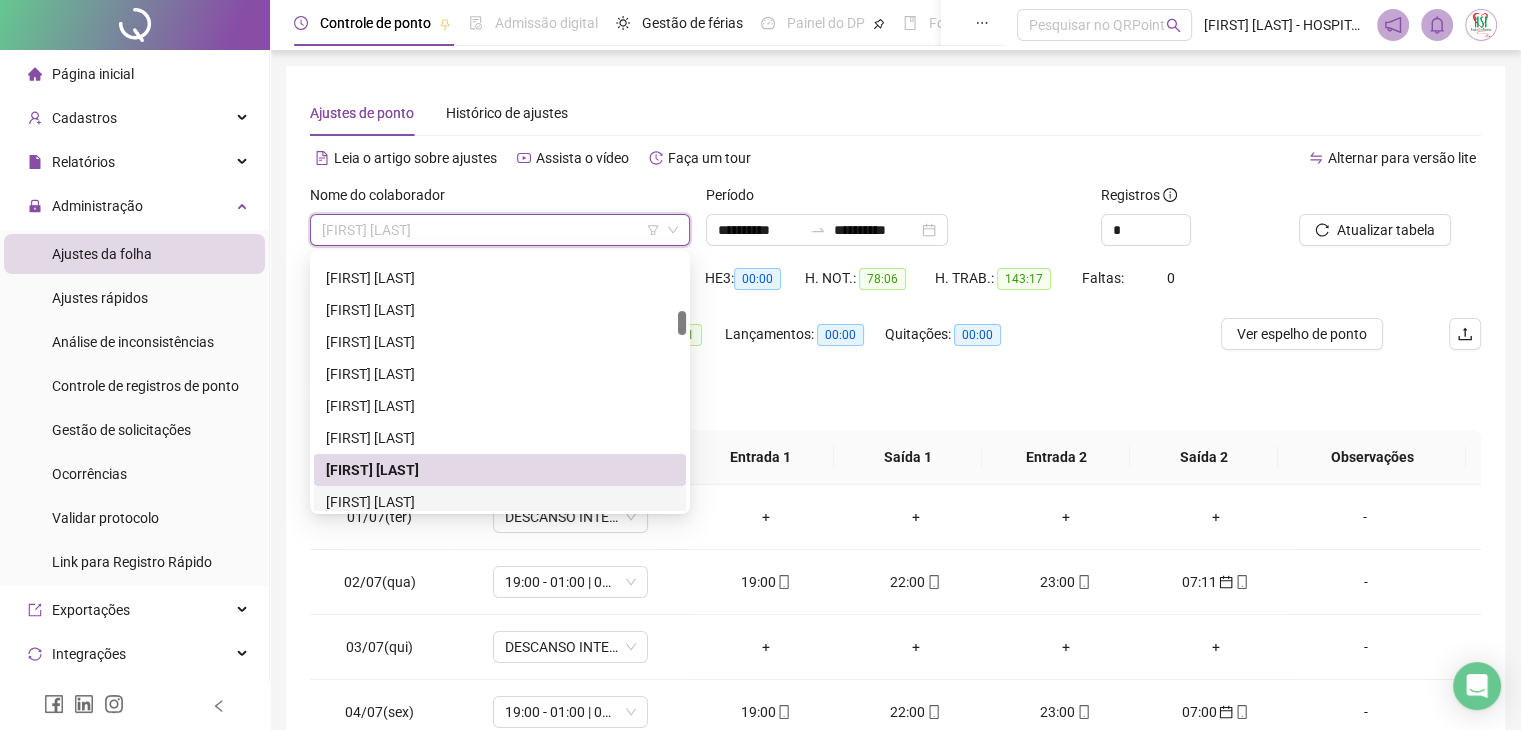click on "[FIRST] [LAST]" at bounding box center [500, 502] 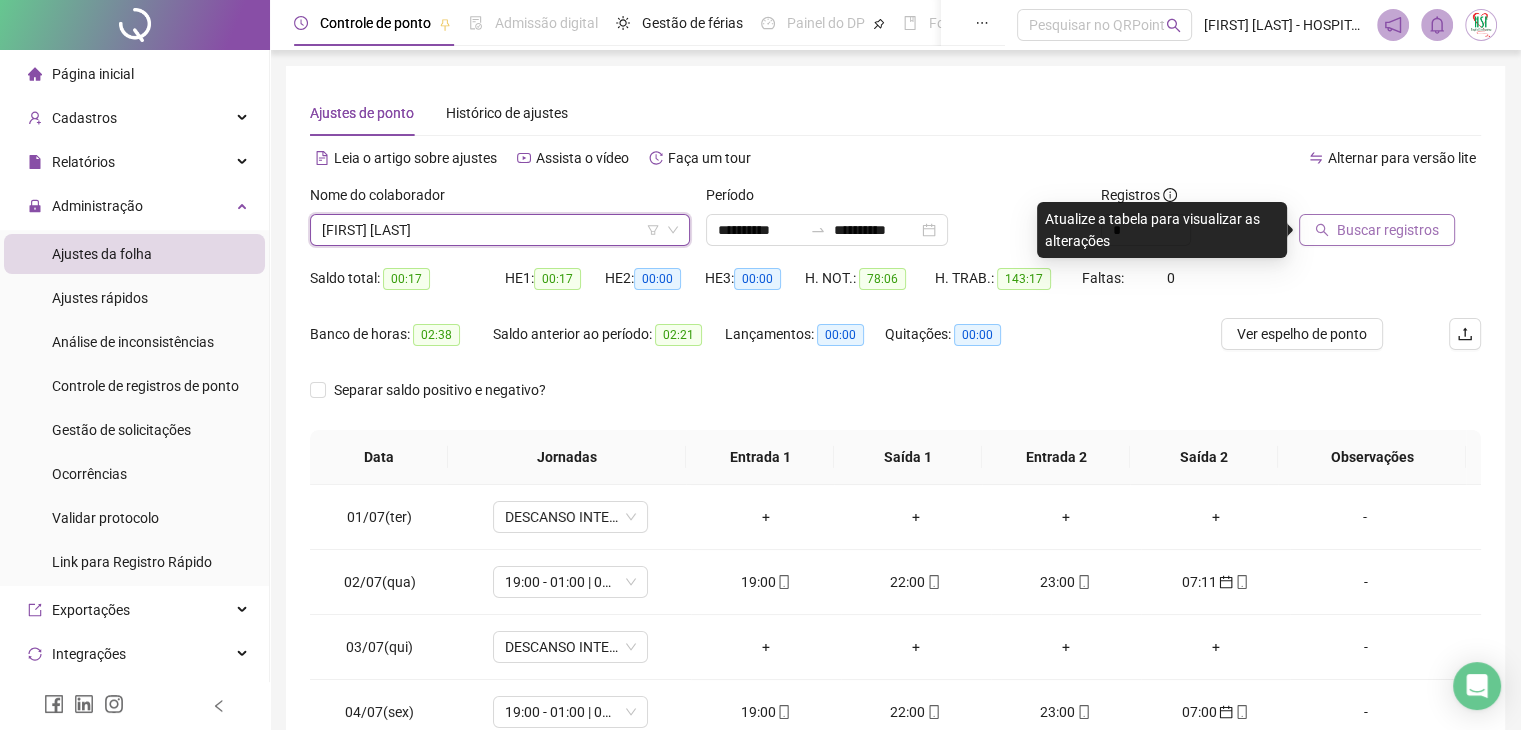 click on "Buscar registros" at bounding box center [1388, 230] 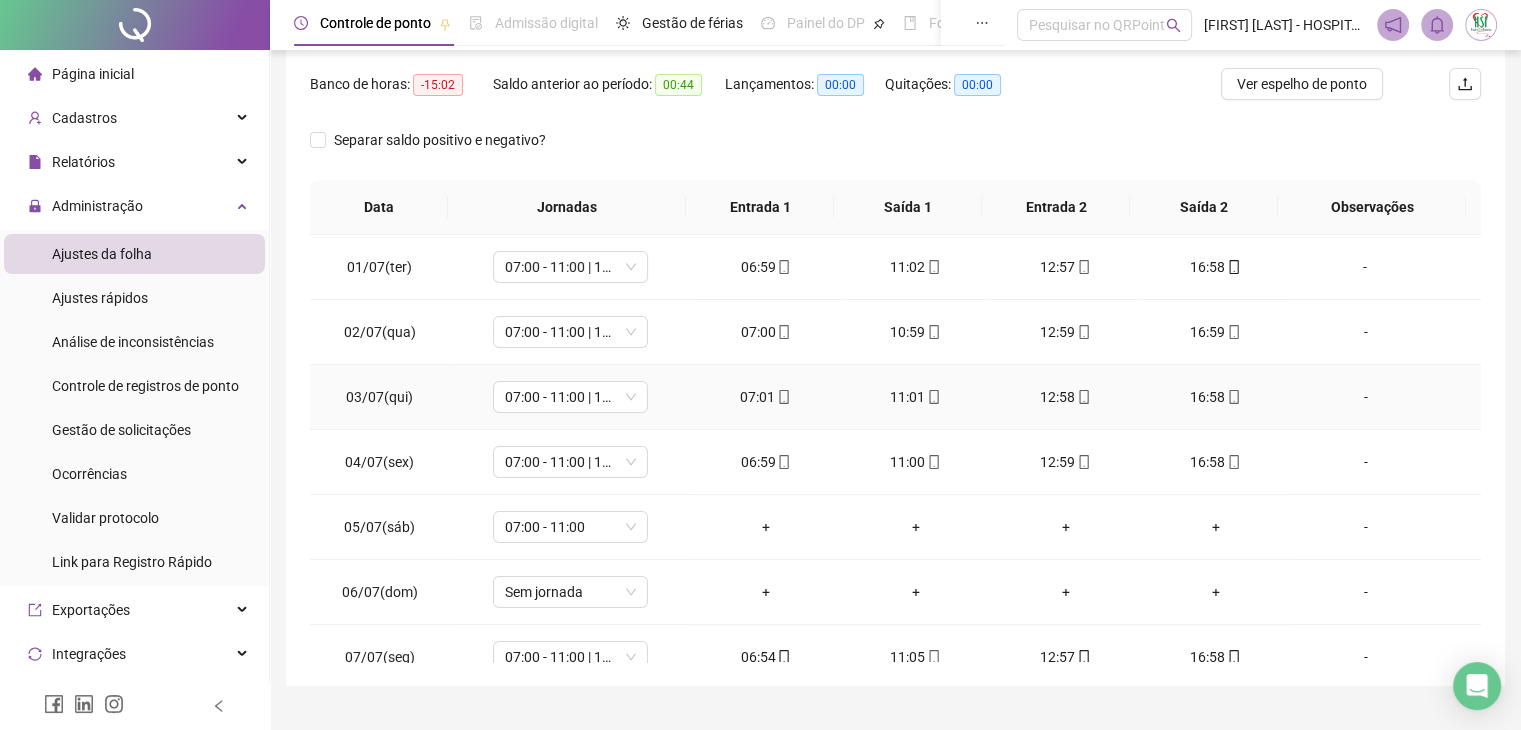 scroll, scrollTop: 292, scrollLeft: 0, axis: vertical 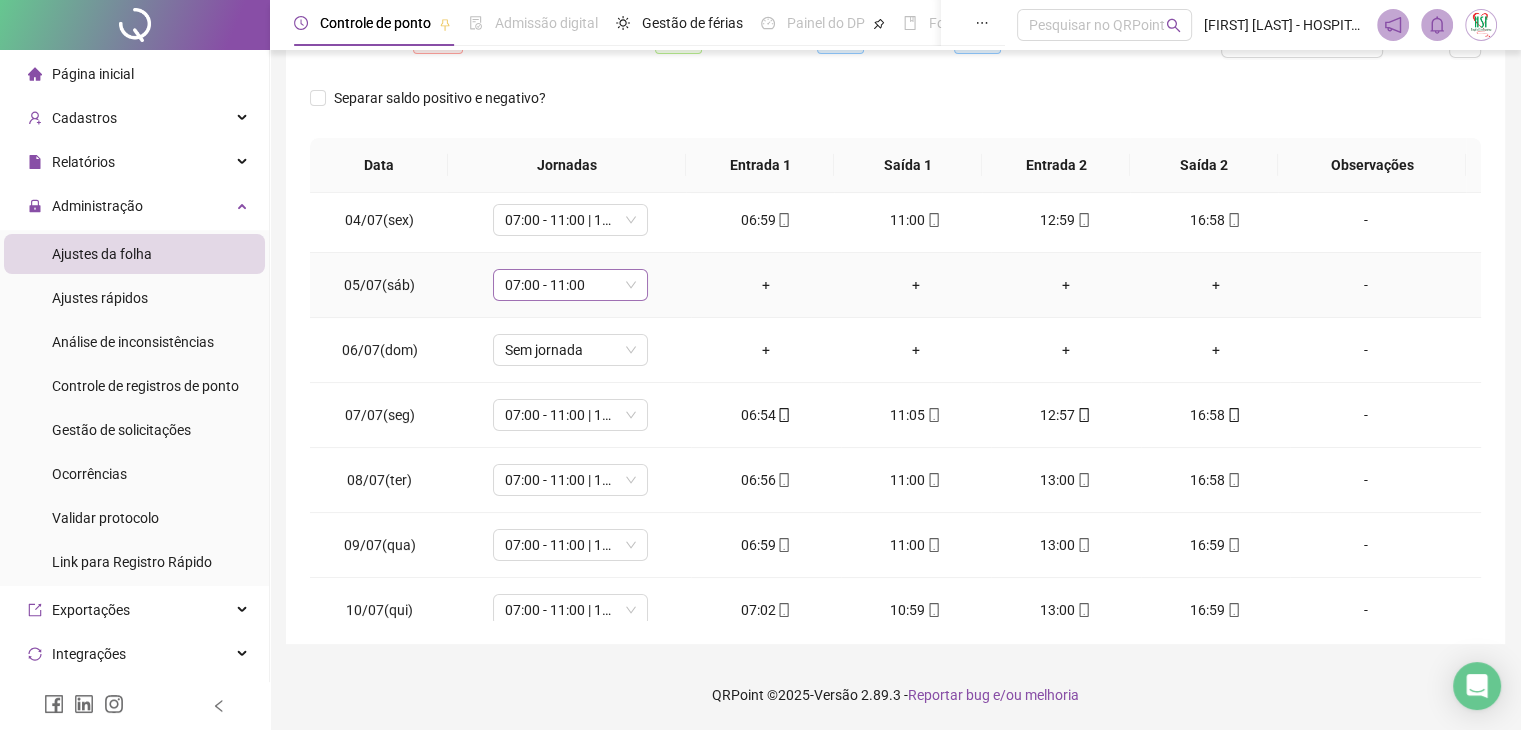 click on "07:00 - 11:00" at bounding box center [570, 285] 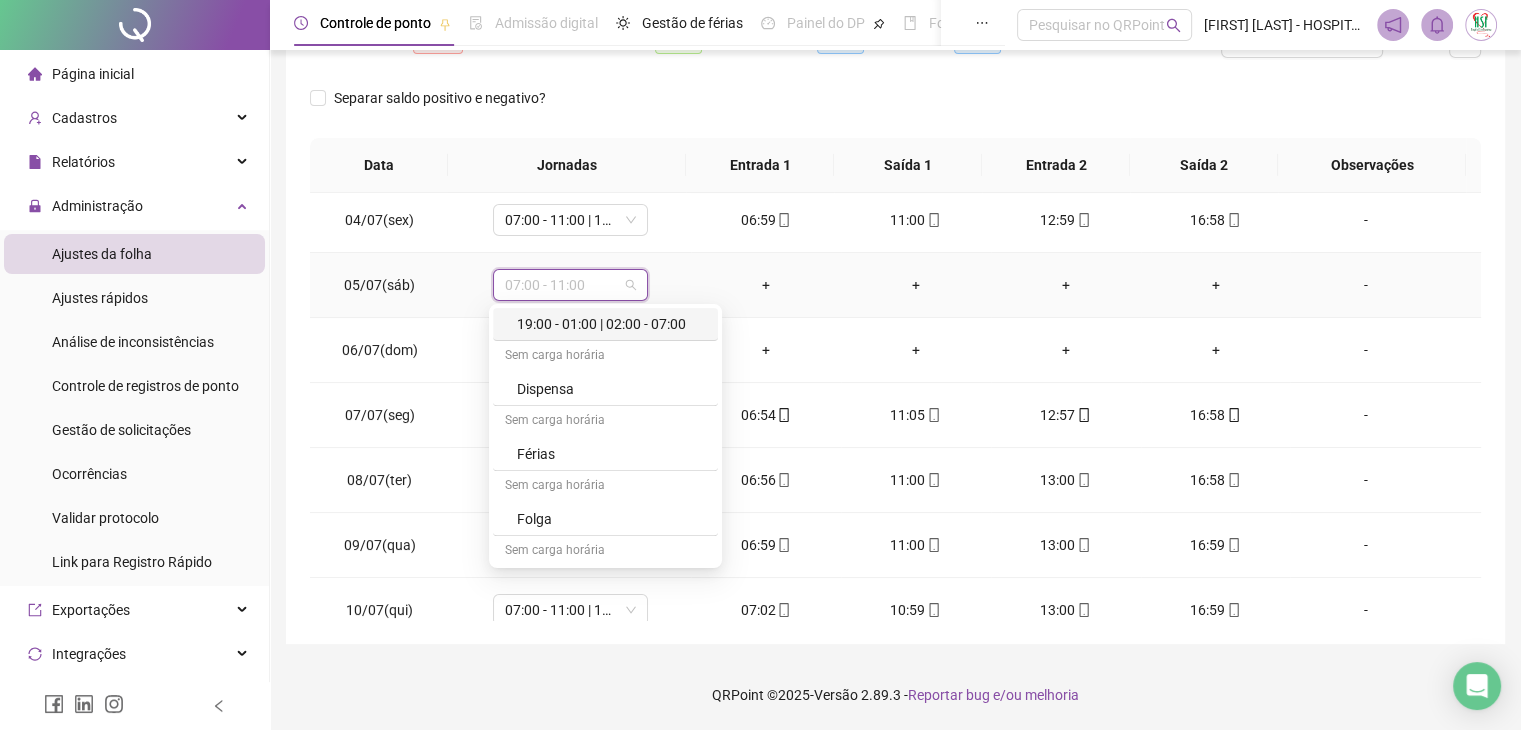scroll, scrollTop: 1299, scrollLeft: 0, axis: vertical 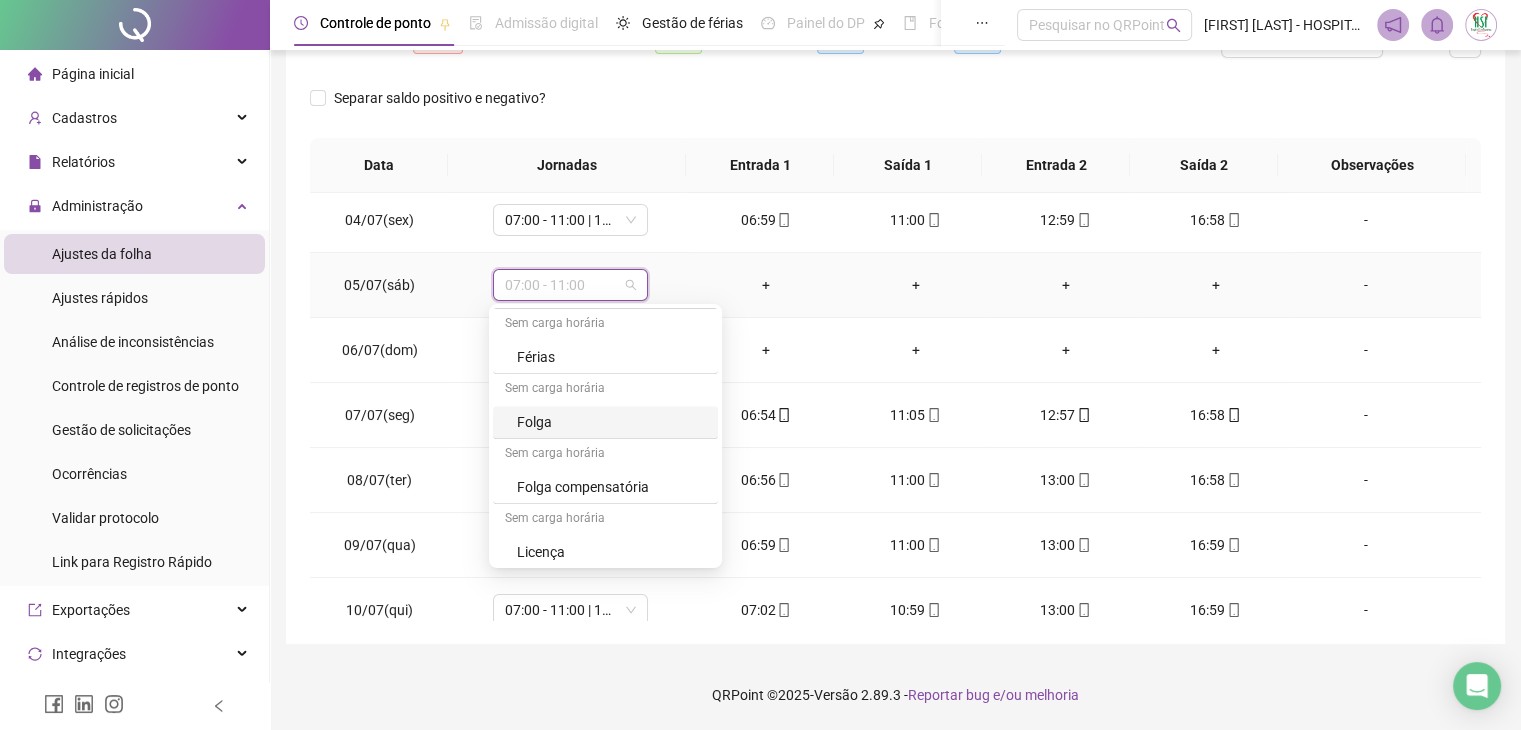 click on "Folga" at bounding box center [611, 422] 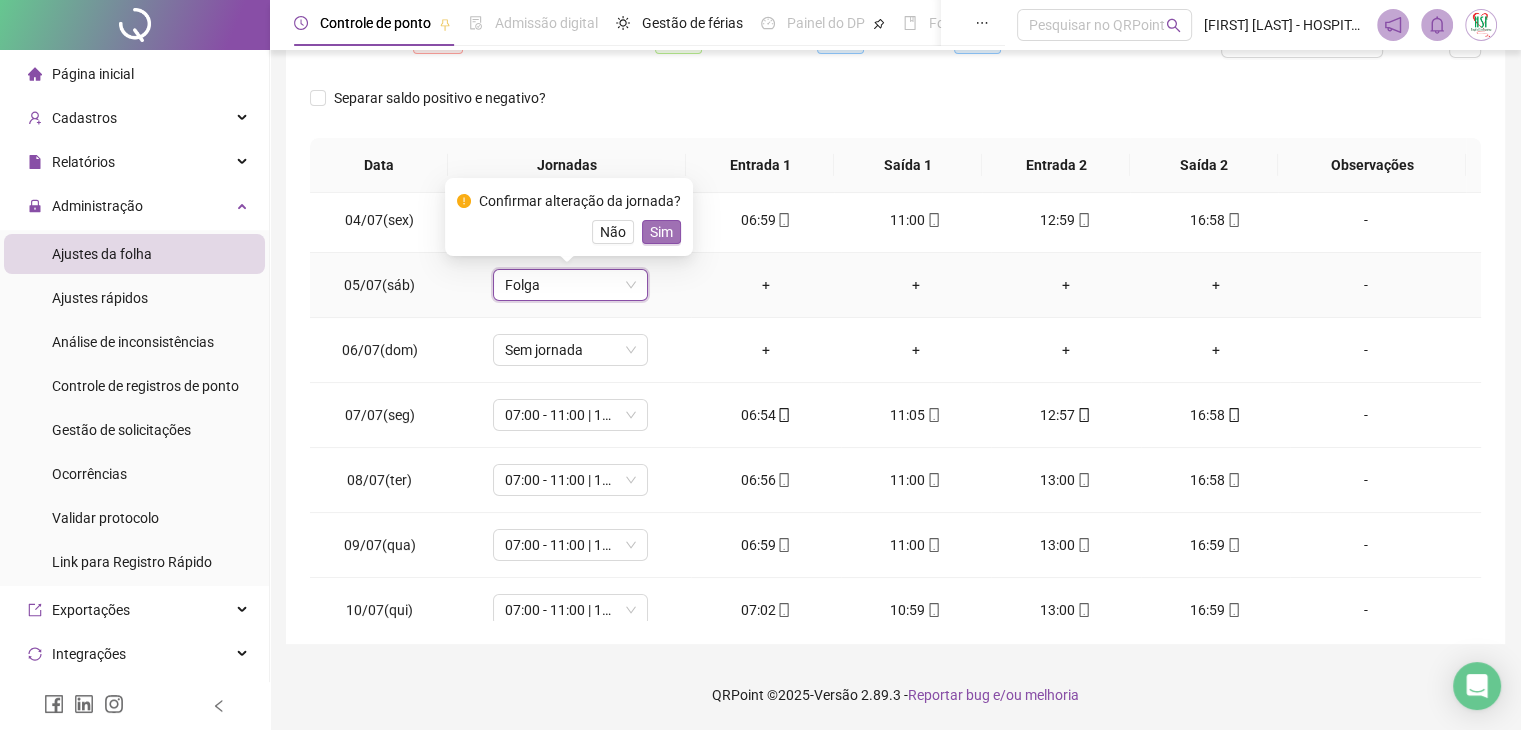 click on "Sim" at bounding box center (661, 232) 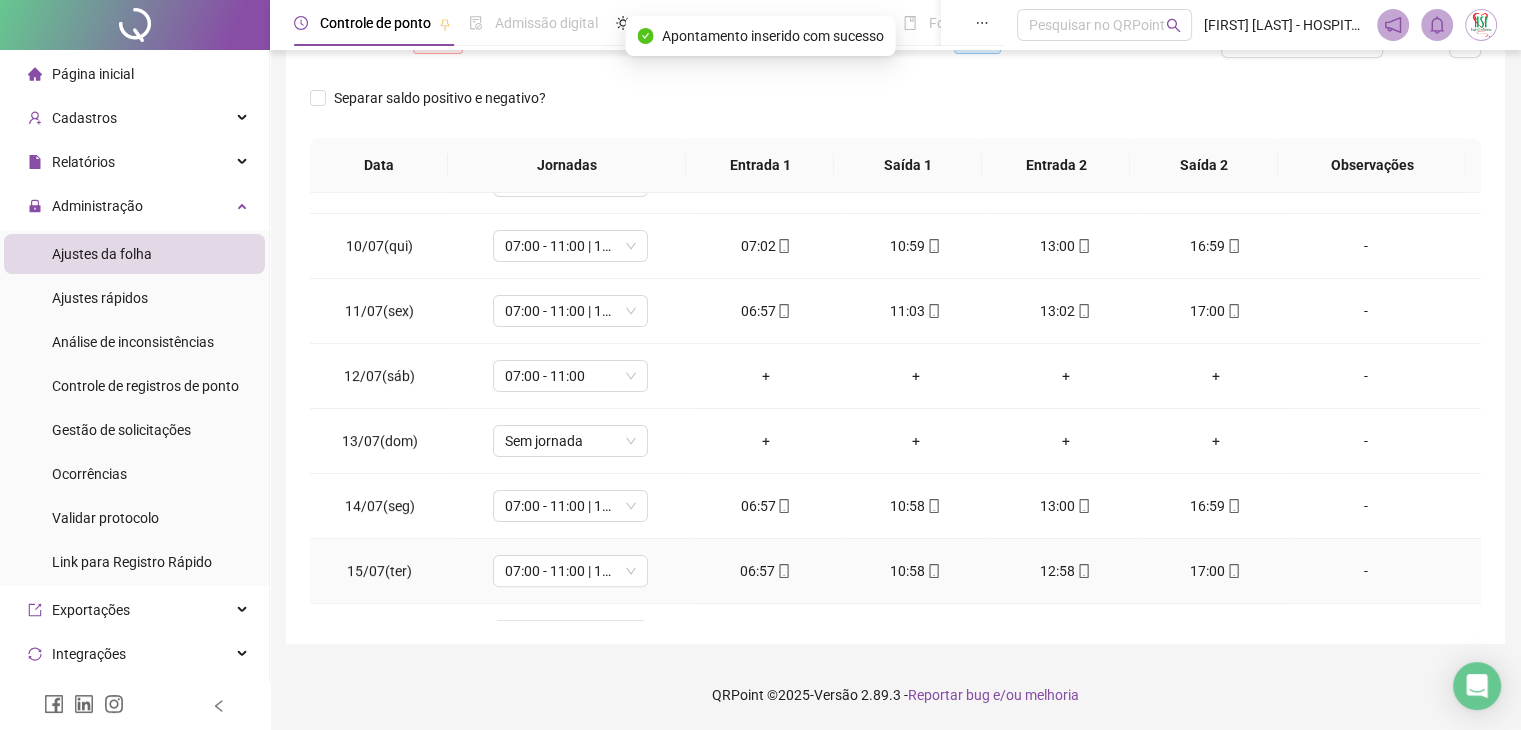 scroll, scrollTop: 600, scrollLeft: 0, axis: vertical 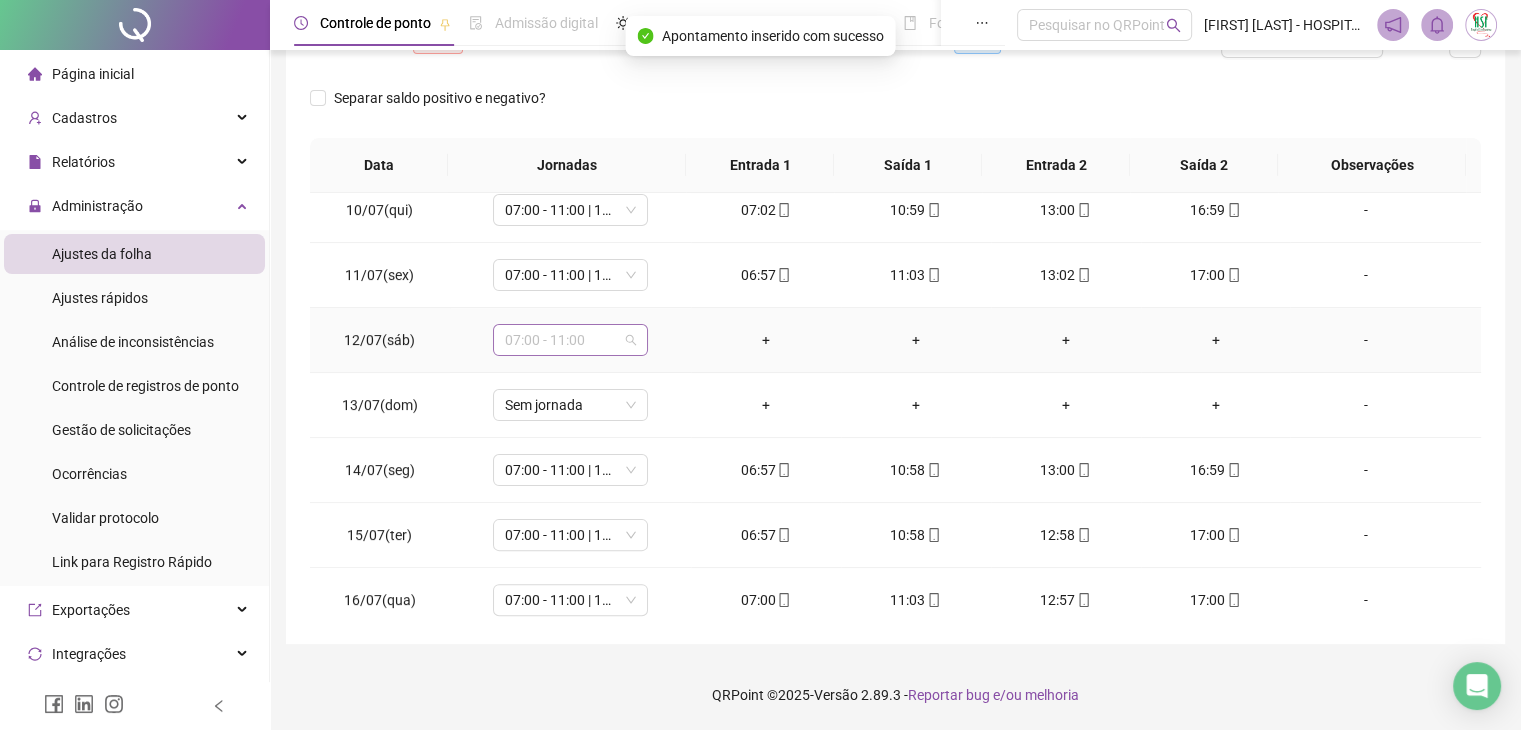 drag, startPoint x: 592, startPoint y: 336, endPoint x: 587, endPoint y: 349, distance: 13.928389 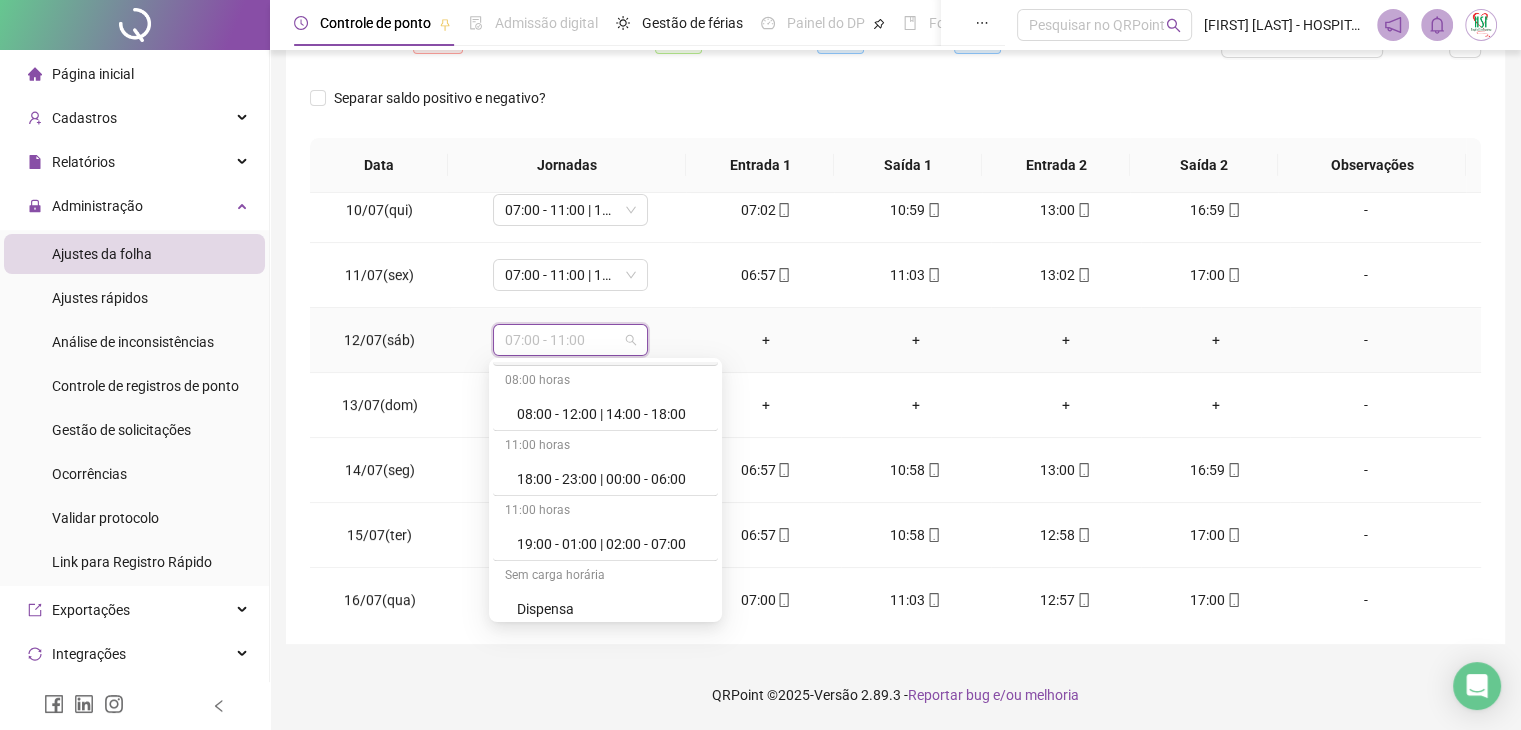 scroll, scrollTop: 1200, scrollLeft: 0, axis: vertical 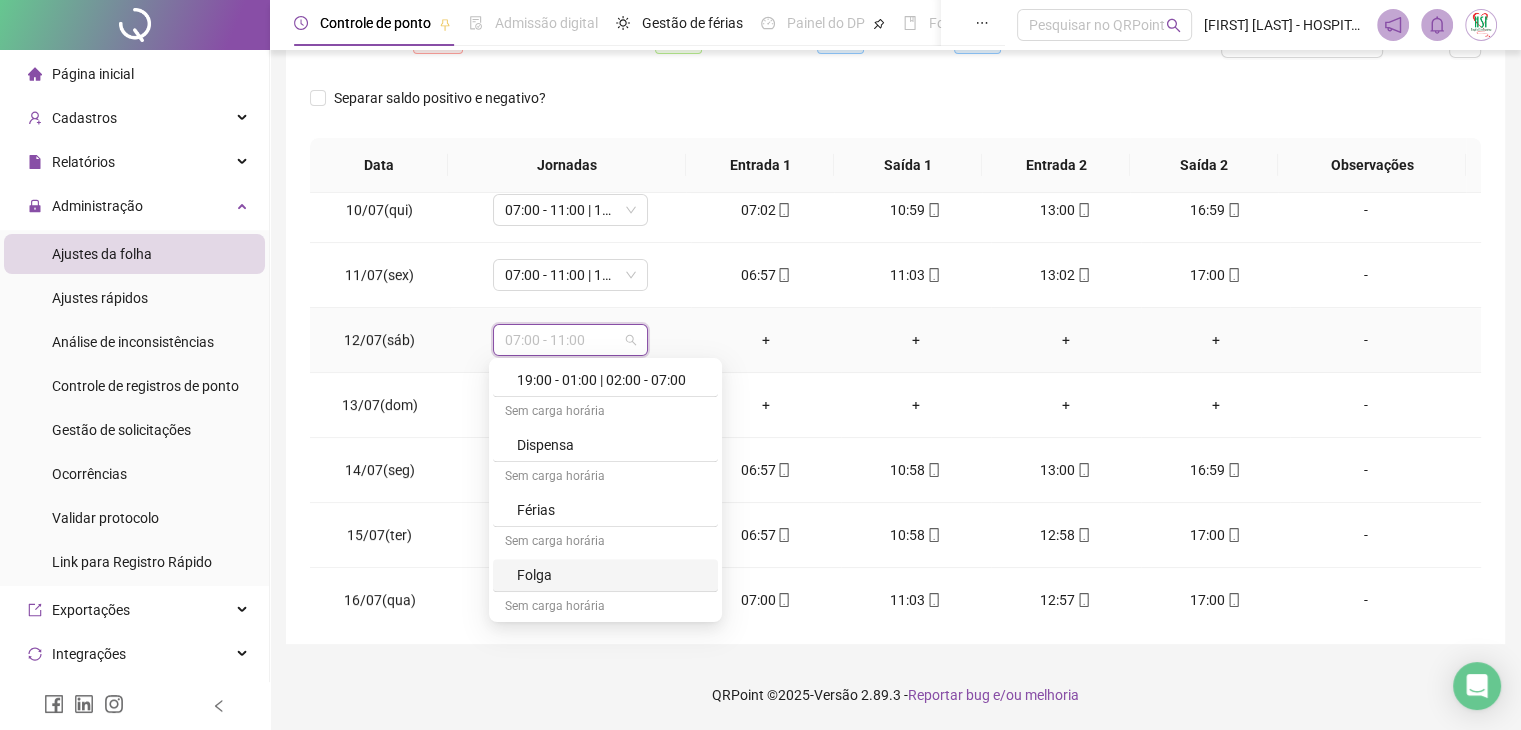 click on "Folga" at bounding box center (611, 575) 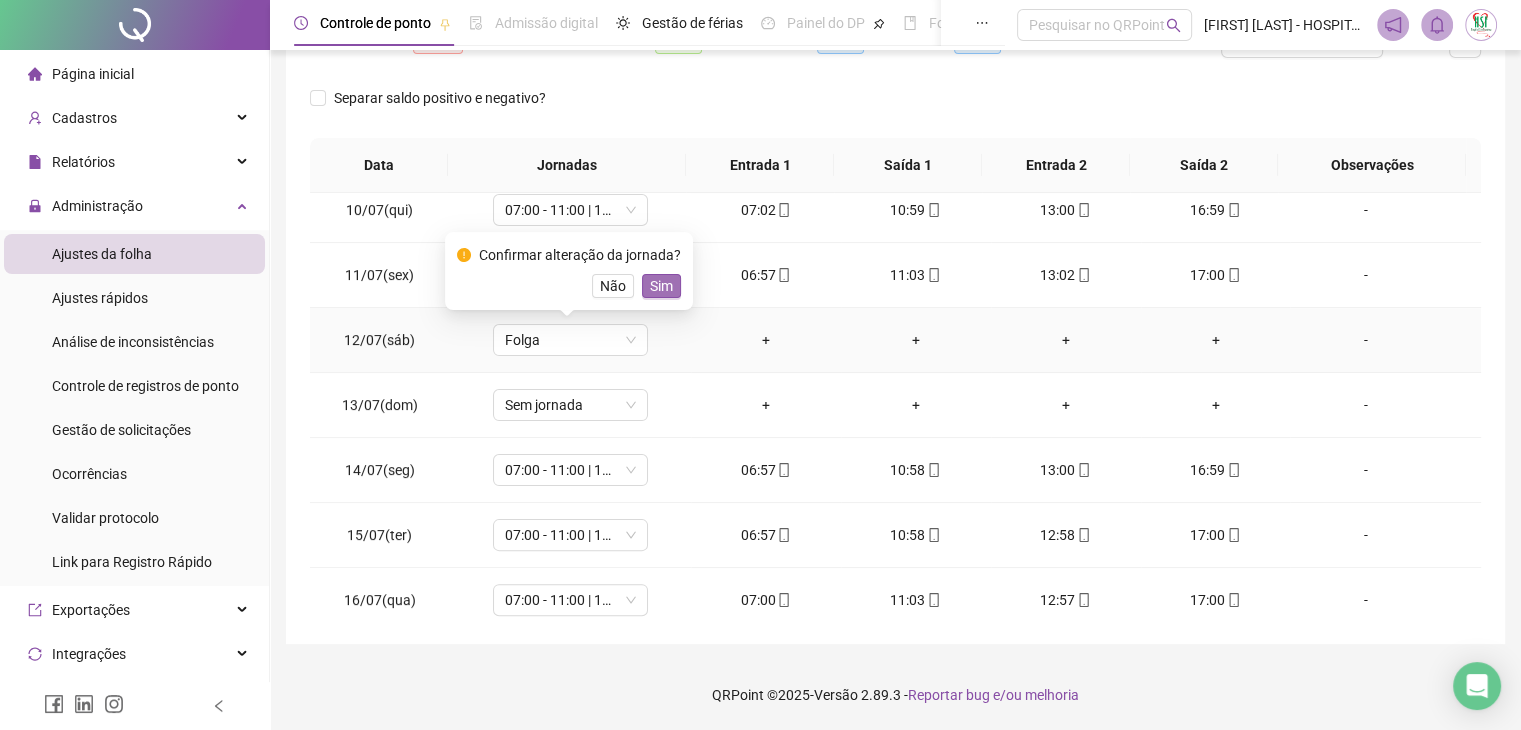click on "Sim" at bounding box center [661, 286] 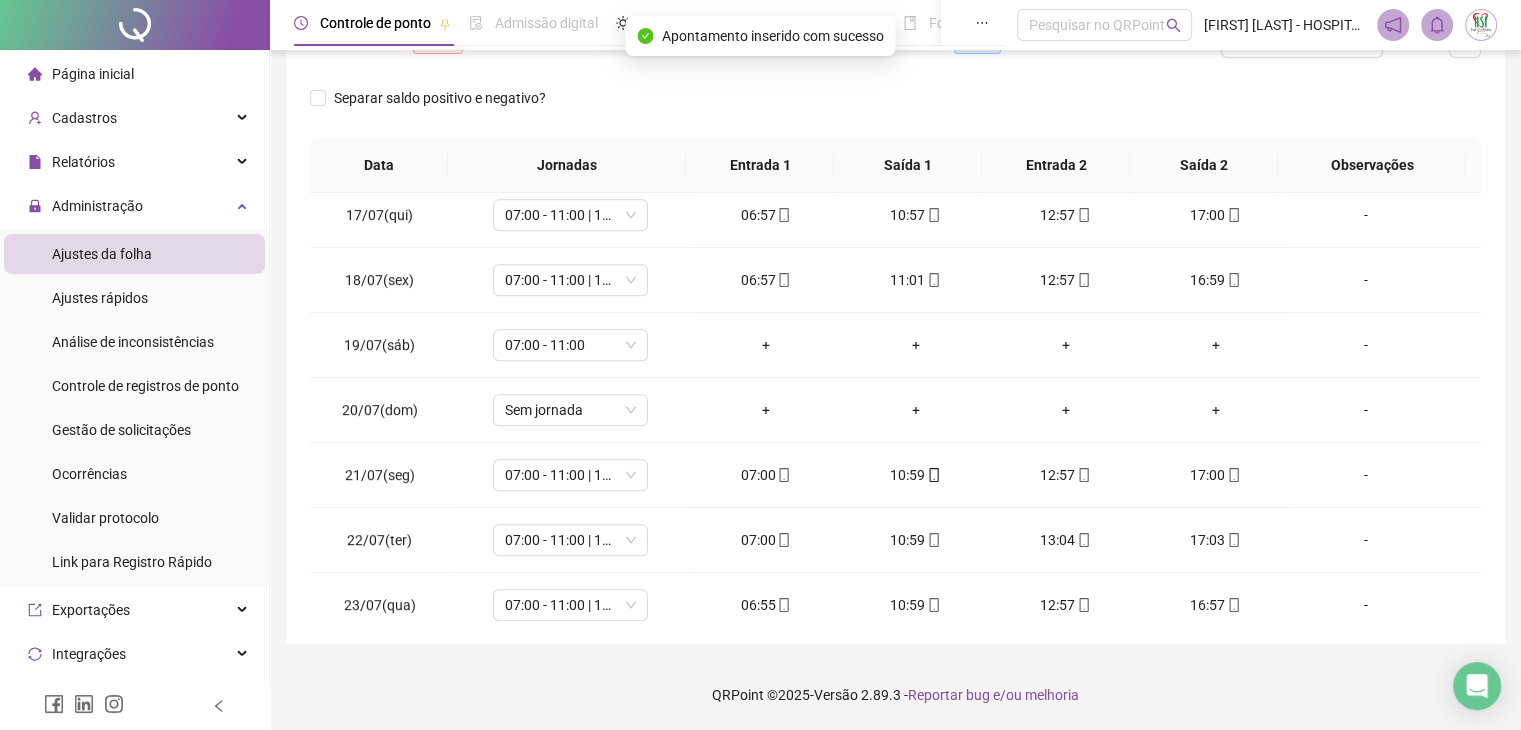 scroll, scrollTop: 1100, scrollLeft: 0, axis: vertical 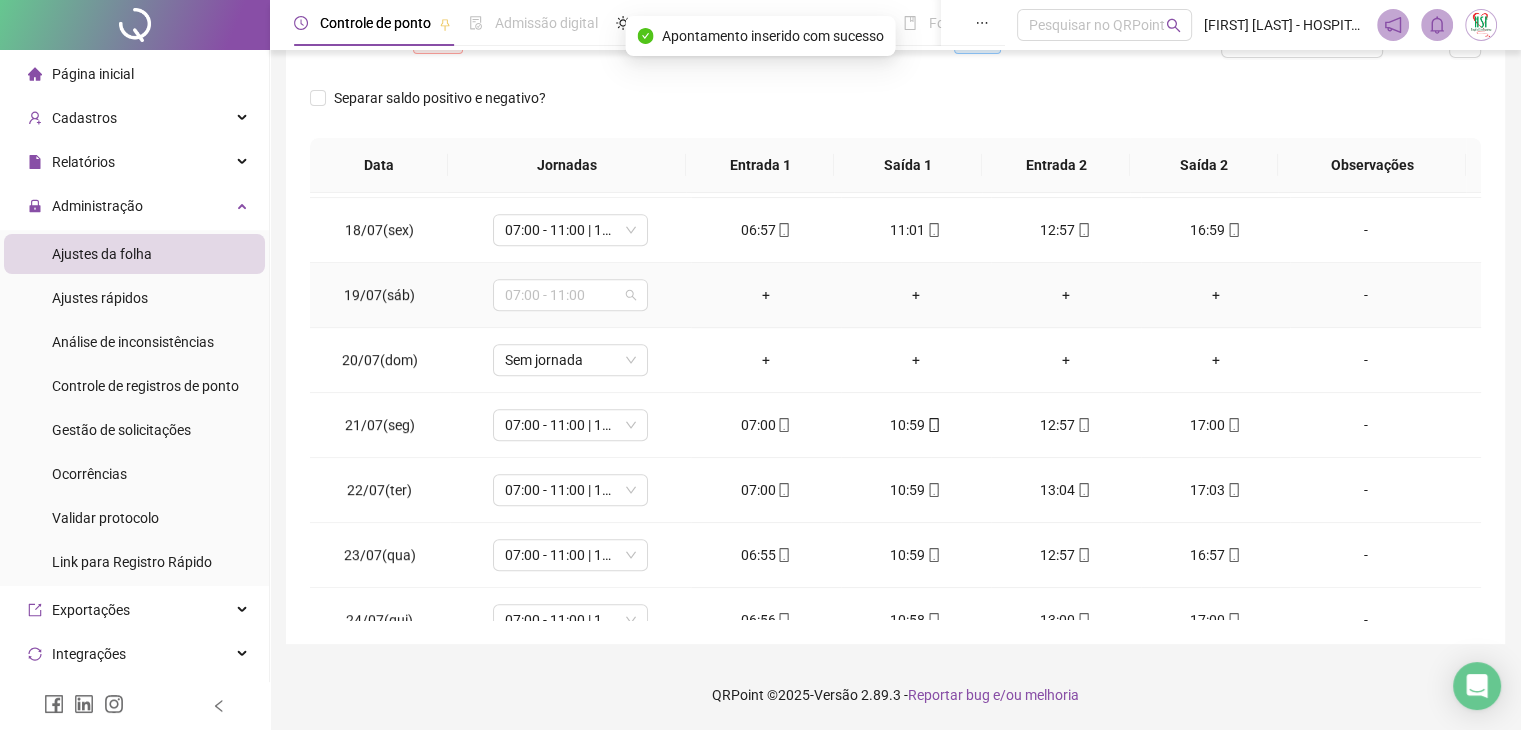drag, startPoint x: 606, startPoint y: 294, endPoint x: 592, endPoint y: 313, distance: 23.600847 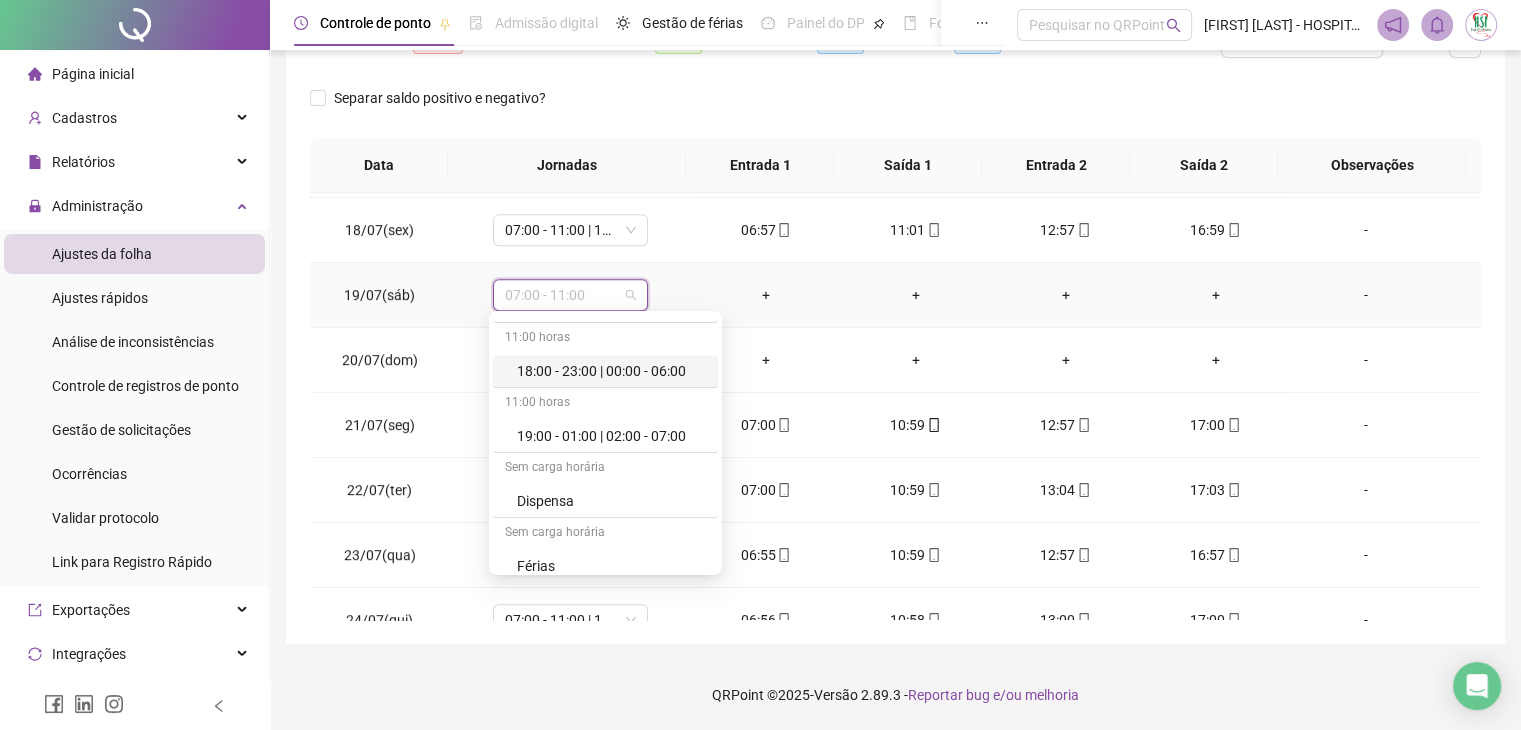 scroll, scrollTop: 1299, scrollLeft: 0, axis: vertical 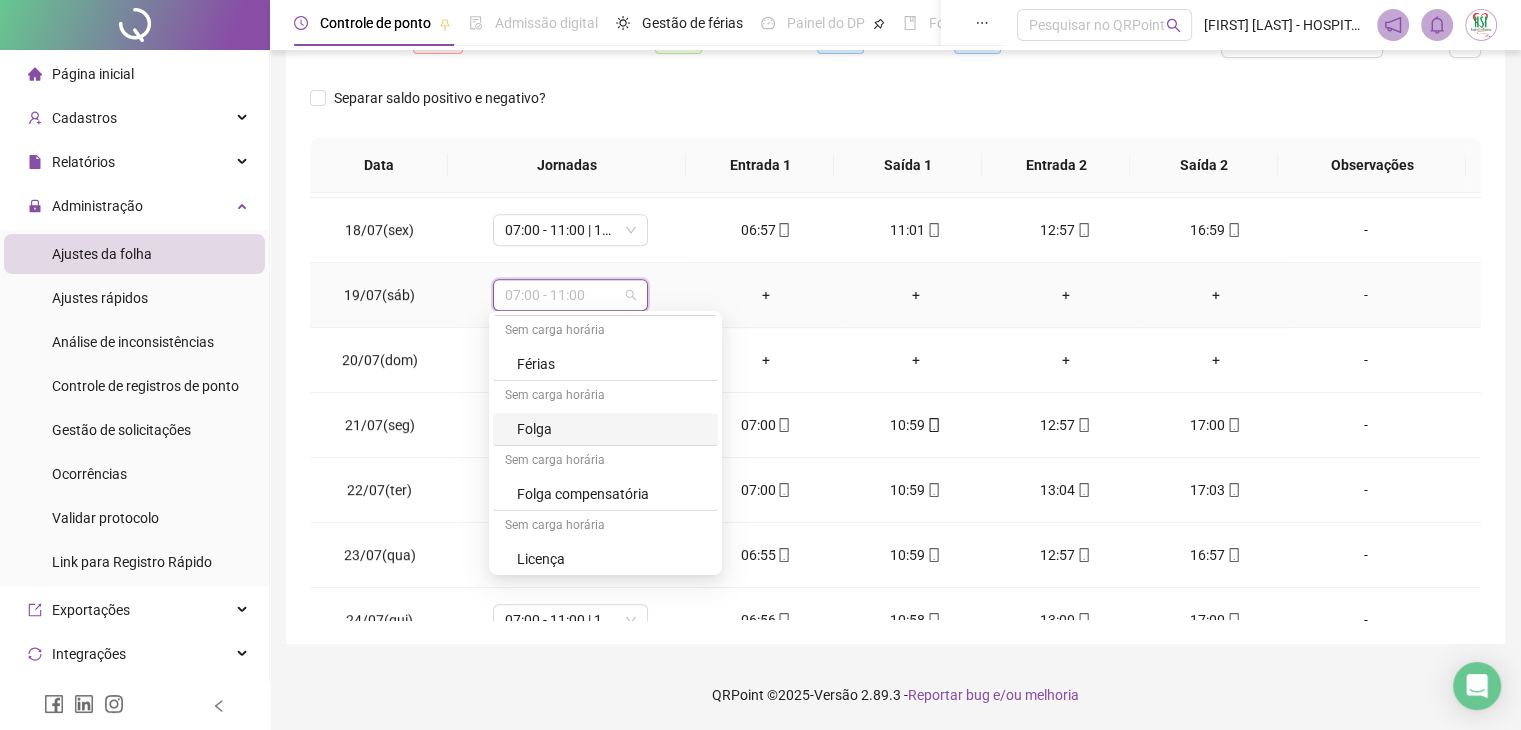 click on "Folga" at bounding box center [611, 429] 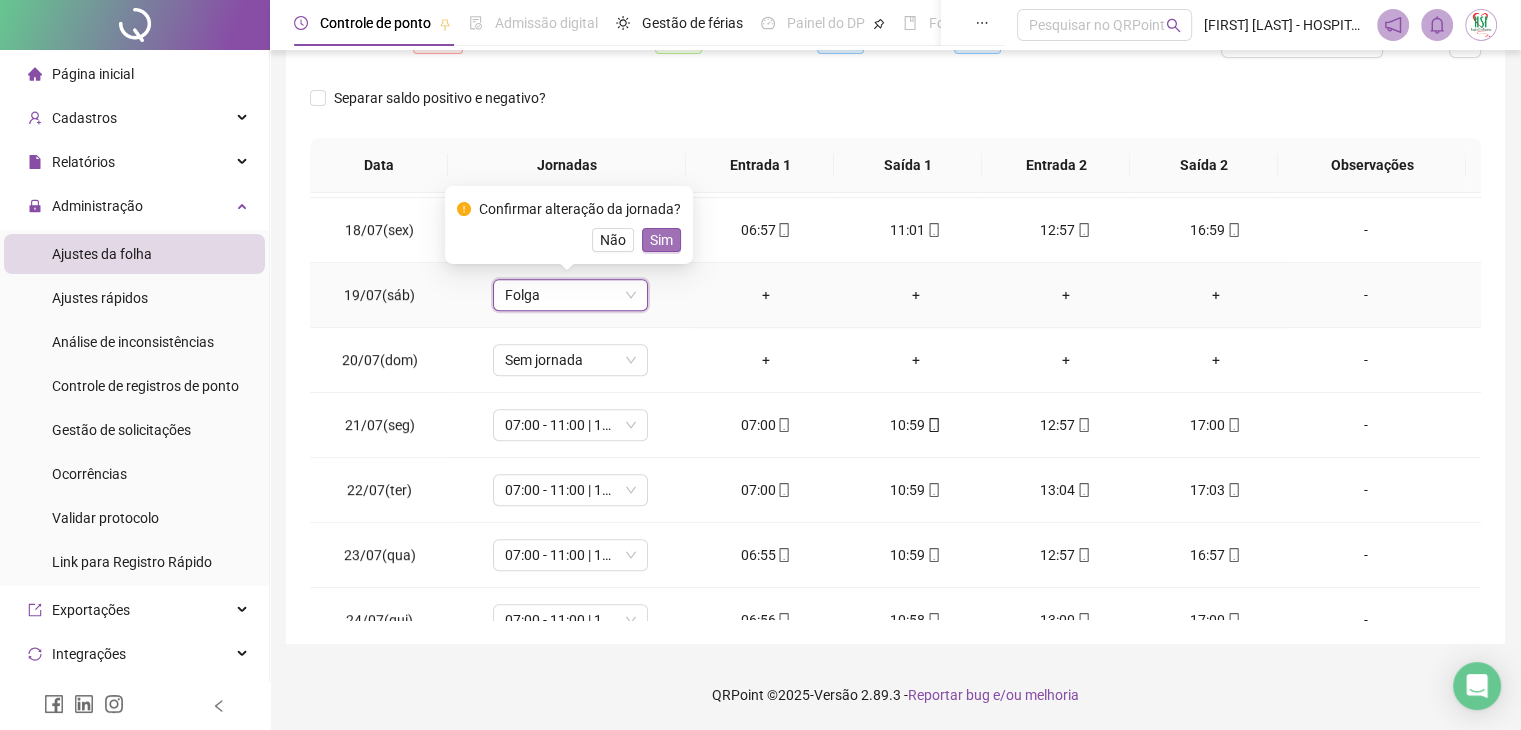 click on "Sim" at bounding box center (661, 240) 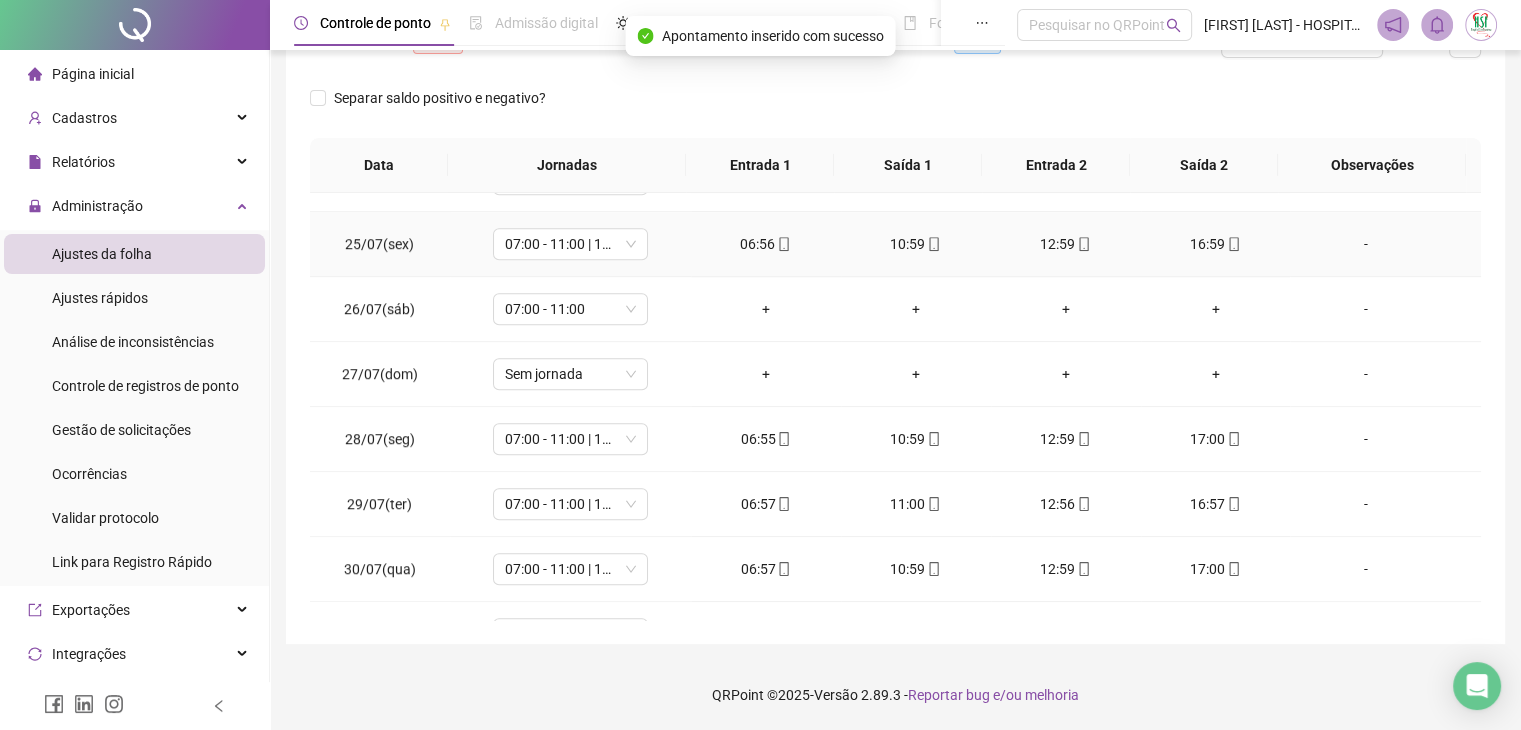 scroll, scrollTop: 1581, scrollLeft: 0, axis: vertical 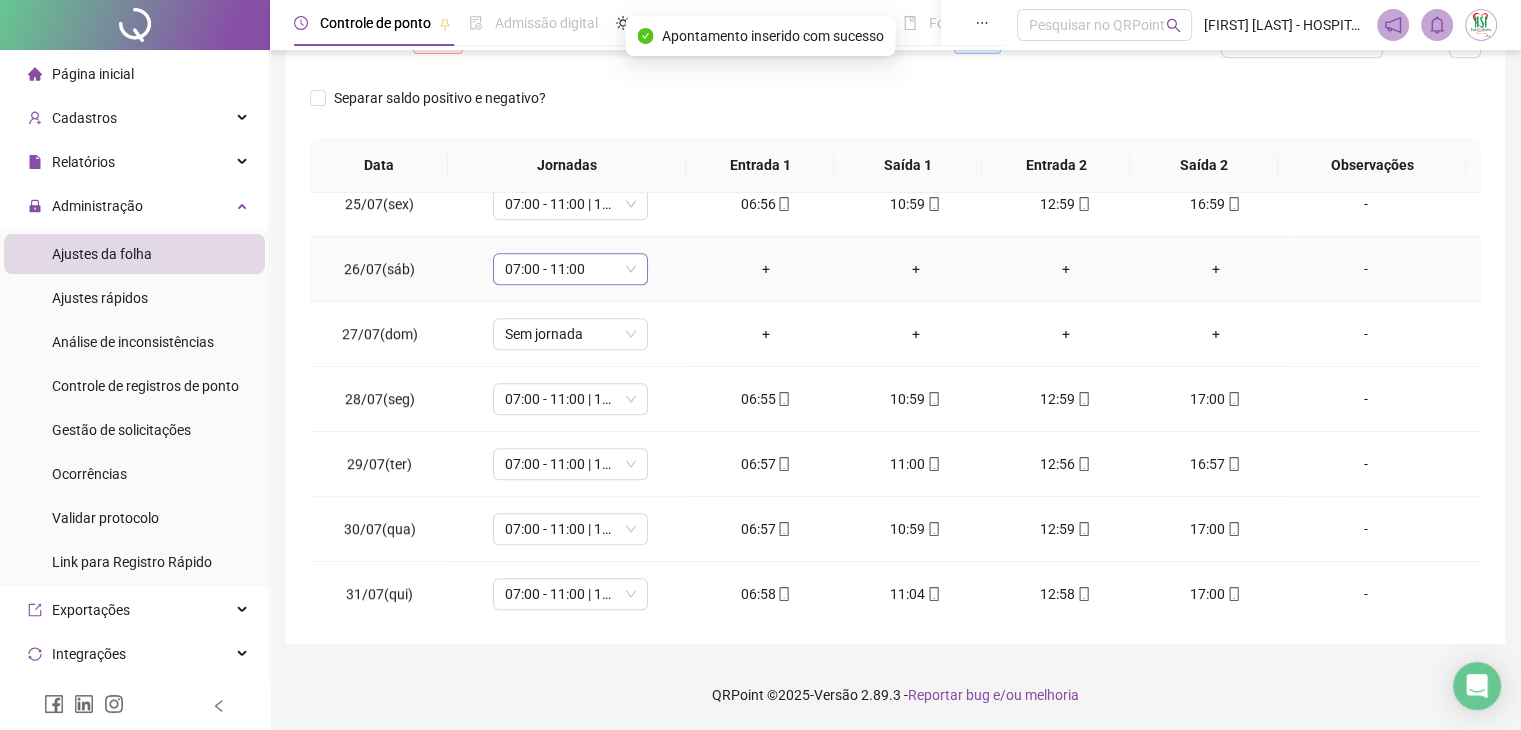 click on "07:00 - 11:00" at bounding box center [570, 269] 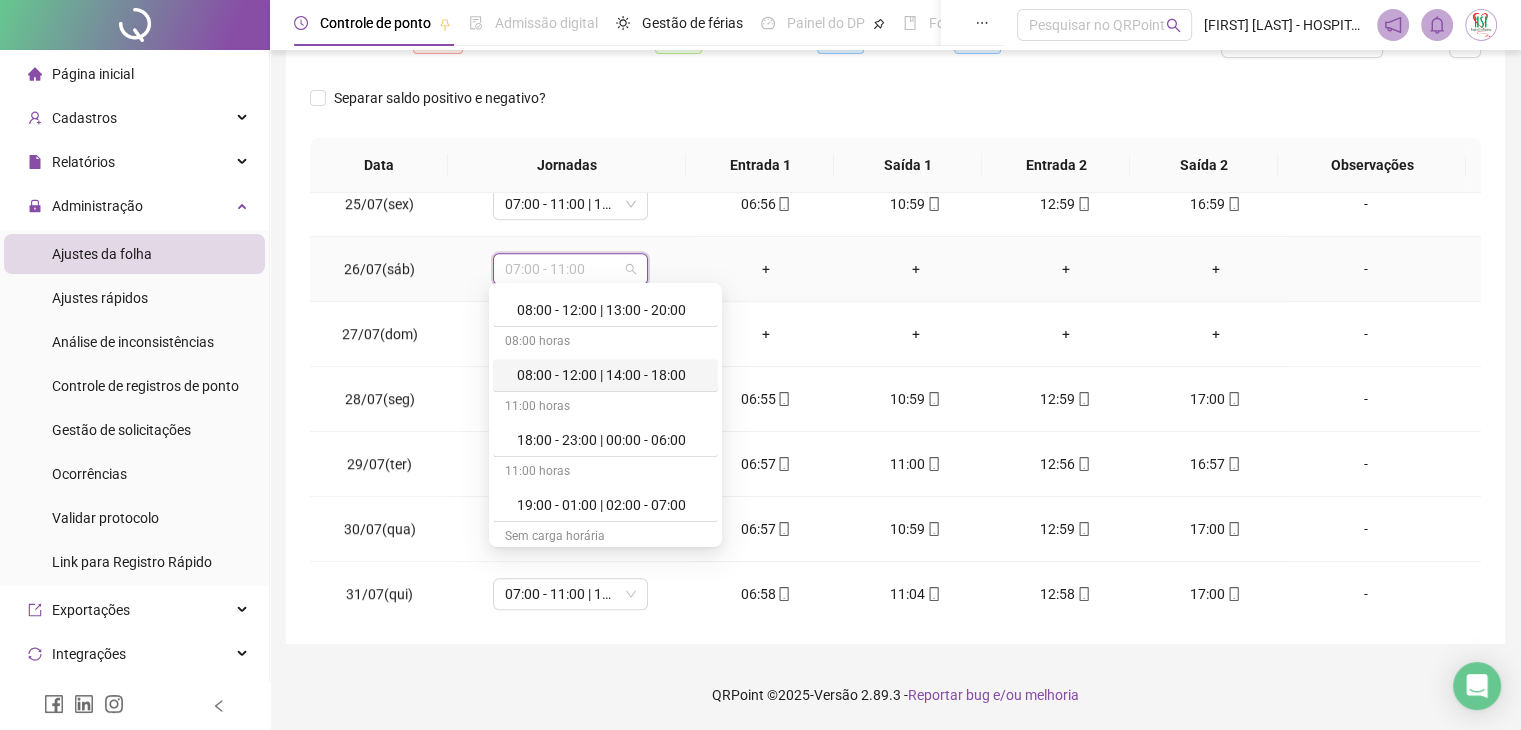 scroll, scrollTop: 1299, scrollLeft: 0, axis: vertical 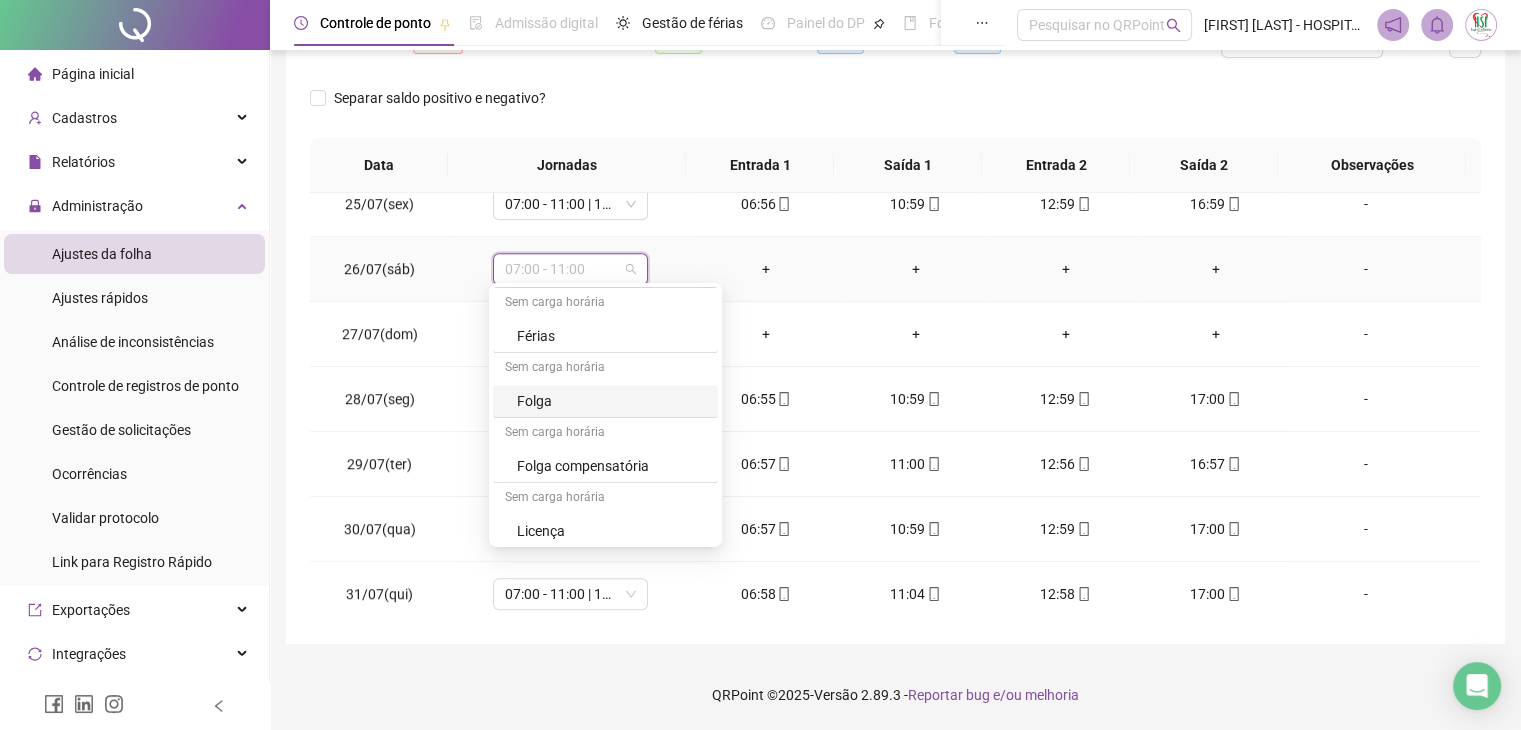 click on "Folga" at bounding box center [611, 401] 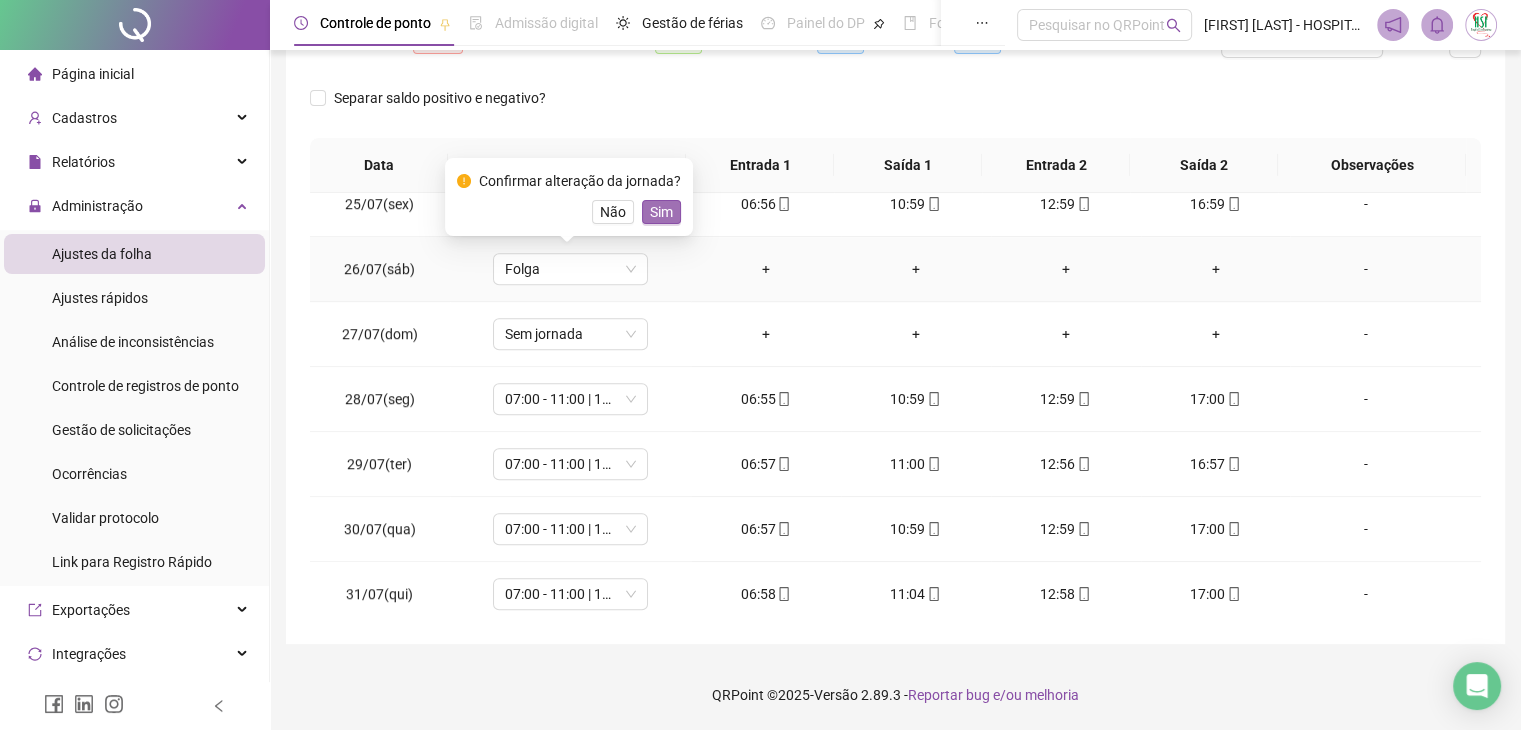 click on "Sim" at bounding box center (661, 212) 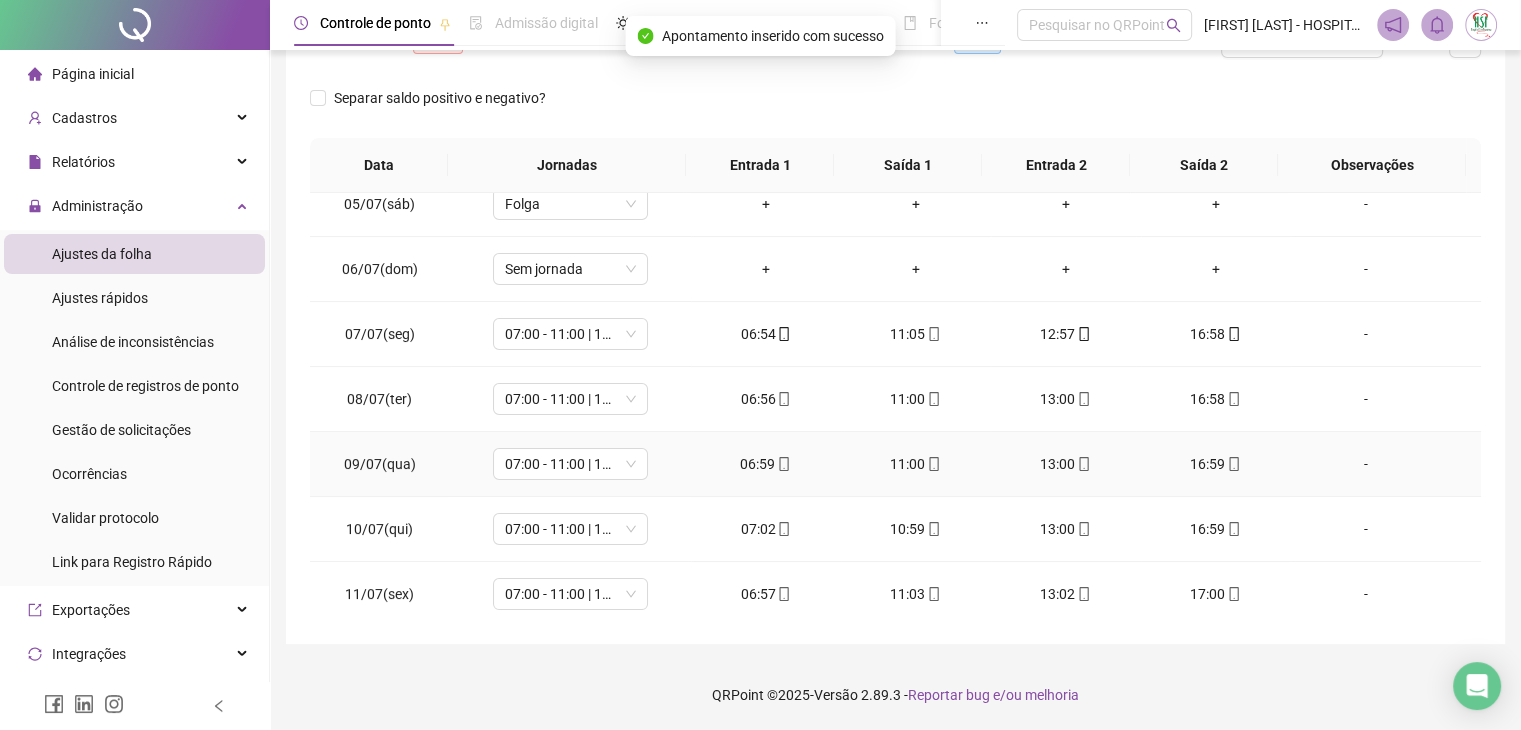 scroll, scrollTop: 0, scrollLeft: 0, axis: both 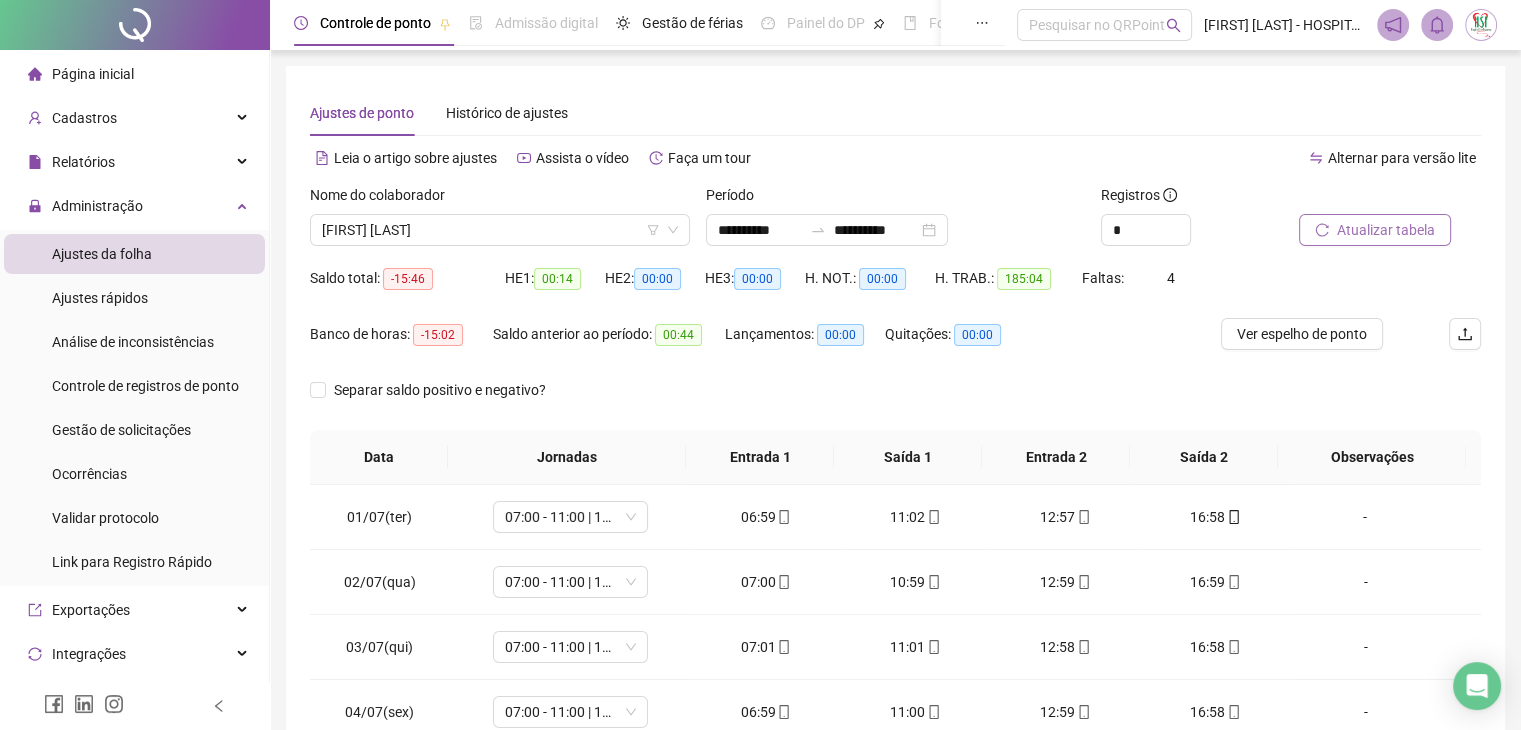click on "Atualizar tabela" at bounding box center [1386, 230] 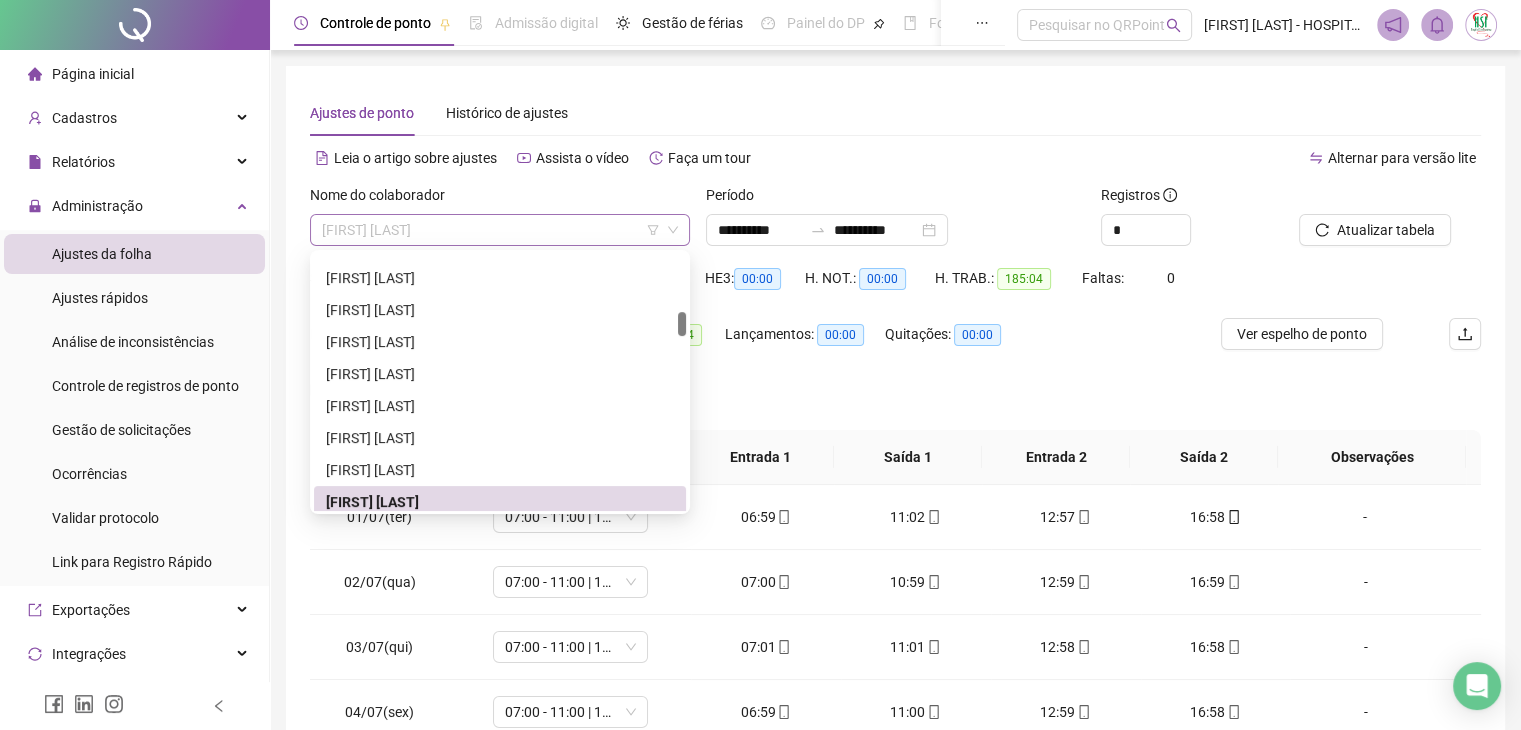 drag, startPoint x: 553, startPoint y: 226, endPoint x: 560, endPoint y: 237, distance: 13.038404 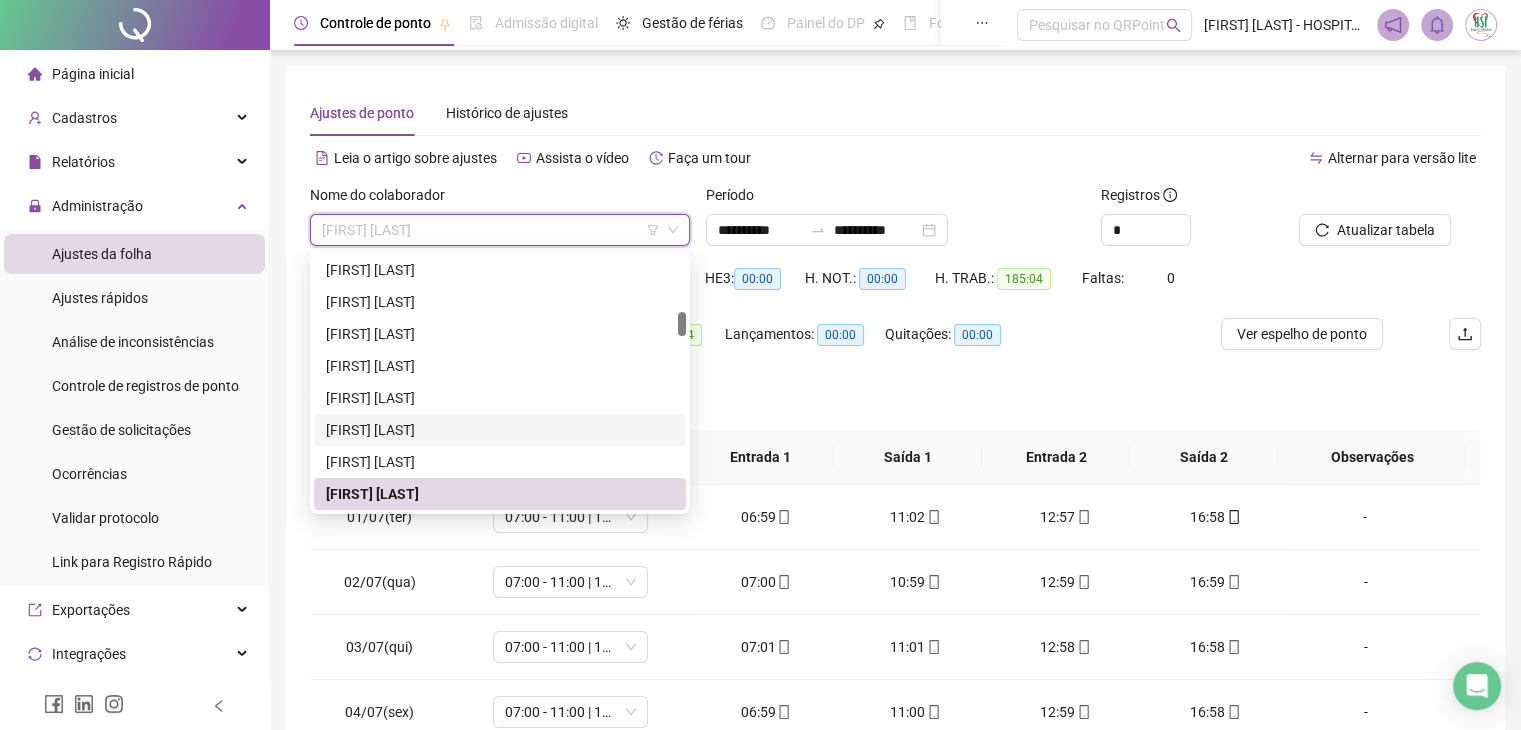 scroll, scrollTop: 708, scrollLeft: 0, axis: vertical 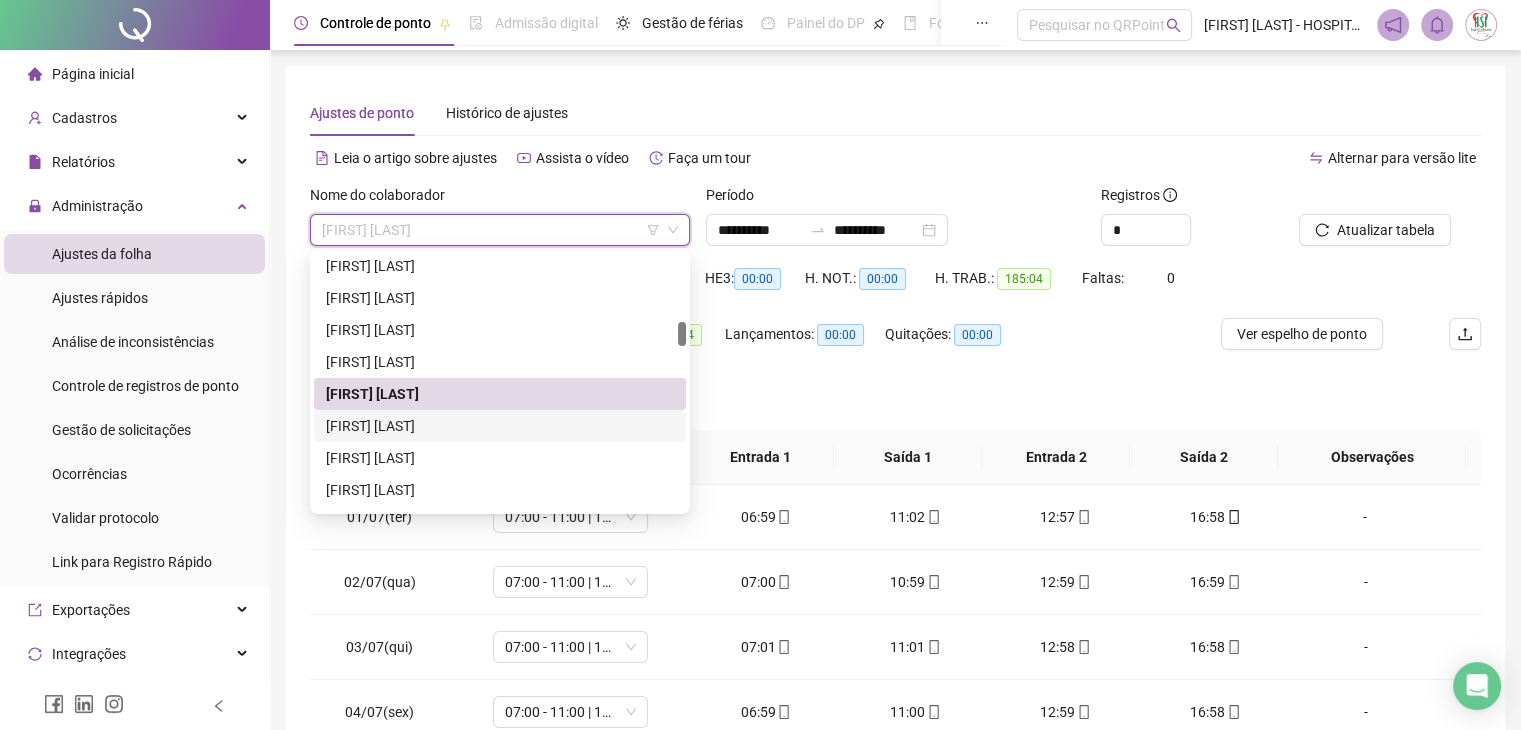 click on "[FIRST] [LAST]" at bounding box center [500, 426] 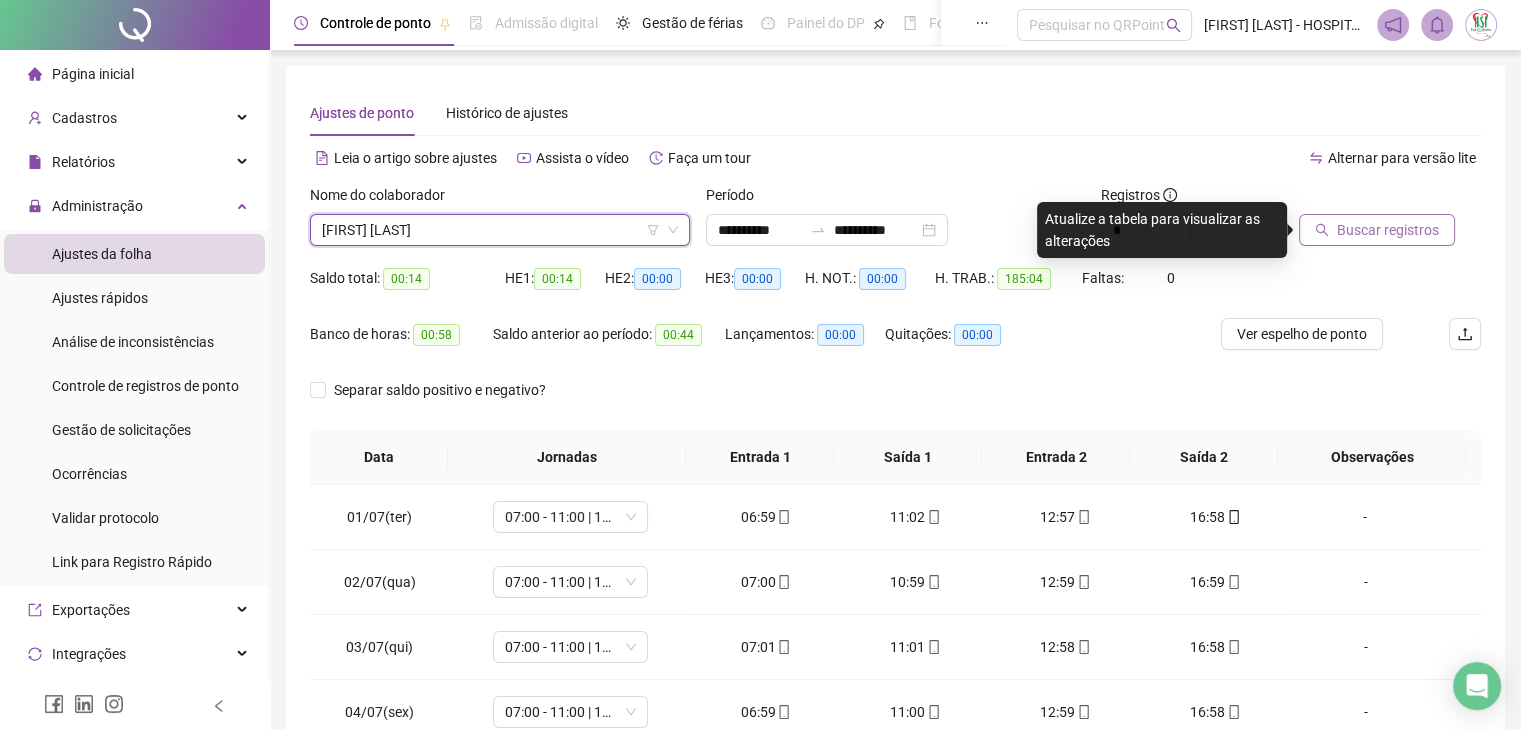 click on "Buscar registros" at bounding box center [1388, 230] 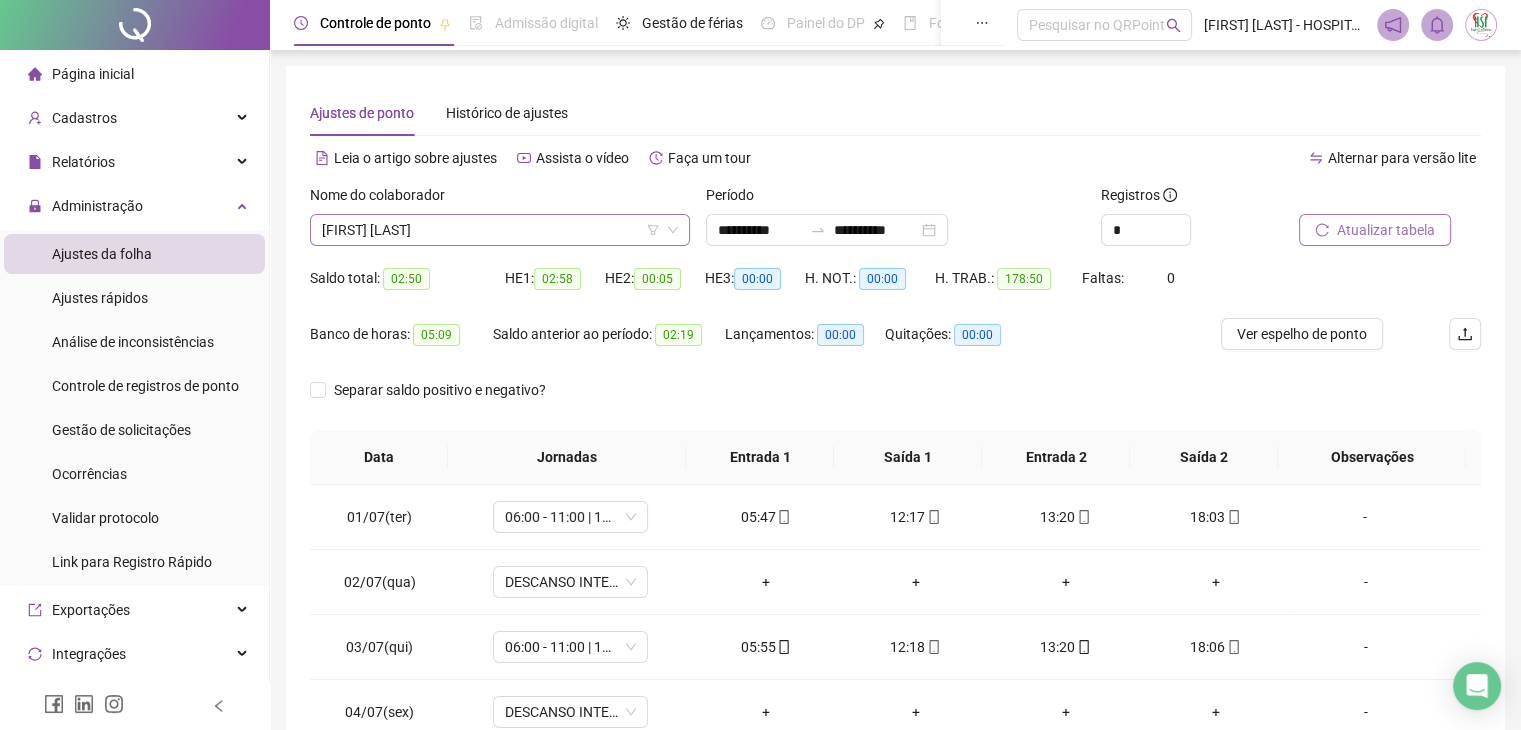 click on "[FIRST] [LAST]" at bounding box center (500, 230) 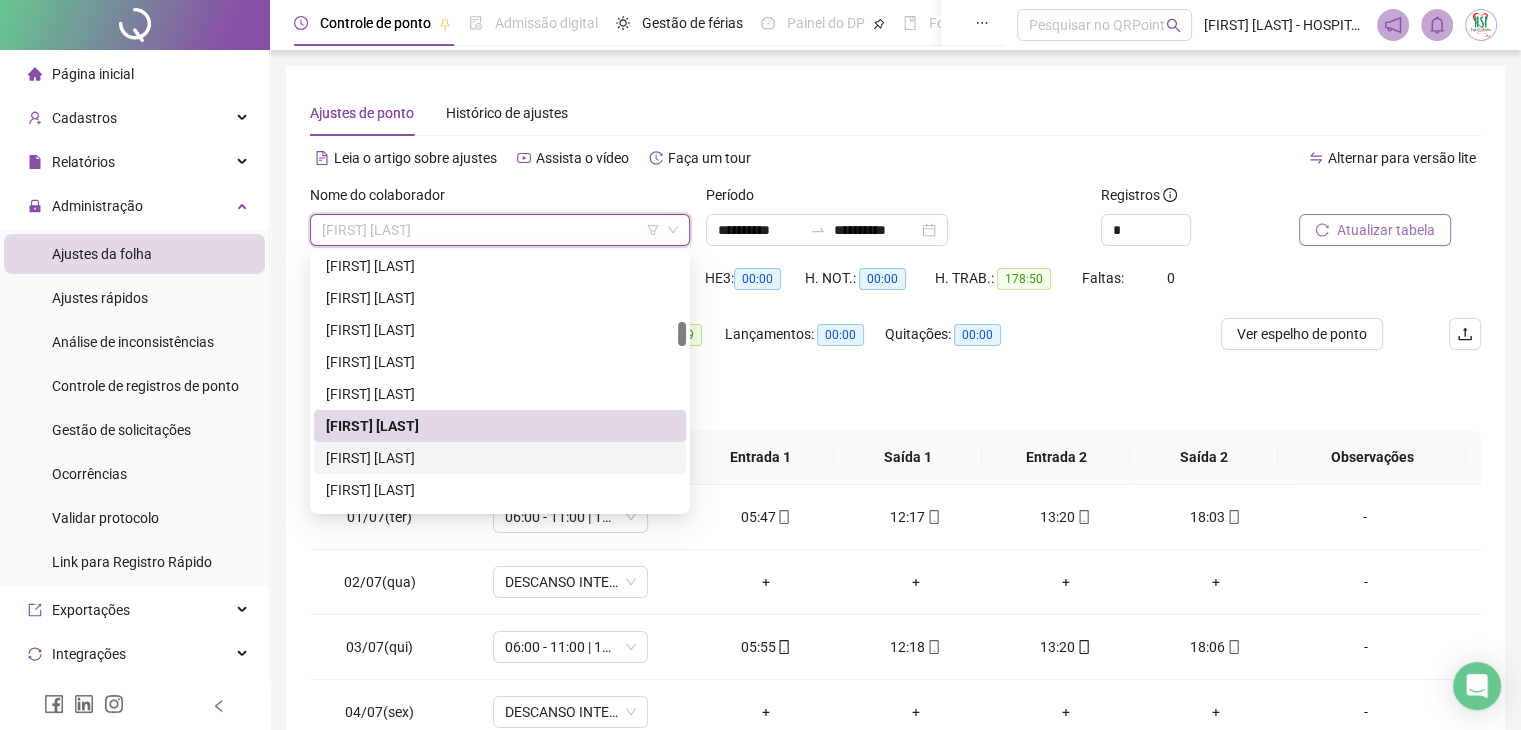 click on "[FIRST] [LAST]" at bounding box center [500, 458] 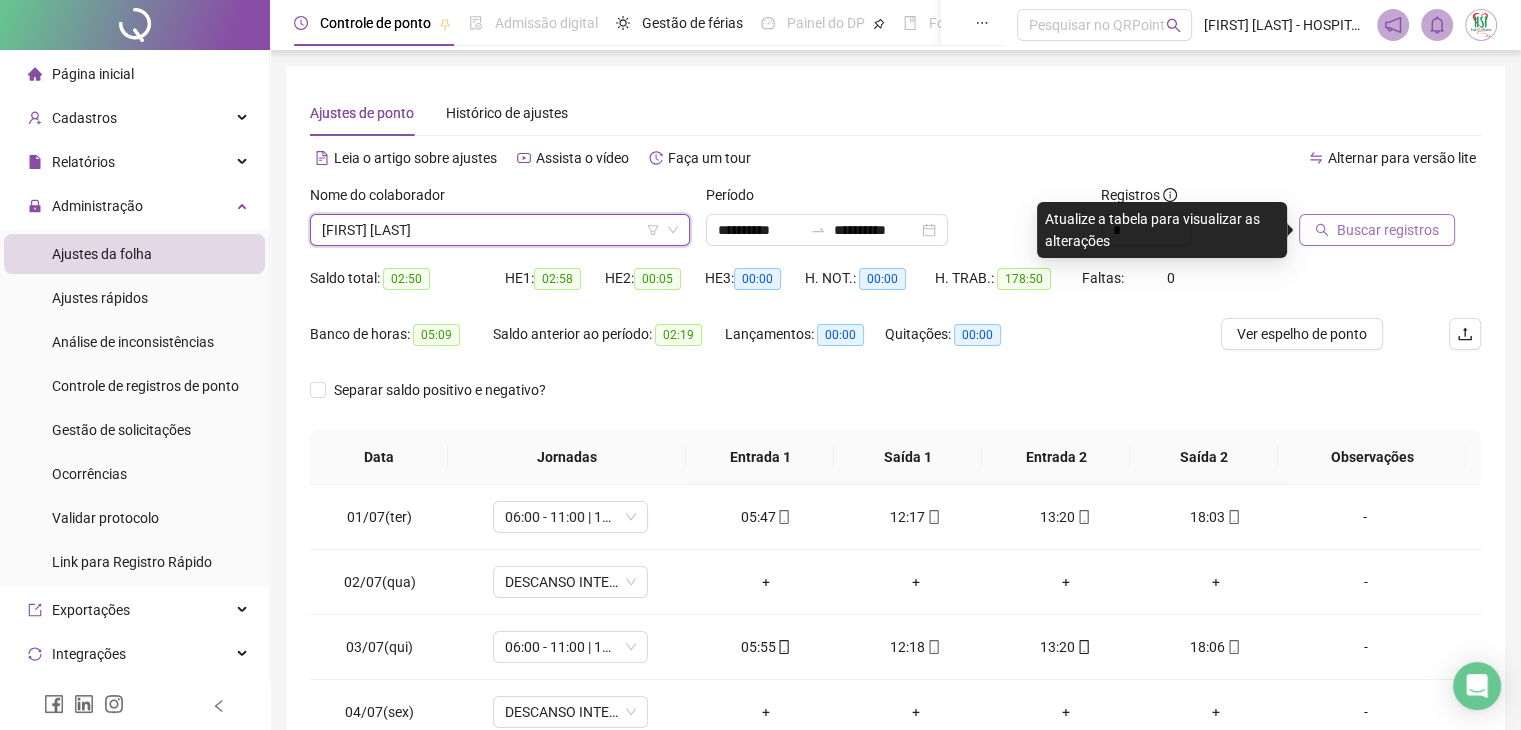 click on "Buscar registros" at bounding box center [1388, 230] 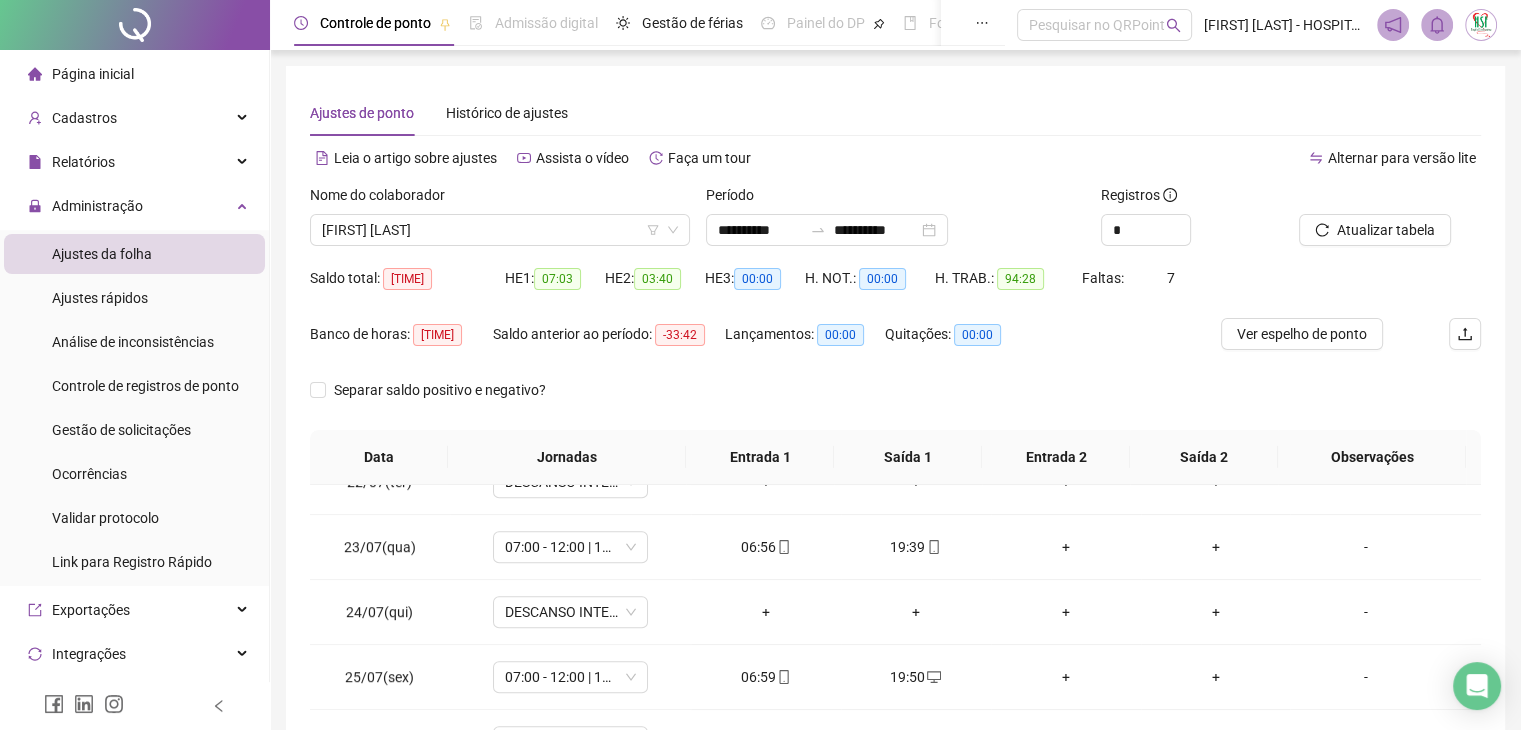 scroll, scrollTop: 1581, scrollLeft: 0, axis: vertical 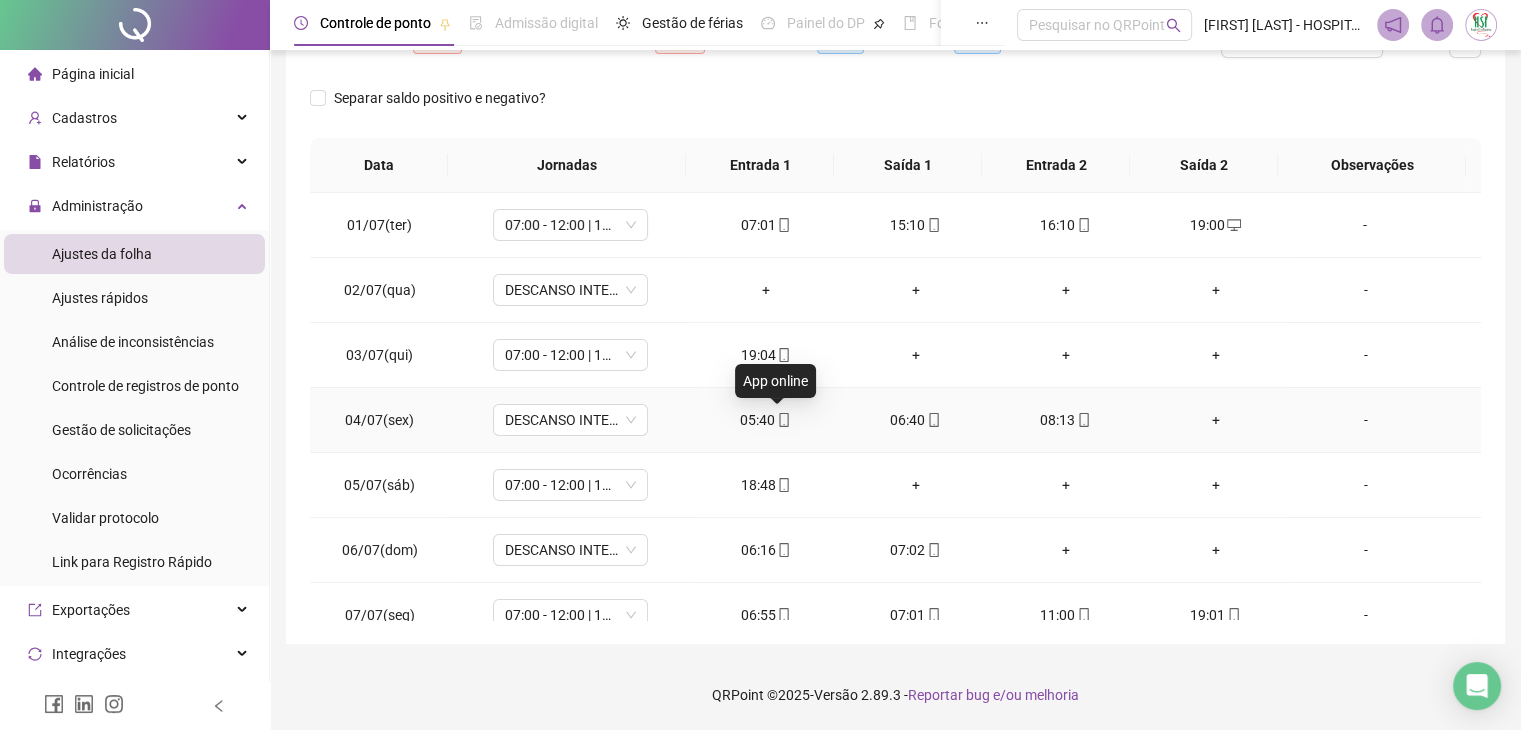 click 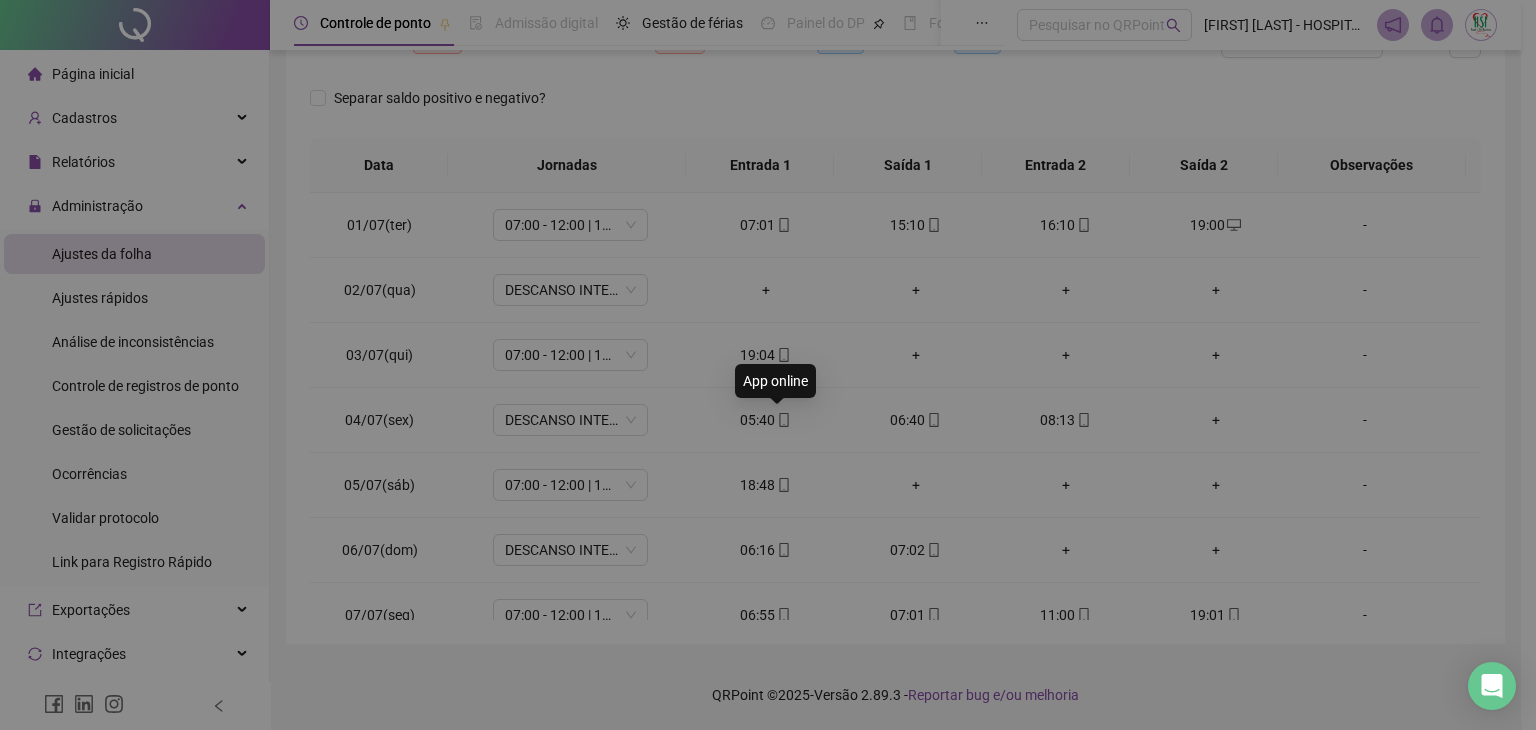 type on "**********" 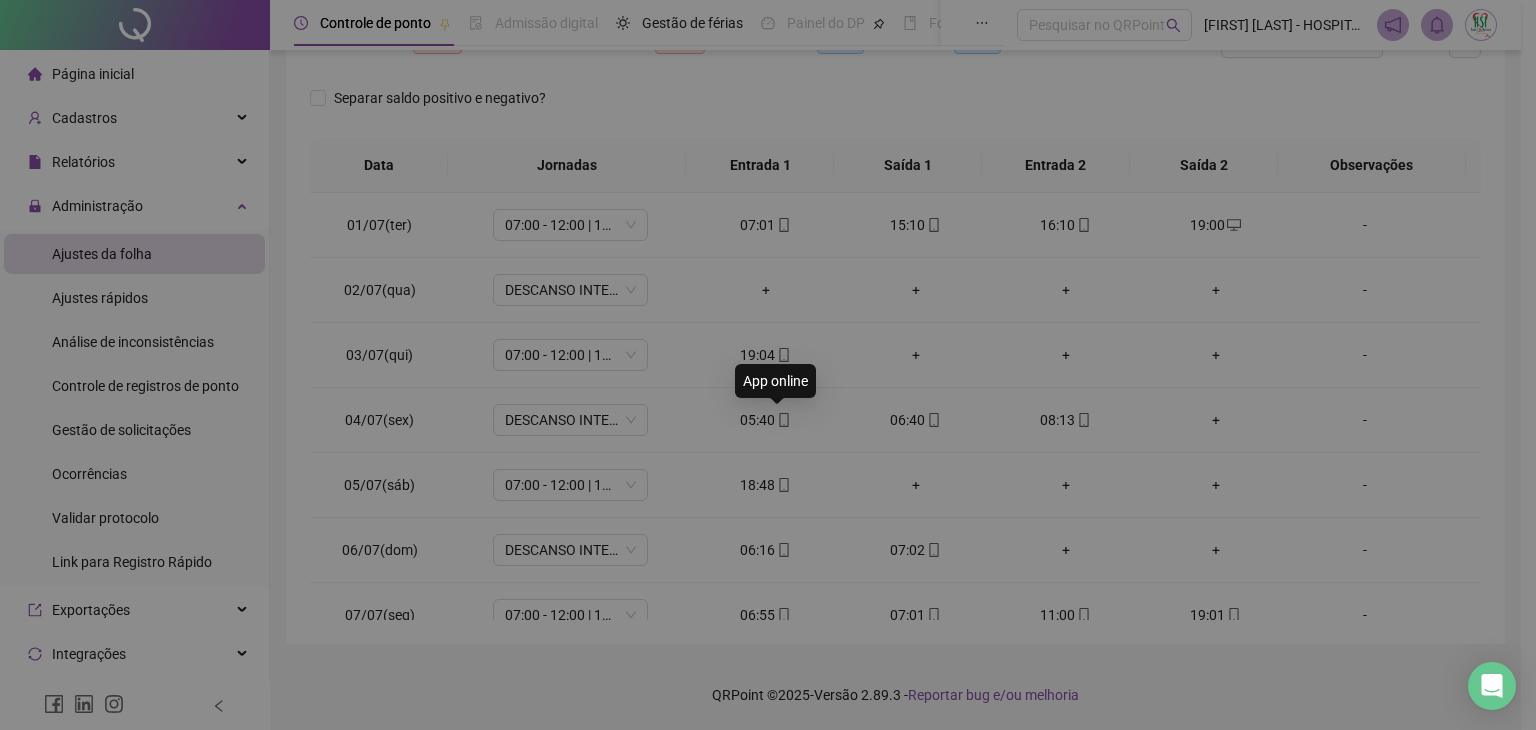 type on "**********" 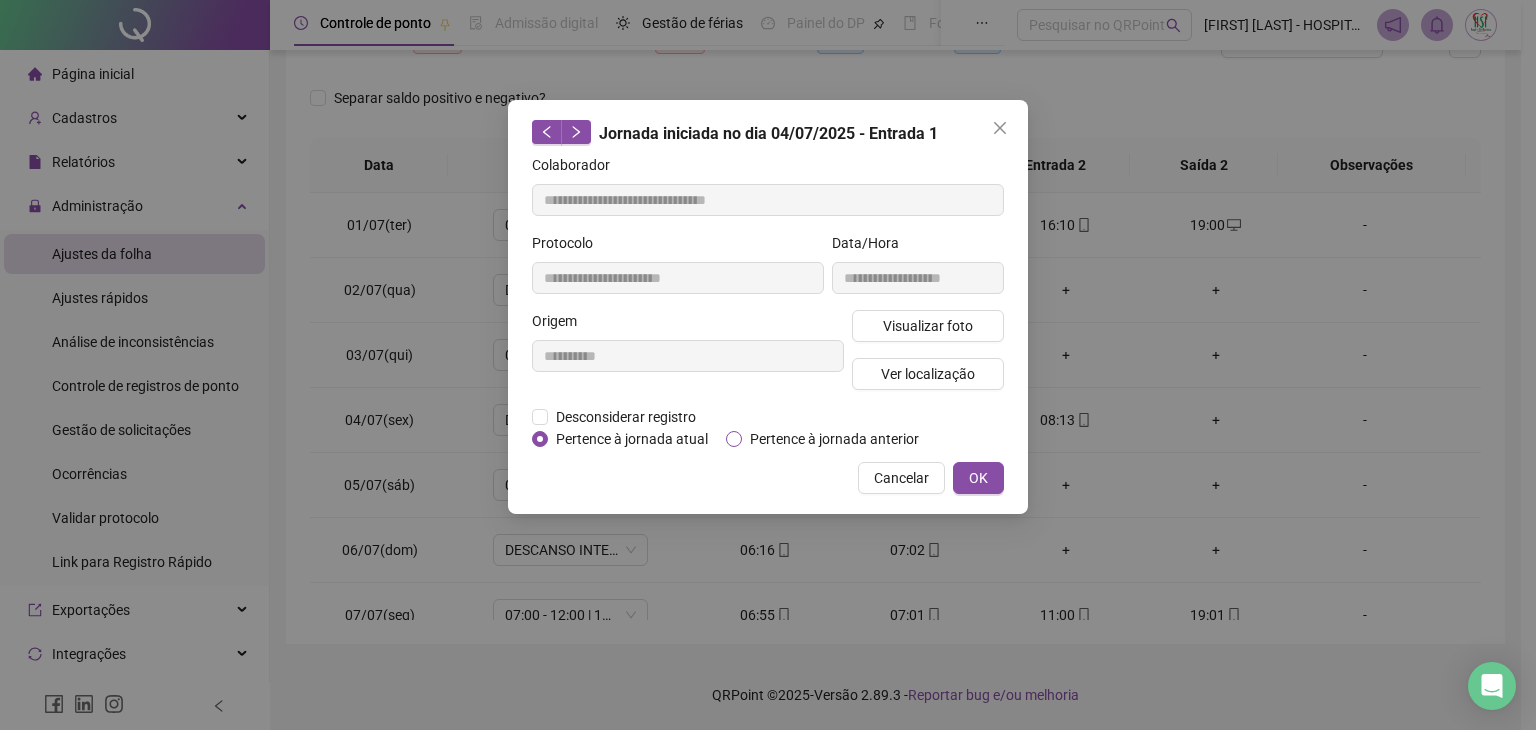 click on "Pertence à jornada anterior" at bounding box center [826, 439] 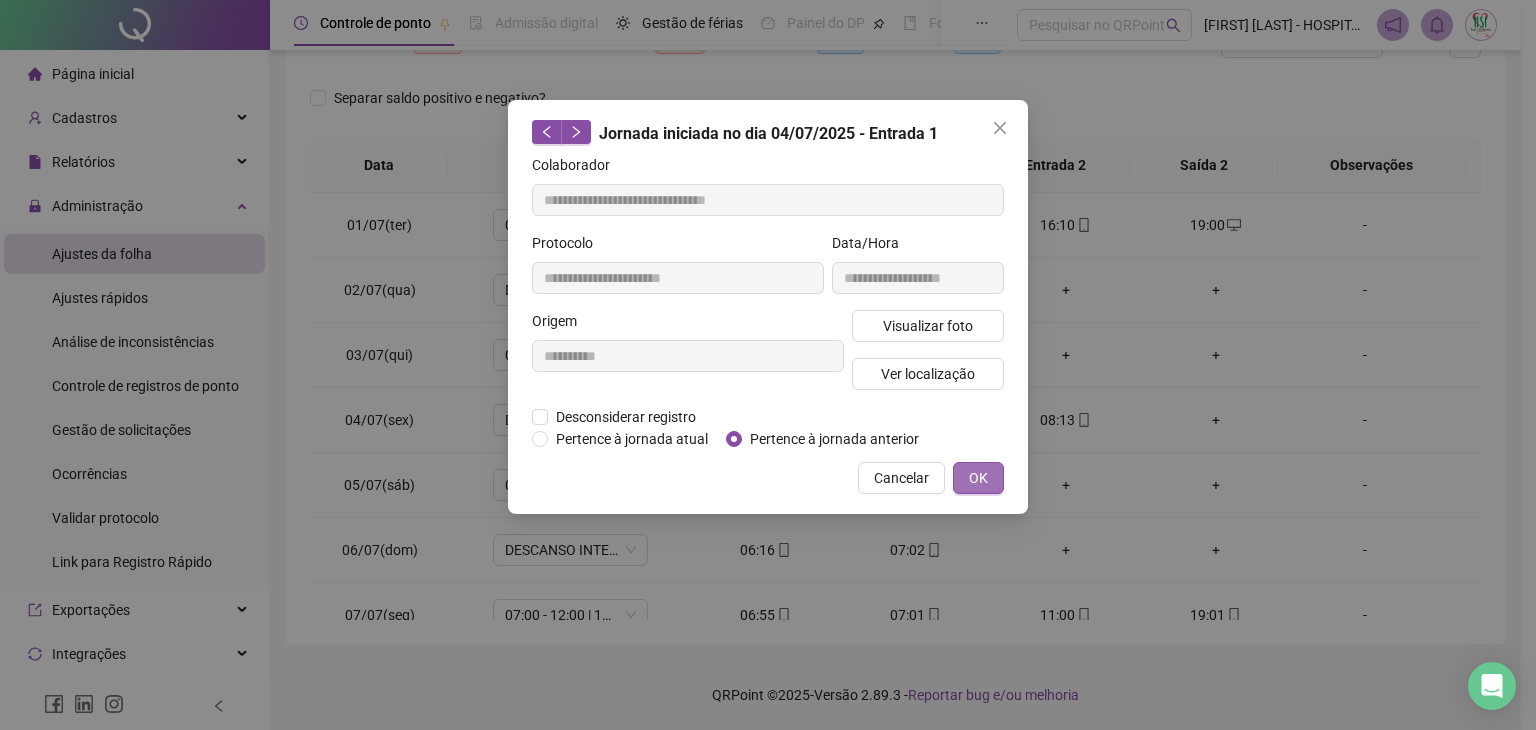 click on "OK" at bounding box center [978, 478] 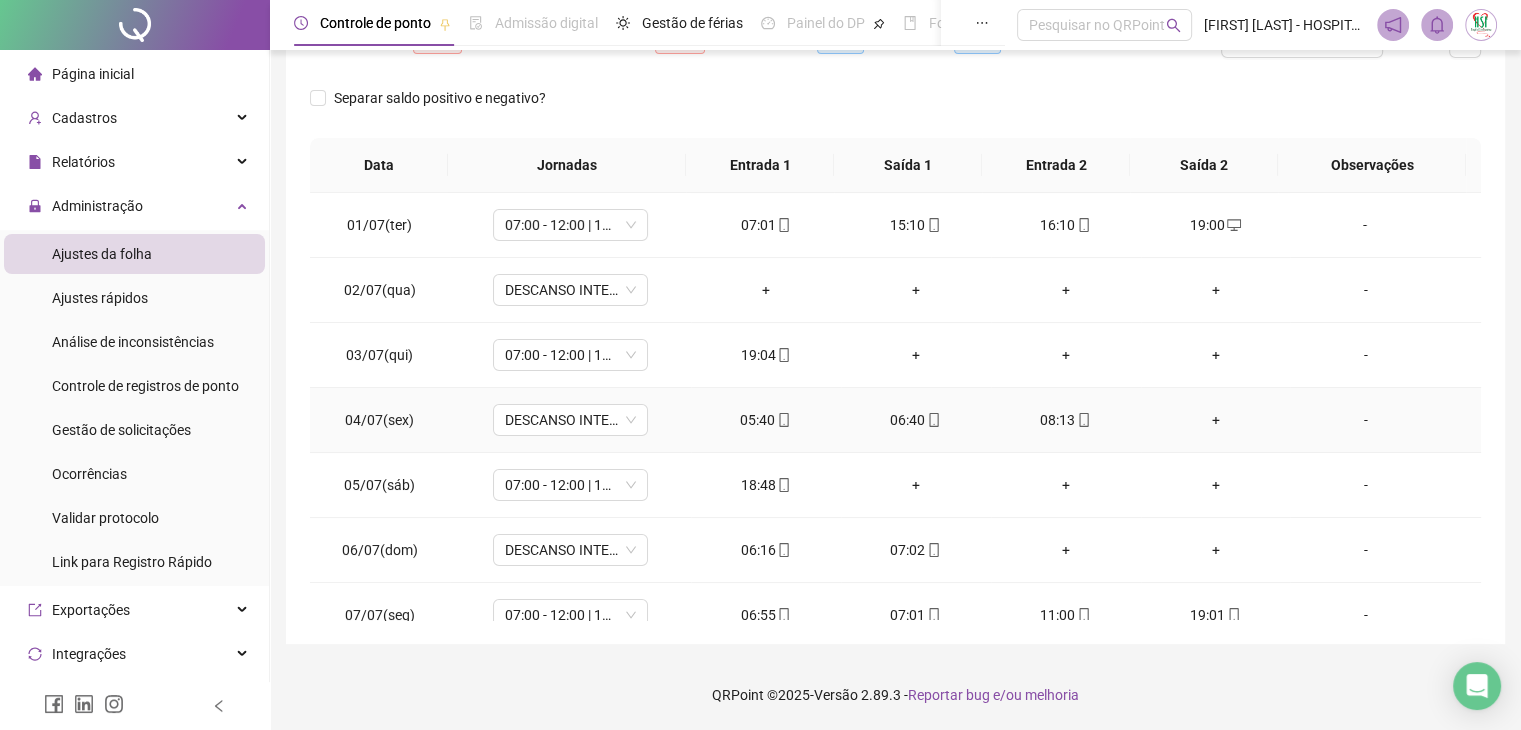 click 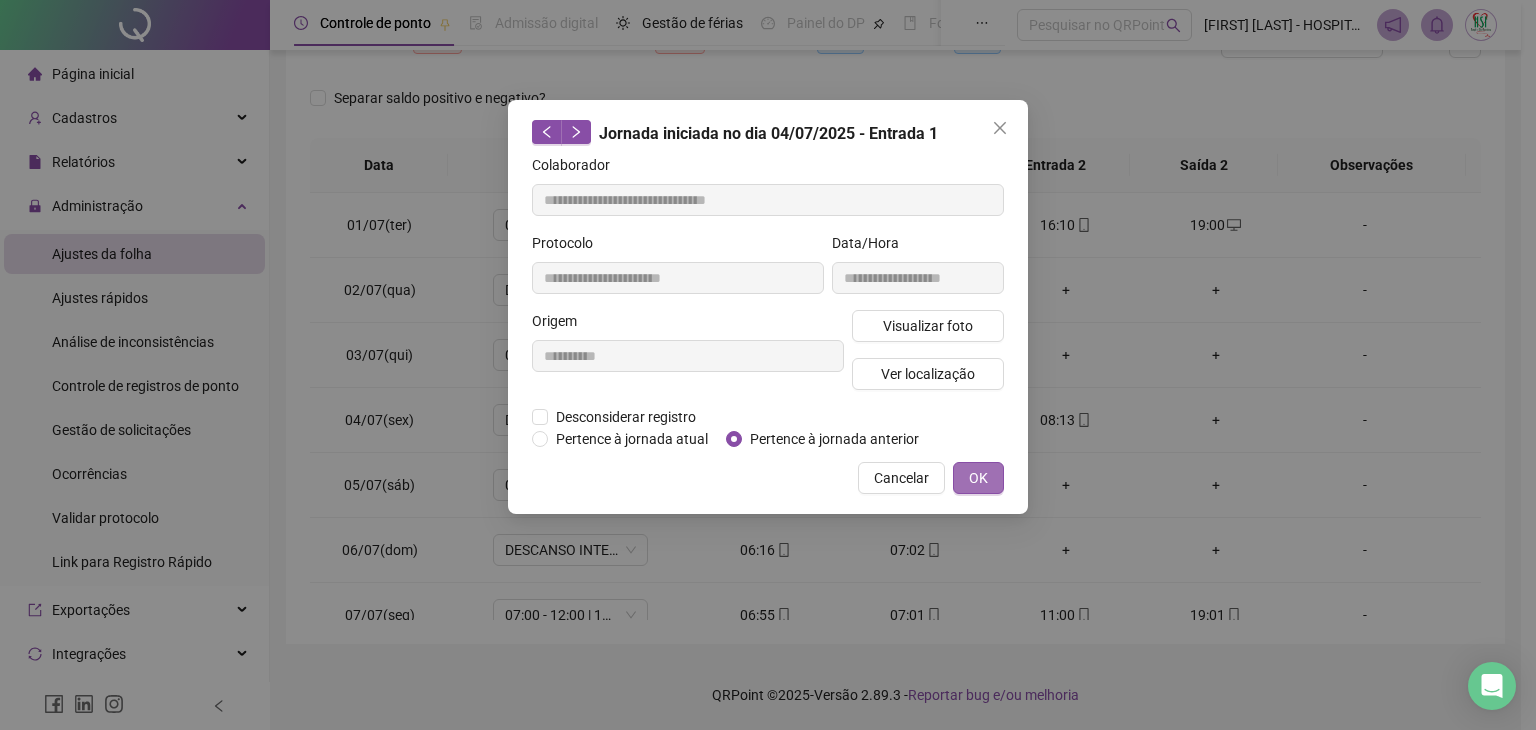 type on "**********" 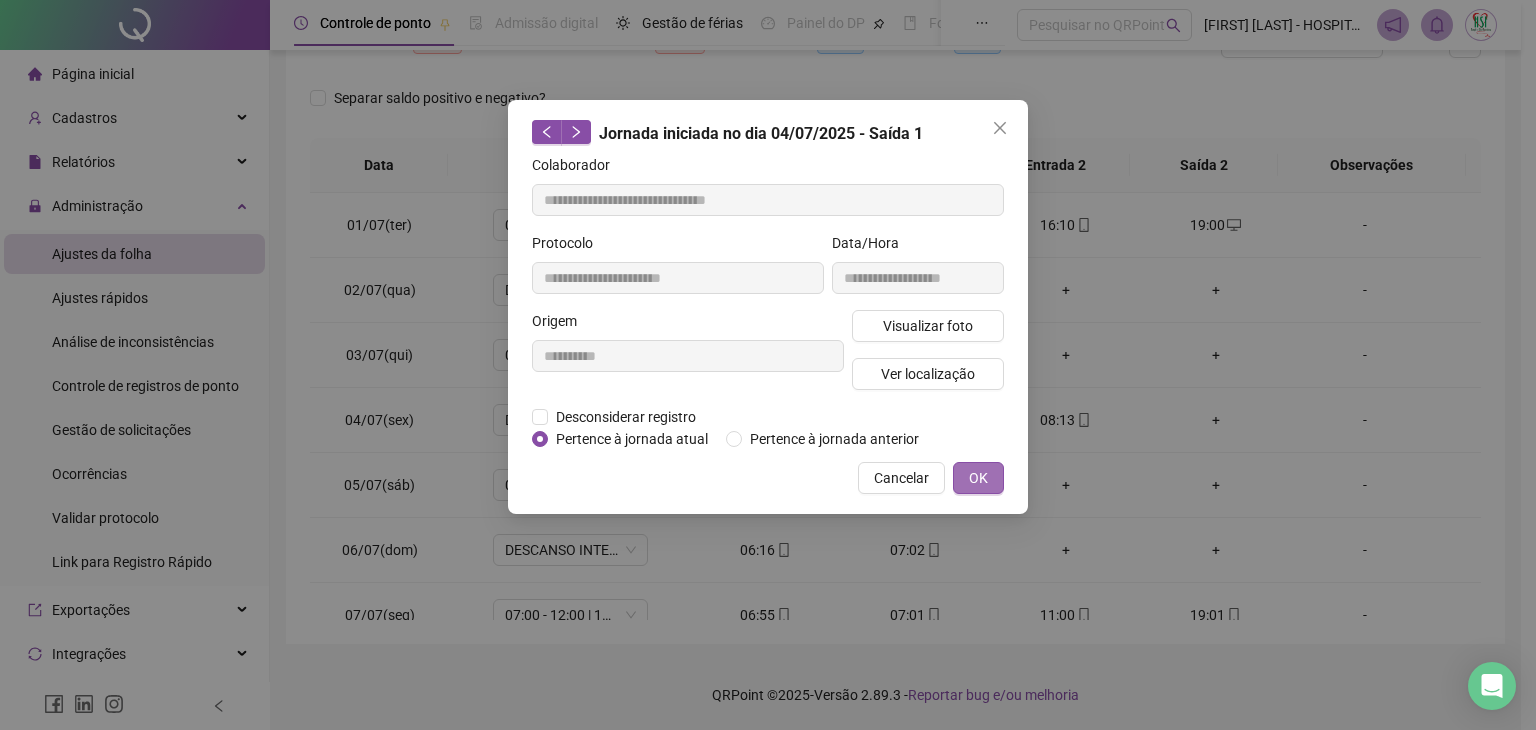 click on "OK" at bounding box center (978, 478) 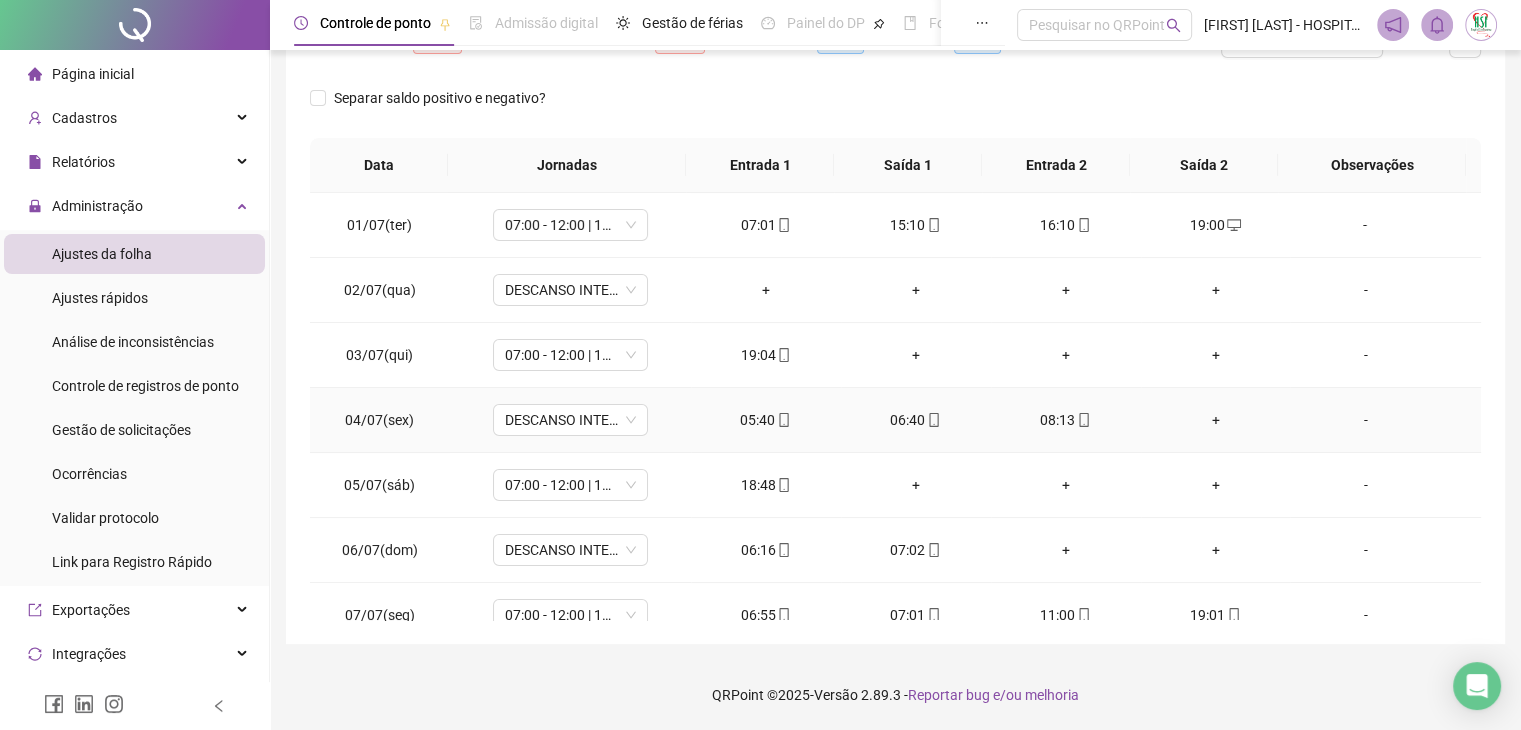 click on "08:13" at bounding box center [1066, 420] 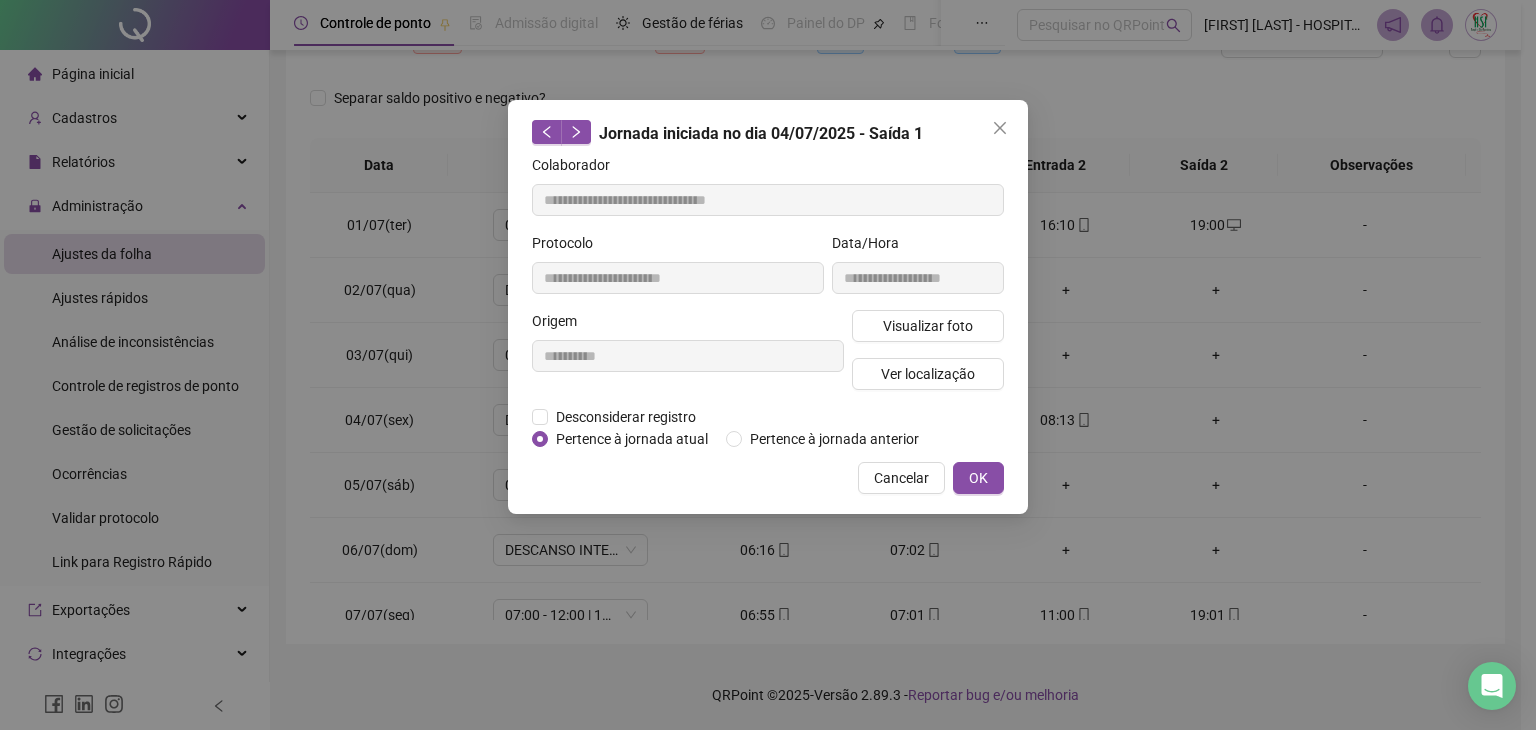 type on "**********" 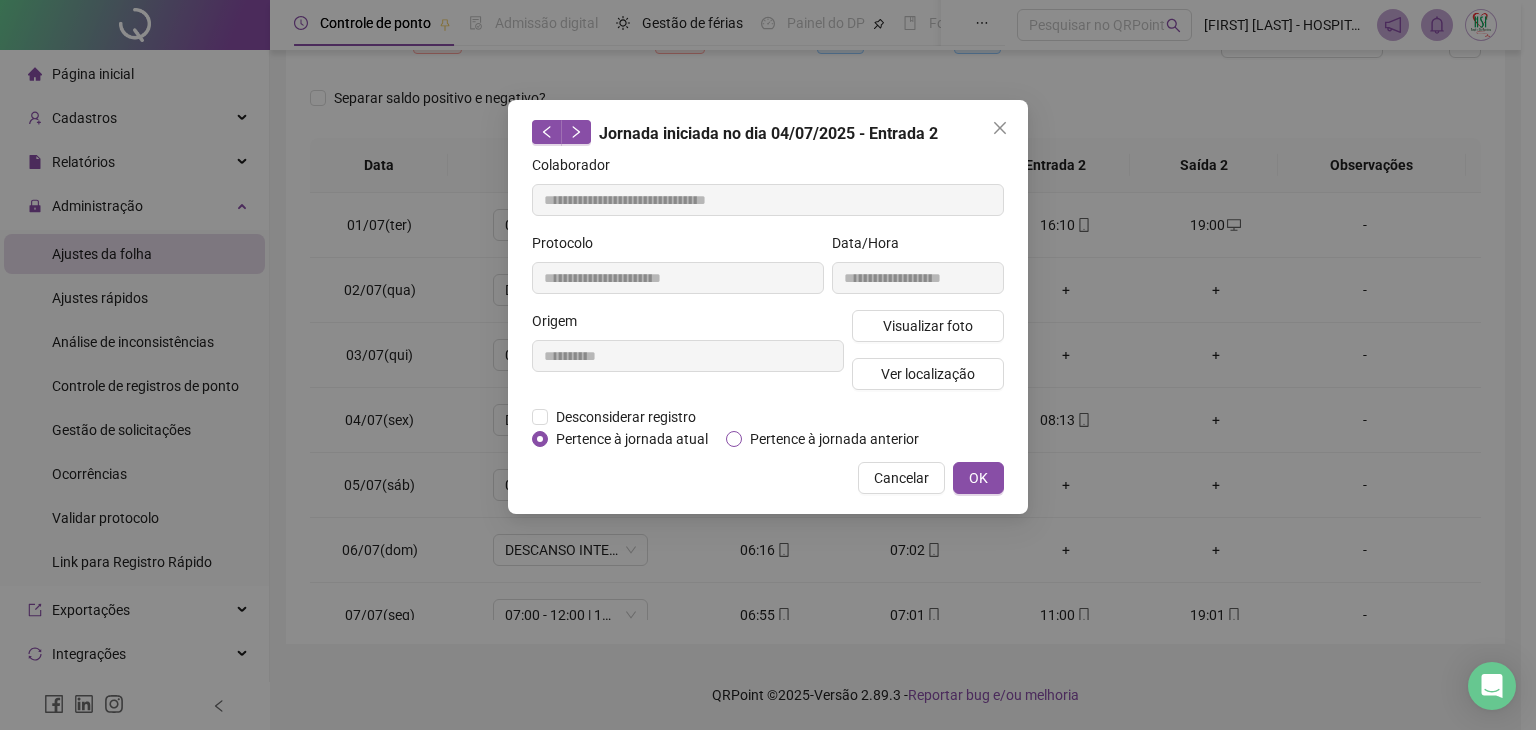 click on "Pertence à jornada anterior" at bounding box center [834, 439] 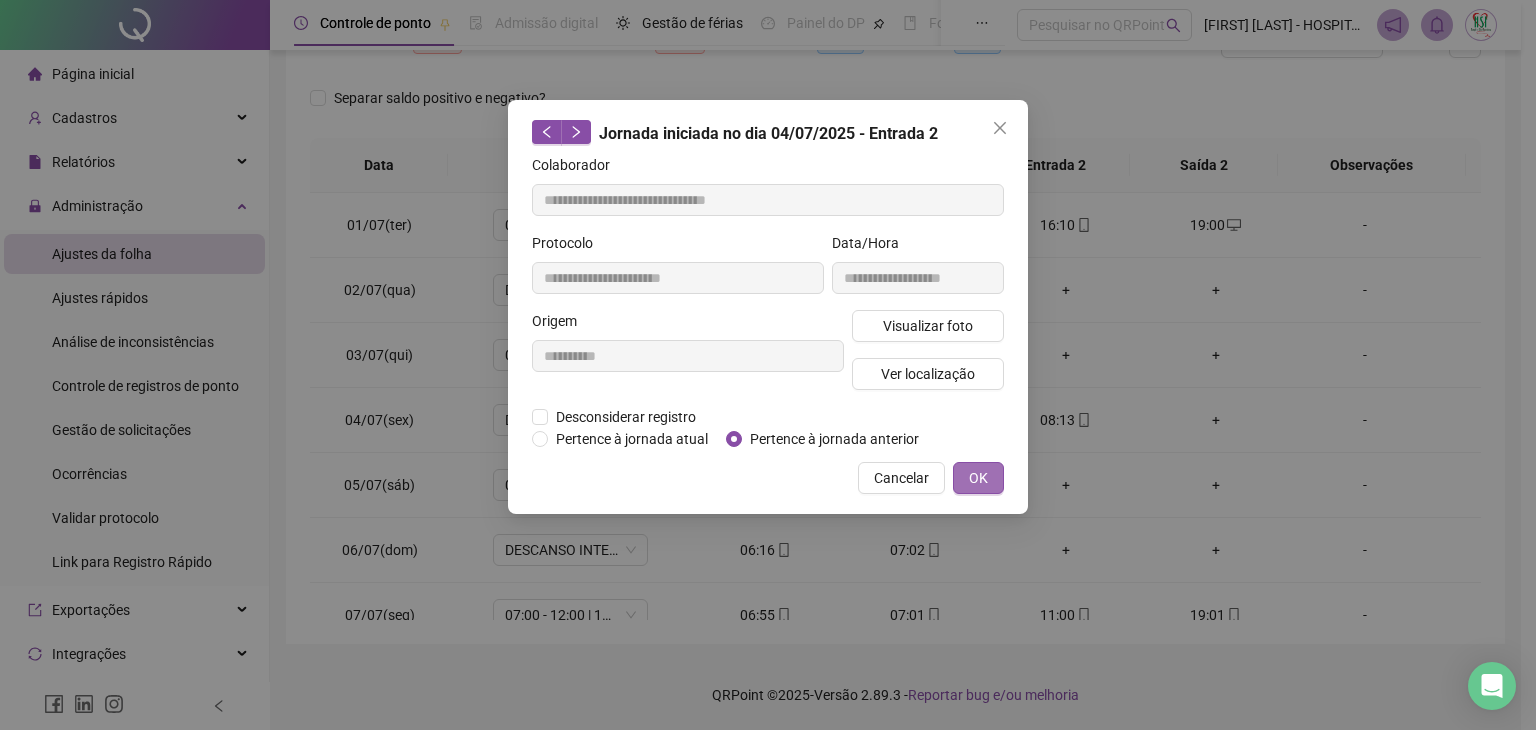 click on "OK" at bounding box center [978, 478] 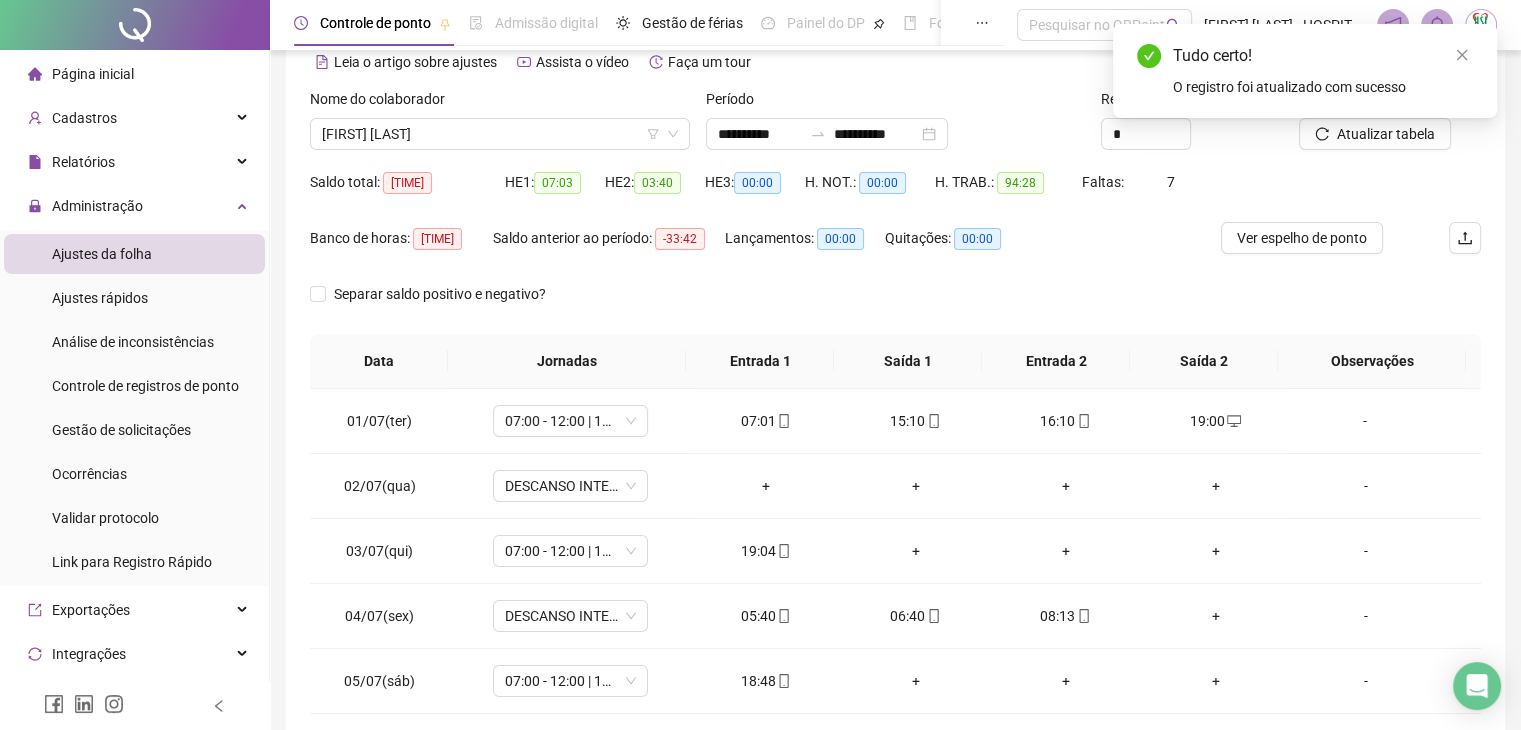 scroll, scrollTop: 0, scrollLeft: 0, axis: both 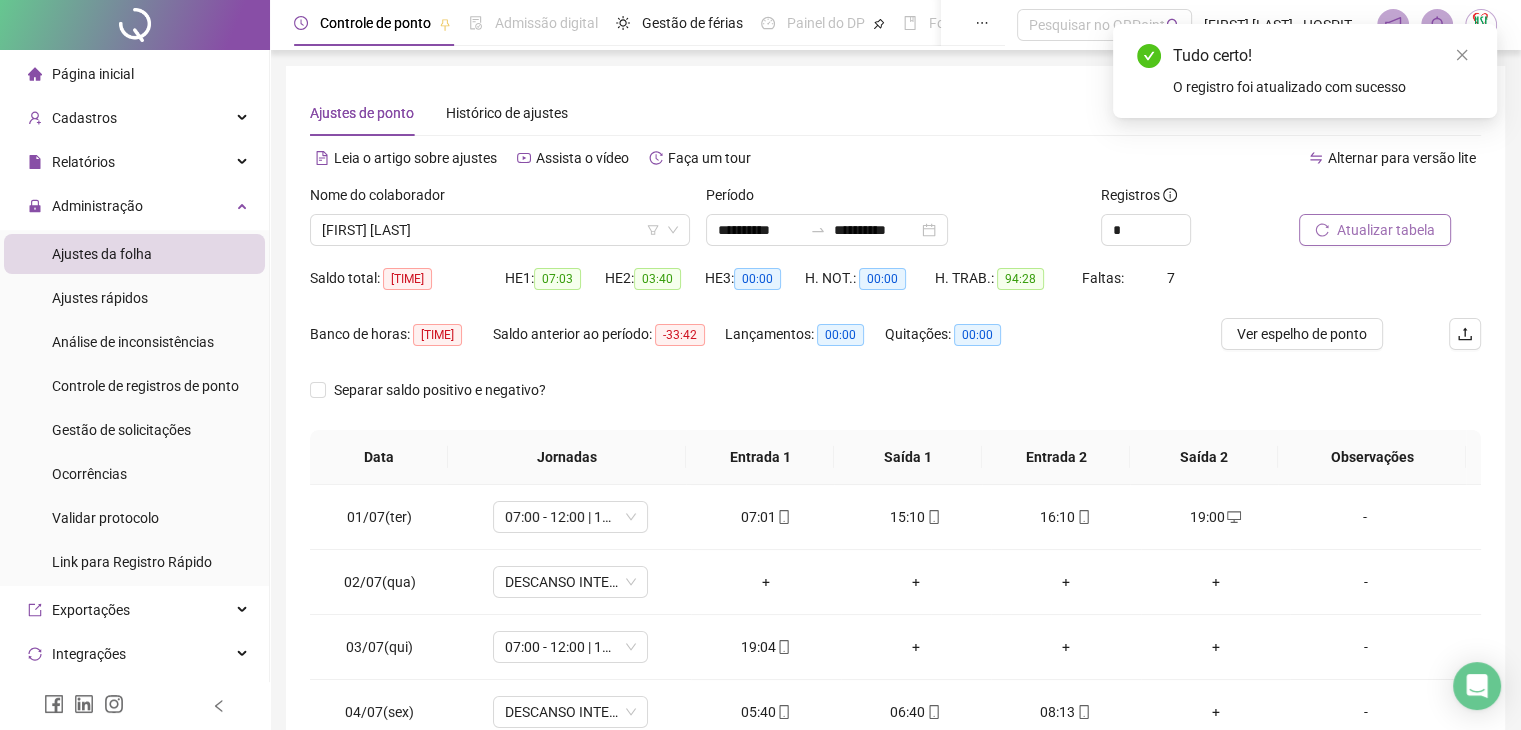 click on "Atualizar tabela" at bounding box center [1386, 230] 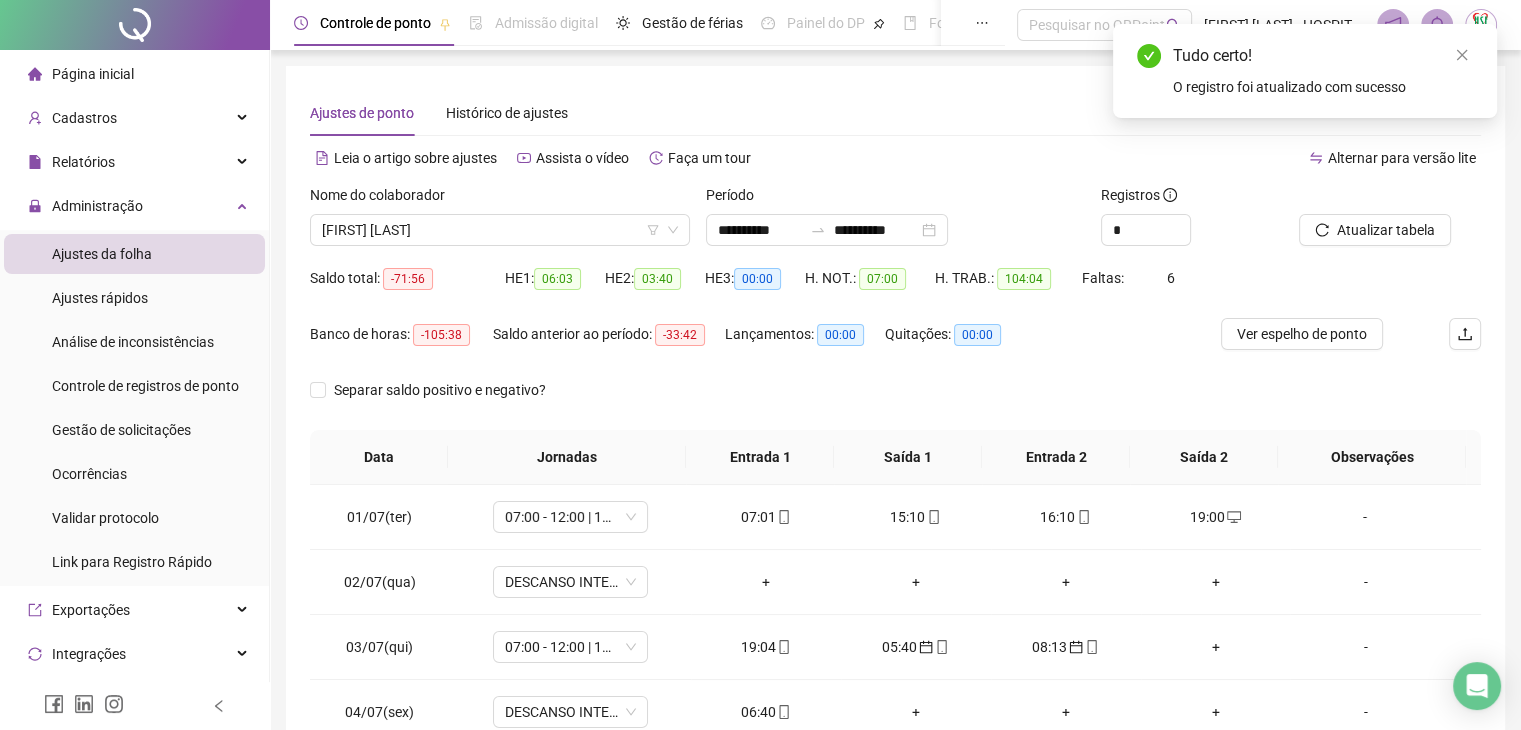 scroll, scrollTop: 292, scrollLeft: 0, axis: vertical 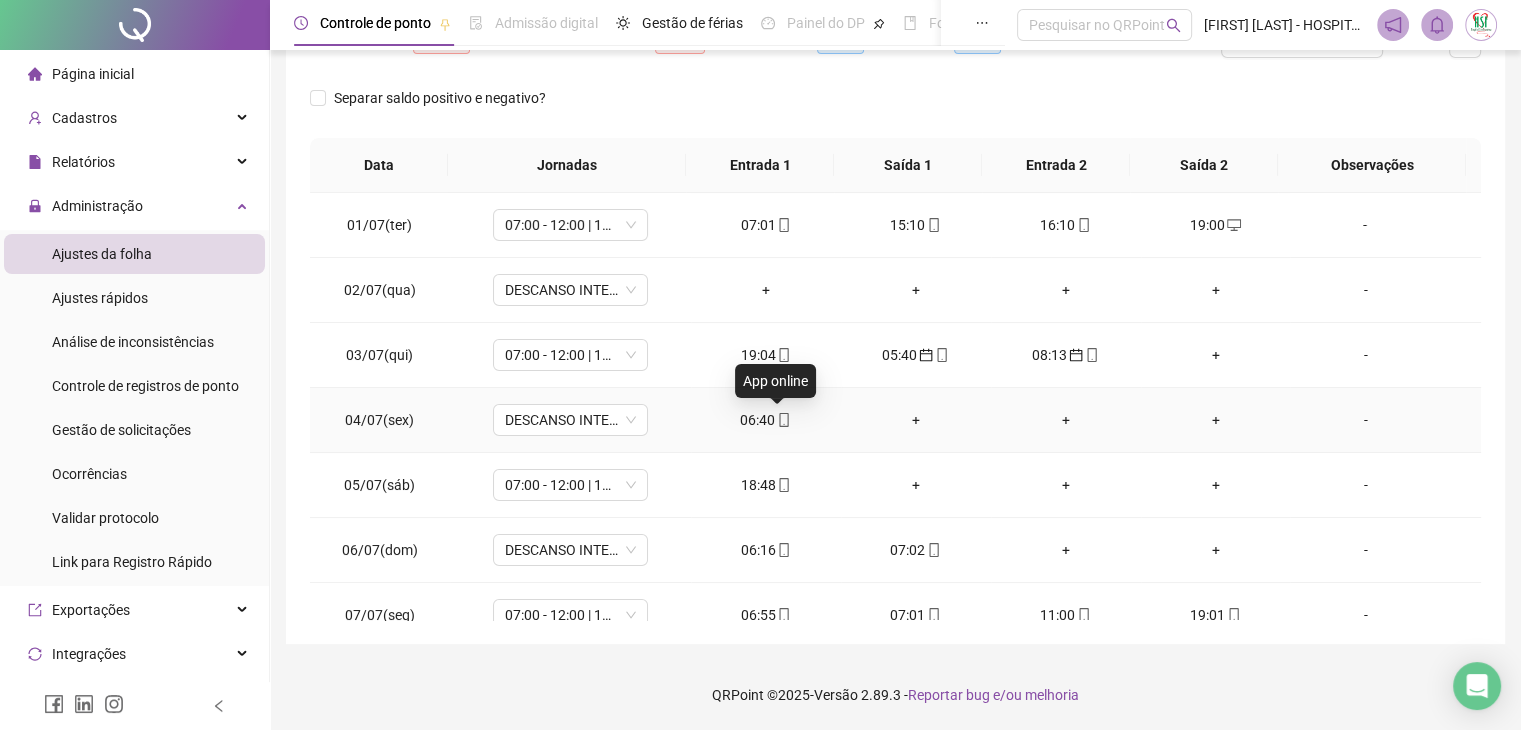 click 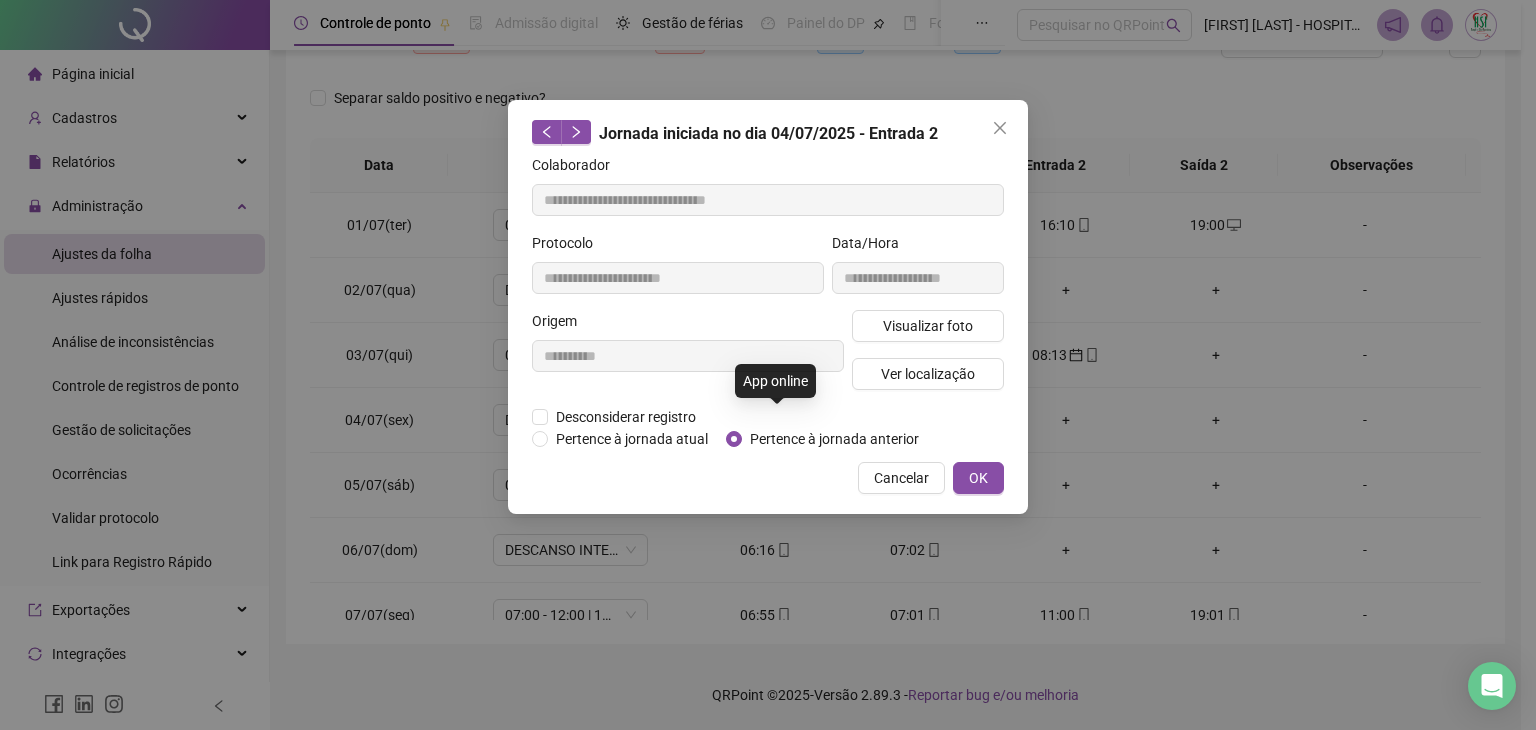 type on "**********" 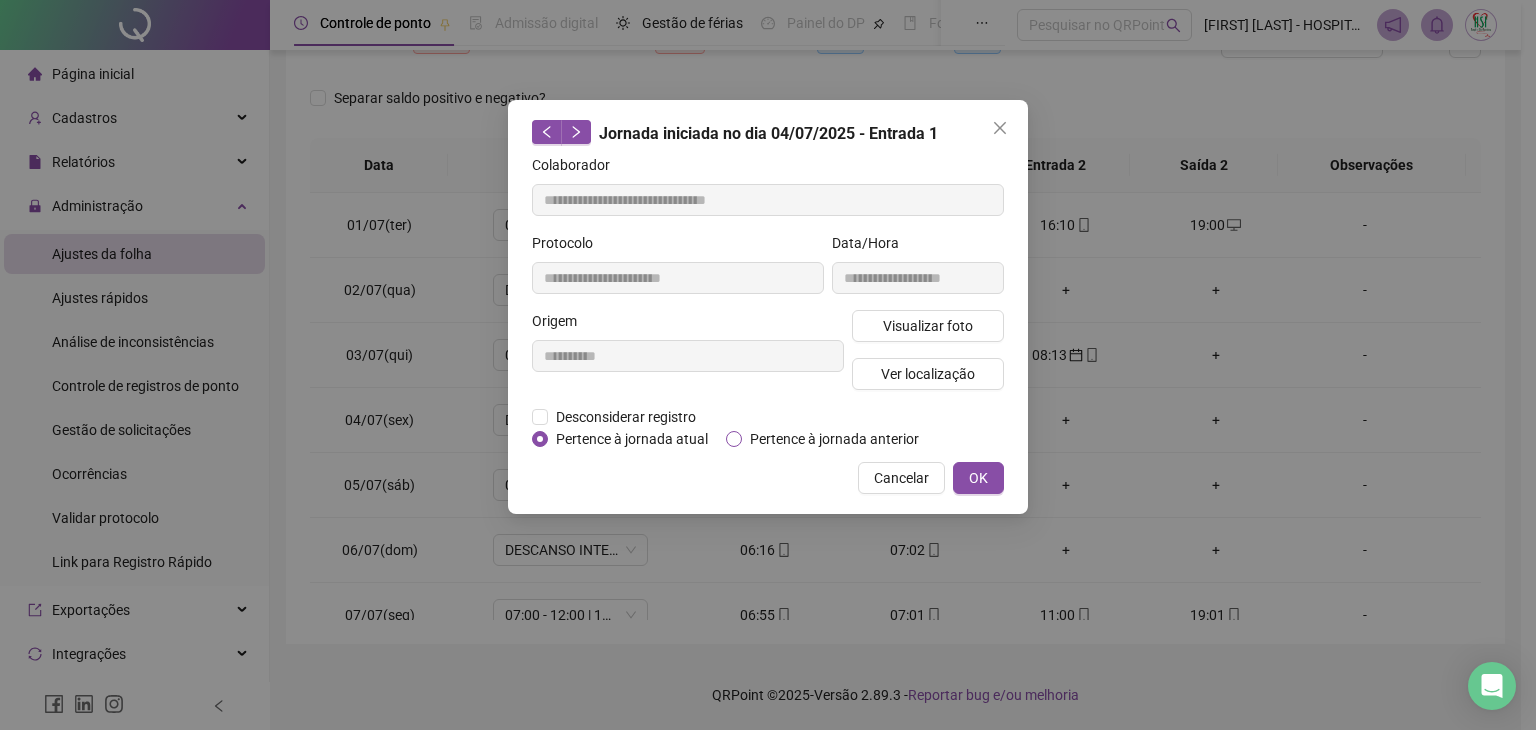 click on "Pertence à jornada anterior" at bounding box center [834, 439] 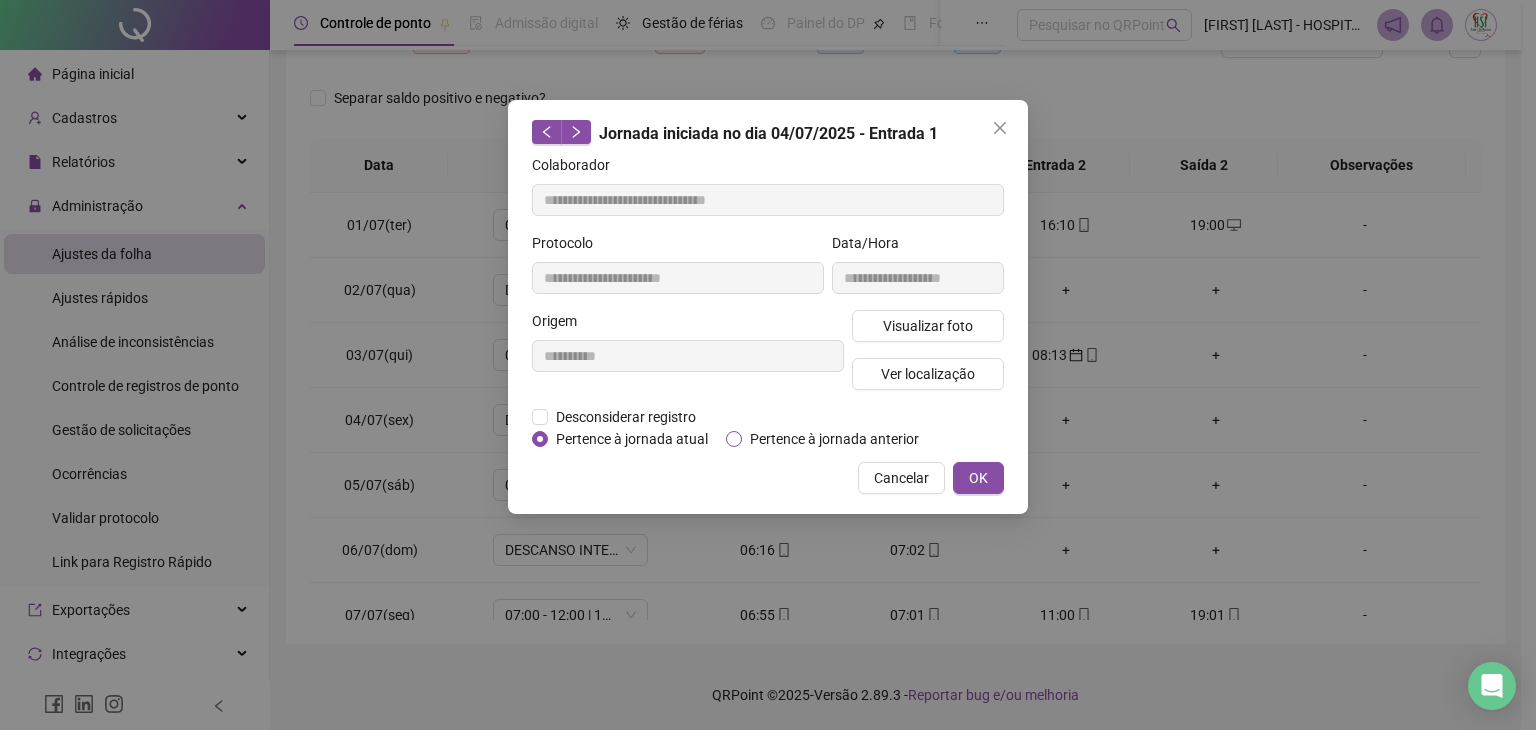 click on "Pertence à jornada anterior" at bounding box center (834, 439) 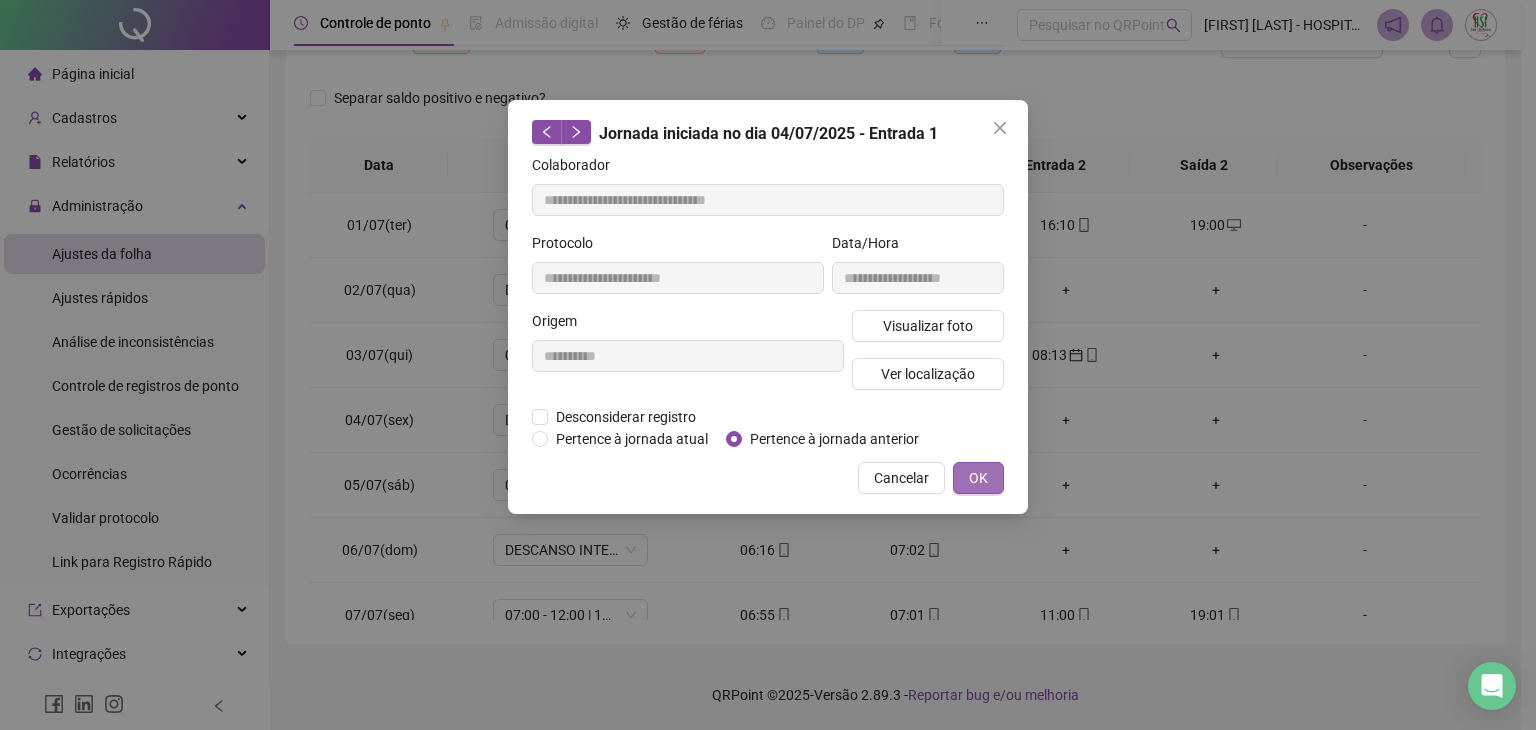 click on "OK" at bounding box center (978, 478) 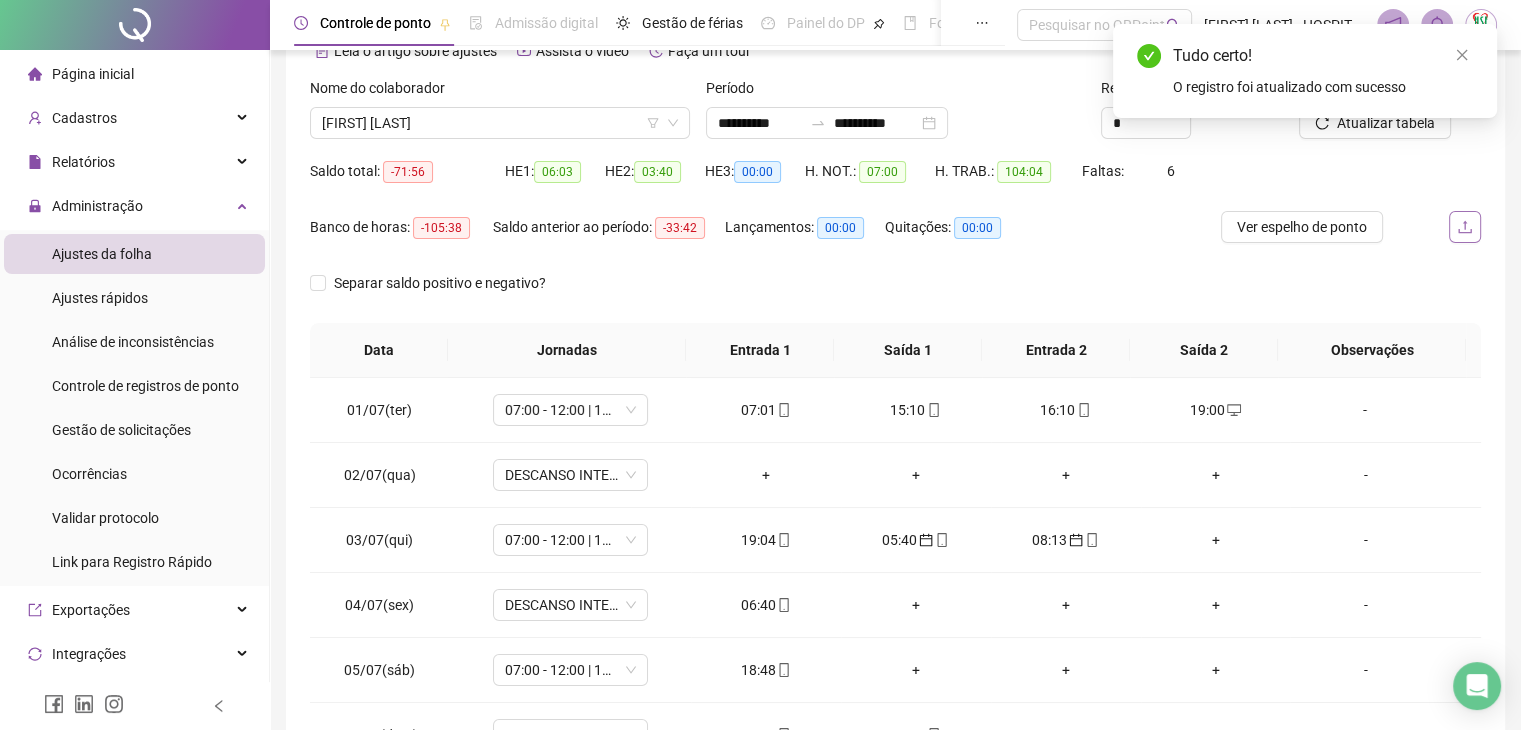 scroll, scrollTop: 103, scrollLeft: 0, axis: vertical 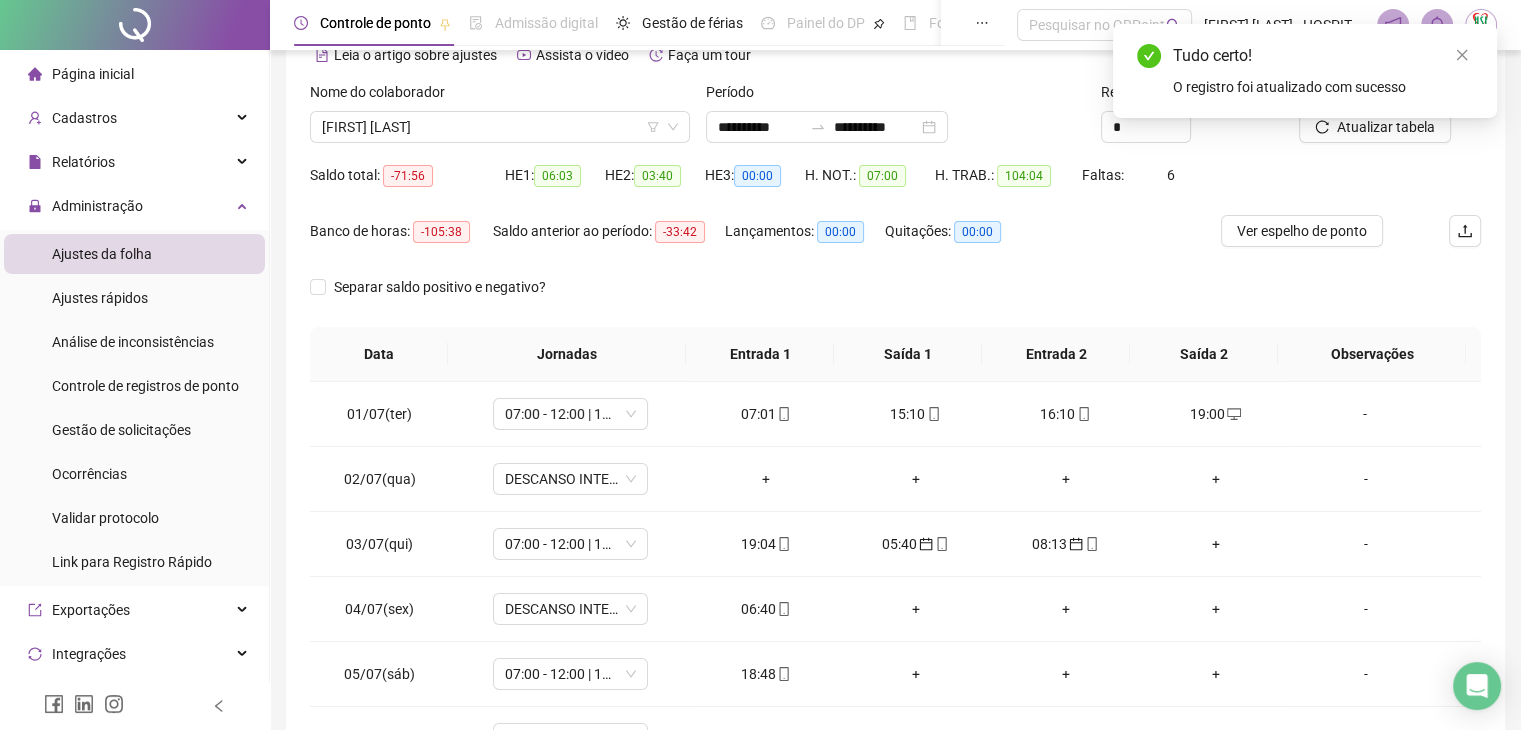 click on "Tudo certo! O registro foi atualizado com sucesso" at bounding box center (1305, 71) 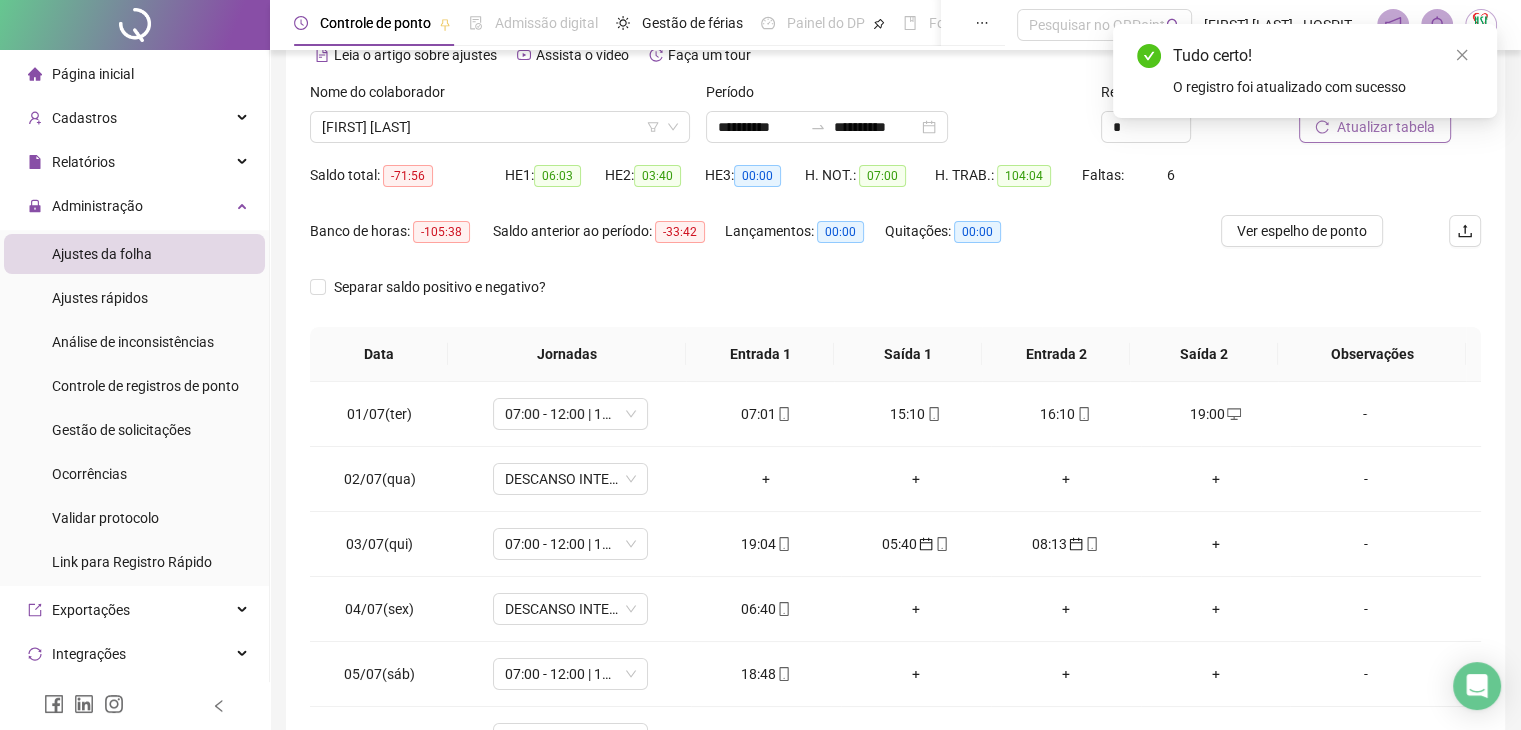 click on "Atualizar tabela" at bounding box center (1375, 127) 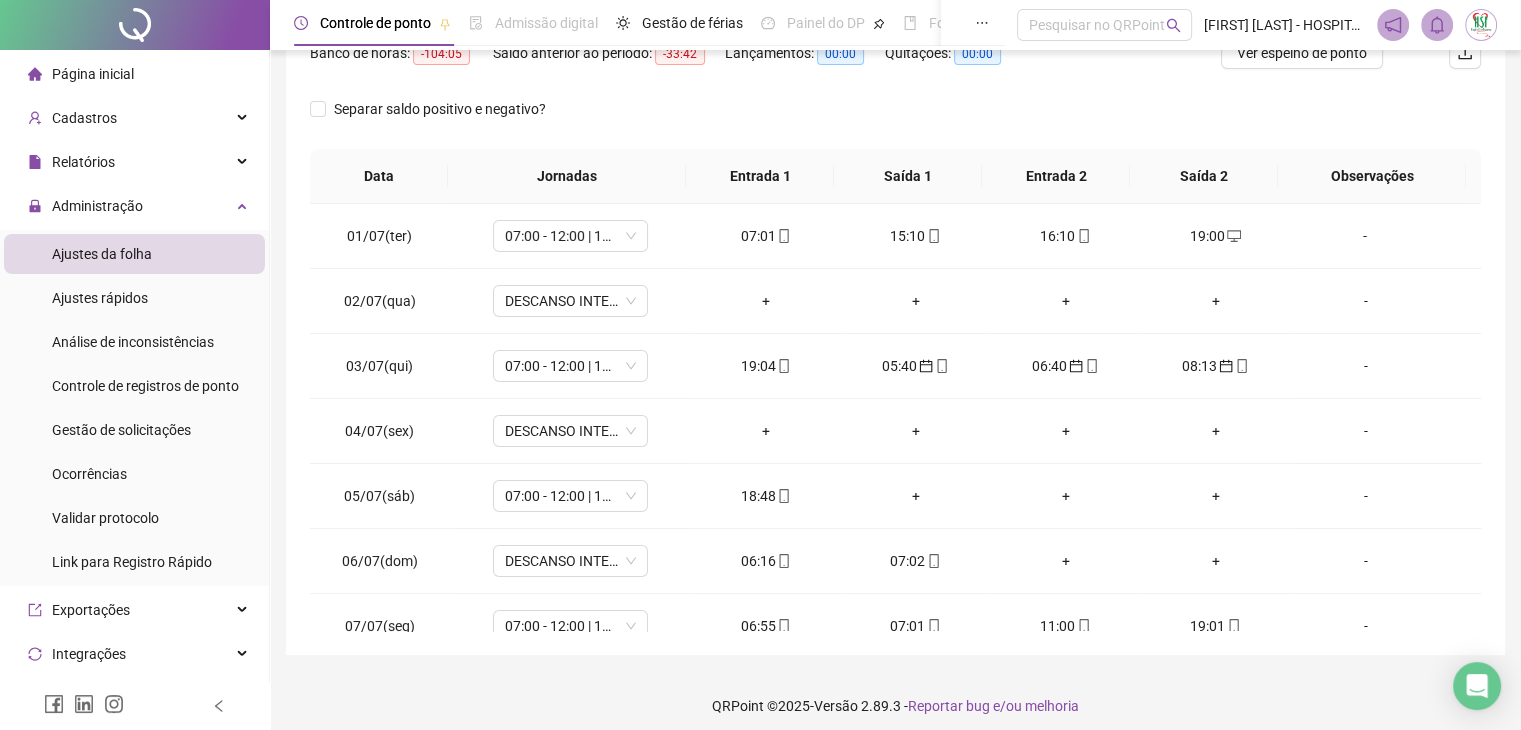 scroll, scrollTop: 292, scrollLeft: 0, axis: vertical 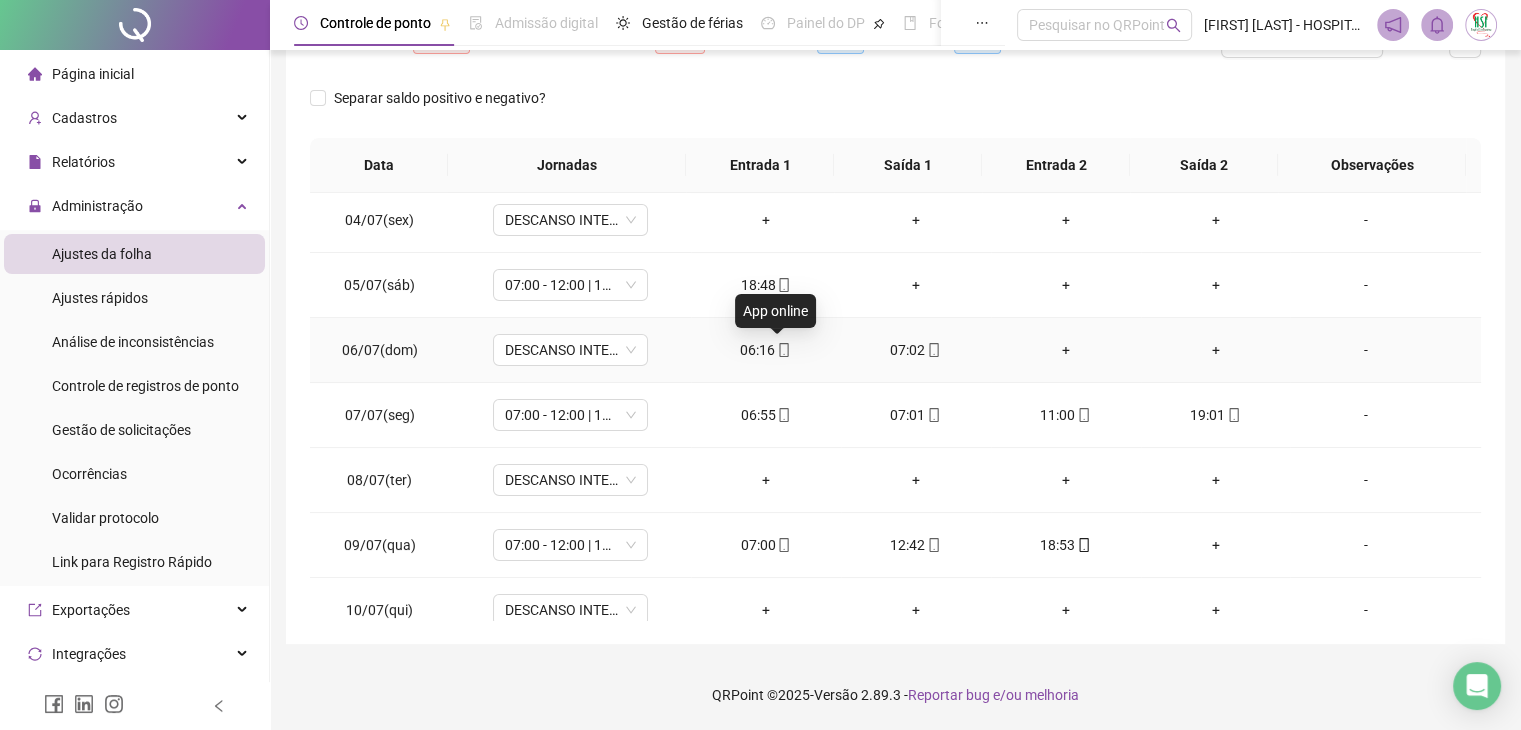 click 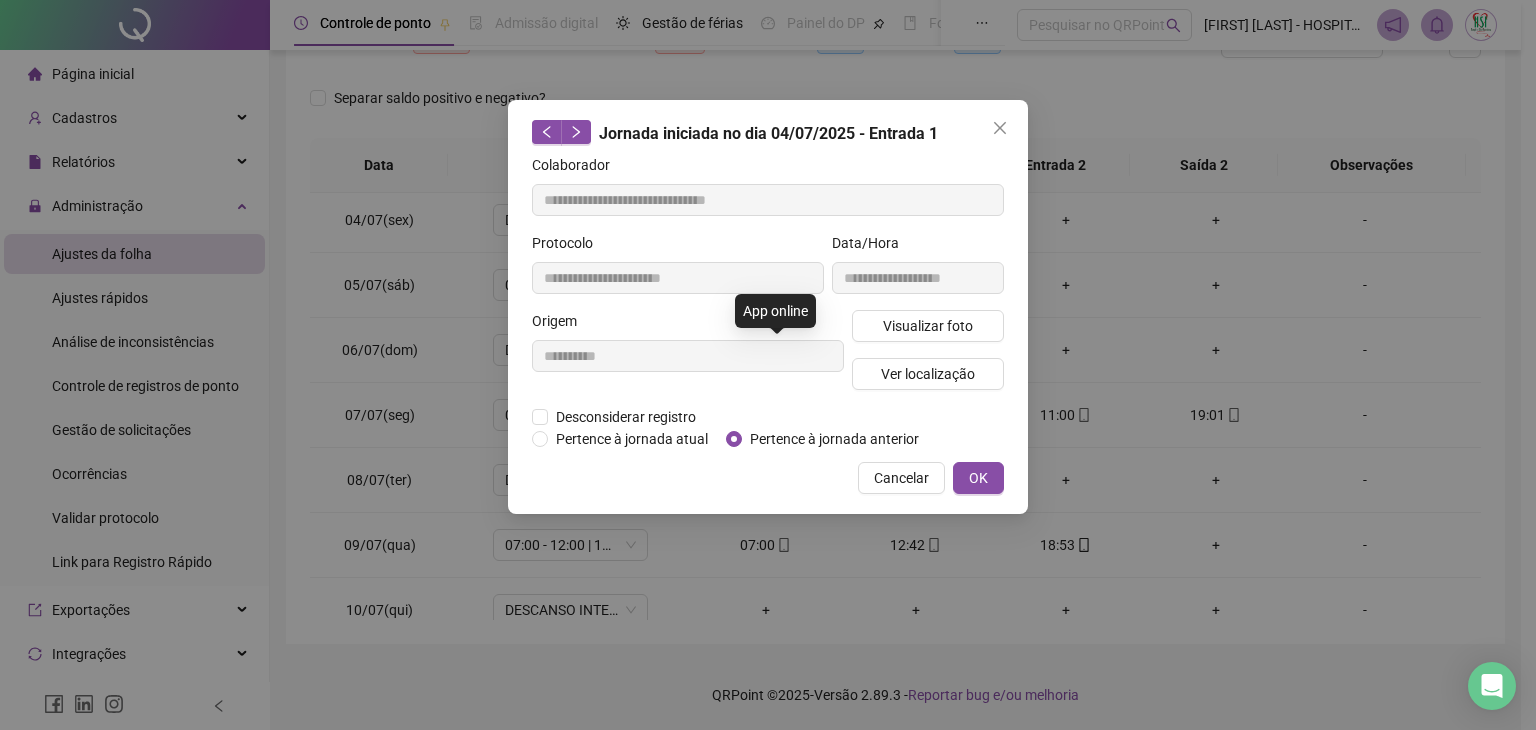 type on "**********" 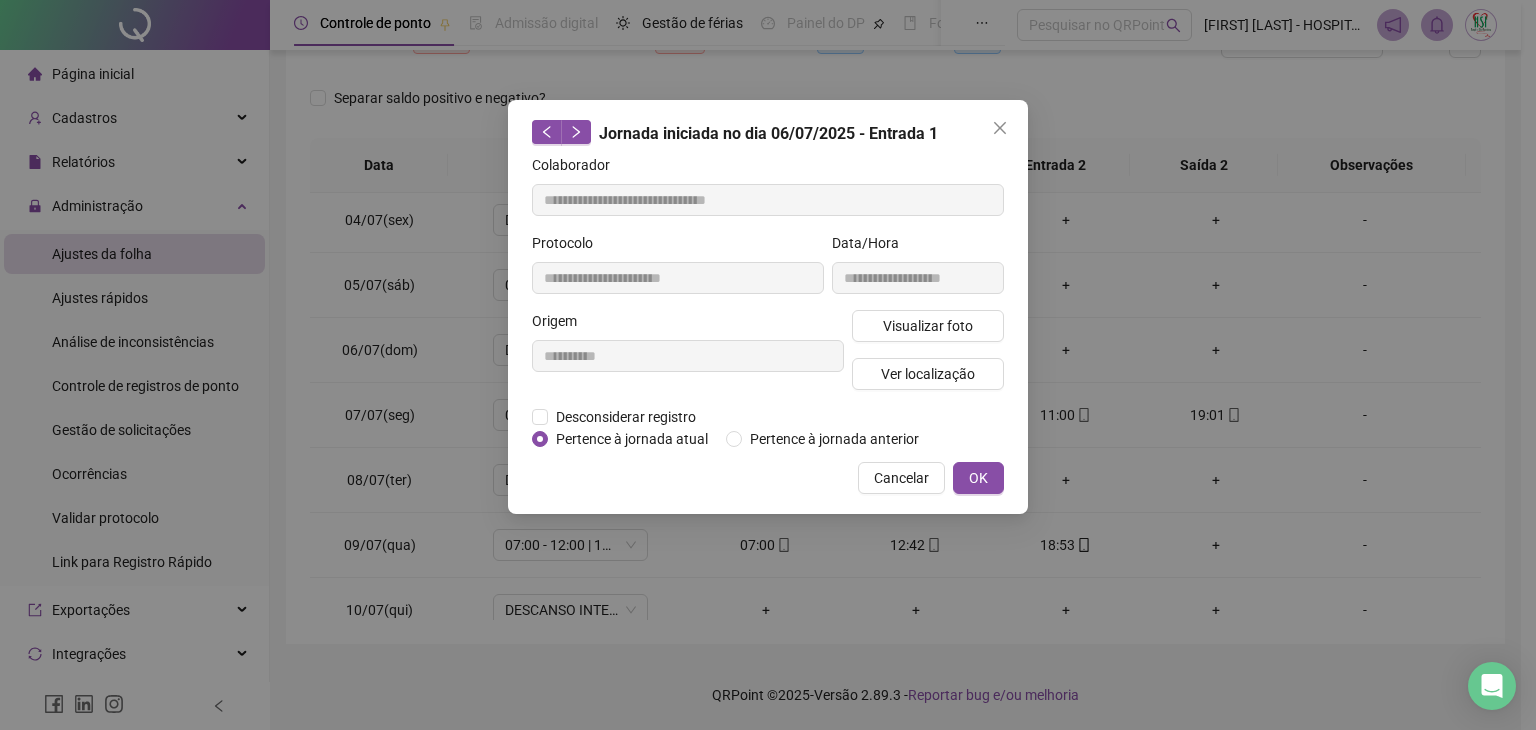 click on "**********" at bounding box center [768, 307] 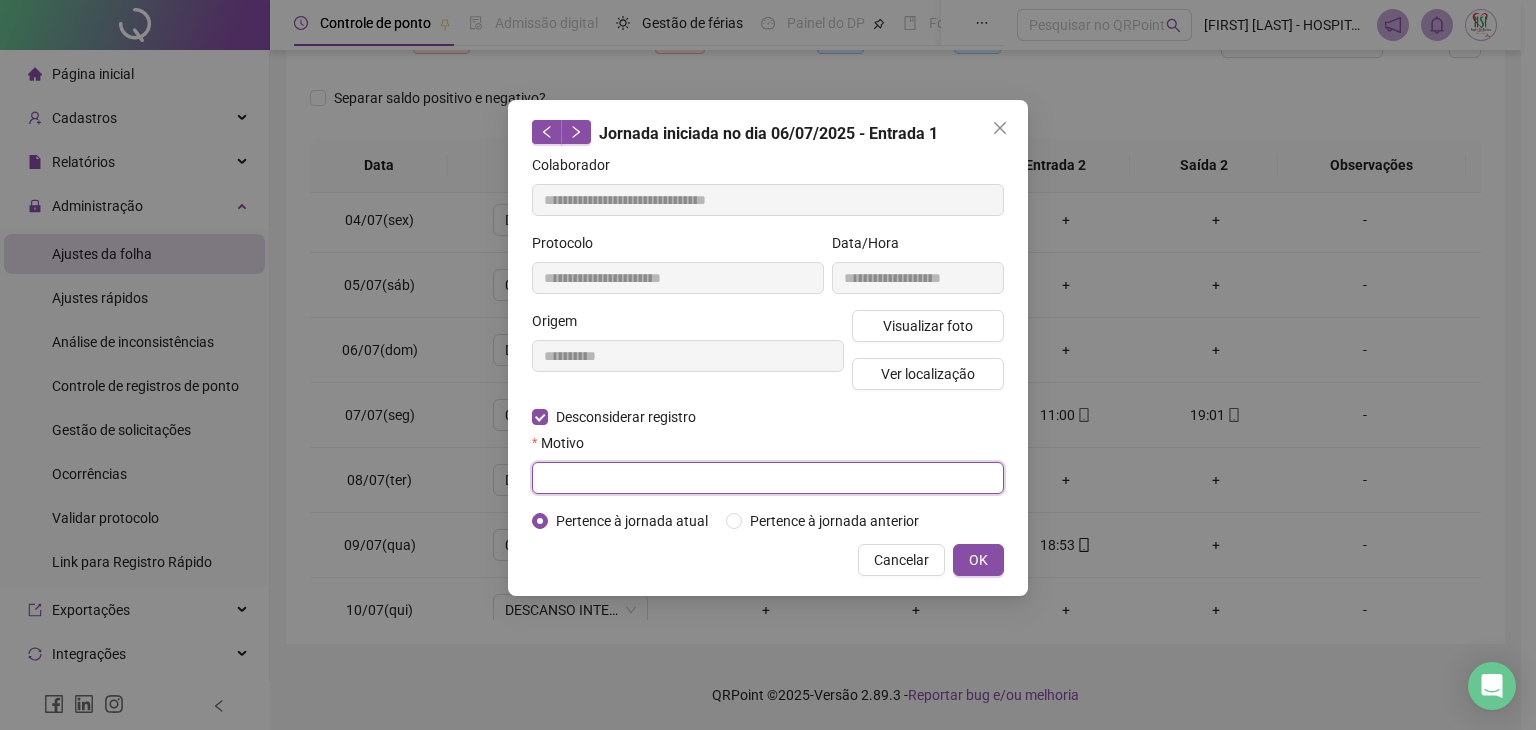 click at bounding box center (768, 478) 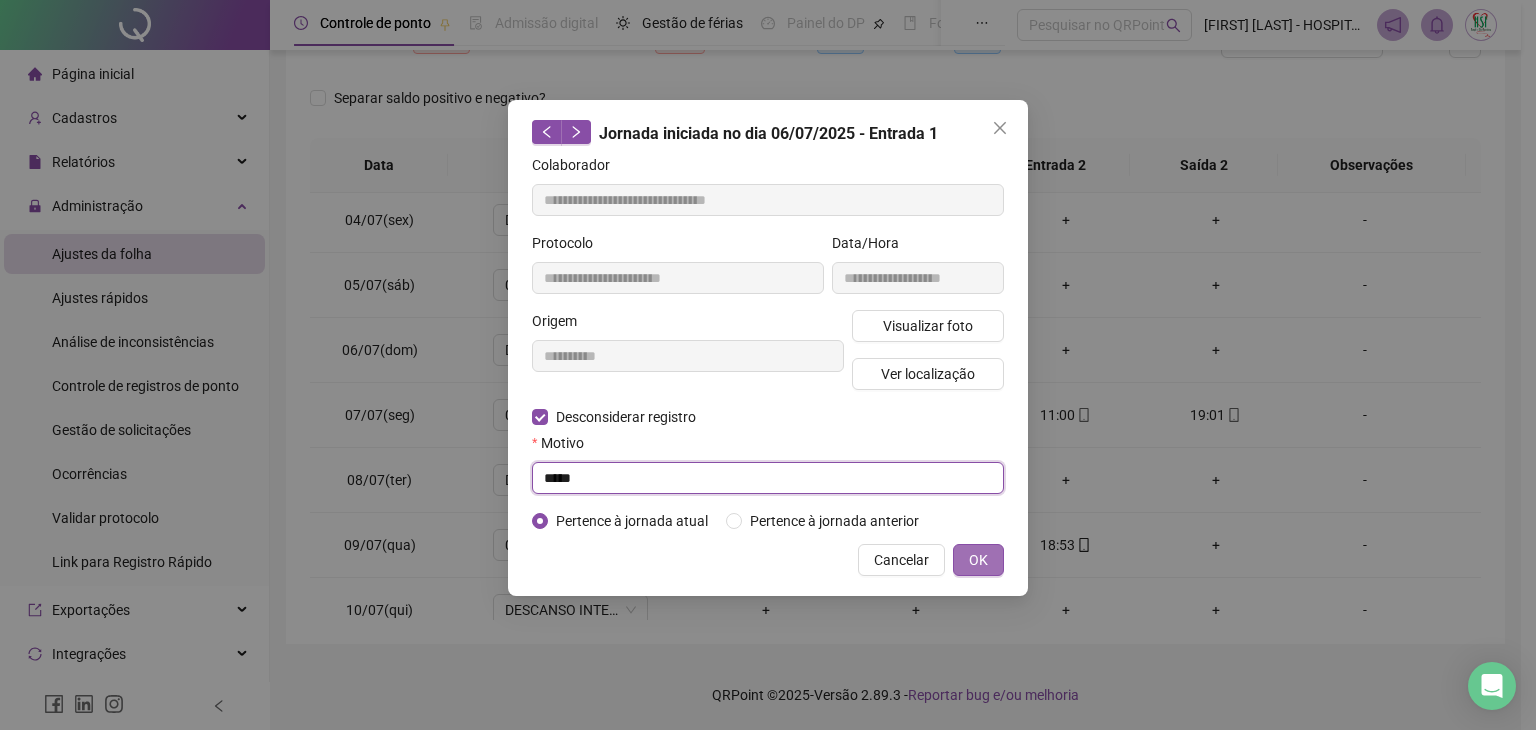 type on "****" 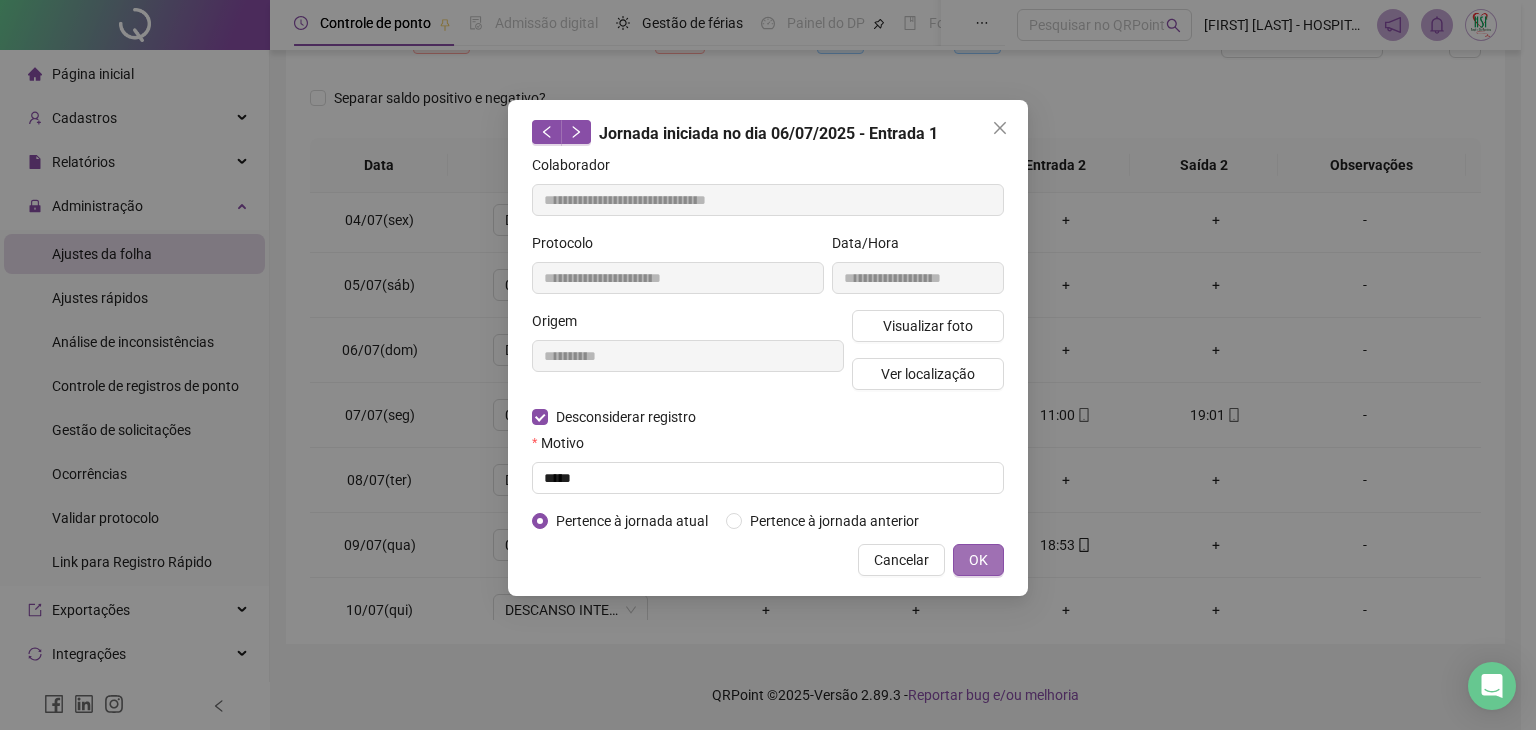 click on "OK" at bounding box center [978, 560] 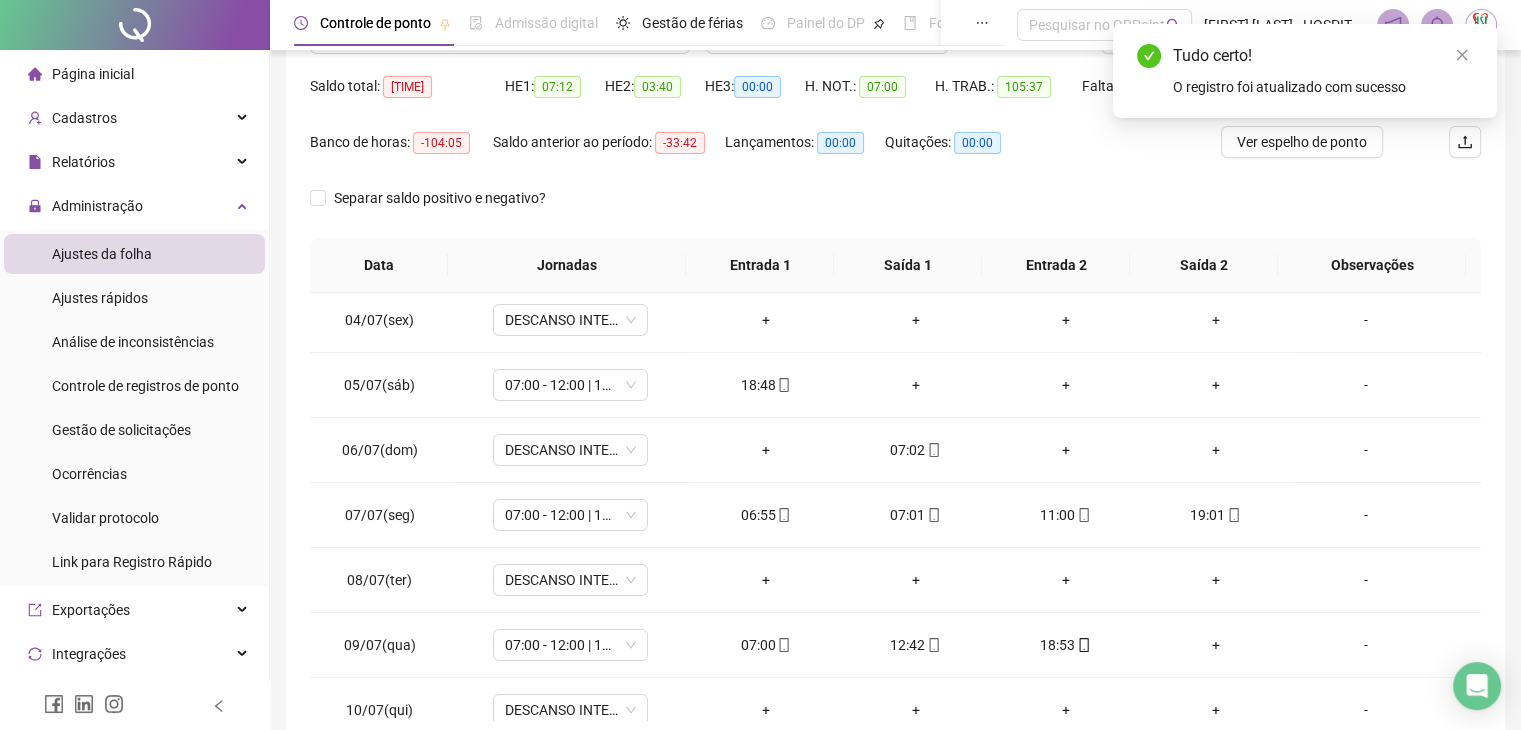 scroll, scrollTop: 192, scrollLeft: 0, axis: vertical 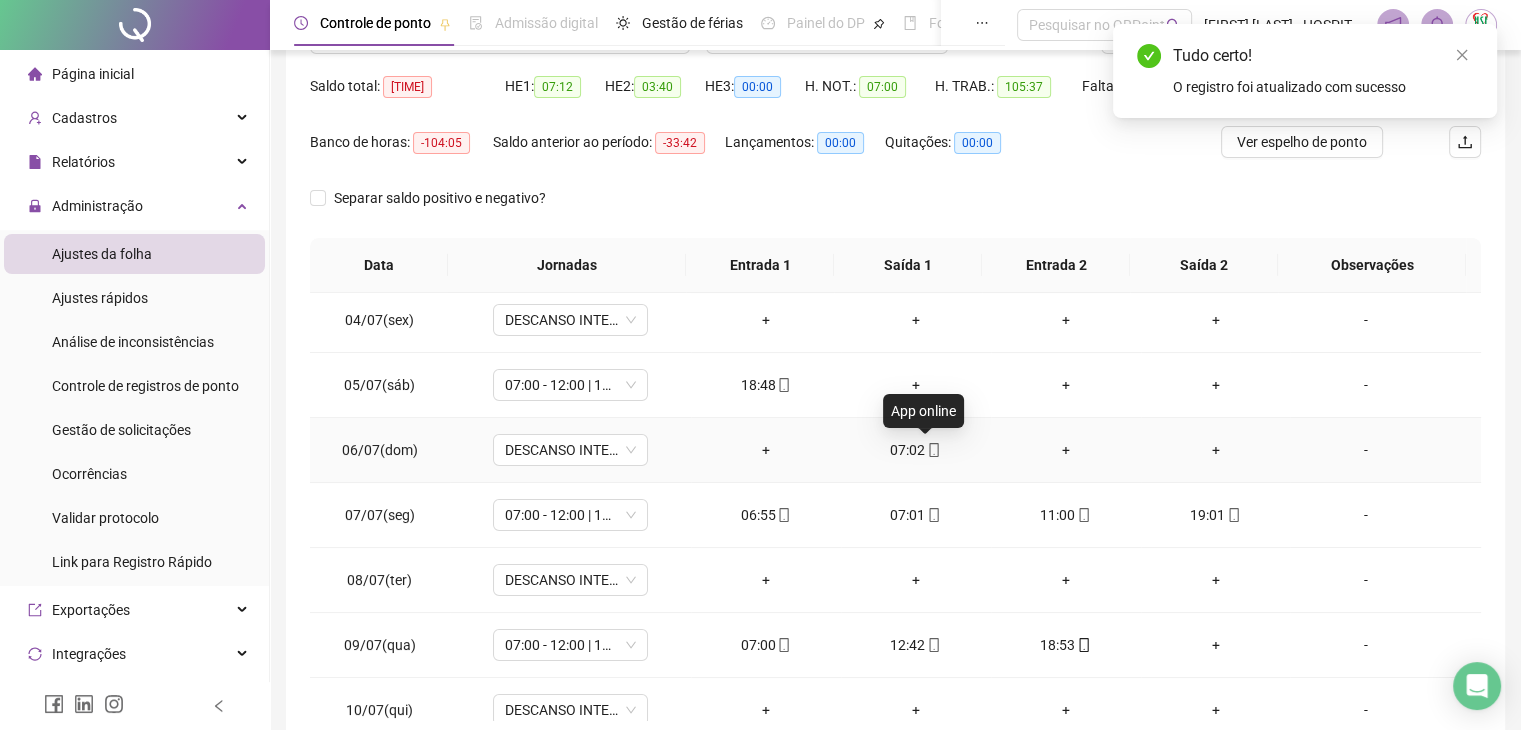 click 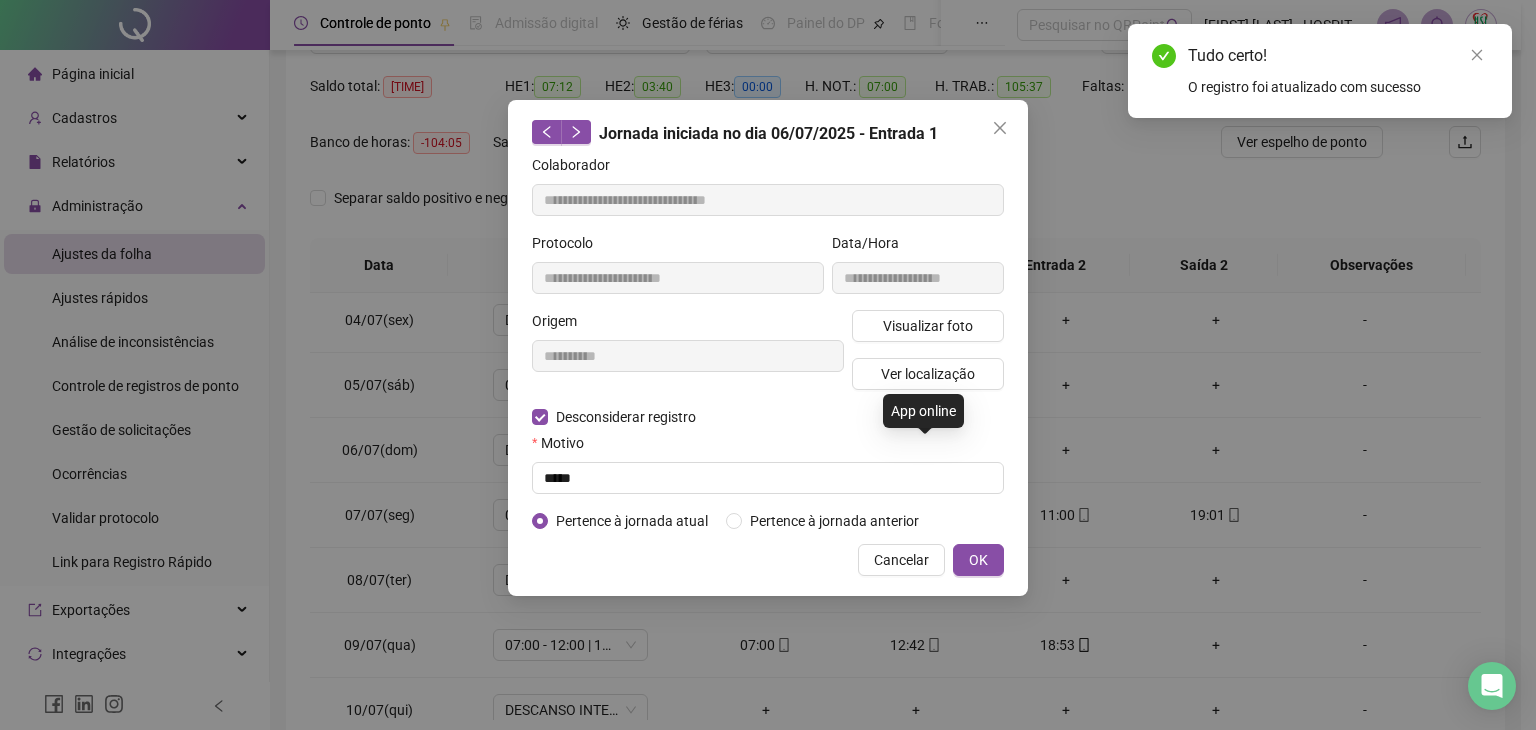 type on "**********" 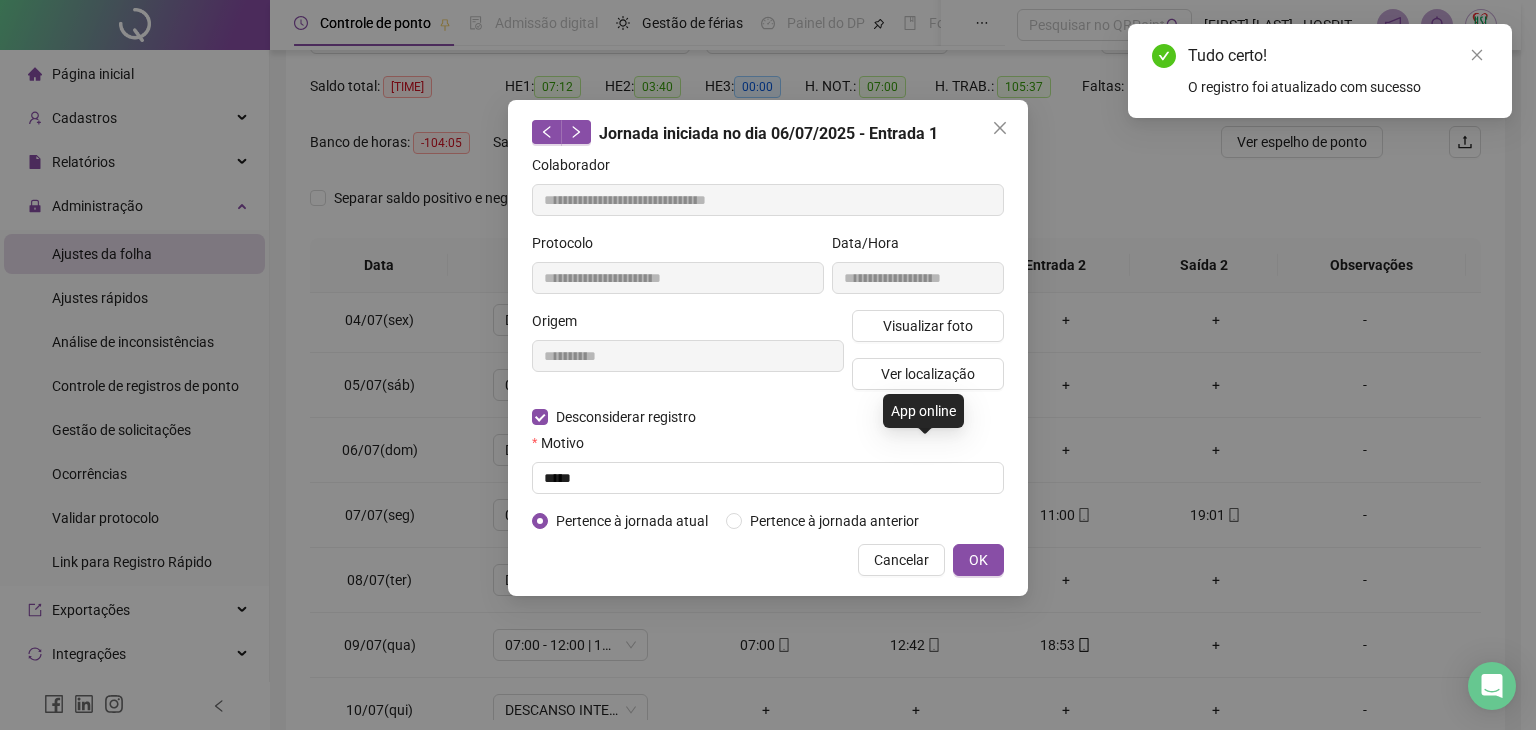 type on "**********" 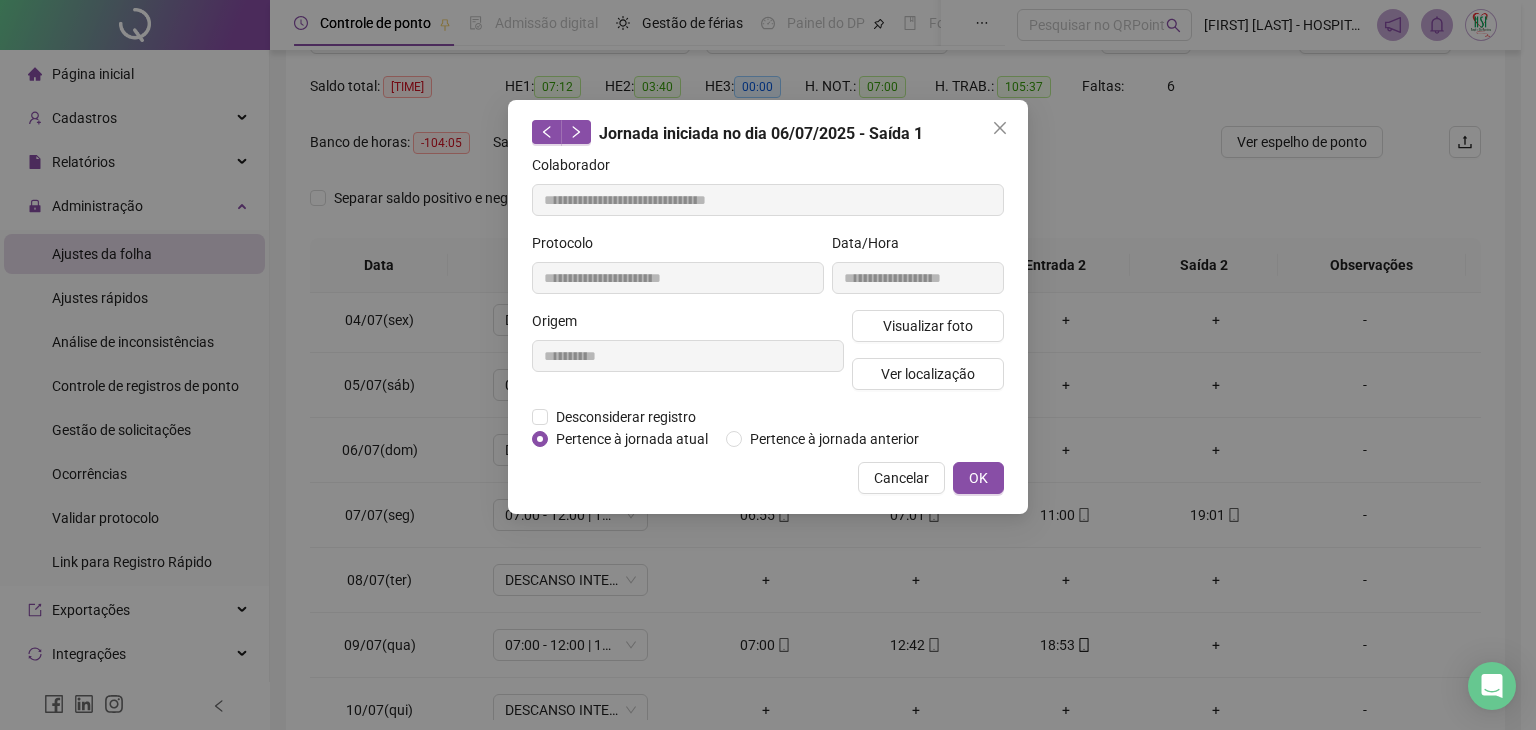 click on "Pertence à jornada atual" at bounding box center (625, 439) 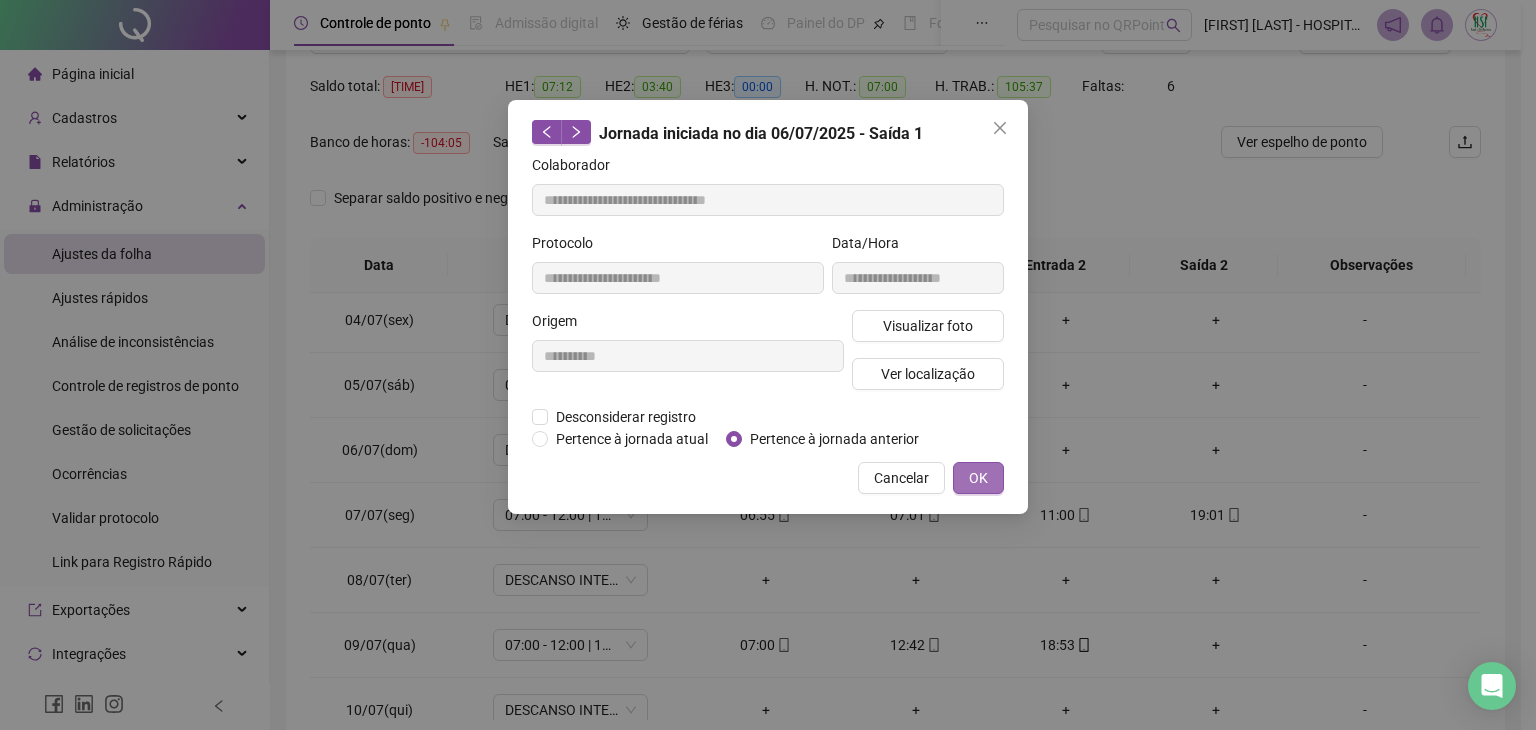 click on "OK" at bounding box center (978, 478) 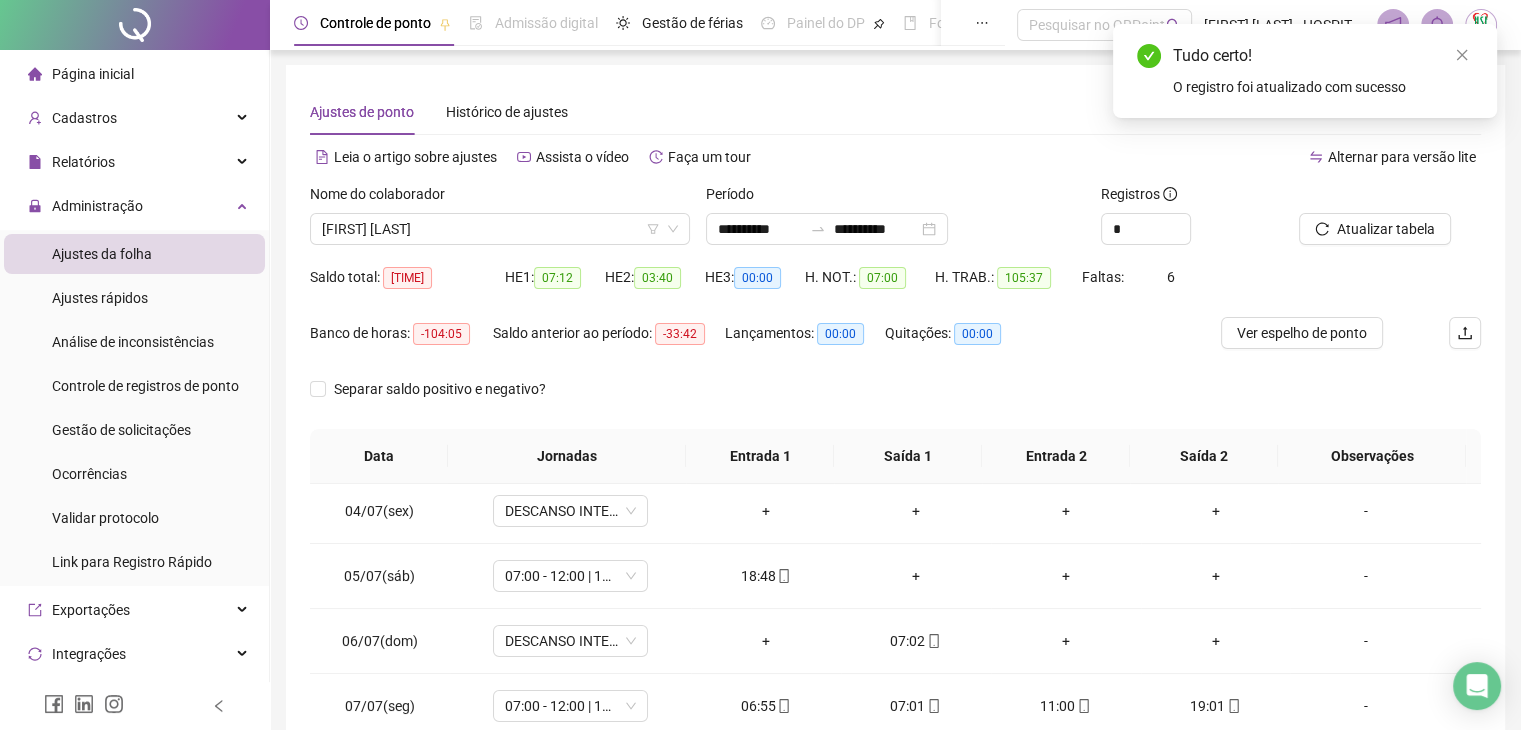 scroll, scrollTop: 0, scrollLeft: 0, axis: both 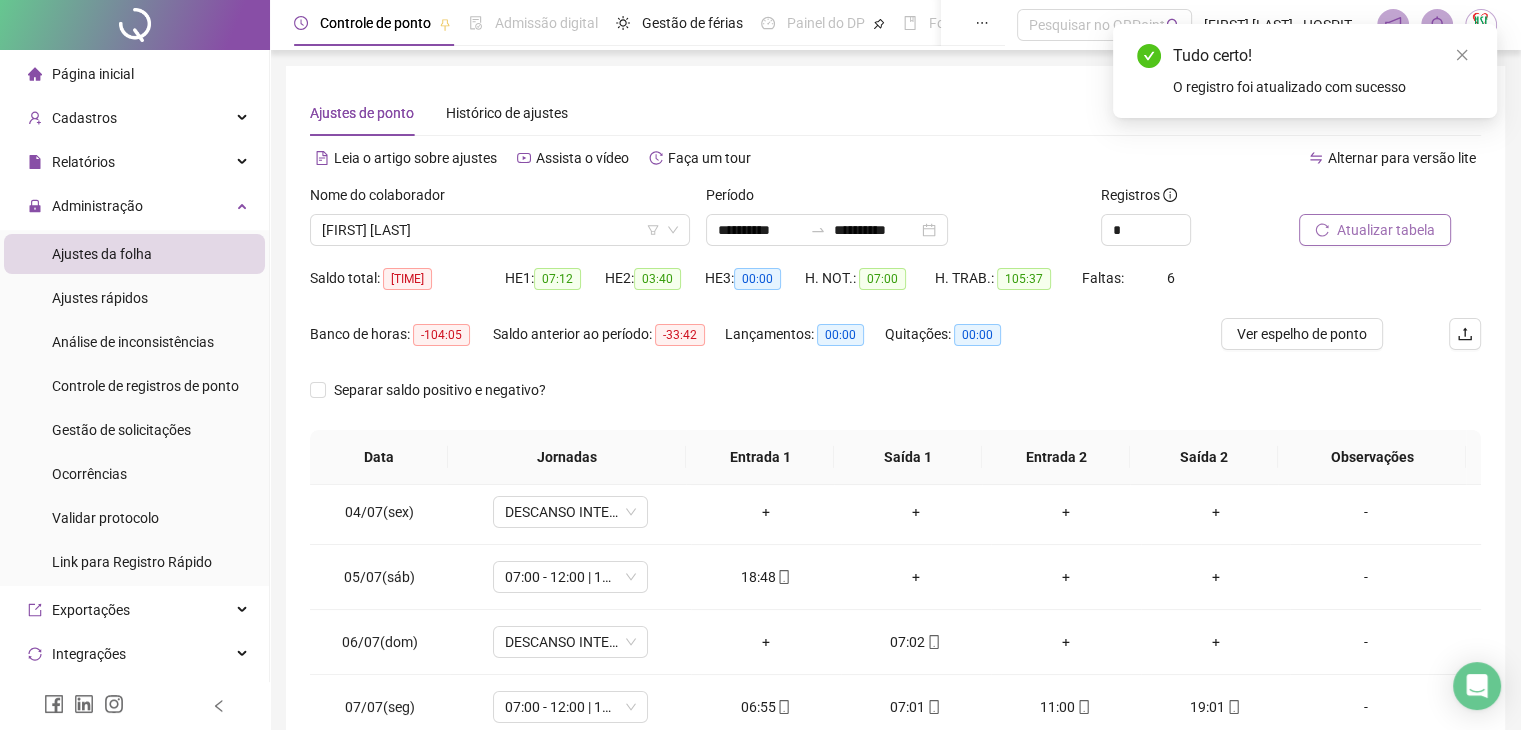 click on "Atualizar tabela" at bounding box center [1386, 230] 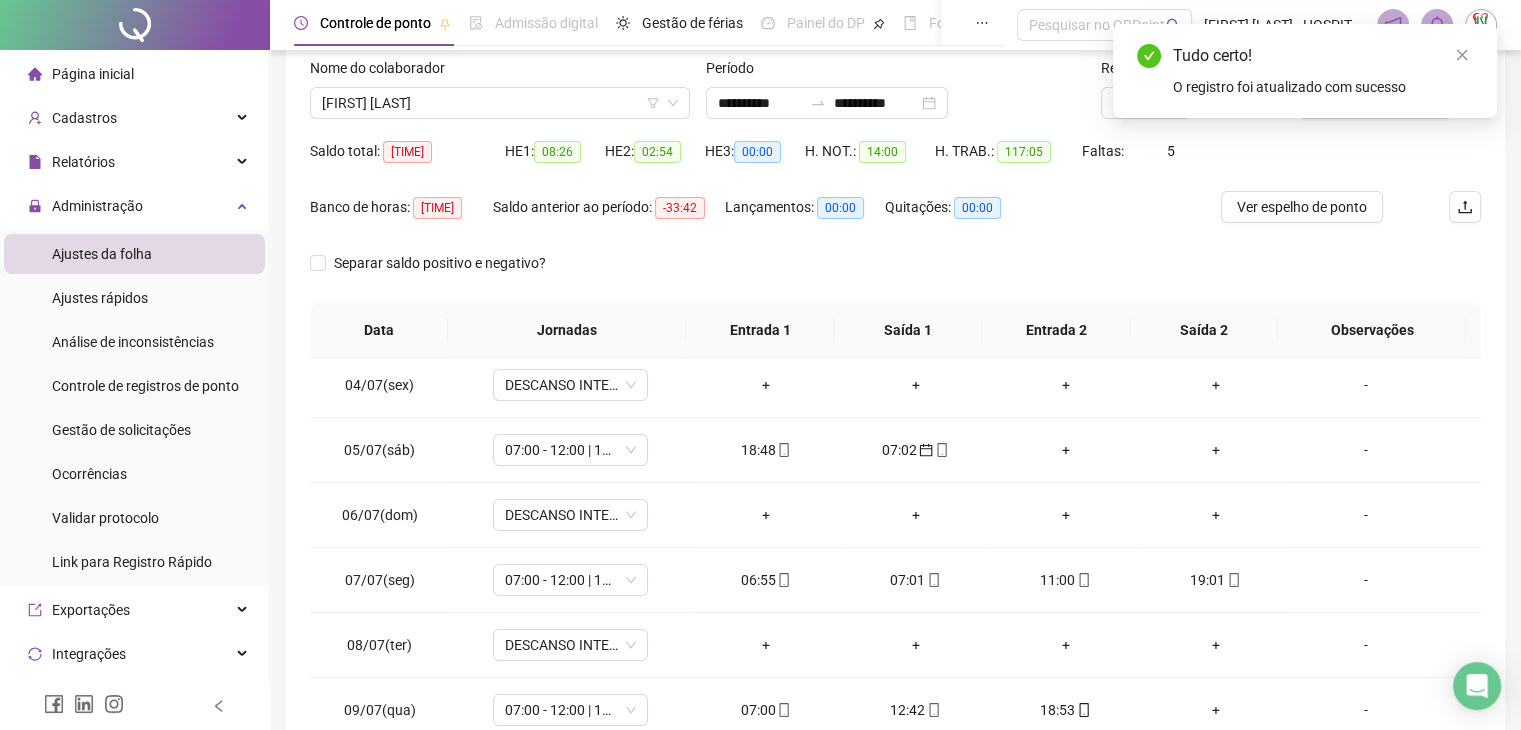 scroll, scrollTop: 292, scrollLeft: 0, axis: vertical 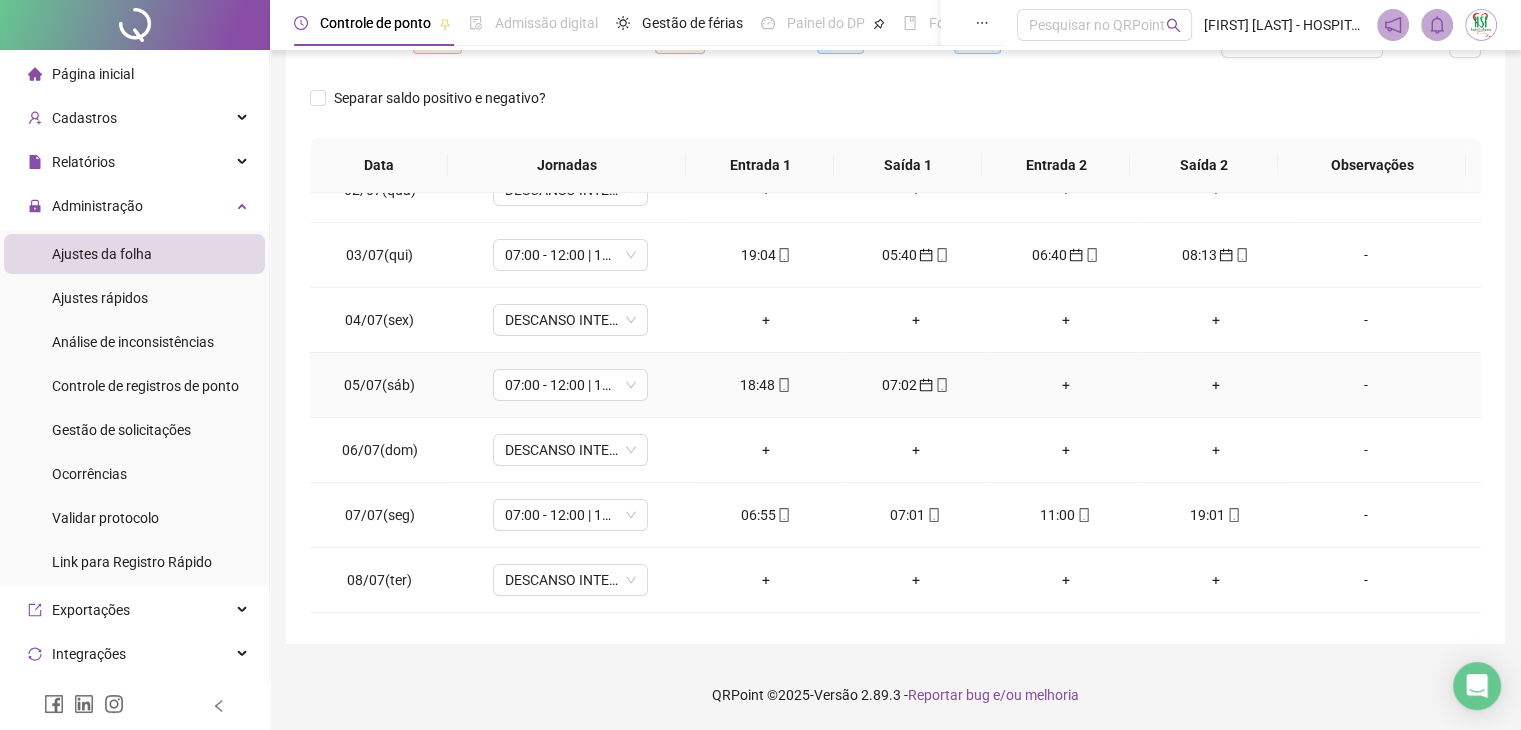 drag, startPoint x: 1052, startPoint y: 384, endPoint x: 1050, endPoint y: 399, distance: 15.132746 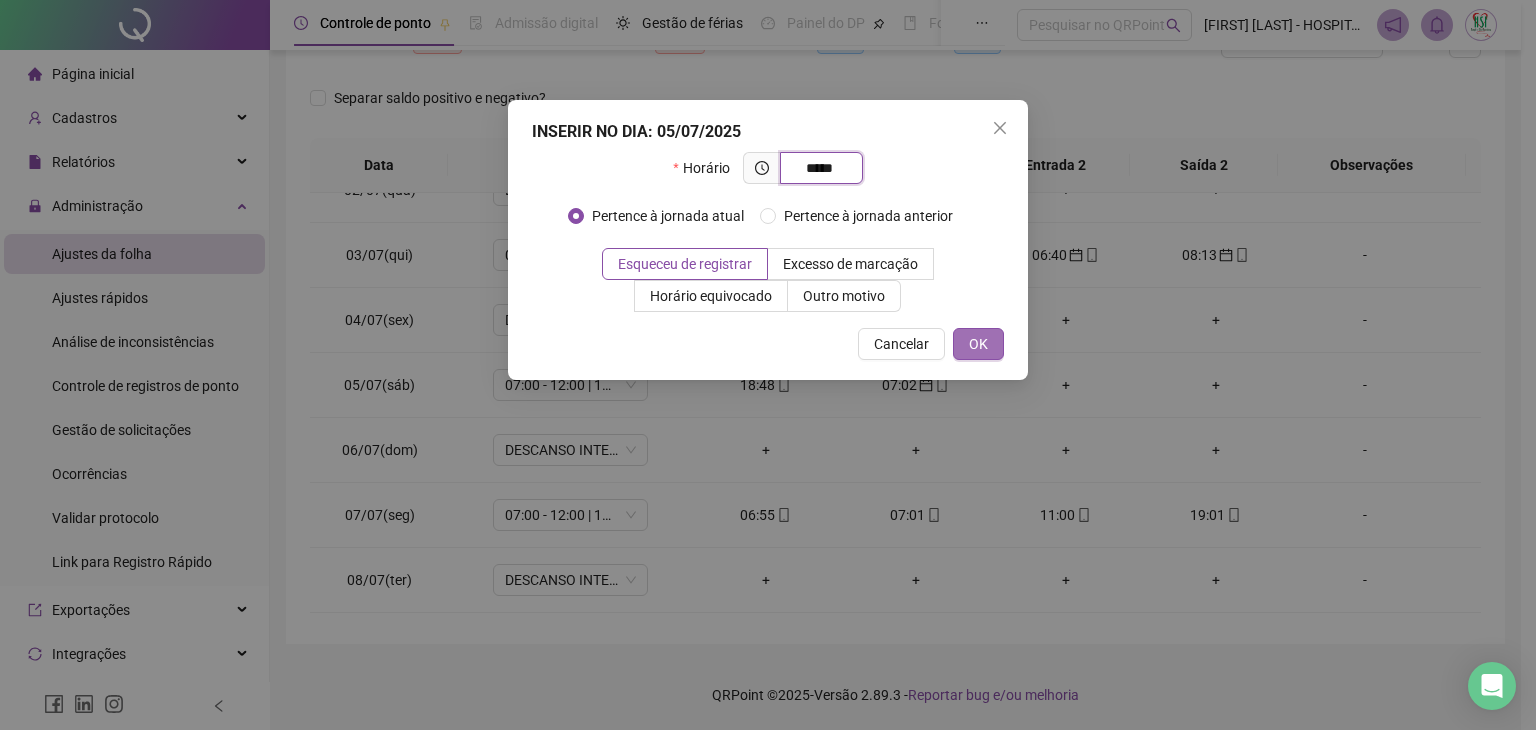 type on "*****" 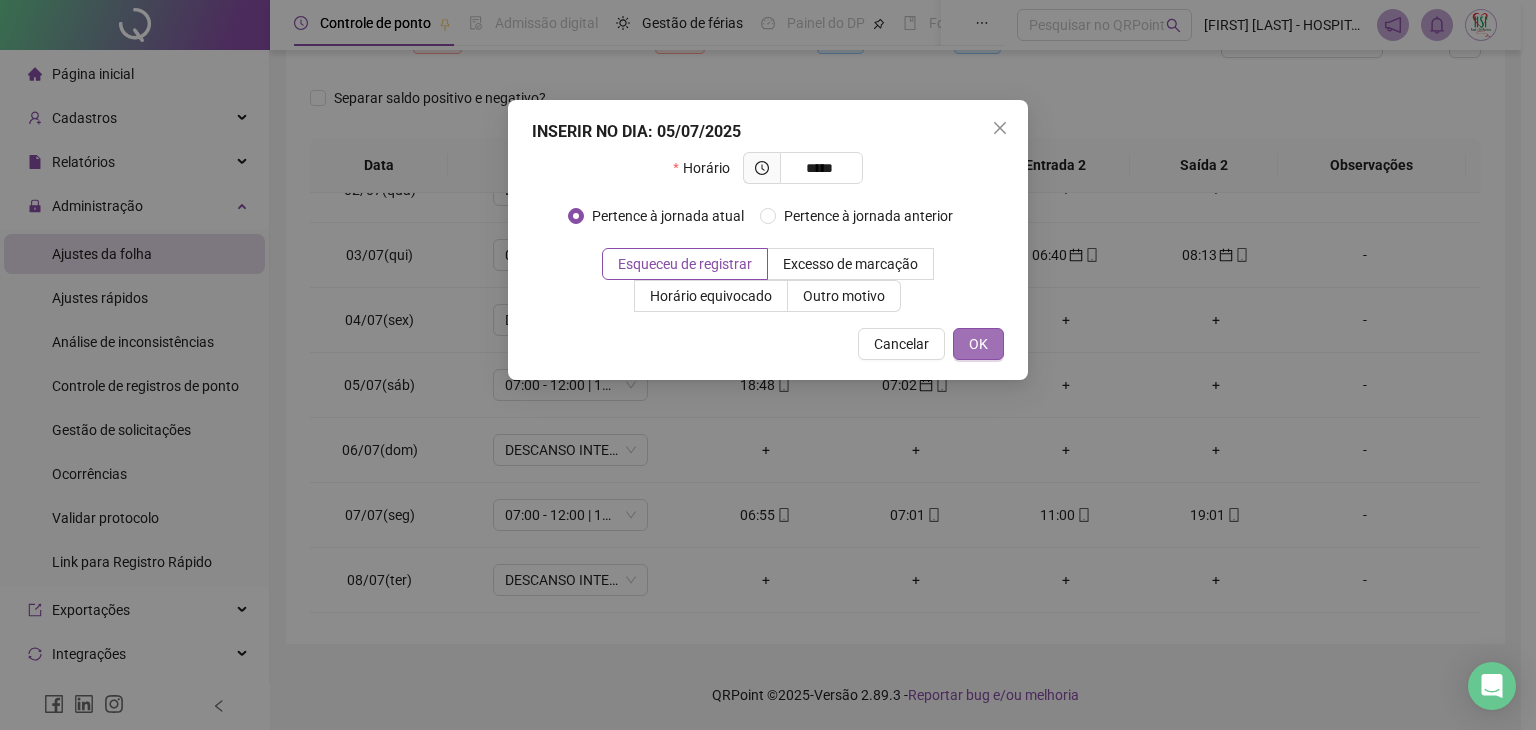 click on "OK" at bounding box center (978, 344) 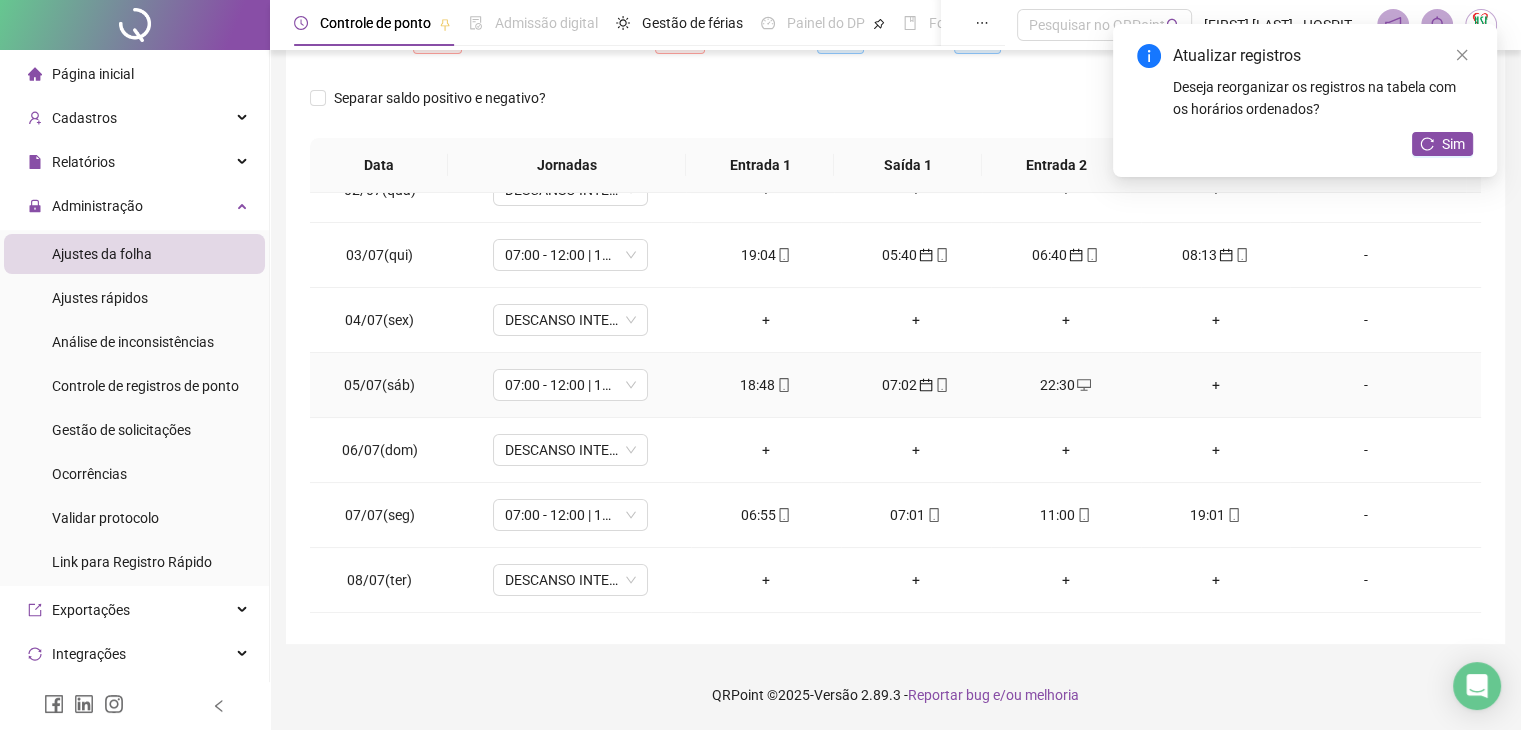 click on "+" at bounding box center (1216, 385) 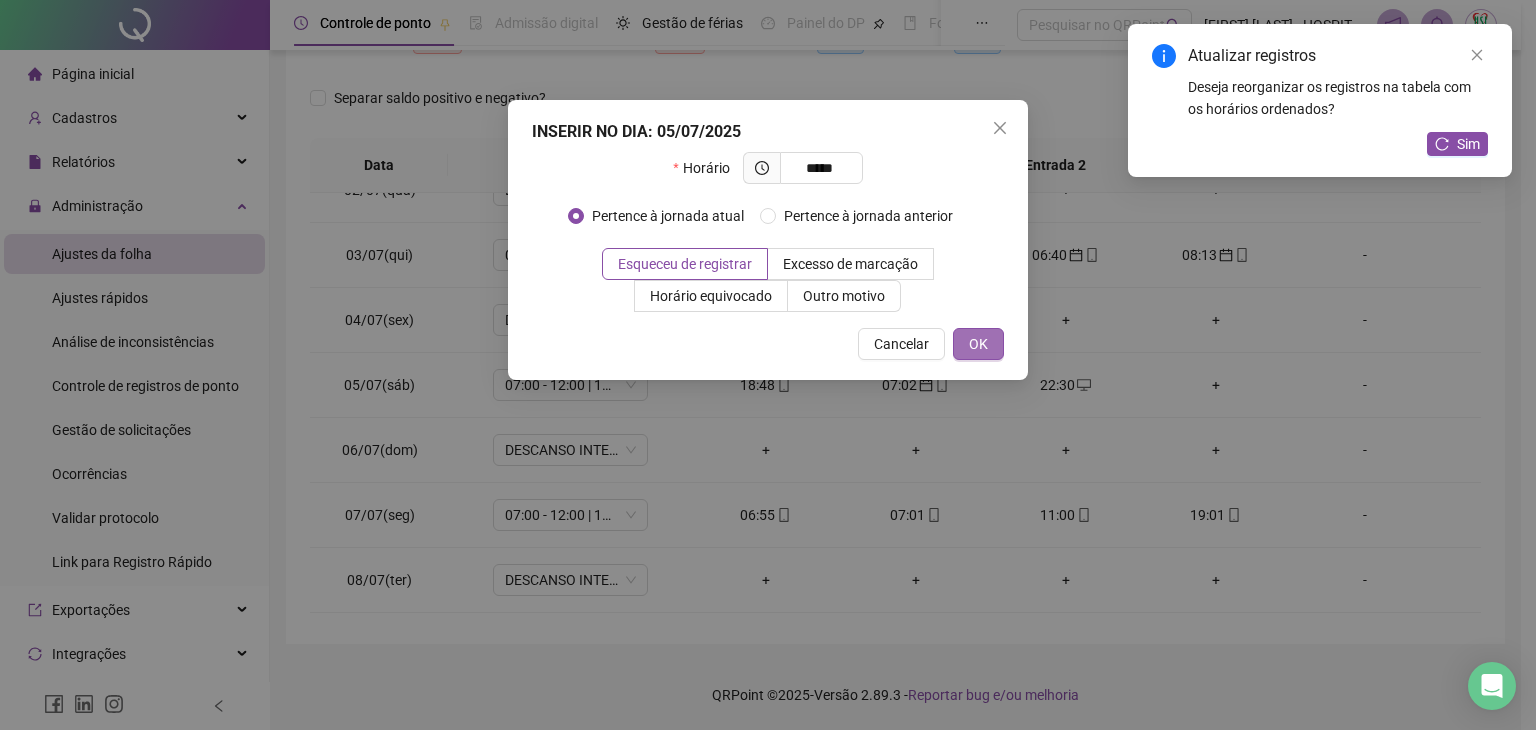 type on "*****" 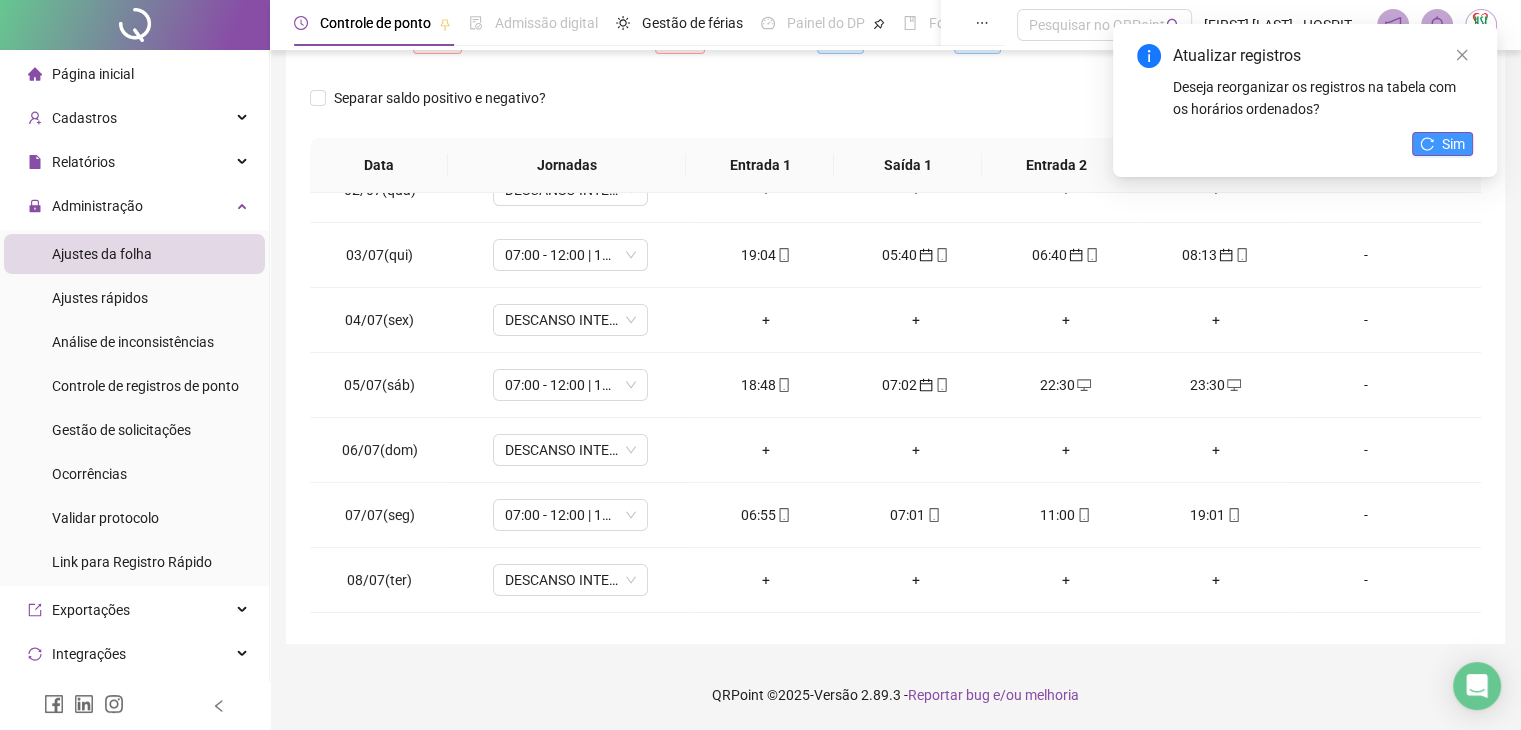 click on "Sim" at bounding box center (1453, 144) 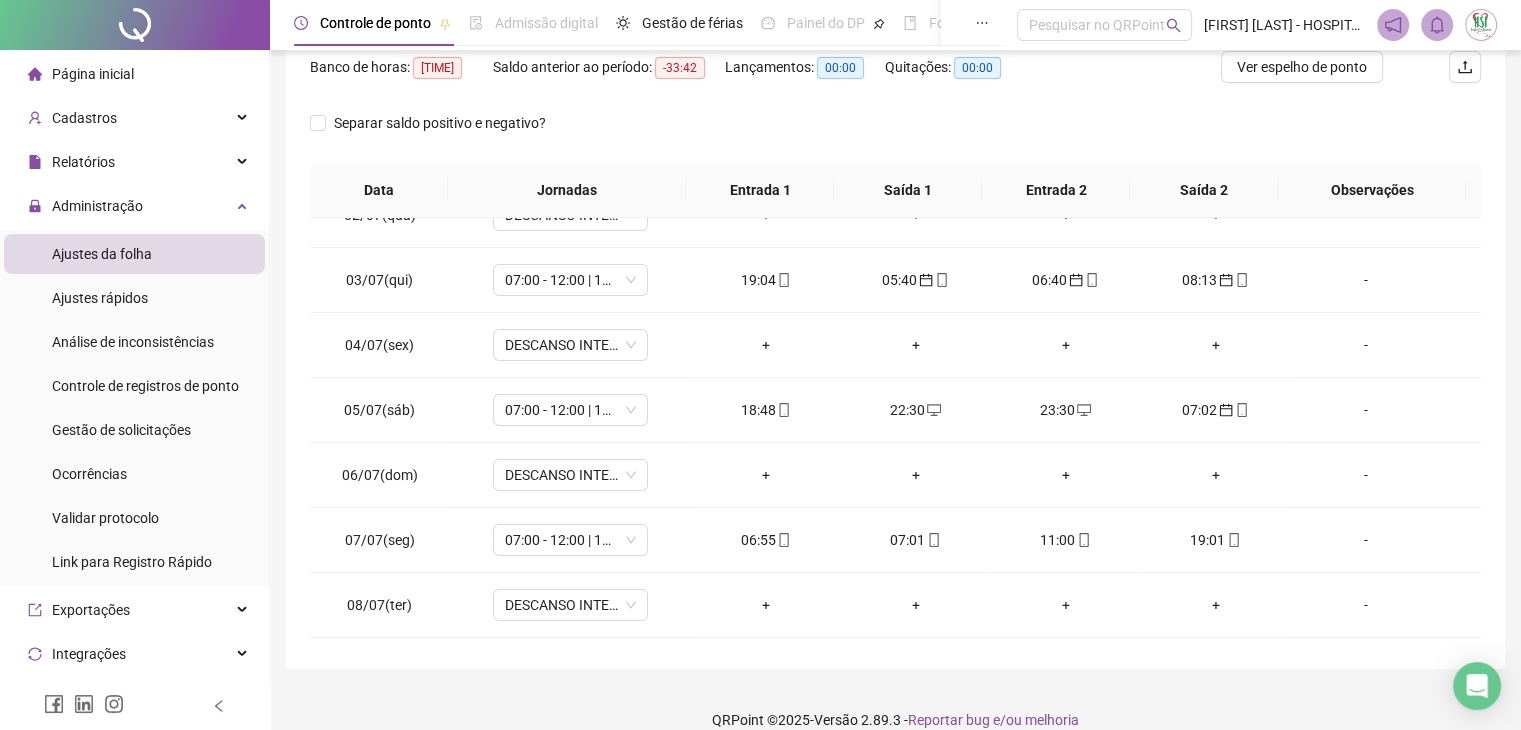 scroll, scrollTop: 257, scrollLeft: 0, axis: vertical 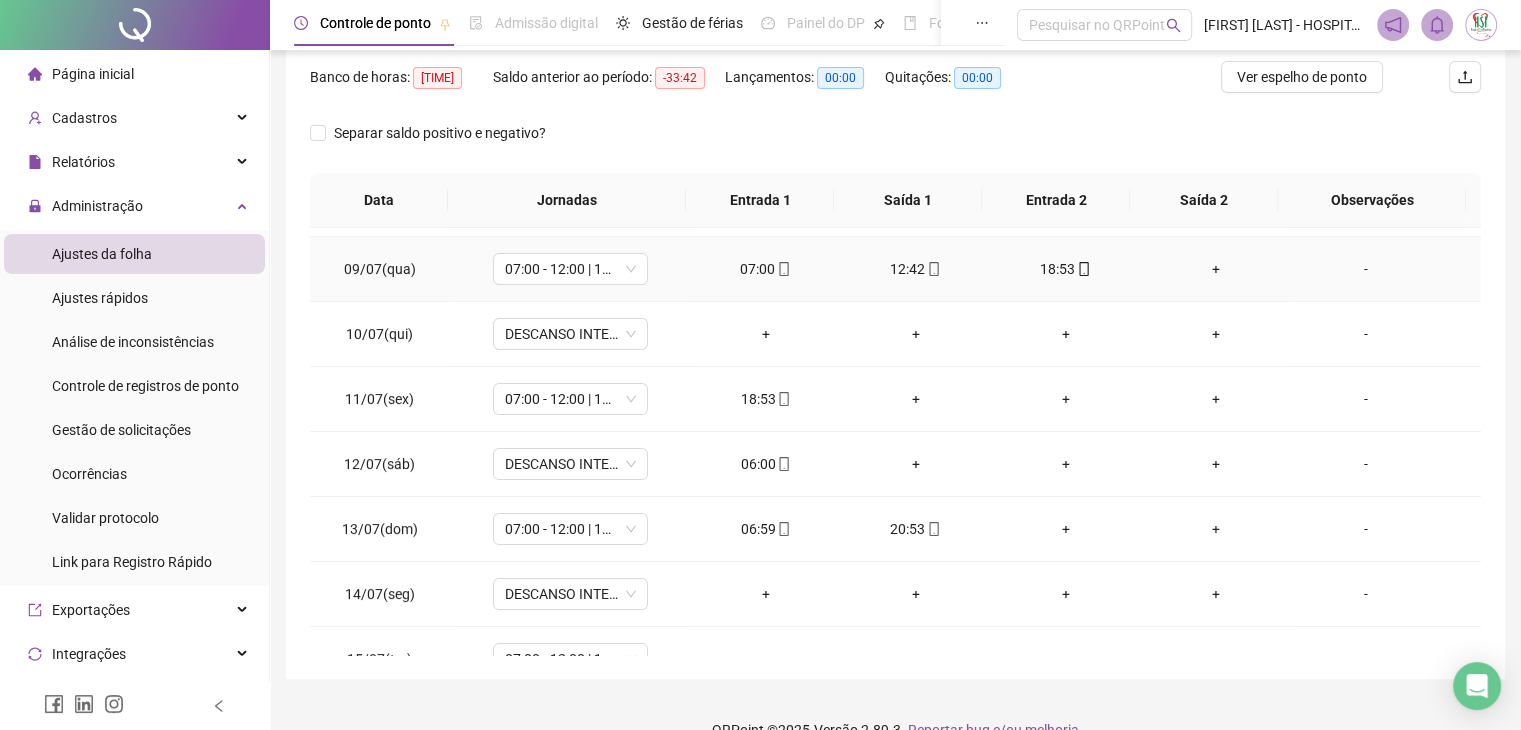 click on "+" at bounding box center (1216, 269) 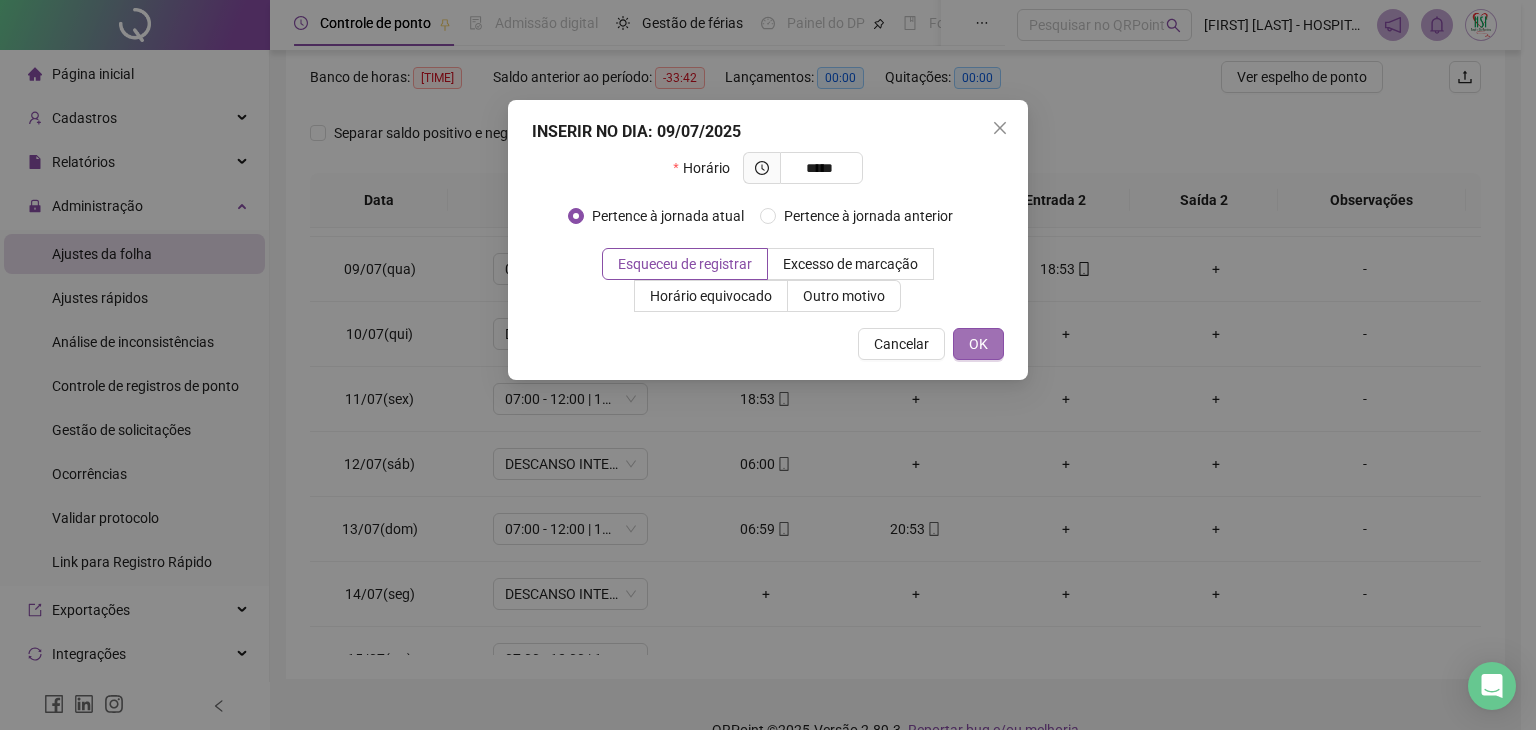 type on "*****" 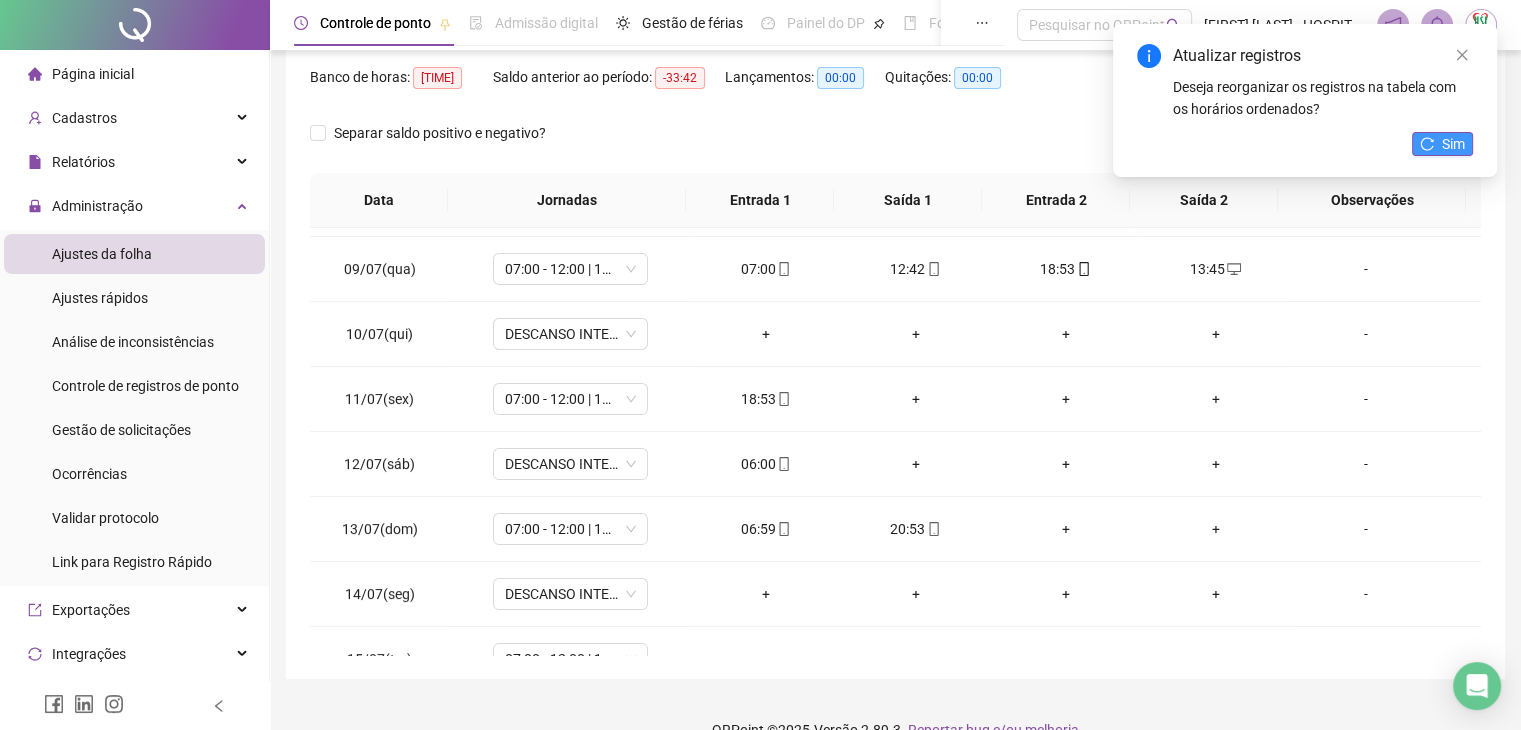 click on "Sim" at bounding box center [1442, 144] 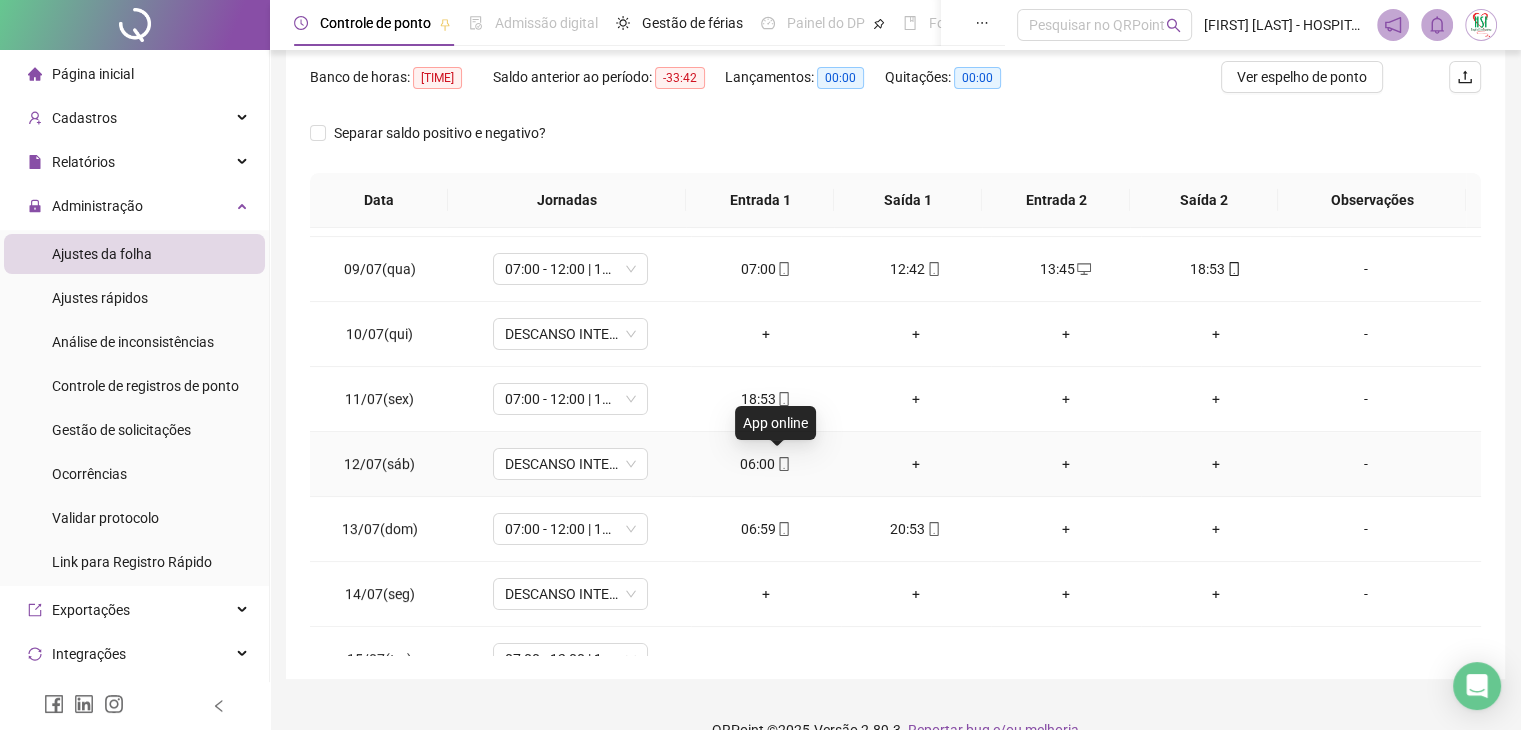 click 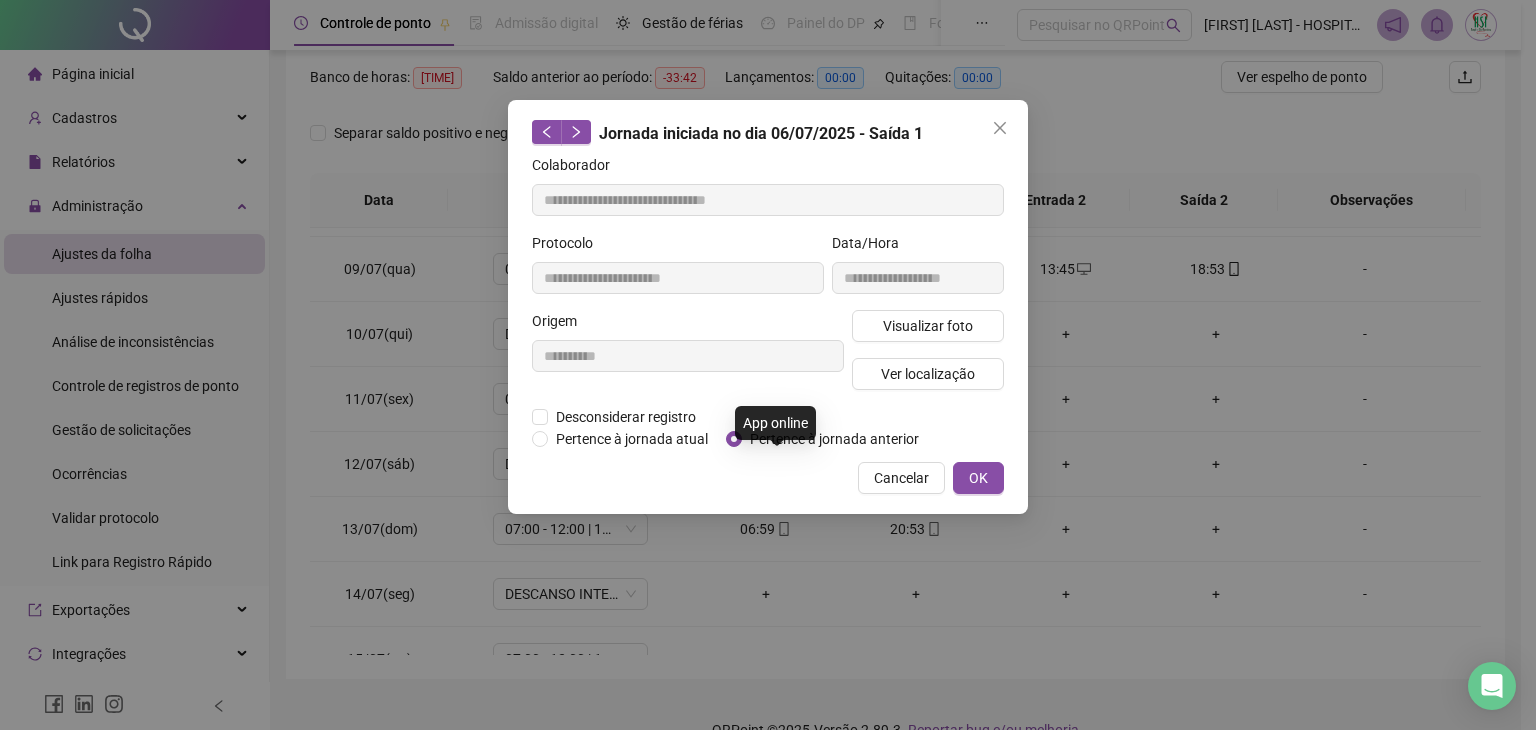 type on "**********" 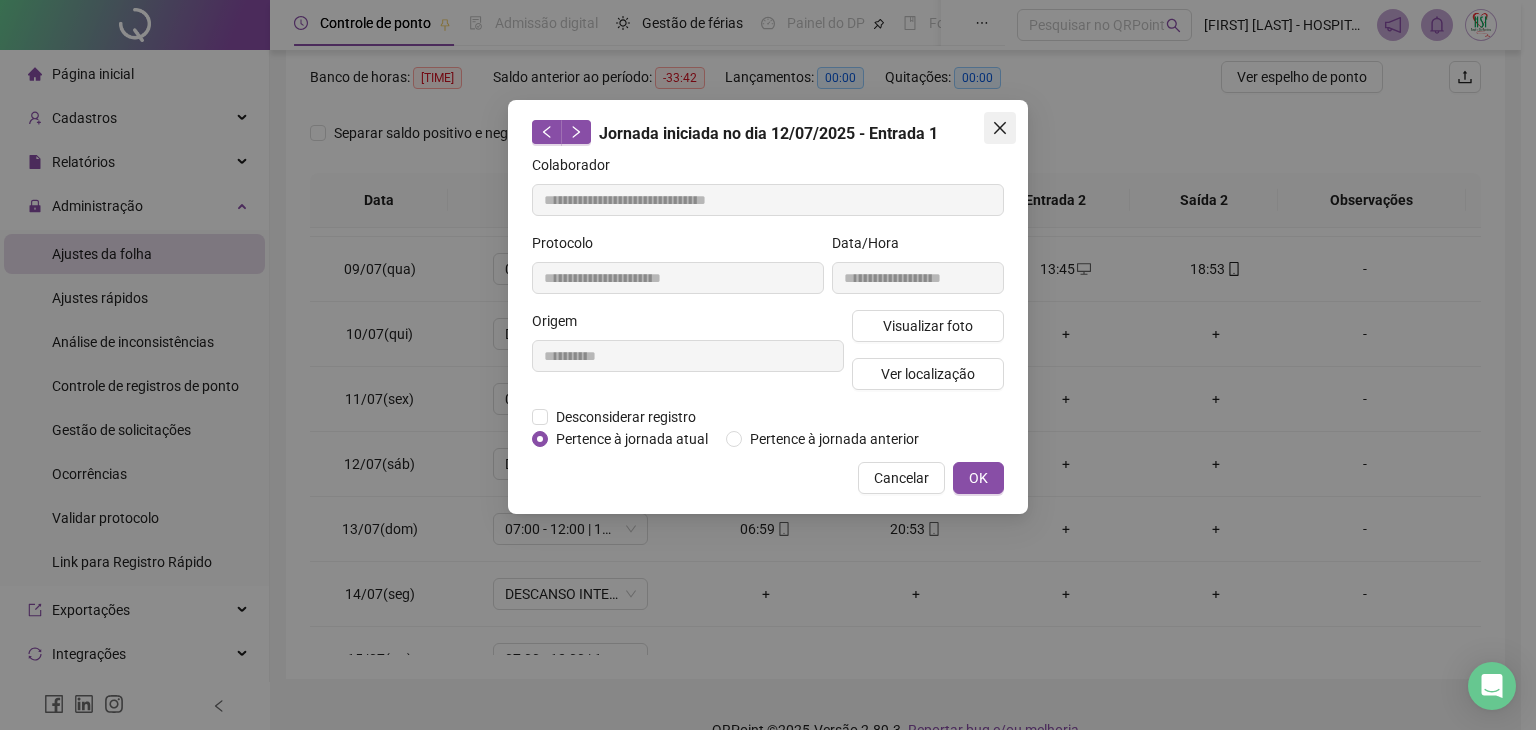 click 